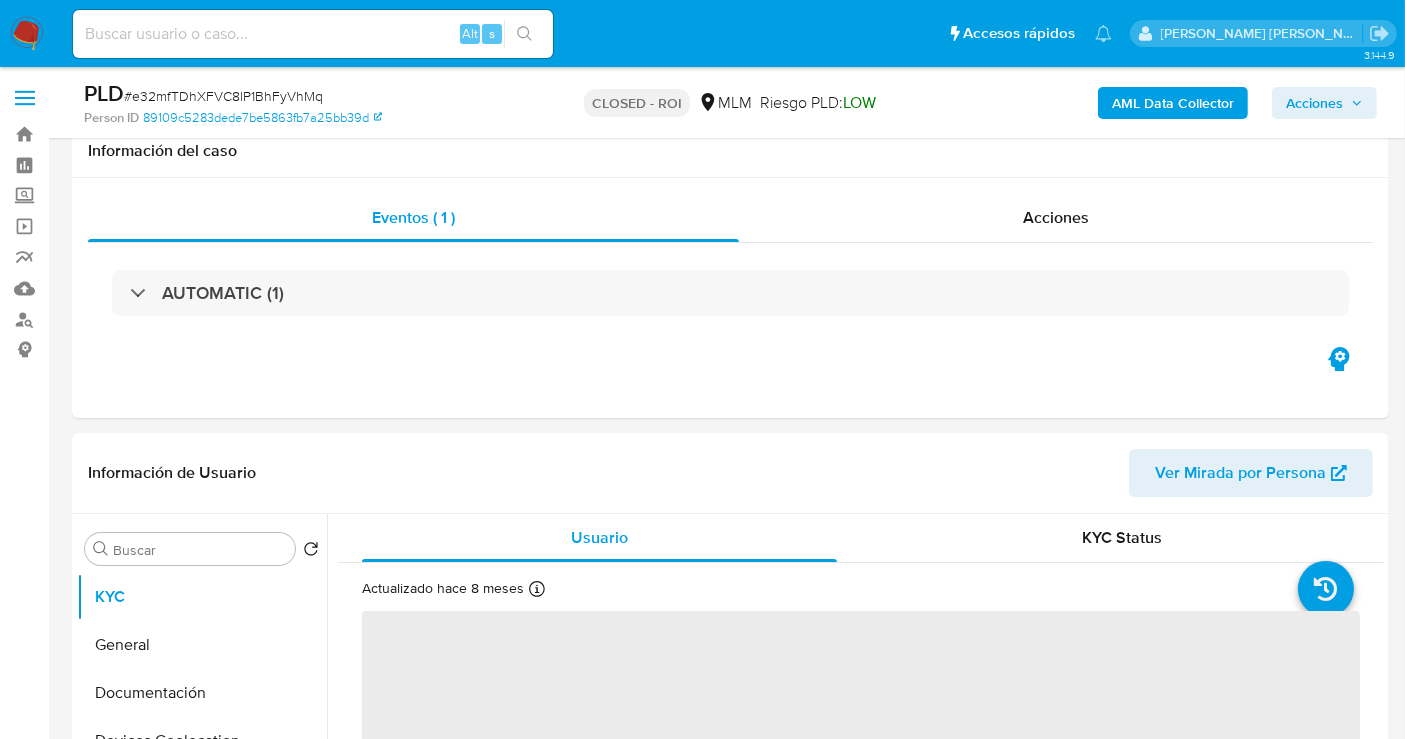 scroll, scrollTop: 222, scrollLeft: 0, axis: vertical 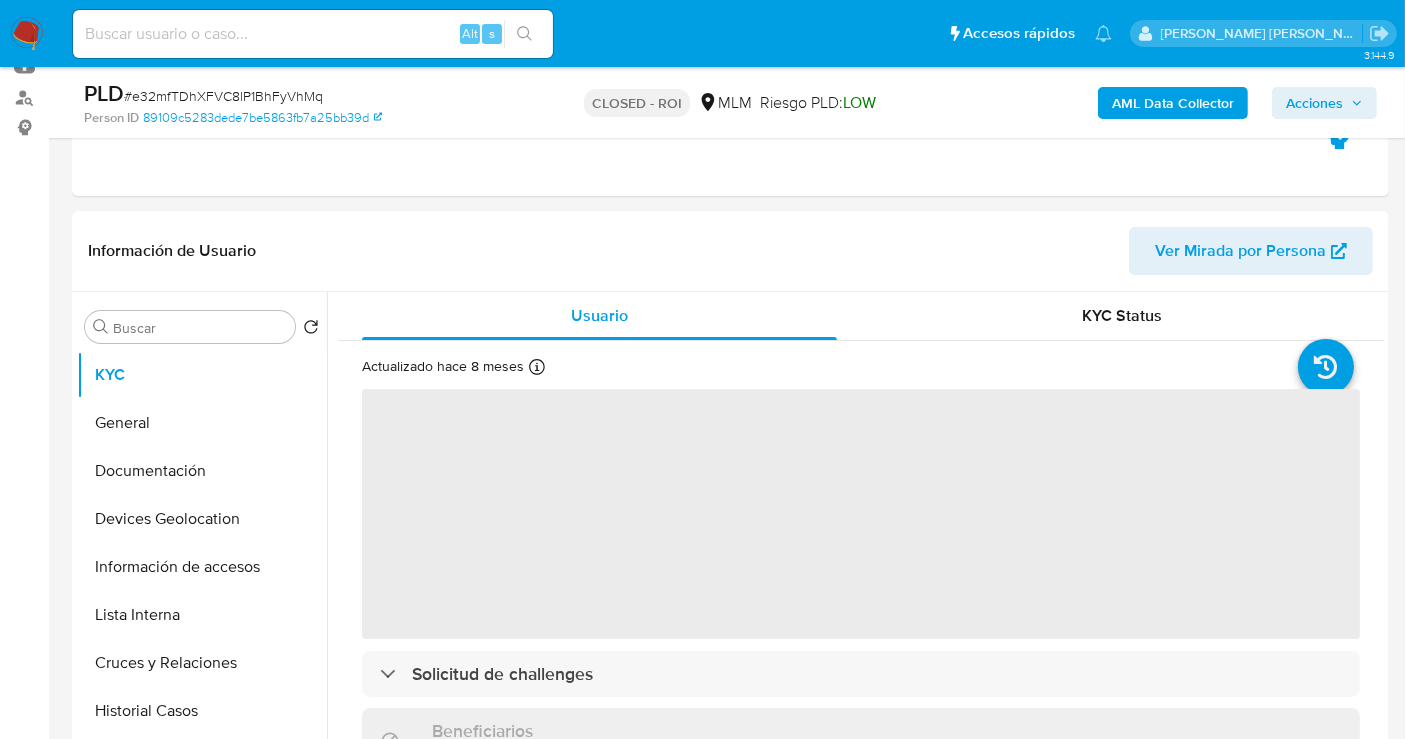 select on "10" 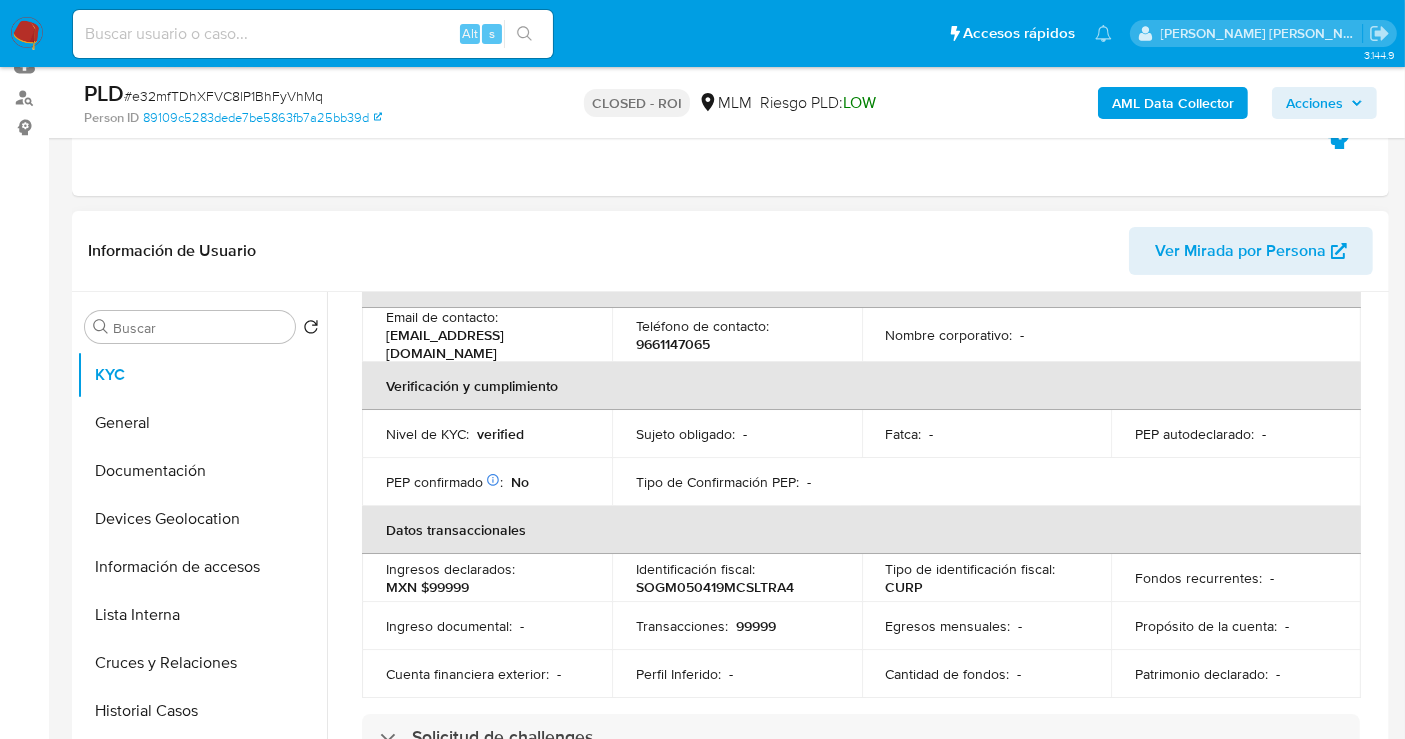 scroll, scrollTop: 666, scrollLeft: 0, axis: vertical 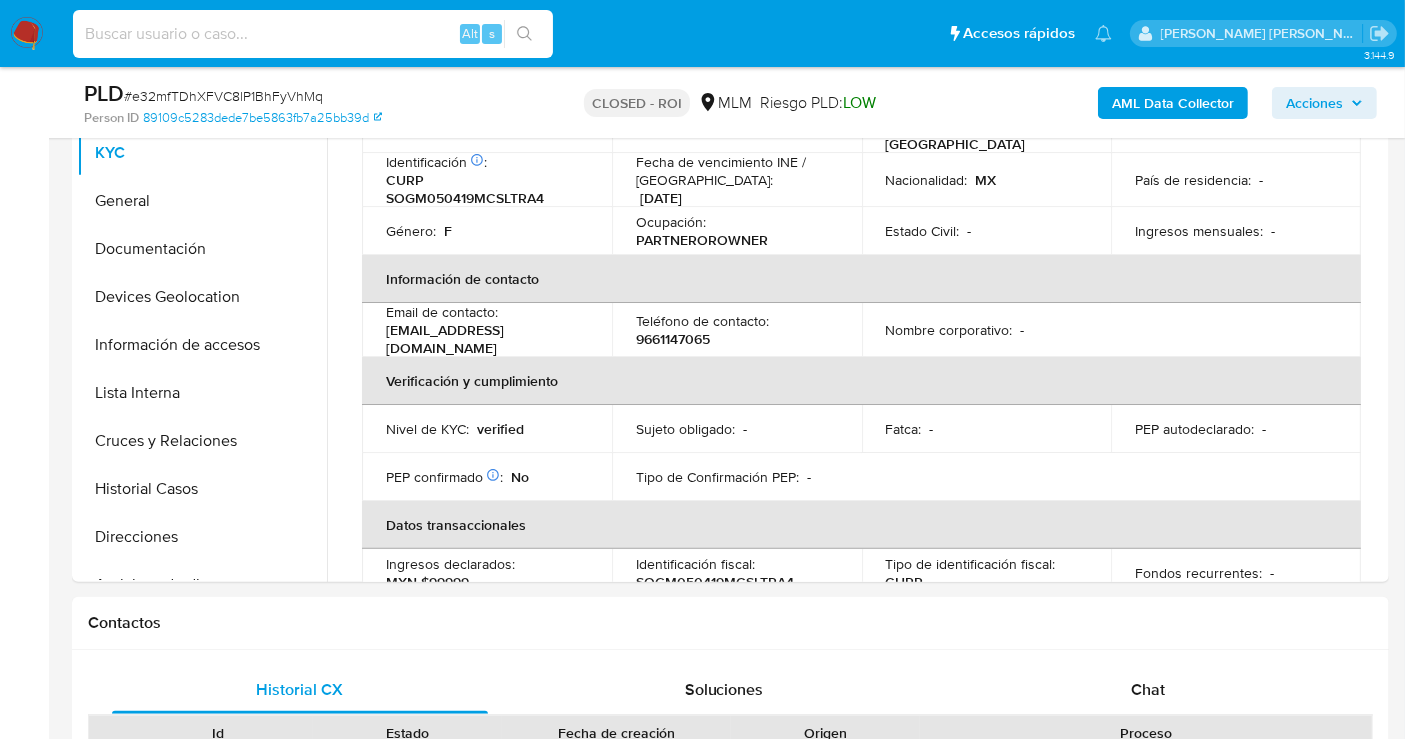 click at bounding box center (313, 34) 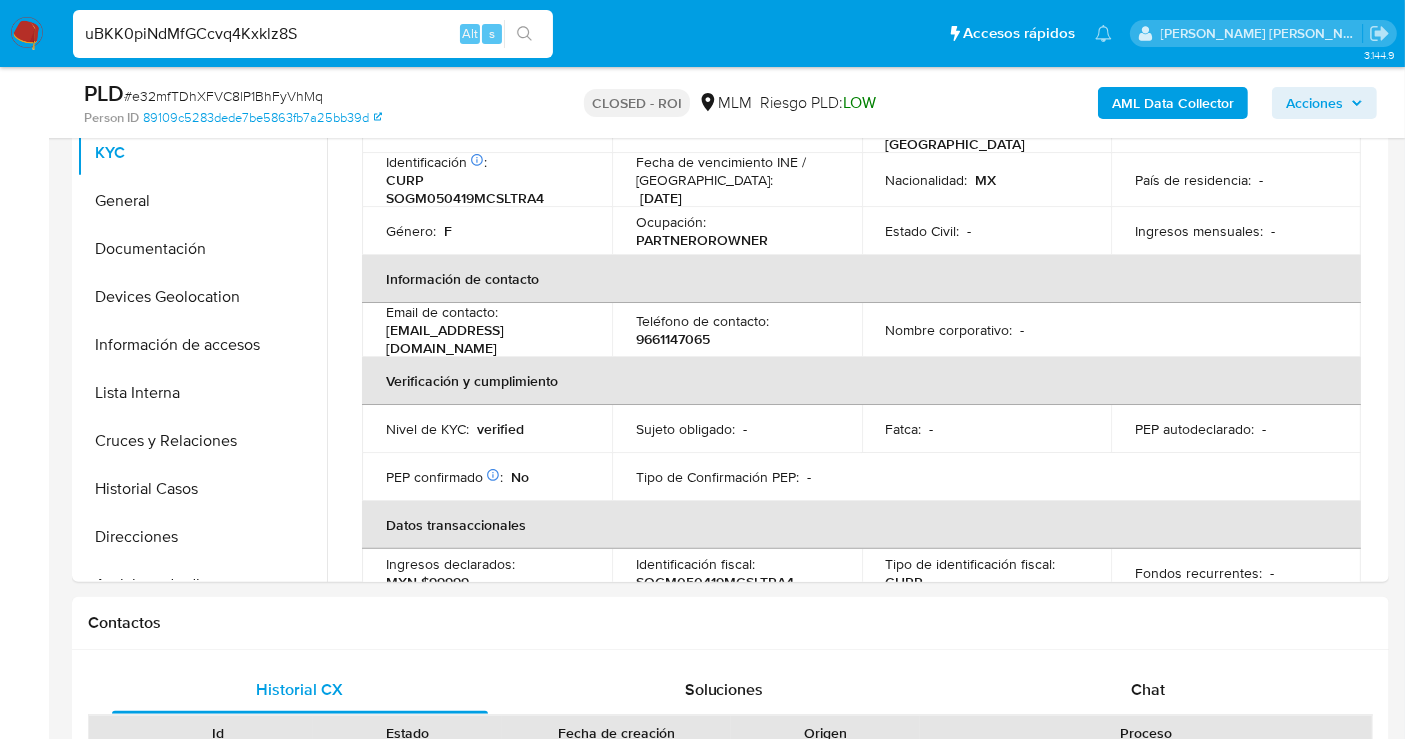 type on "uBKK0piNdMfGCcvq4Kxklz8S" 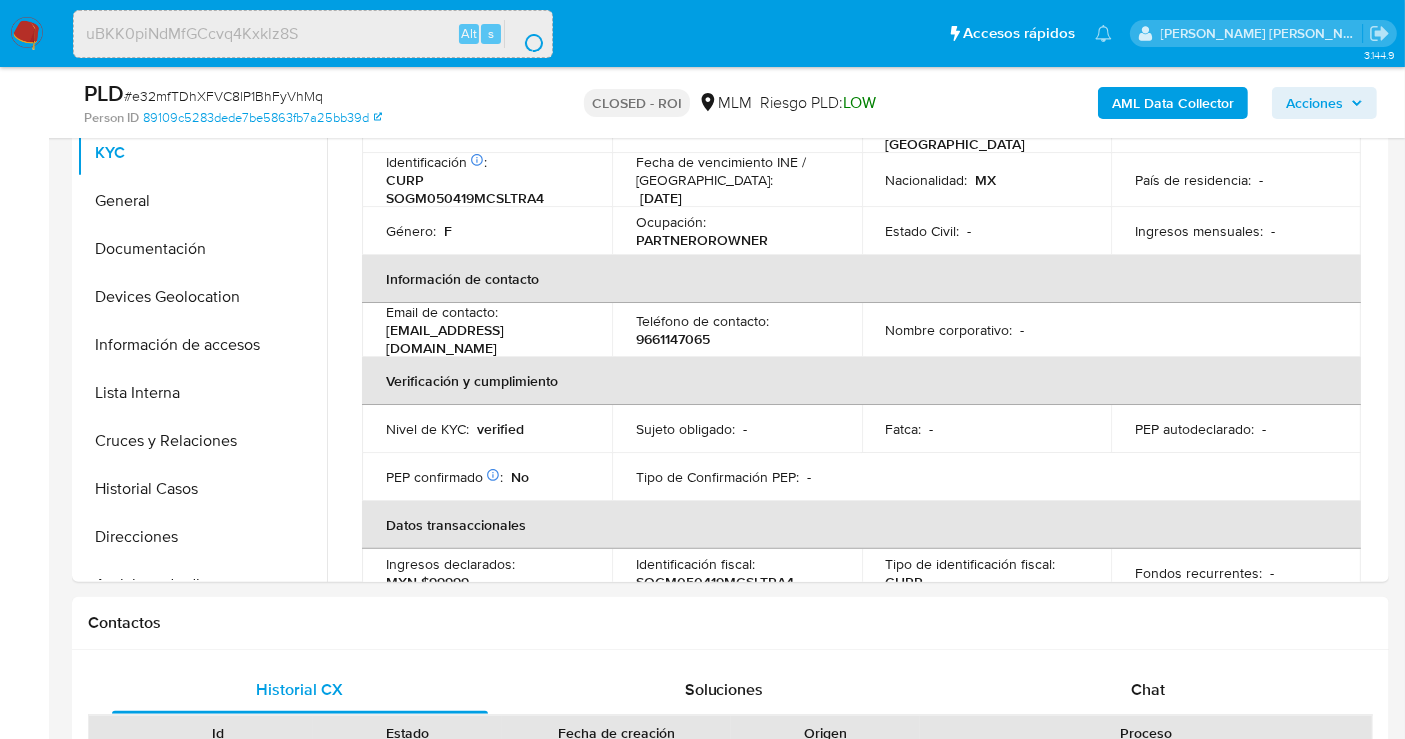 scroll, scrollTop: 0, scrollLeft: 0, axis: both 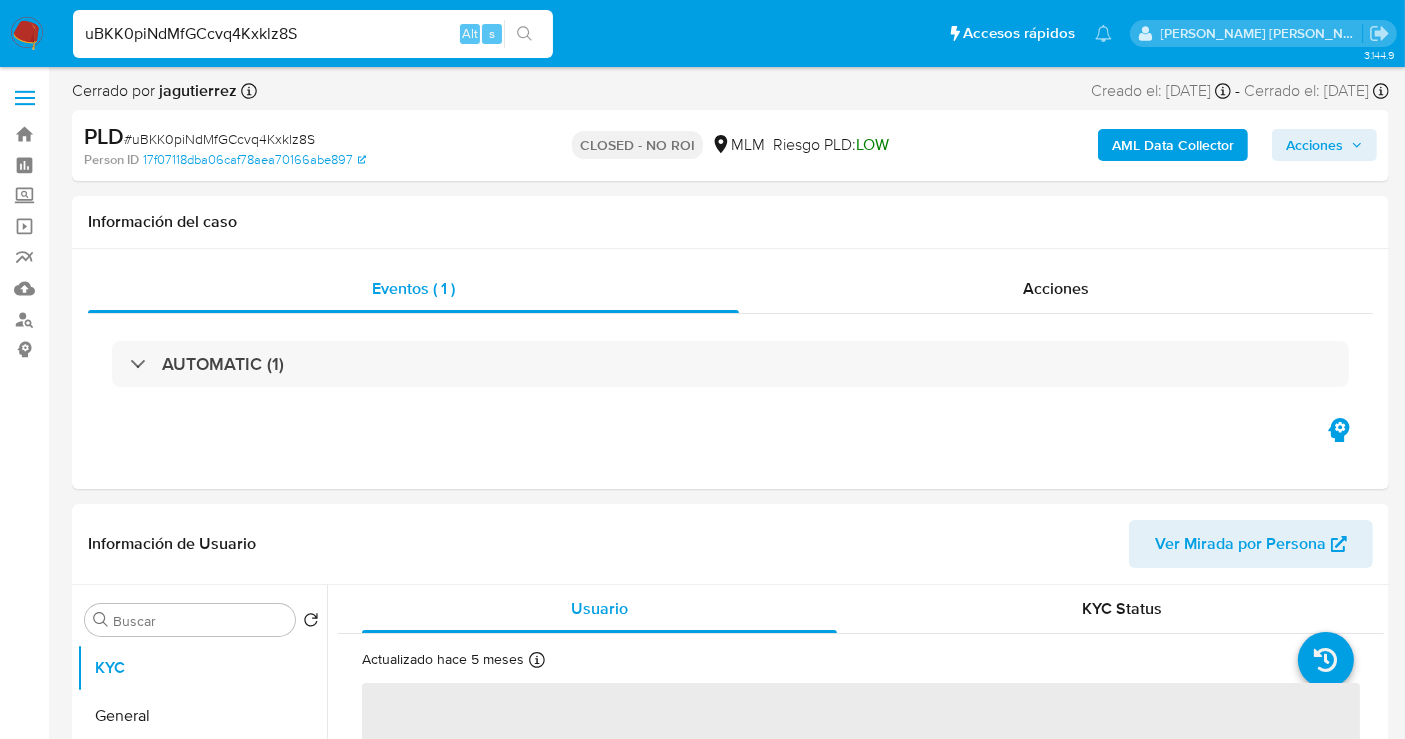 select on "10" 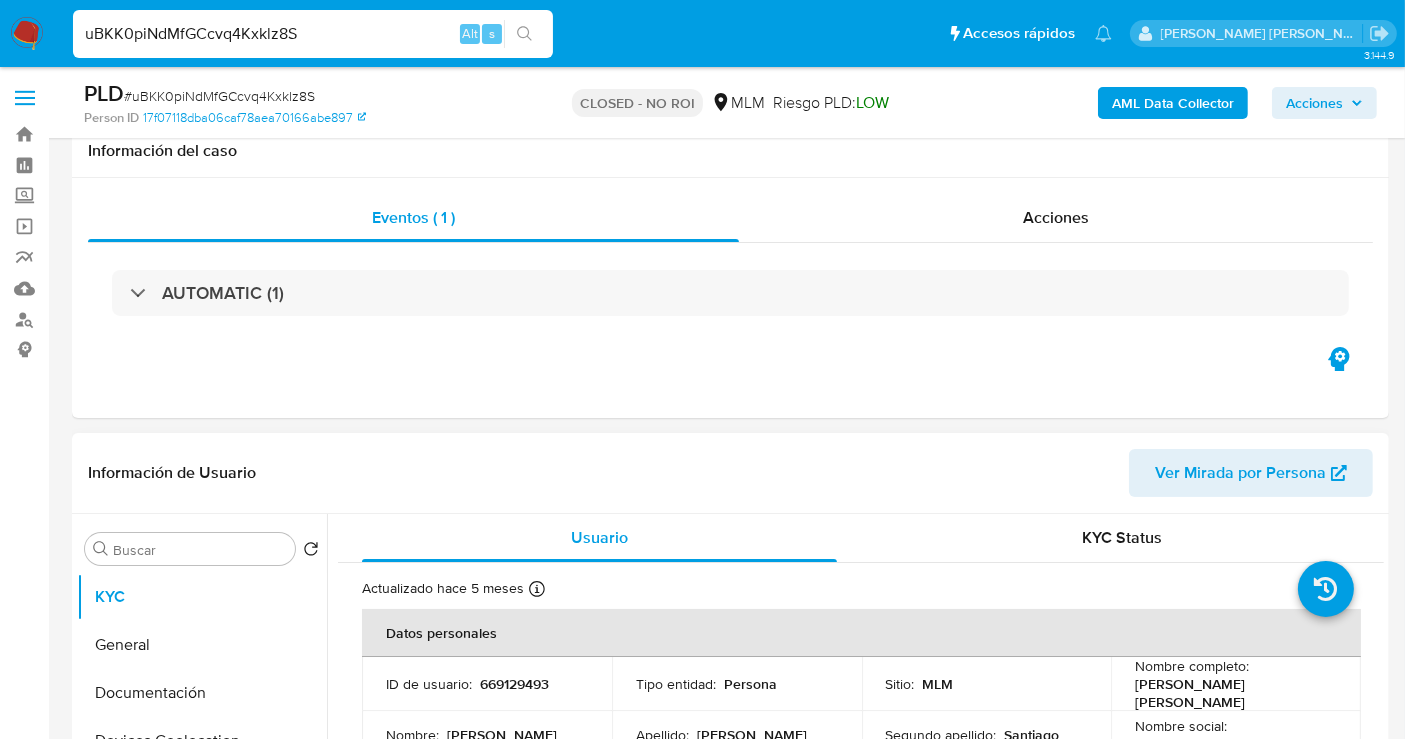 scroll, scrollTop: 333, scrollLeft: 0, axis: vertical 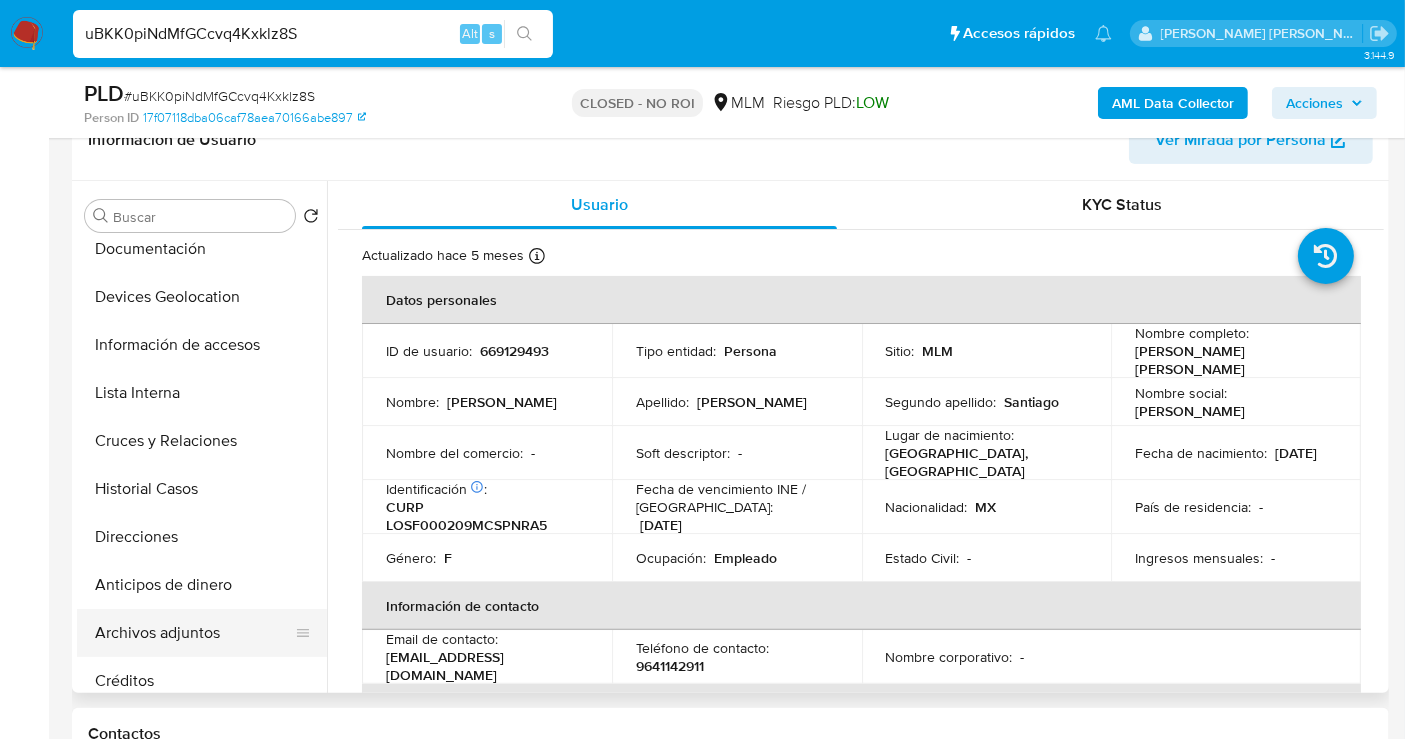 click on "Archivos adjuntos" at bounding box center (194, 633) 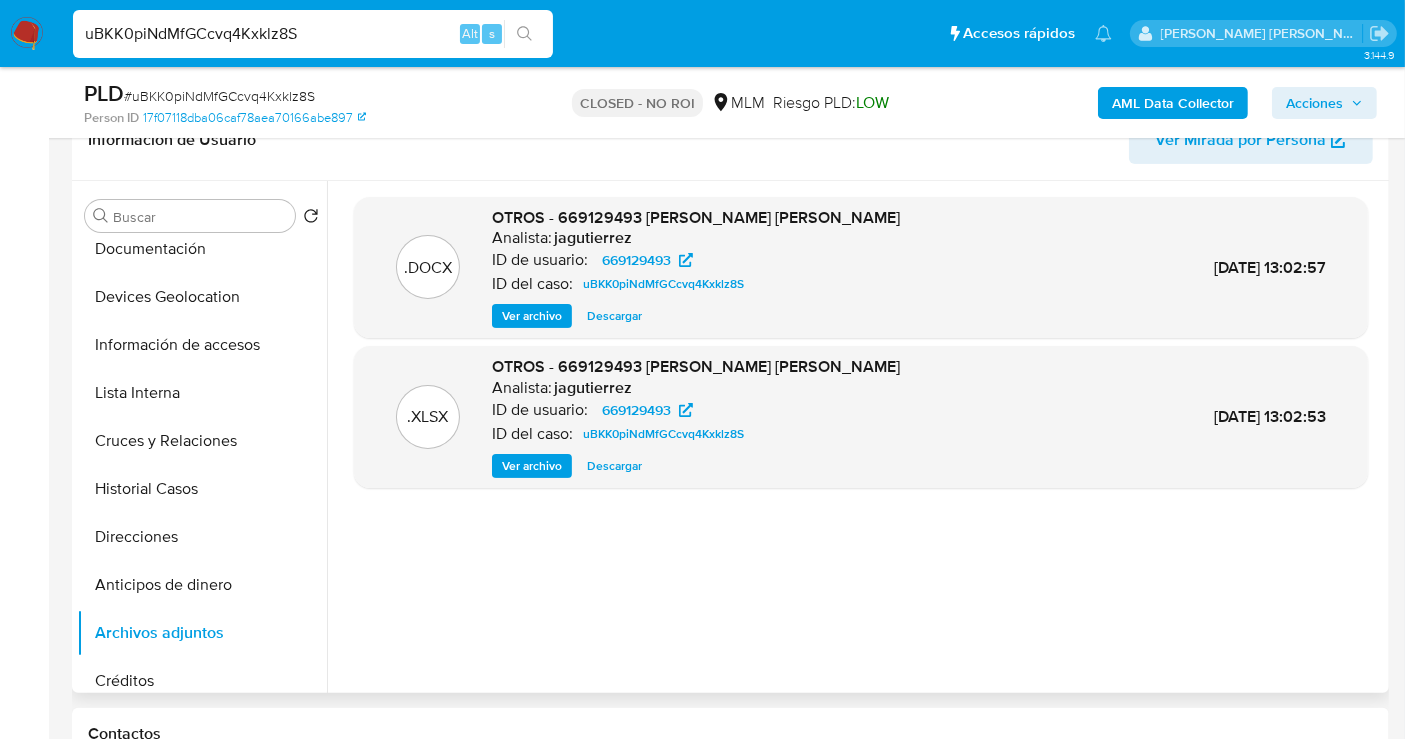 click on "Descargar" at bounding box center [614, 316] 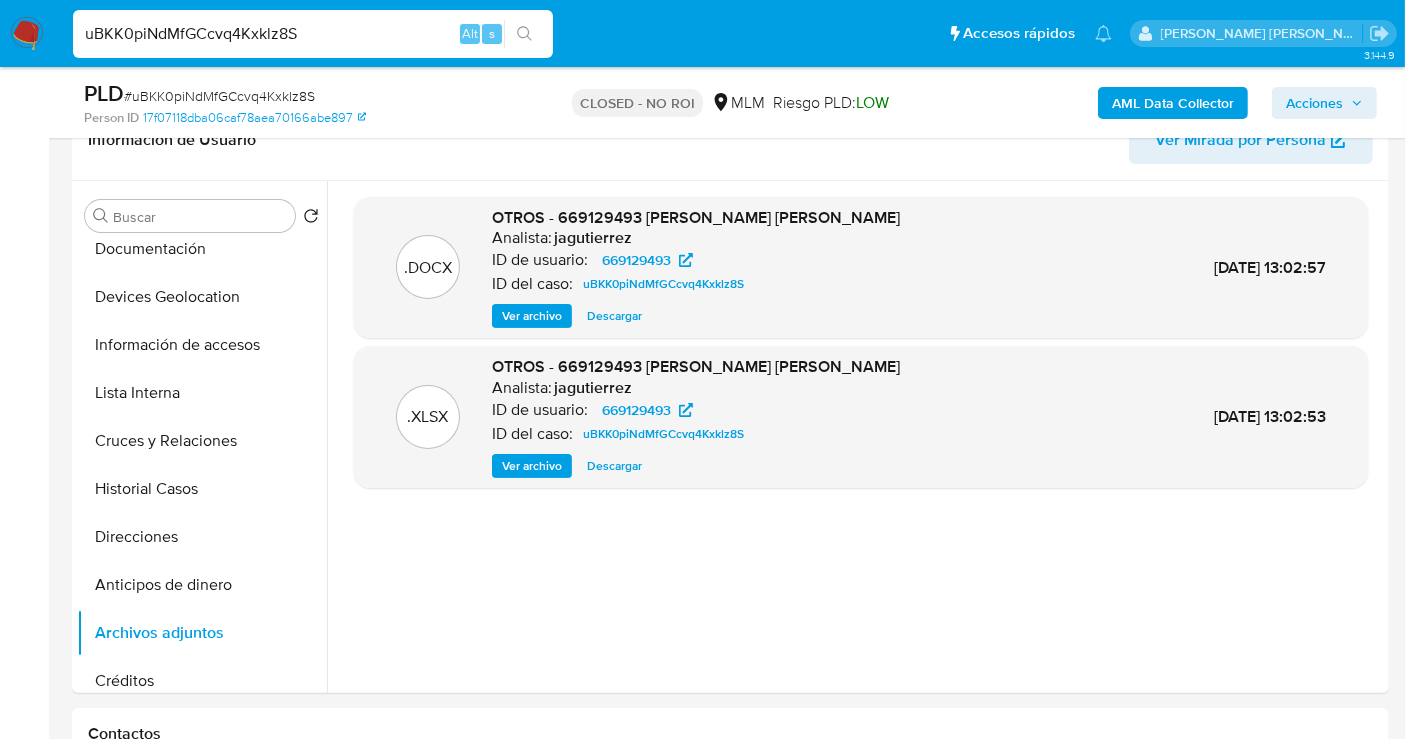 click on "uBKK0piNdMfGCcvq4Kxklz8S" at bounding box center (313, 34) 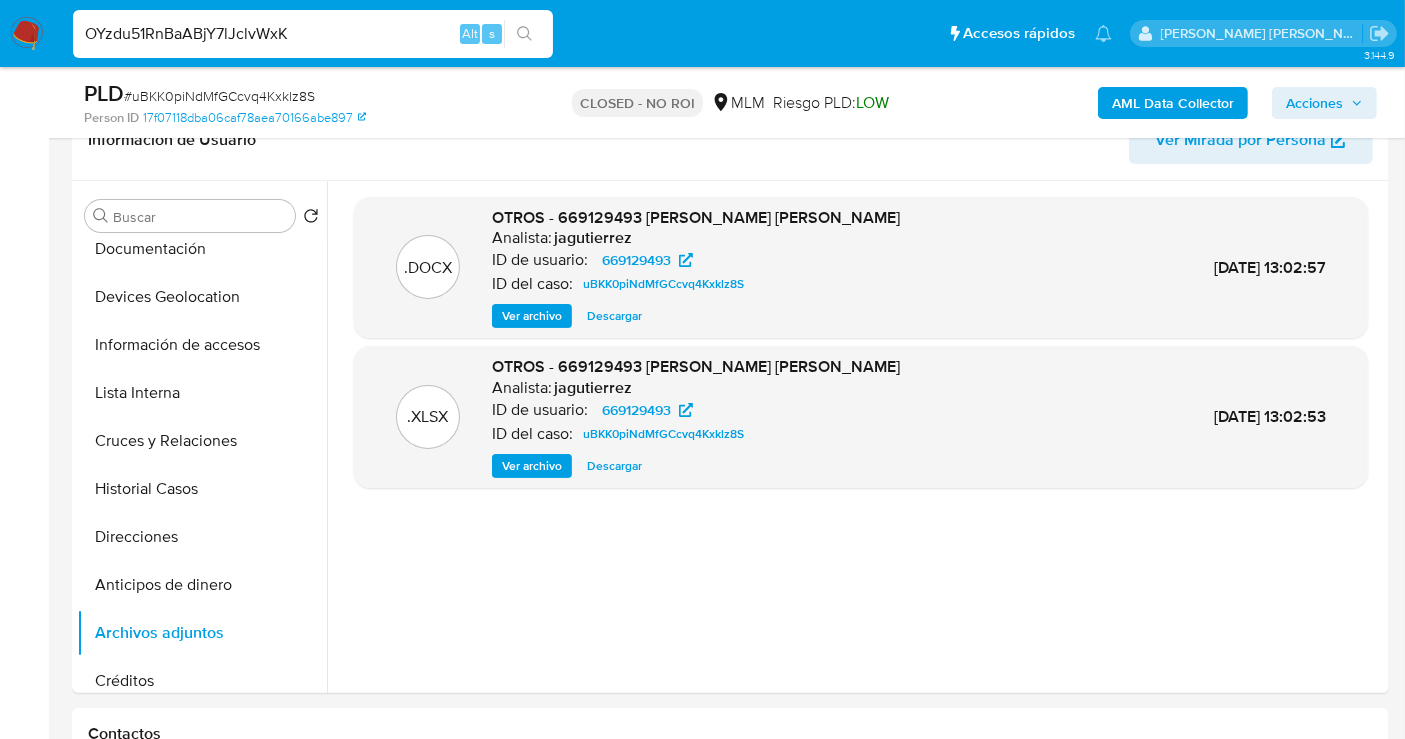 type on "OYzdu51RnBaABjY7lJclvWxK" 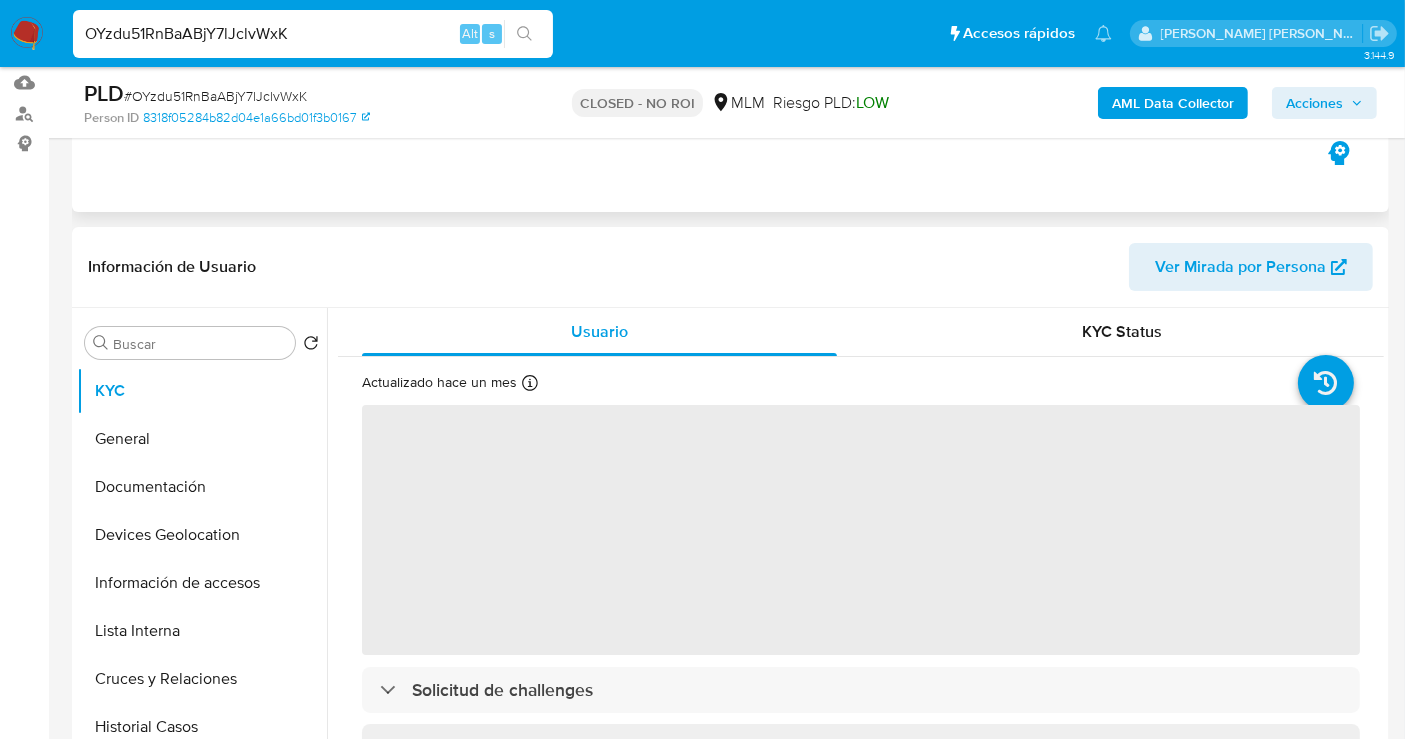 scroll, scrollTop: 333, scrollLeft: 0, axis: vertical 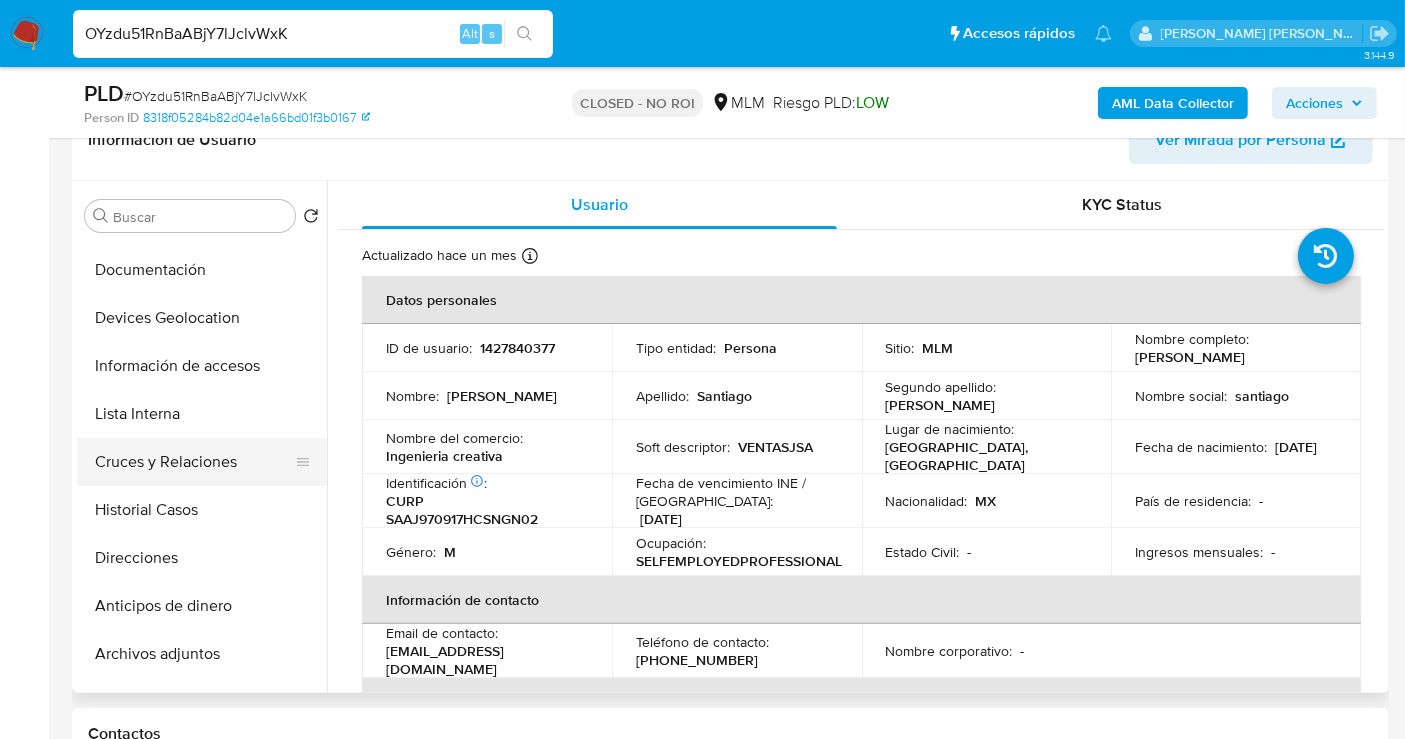 select on "10" 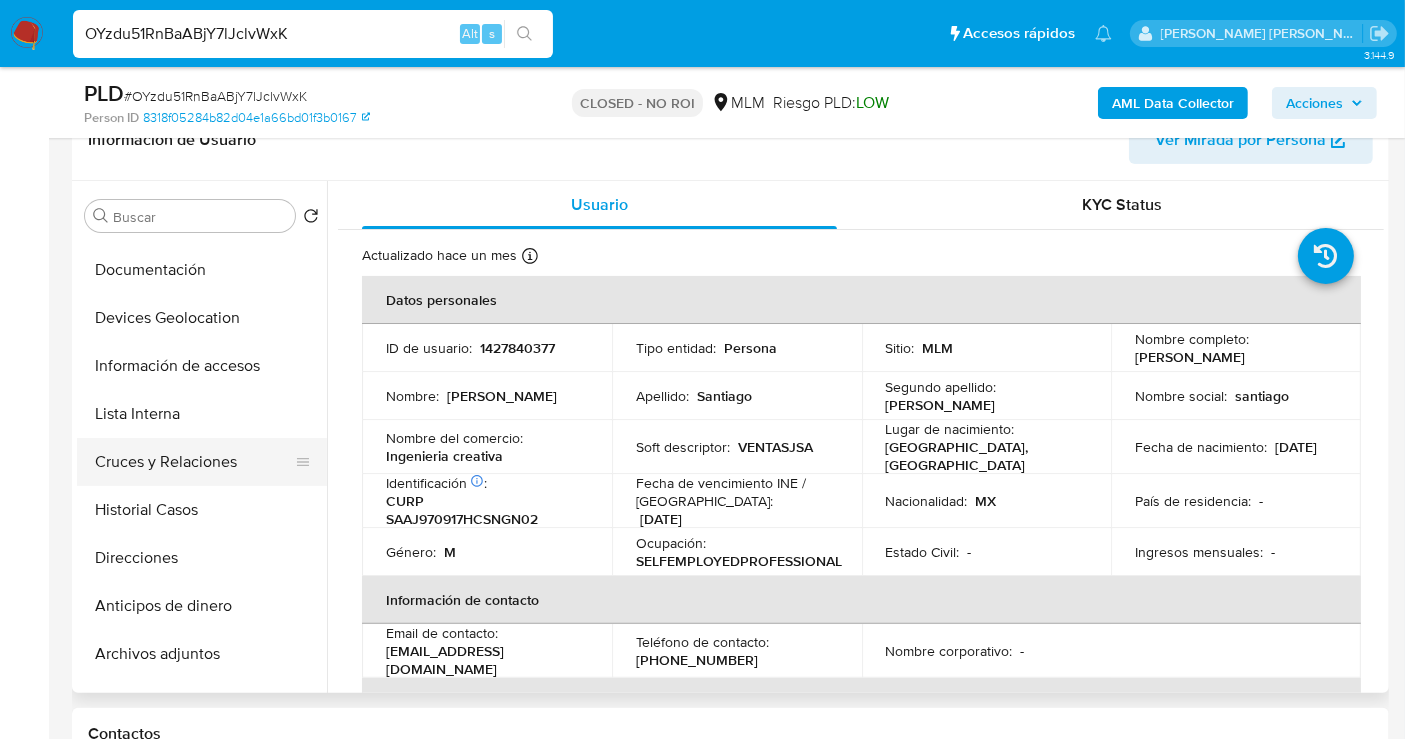 scroll, scrollTop: 111, scrollLeft: 0, axis: vertical 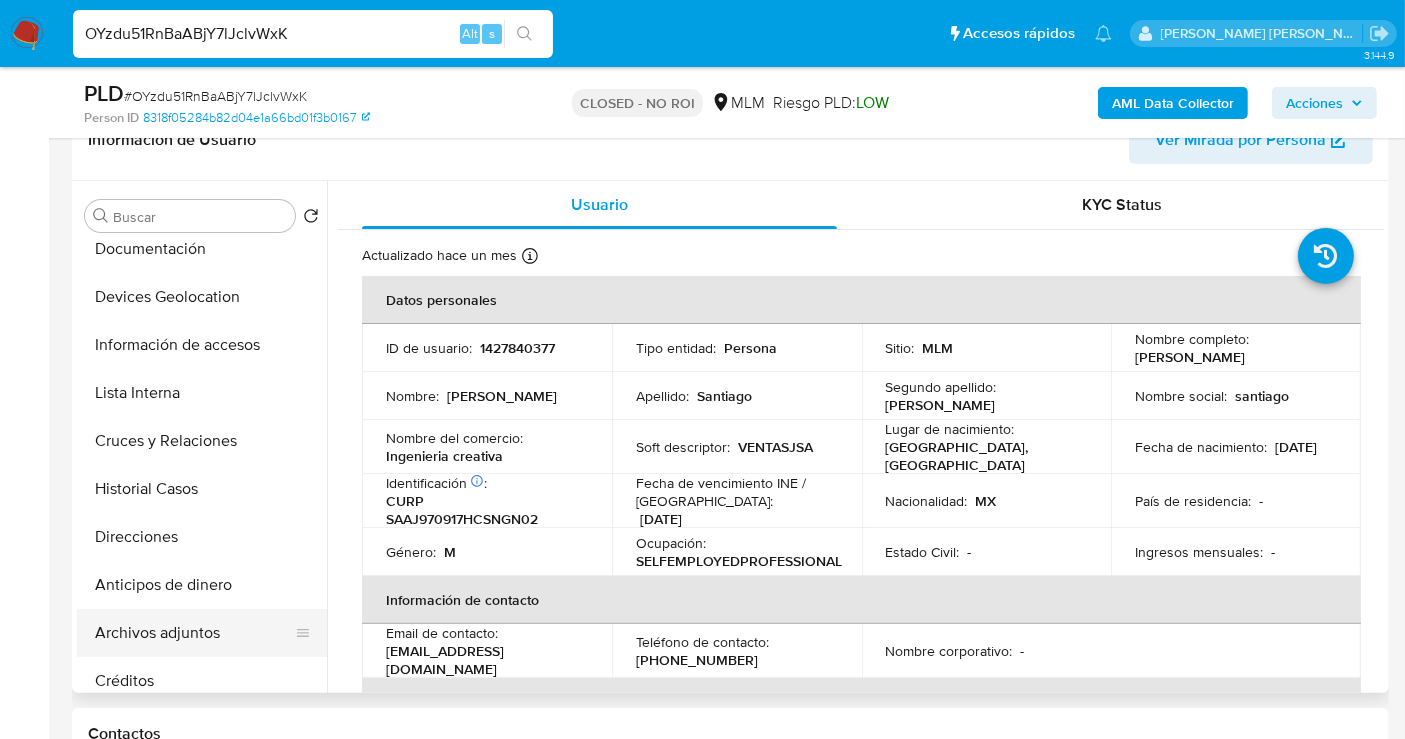 click on "Archivos adjuntos" at bounding box center [194, 633] 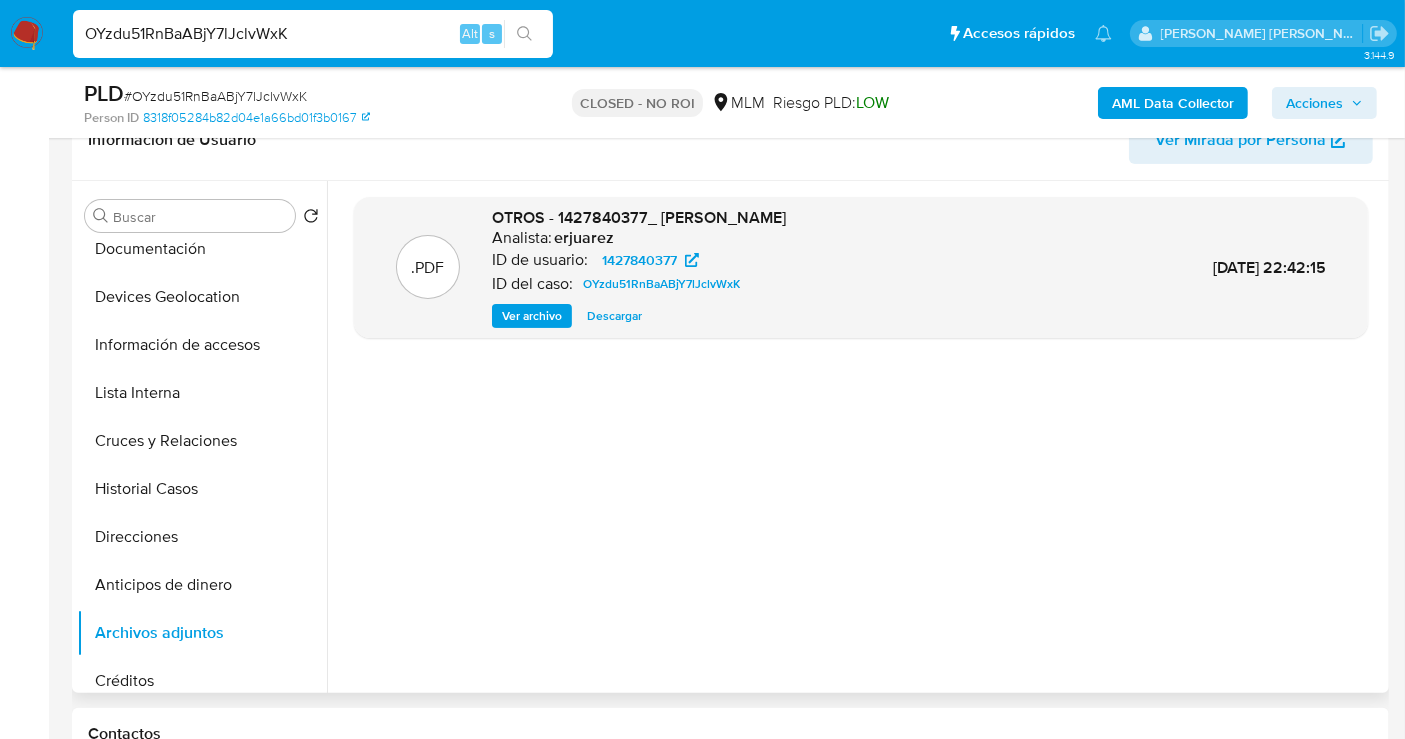 click on "Descargar" at bounding box center [614, 316] 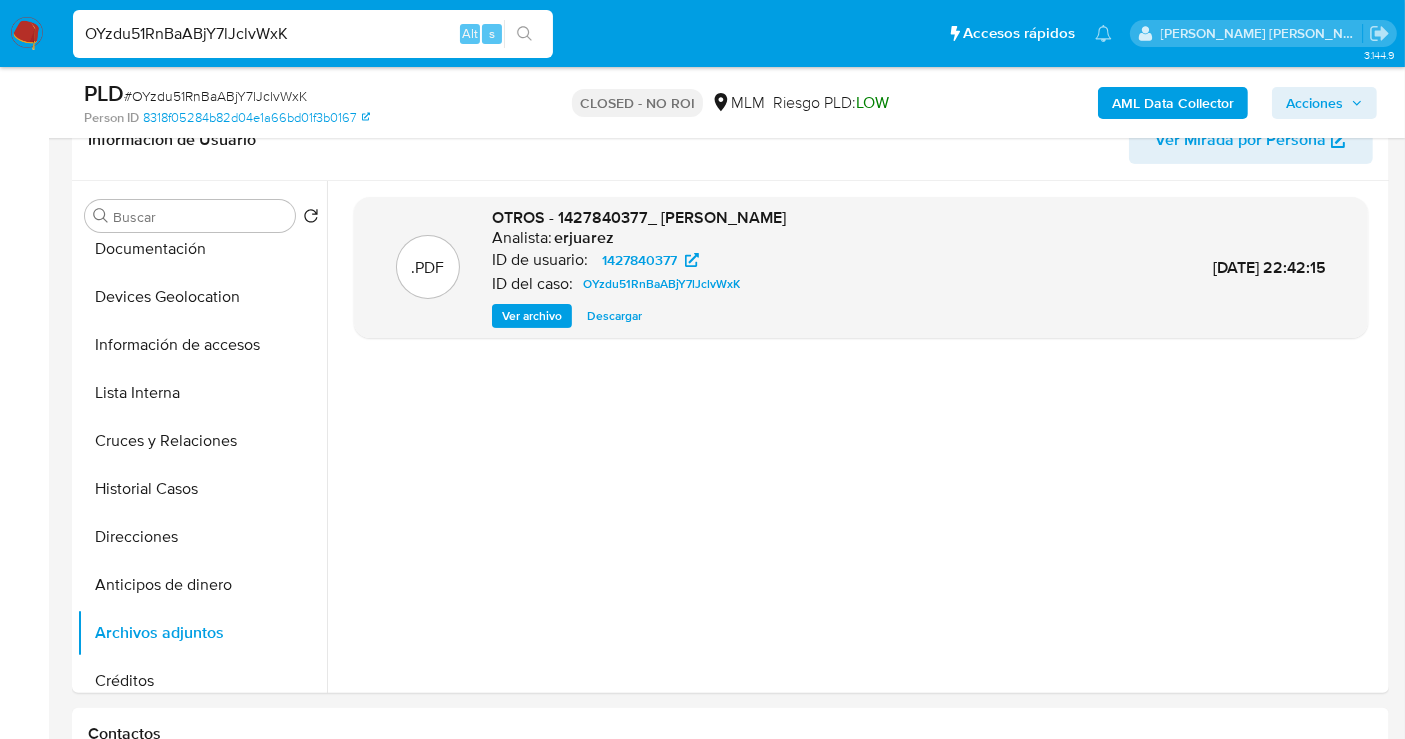 click on "OYzdu51RnBaABjY7lJclvWxK" at bounding box center [313, 34] 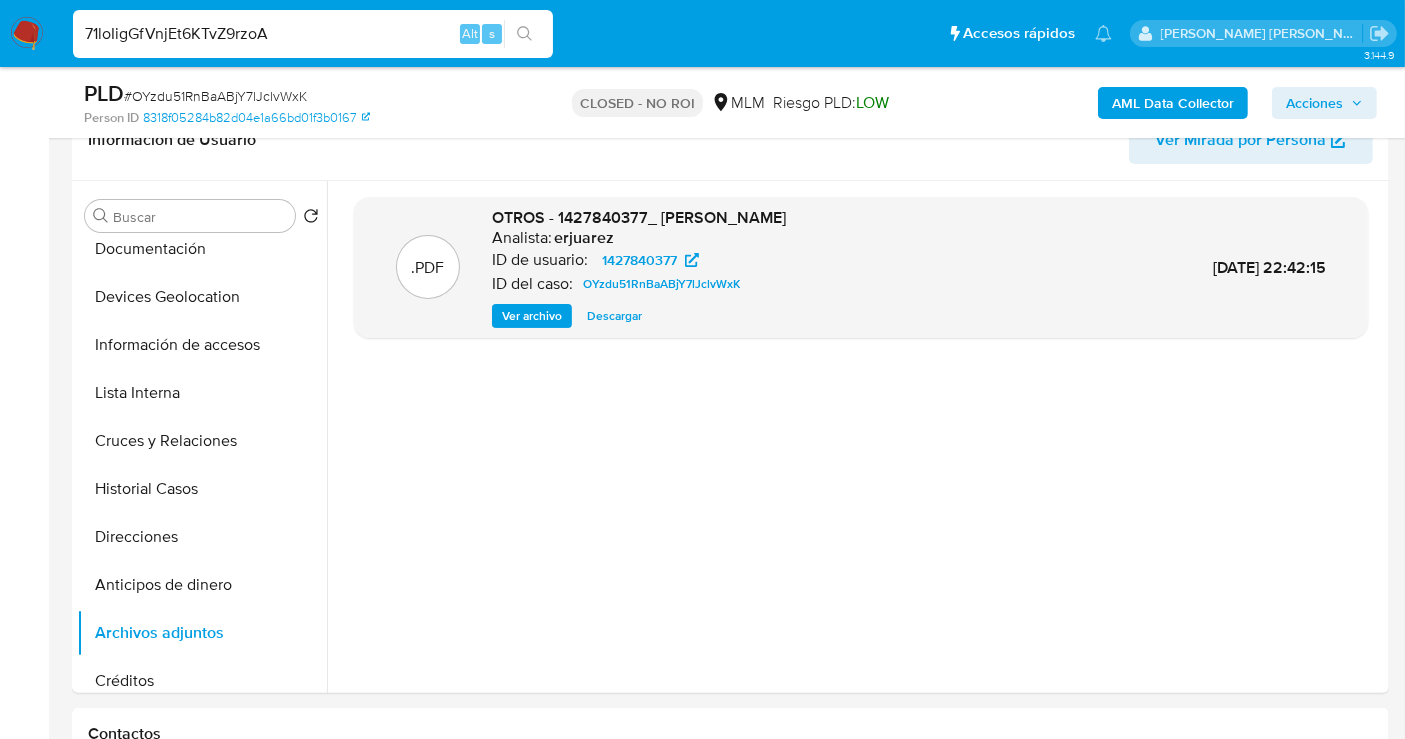 type on "71loIigGfVnjEt6KTvZ9rzoA" 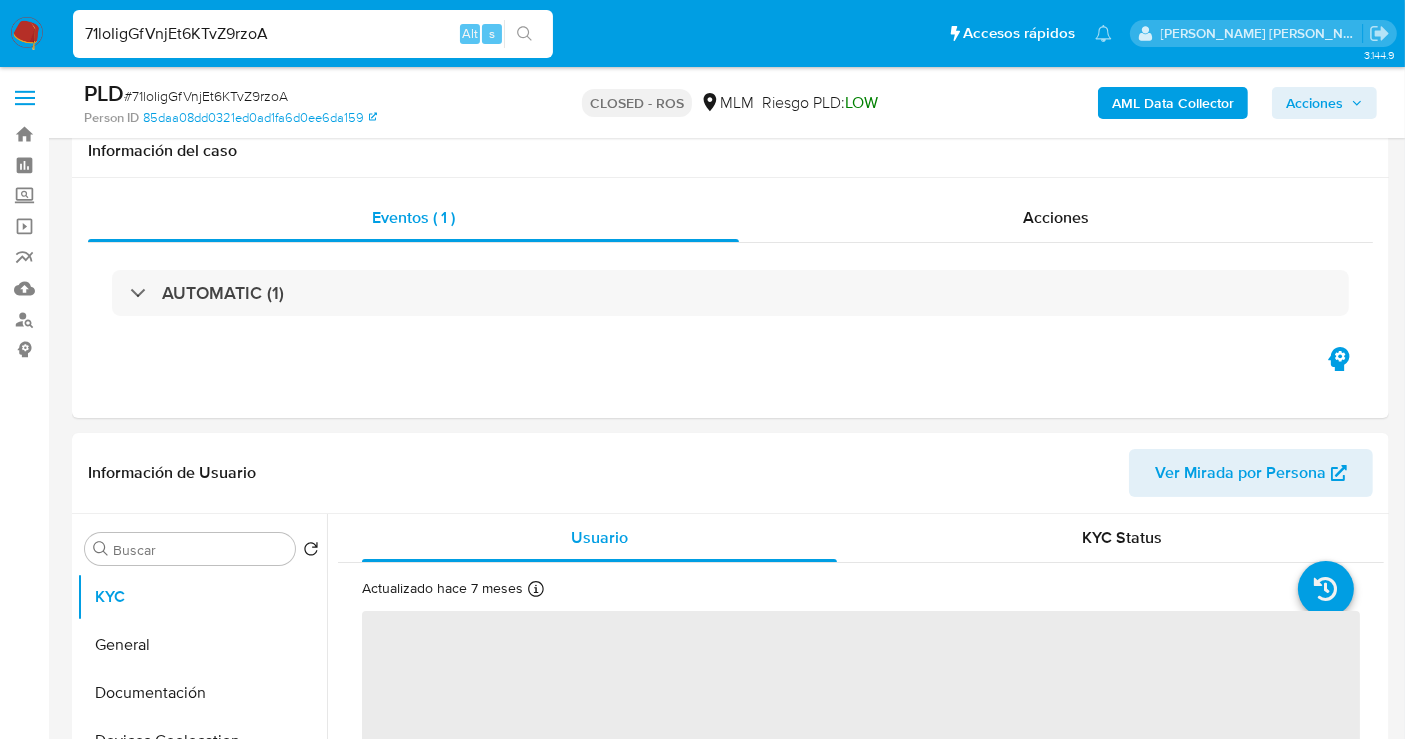 scroll, scrollTop: 555, scrollLeft: 0, axis: vertical 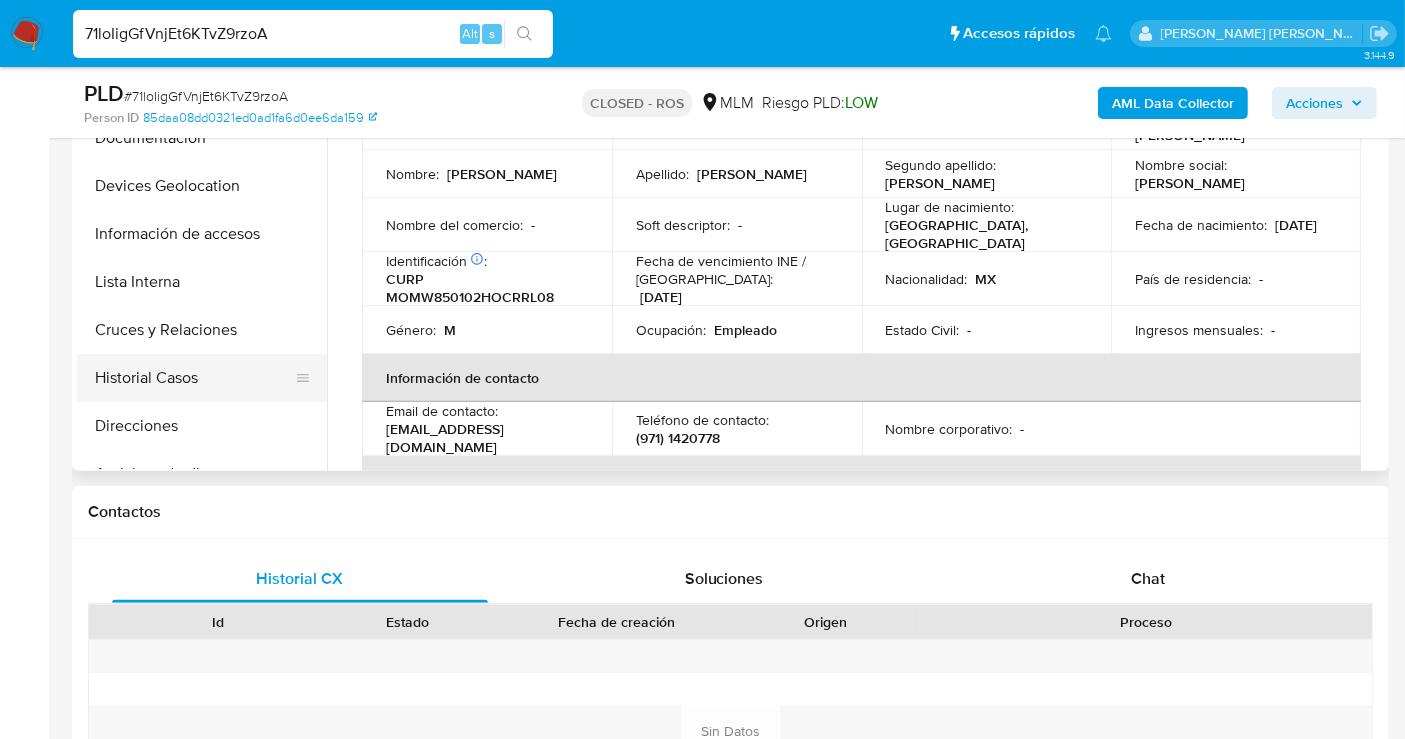 click on "Historial Casos" at bounding box center [194, 378] 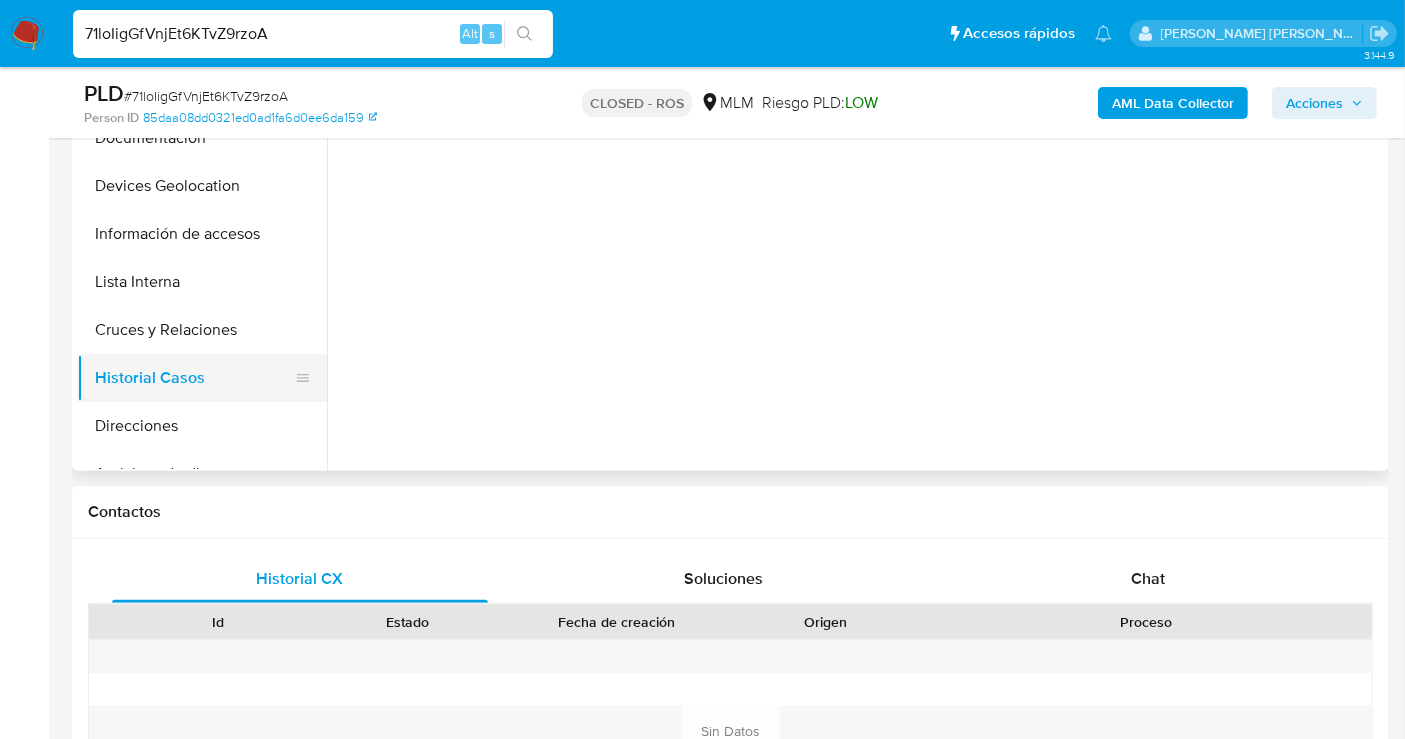 select on "10" 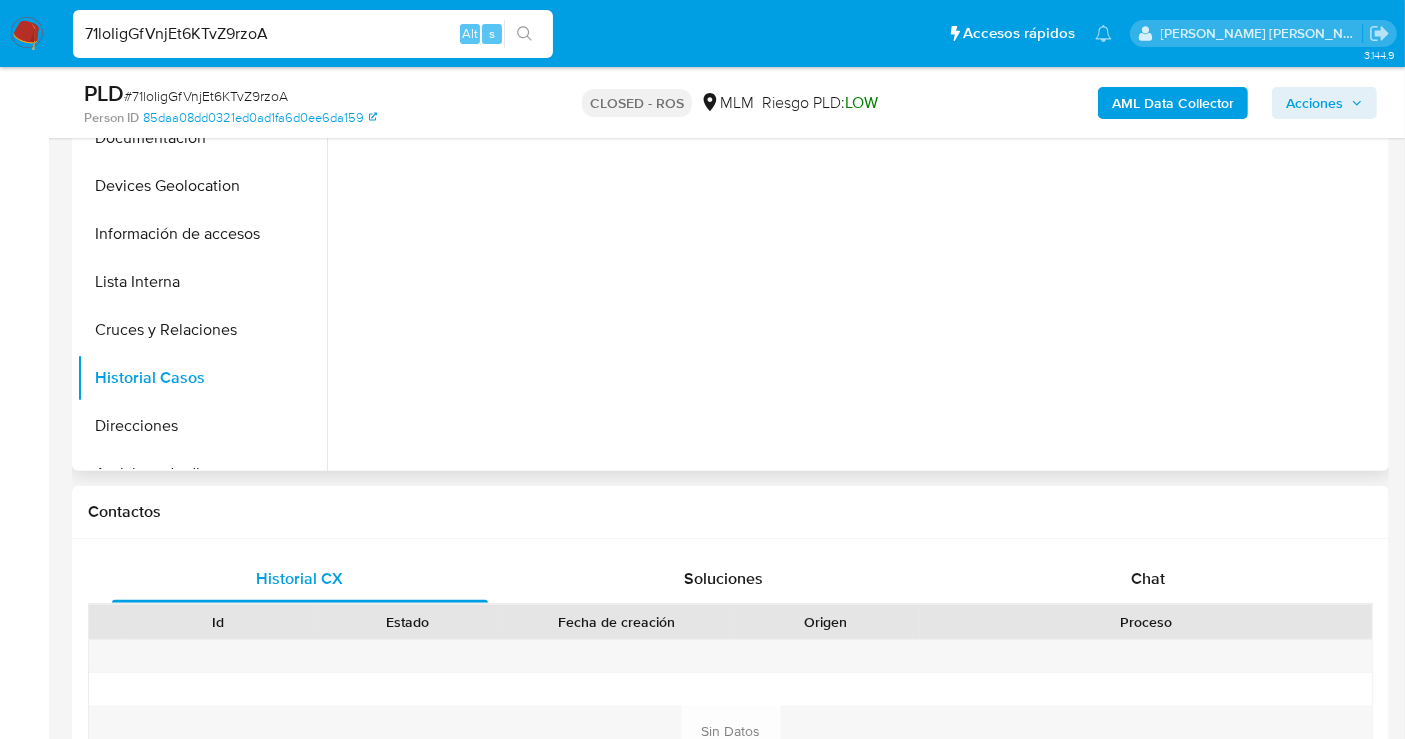 scroll, scrollTop: 444, scrollLeft: 0, axis: vertical 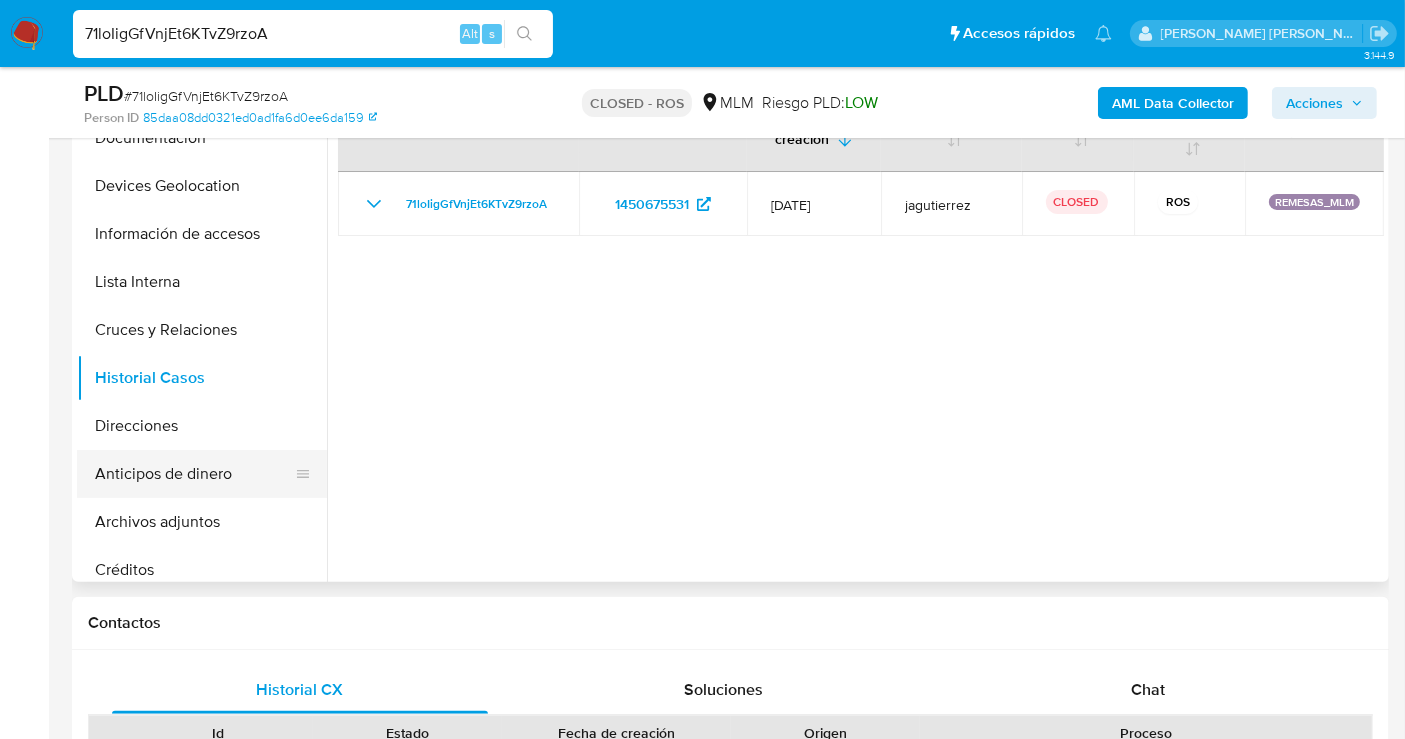click on "Anticipos de dinero" at bounding box center [194, 474] 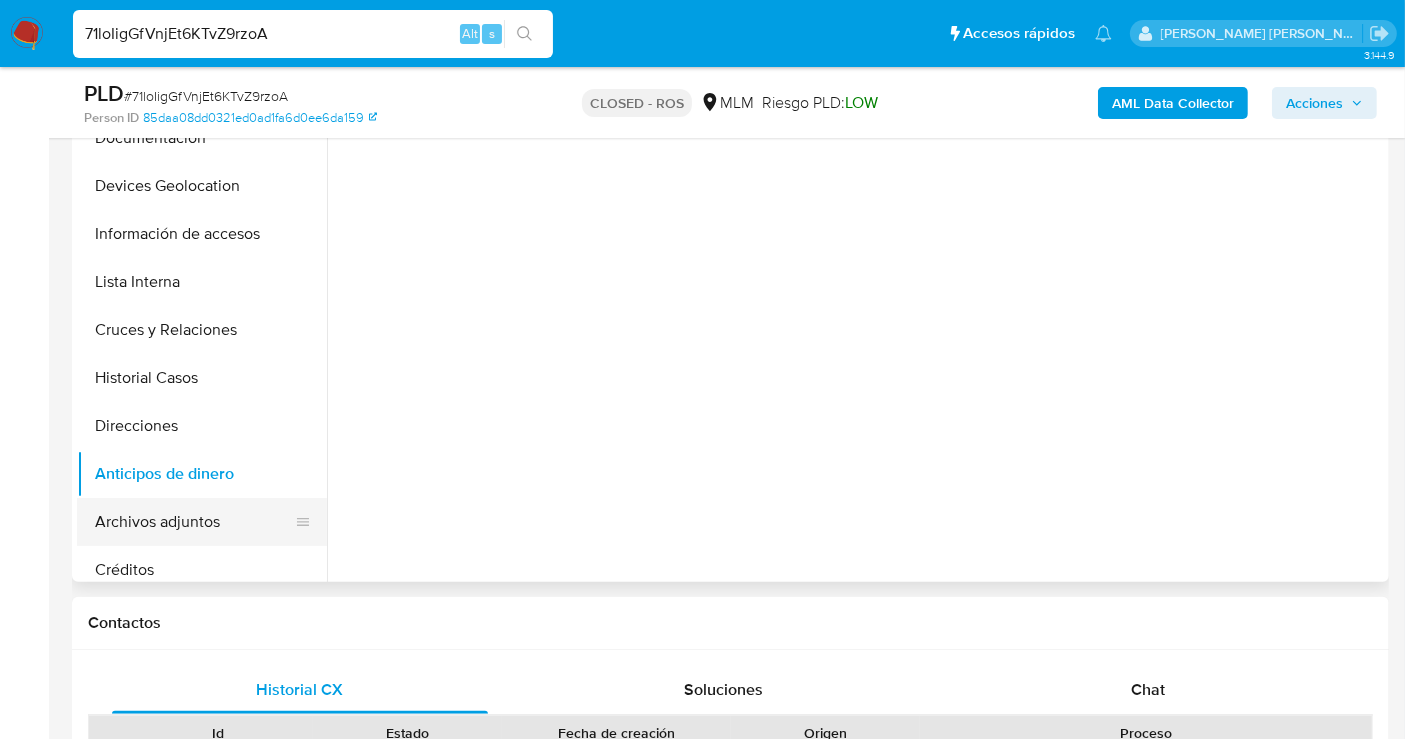 click on "Archivos adjuntos" at bounding box center [194, 522] 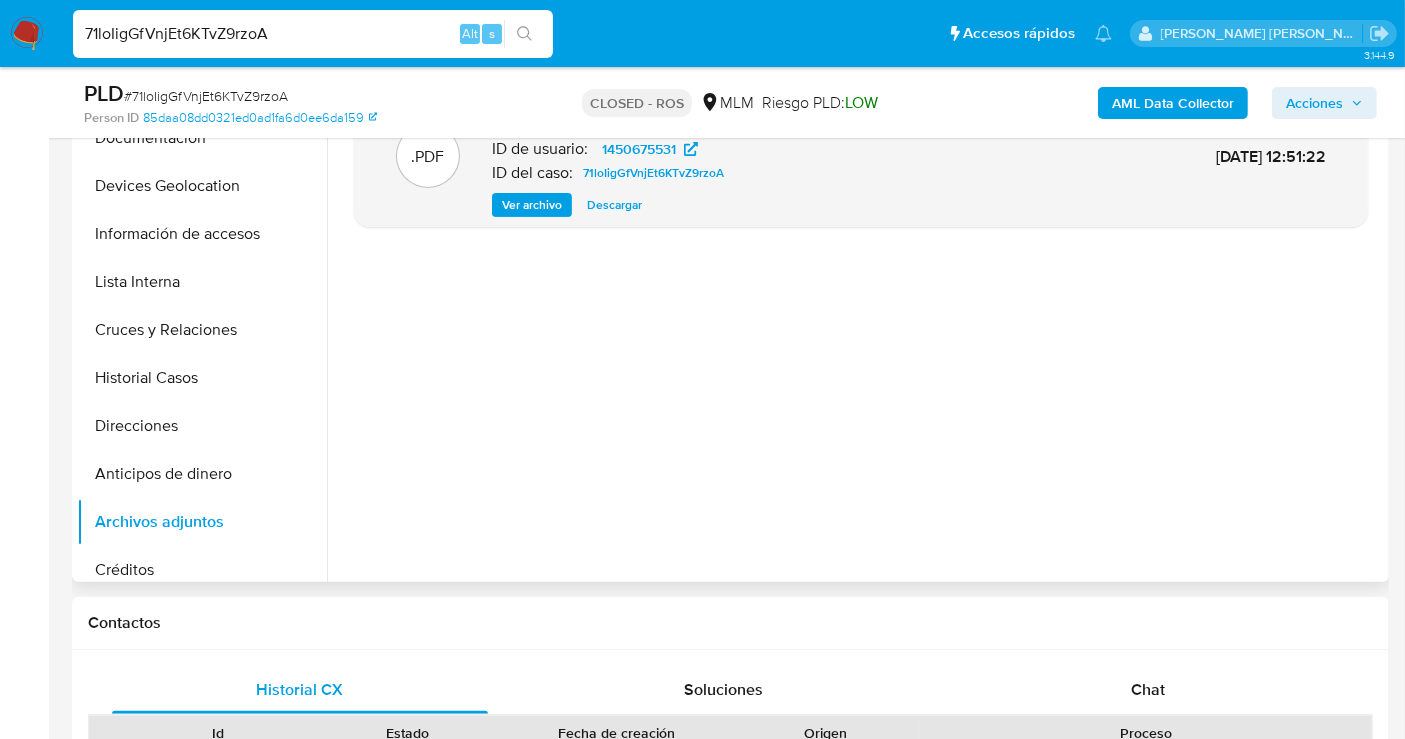 scroll, scrollTop: 222, scrollLeft: 0, axis: vertical 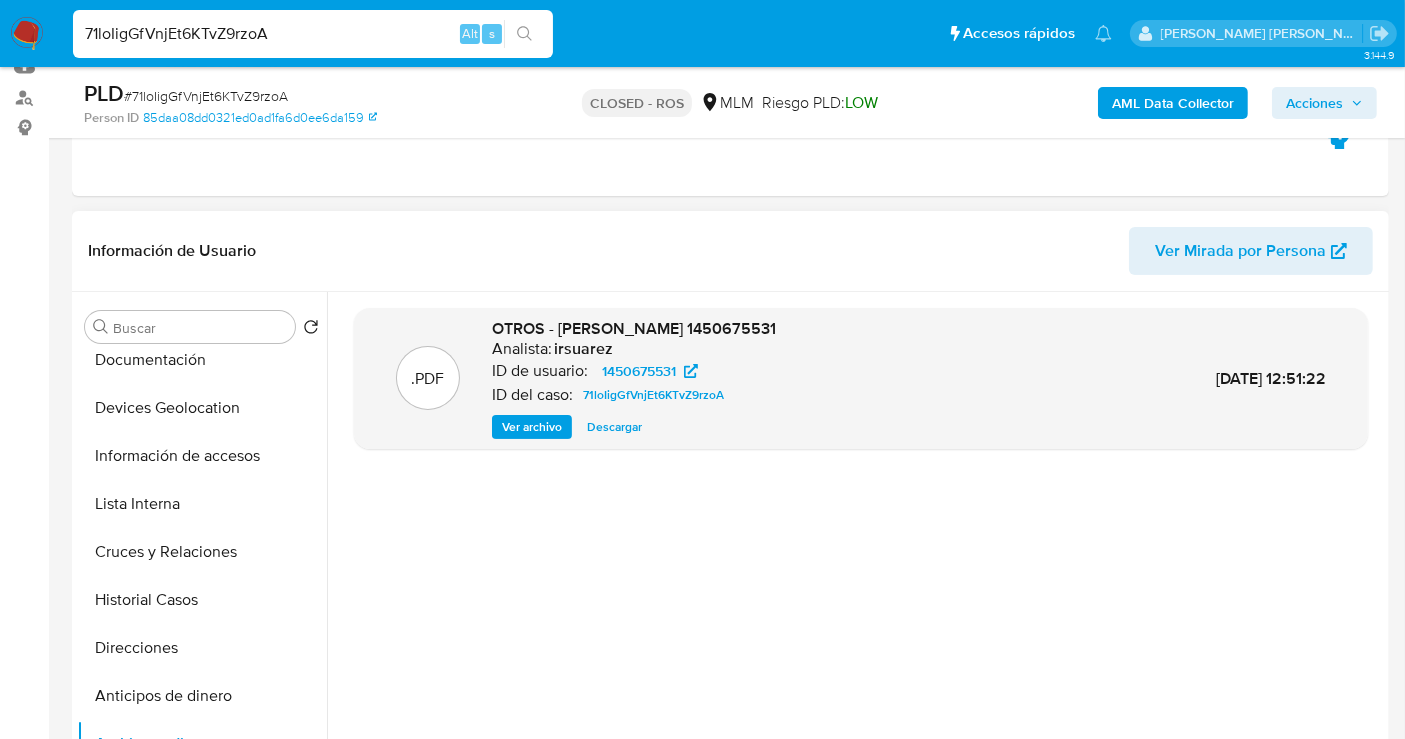 click on "Descargar" at bounding box center (614, 427) 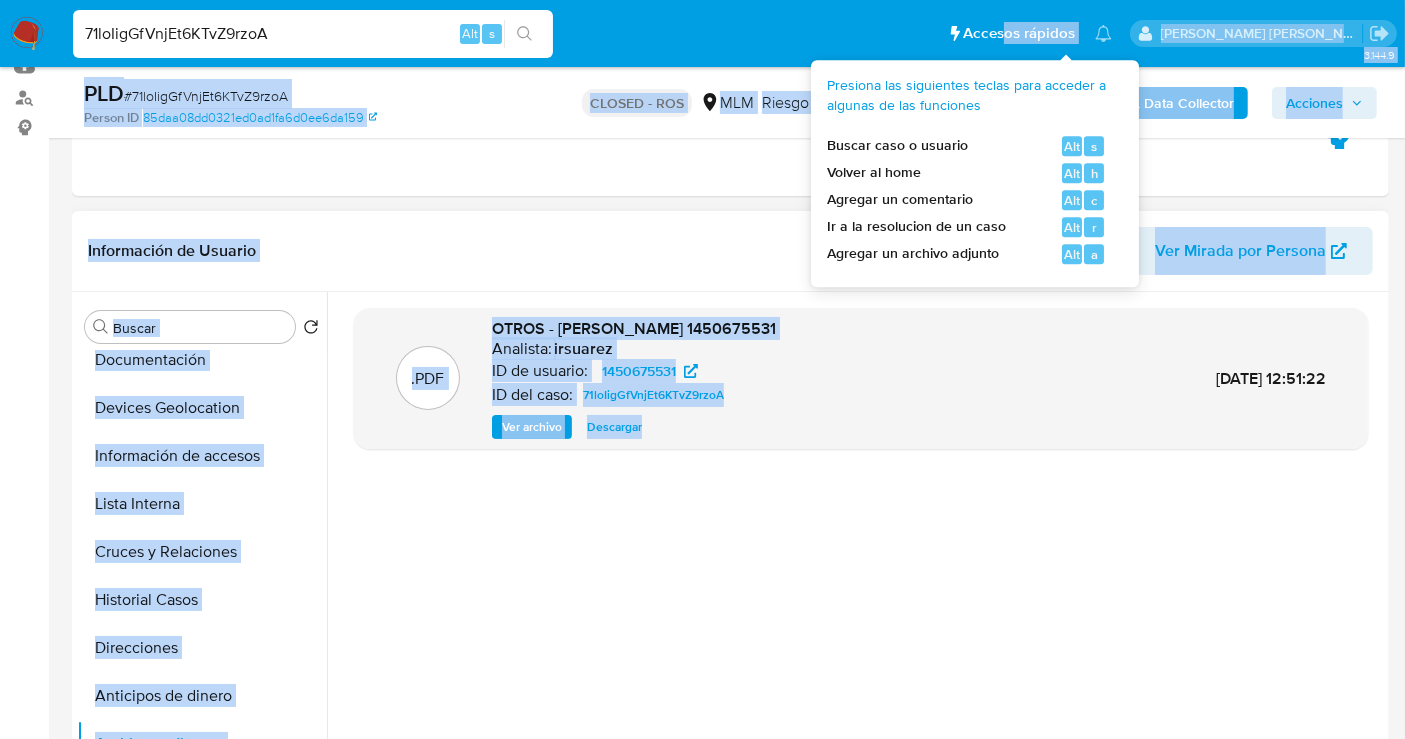 drag, startPoint x: 1059, startPoint y: 44, endPoint x: 1066, endPoint y: 494, distance: 450.05444 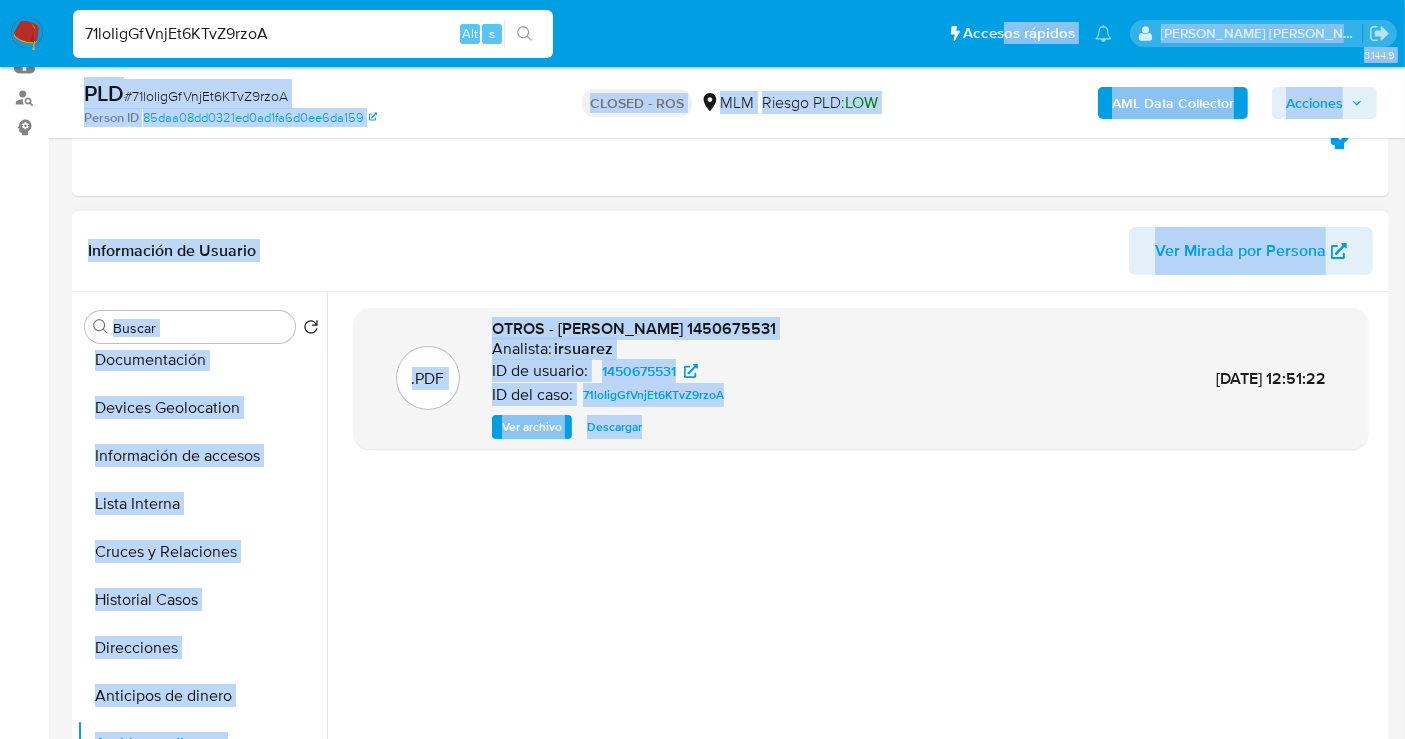 click on ".PDF OTROS - WILVER MORGAN MARTINEZ 1450675531 Analista: irsuarez ID de usuario: 1450675531 ID del caso: 71loIigGfVnjEt6KTvZ9rzoA Ver archivo Descargar 25/Oct/2023 12:51:22" at bounding box center (861, 548) 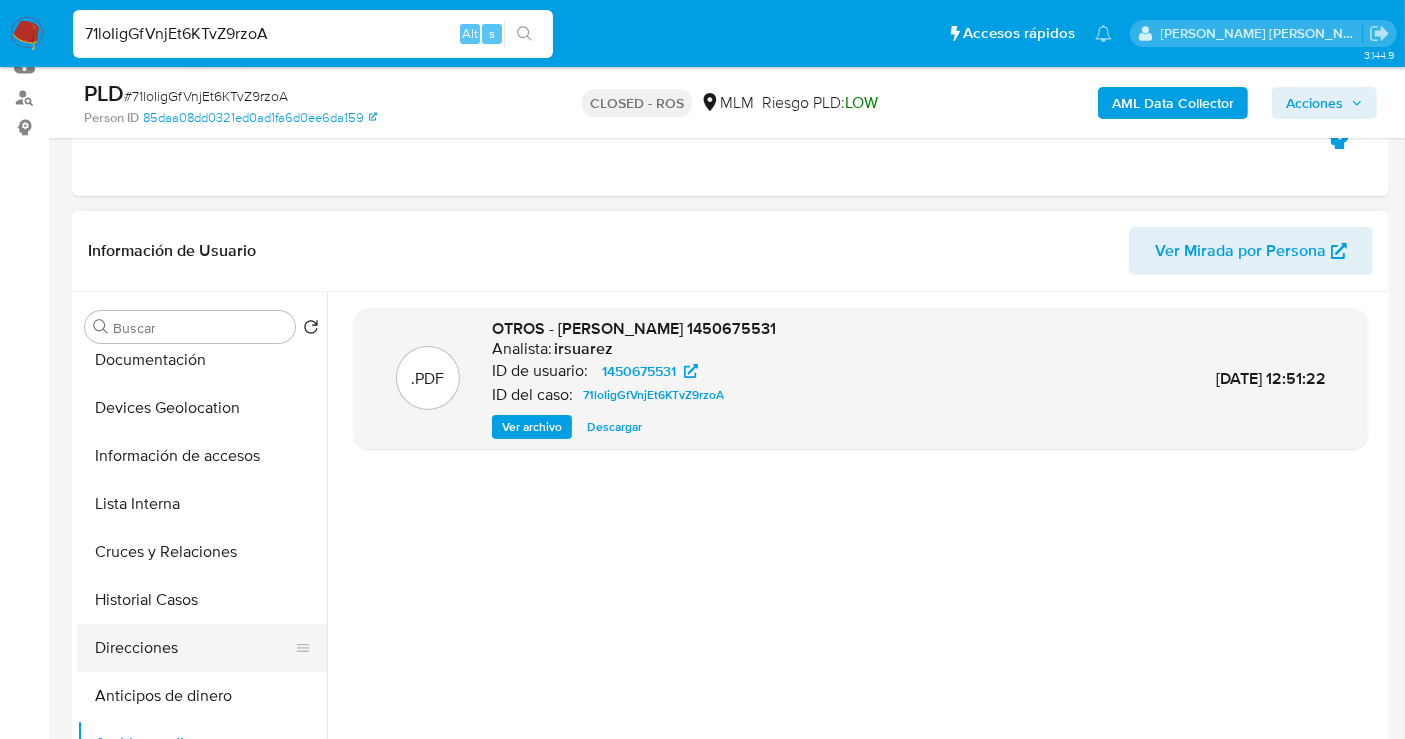 scroll, scrollTop: 222, scrollLeft: 0, axis: vertical 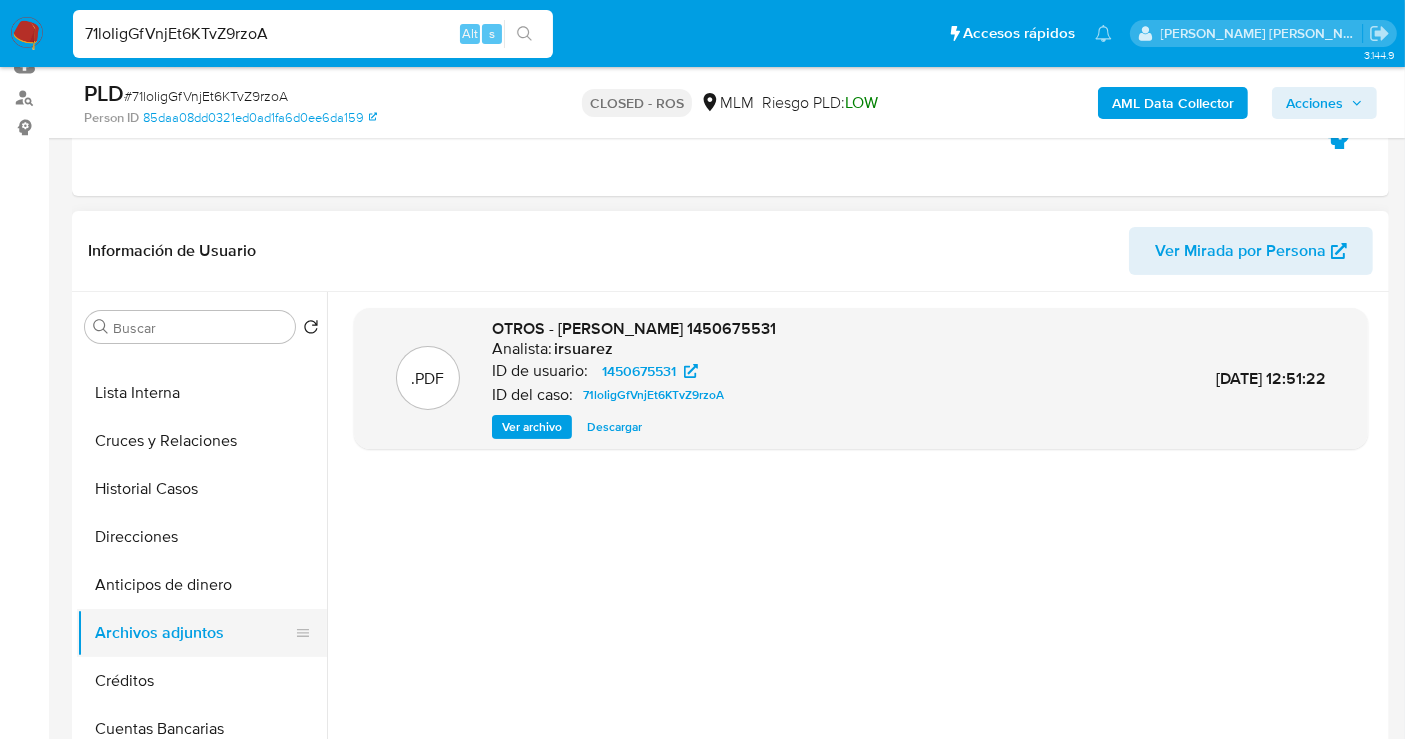 click on "Archivos adjuntos" at bounding box center [194, 633] 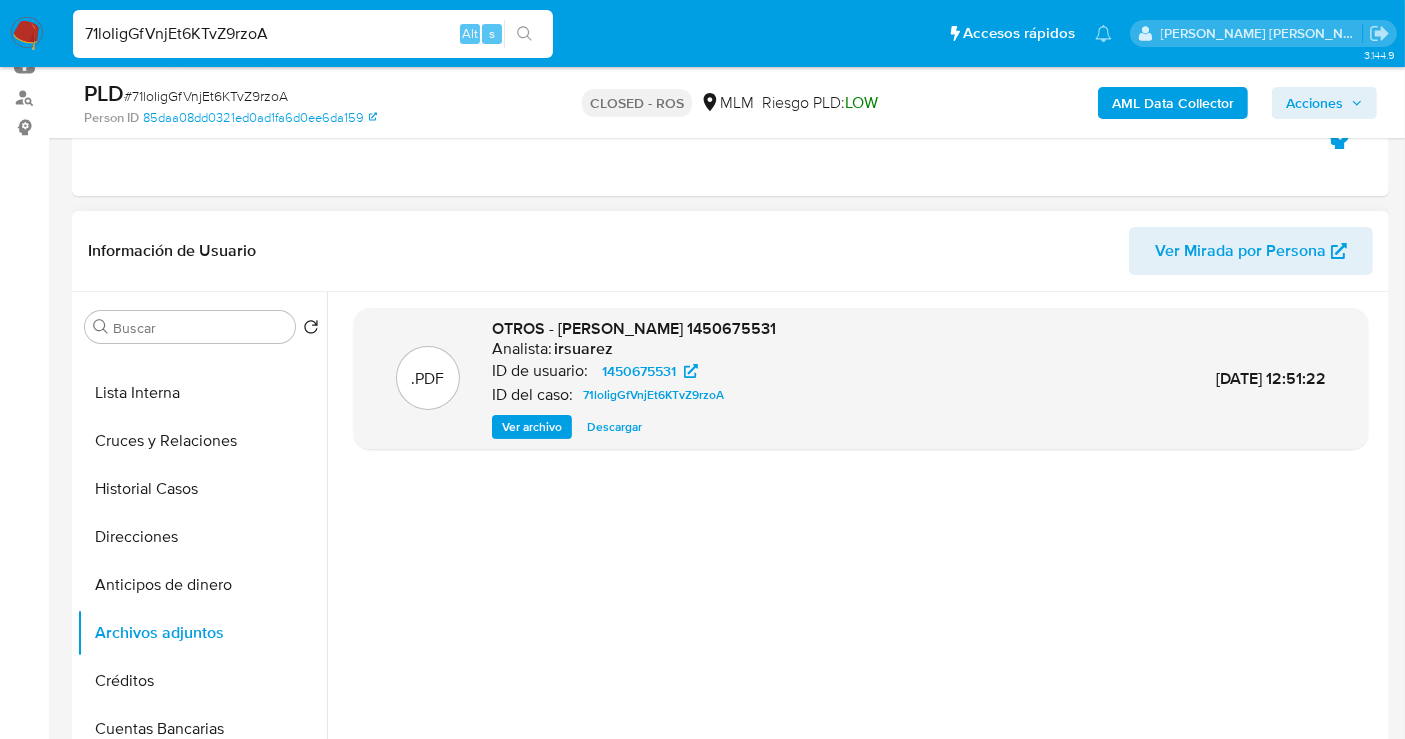 type 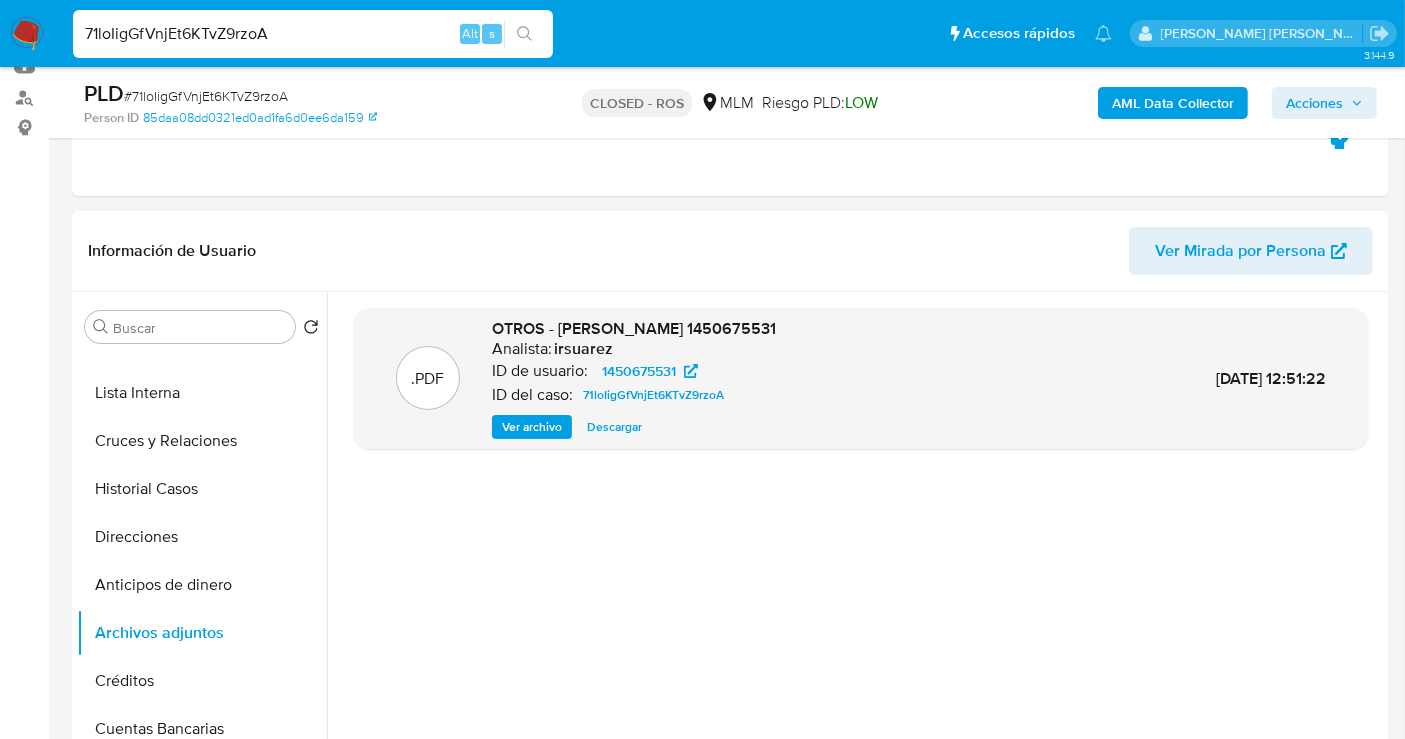 click on "71loIigGfVnjEt6KTvZ9rzoA" at bounding box center [313, 34] 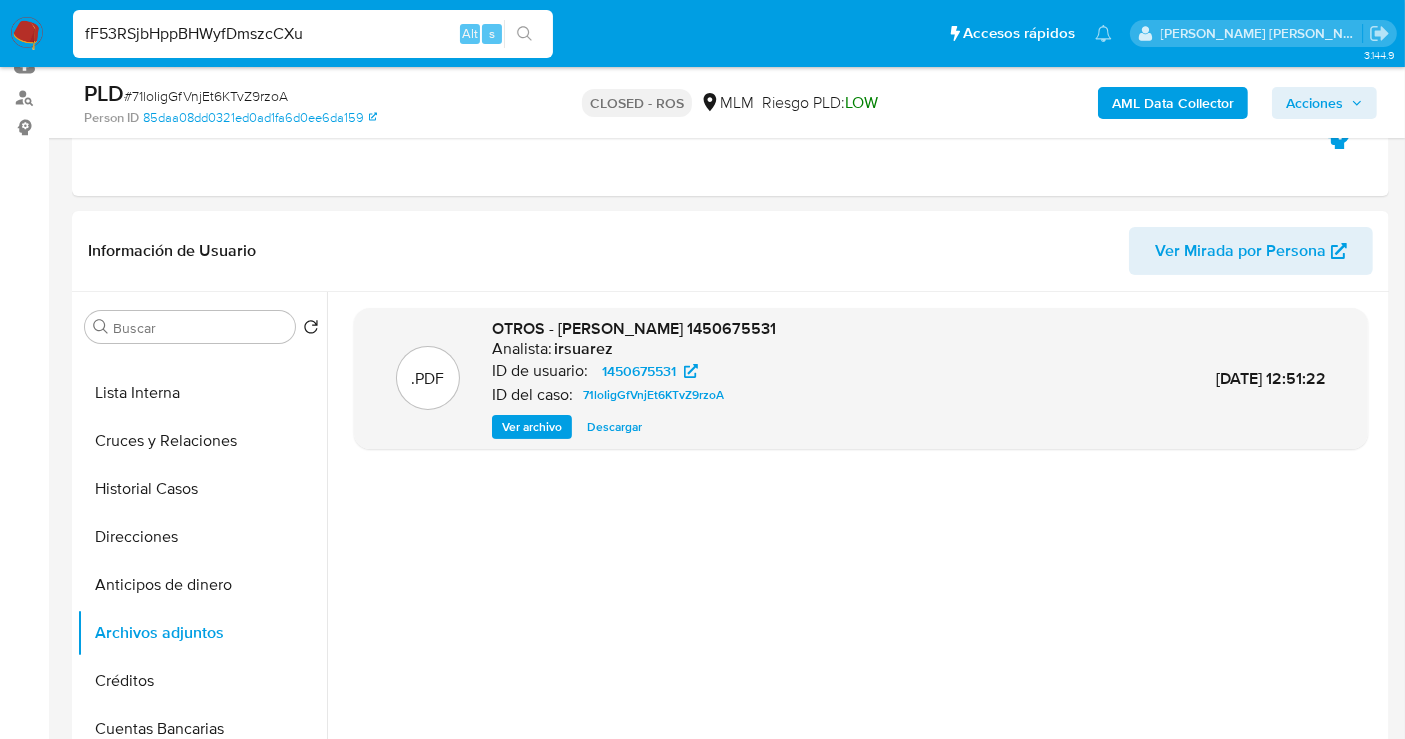 type on "fF53RSjbHppBHWyfDmszcCXu" 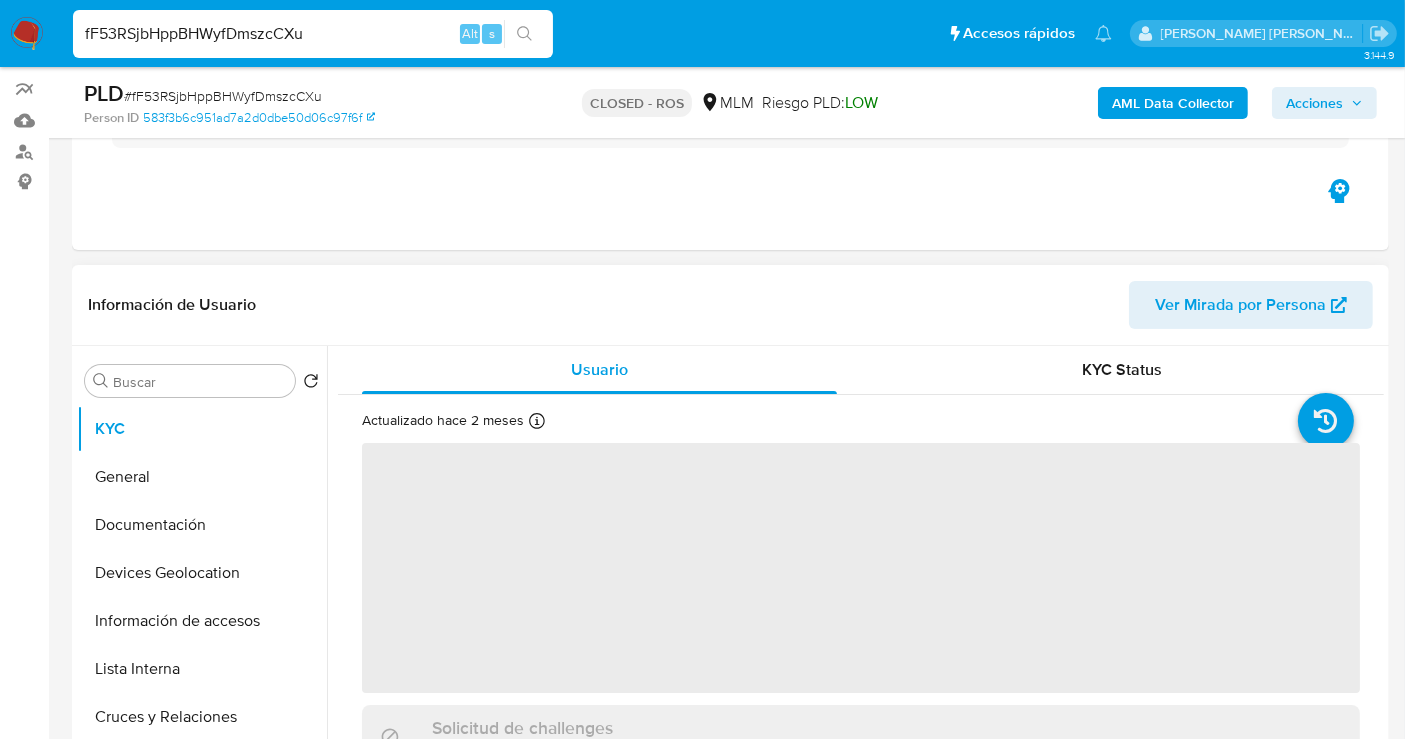 scroll, scrollTop: 444, scrollLeft: 0, axis: vertical 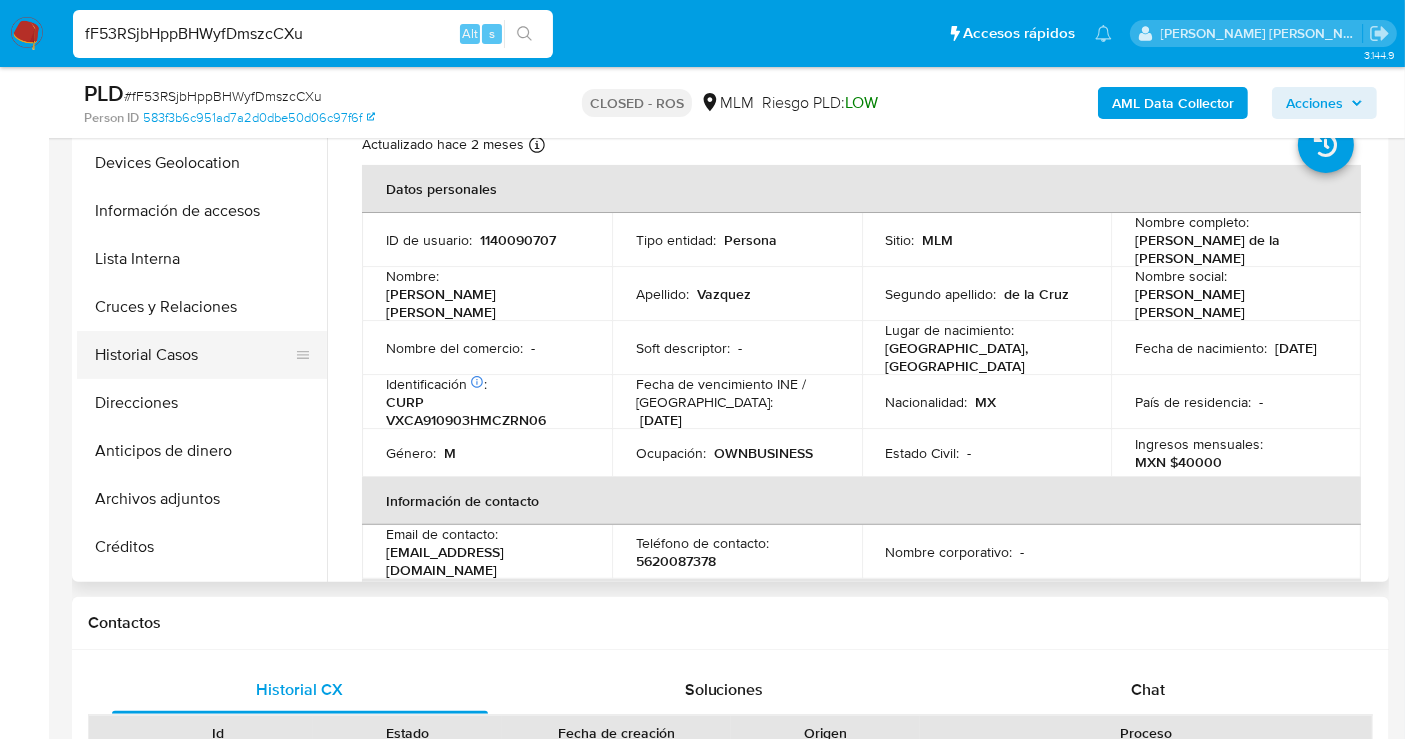 select on "10" 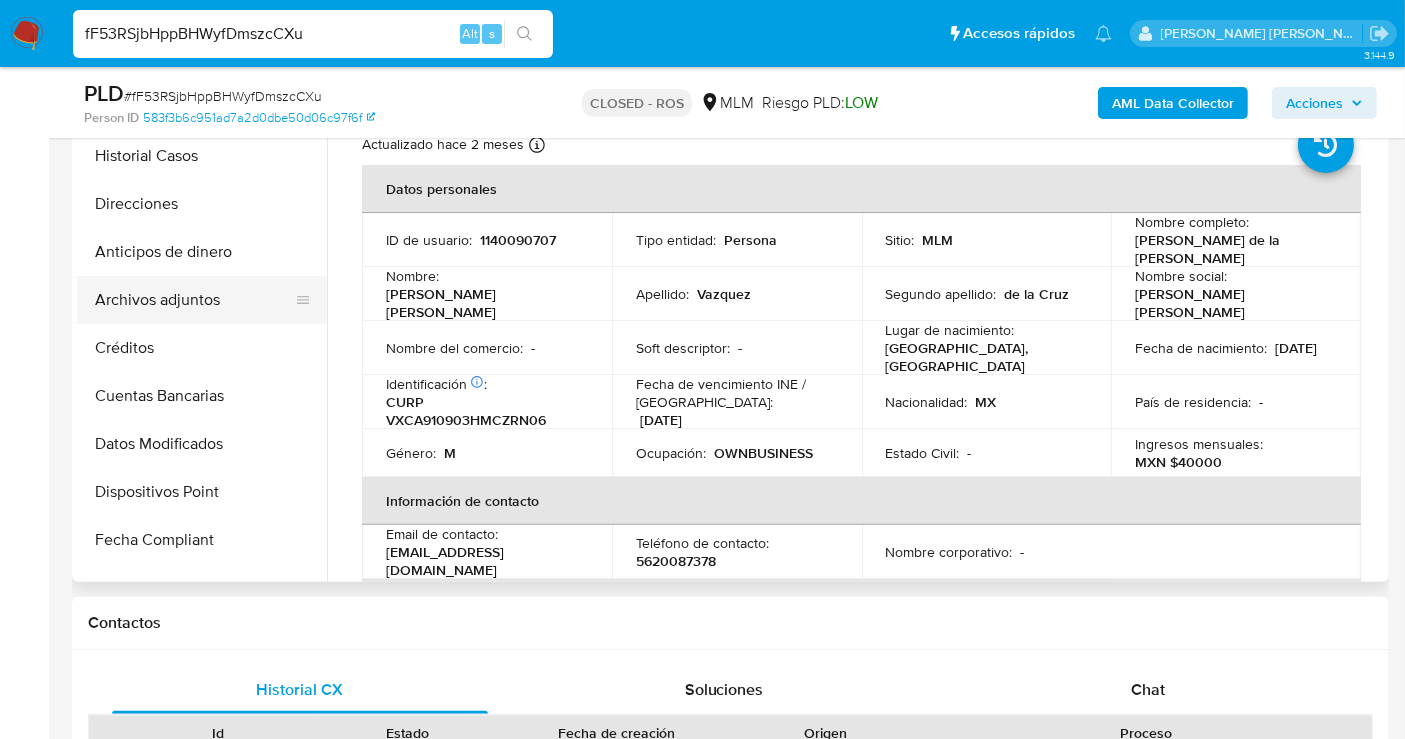 click on "Archivos adjuntos" at bounding box center (194, 300) 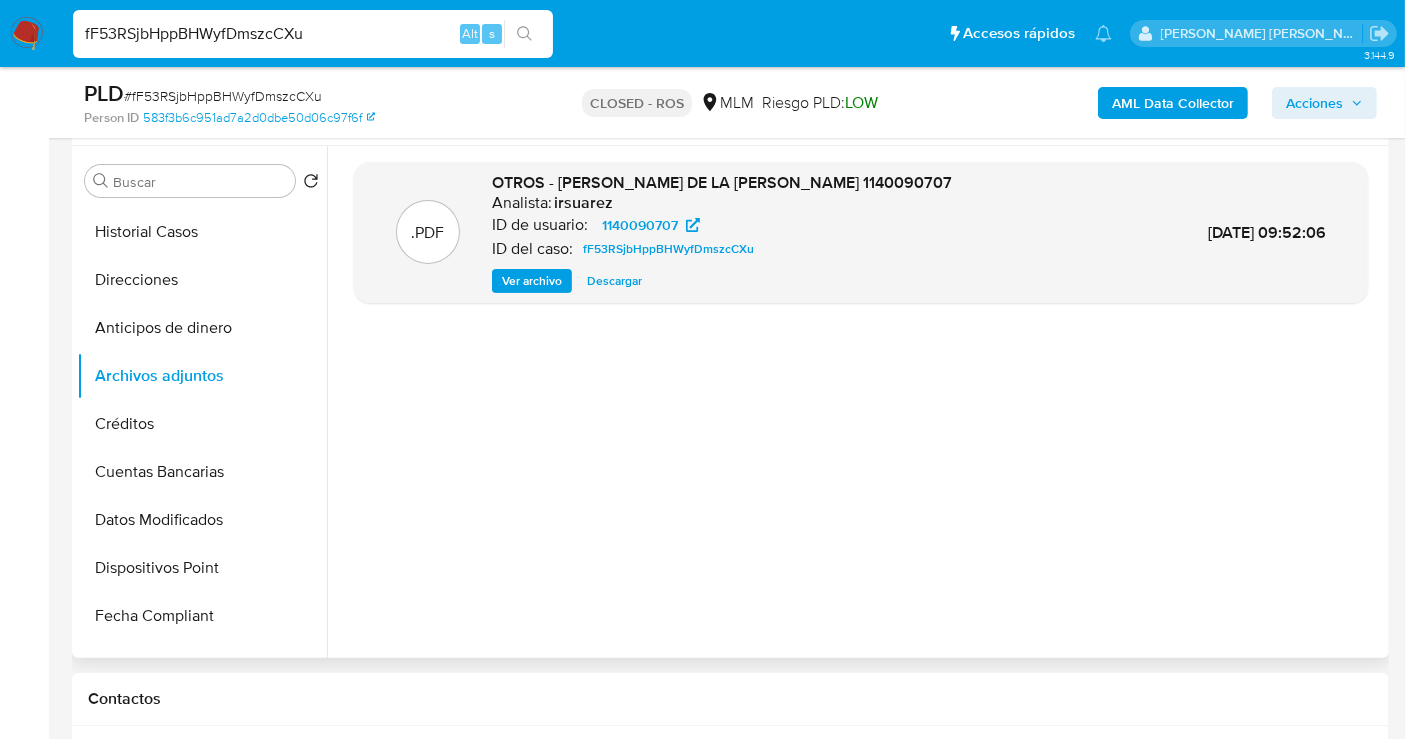 scroll, scrollTop: 333, scrollLeft: 0, axis: vertical 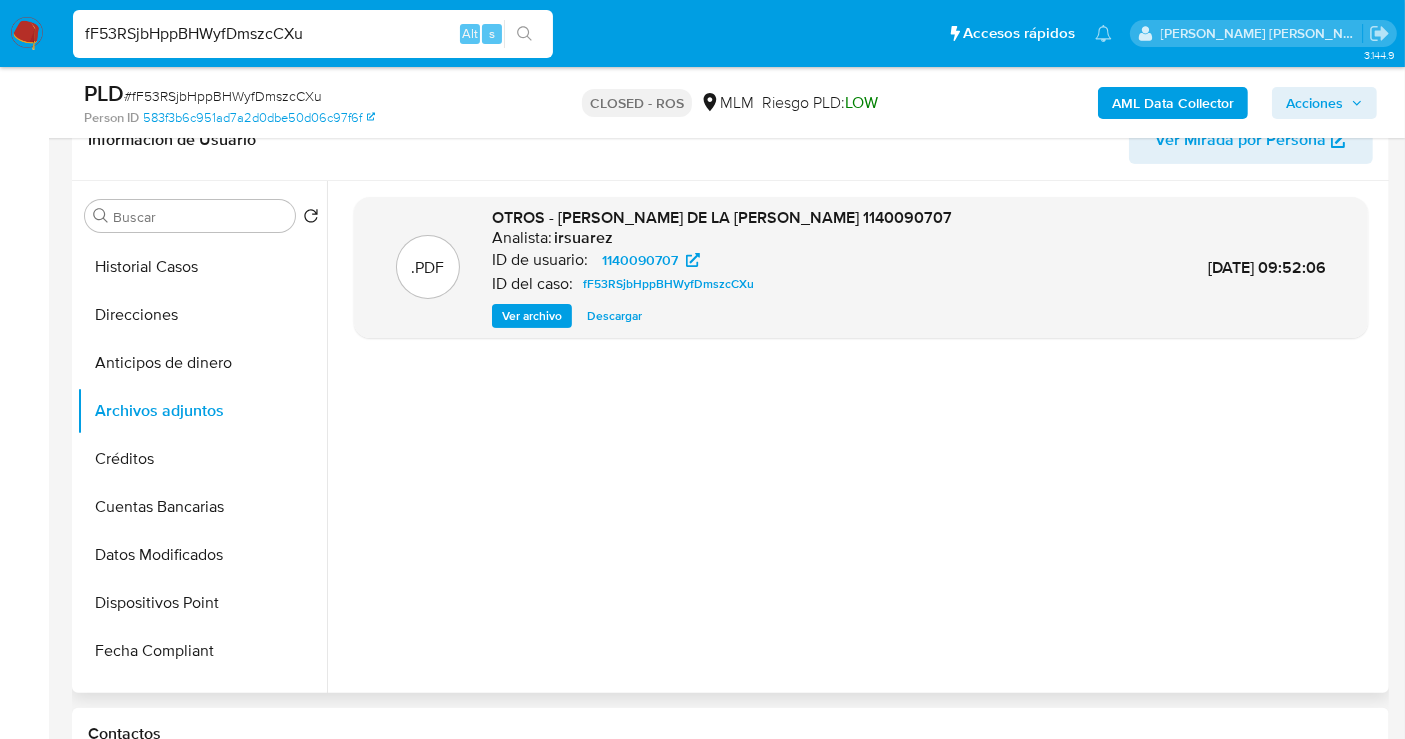 click on "Descargar" at bounding box center (614, 316) 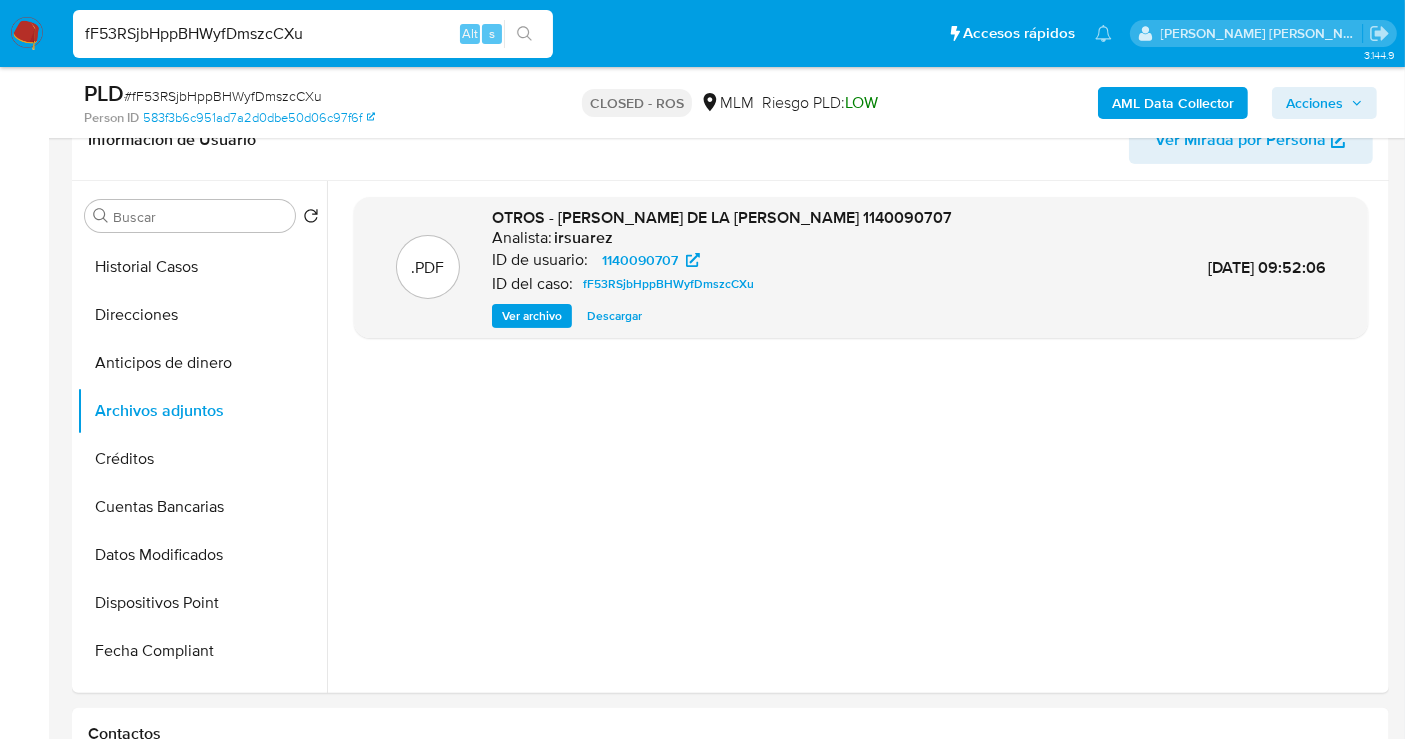 click on "fF53RSjbHppBHWyfDmszcCXu" at bounding box center (313, 34) 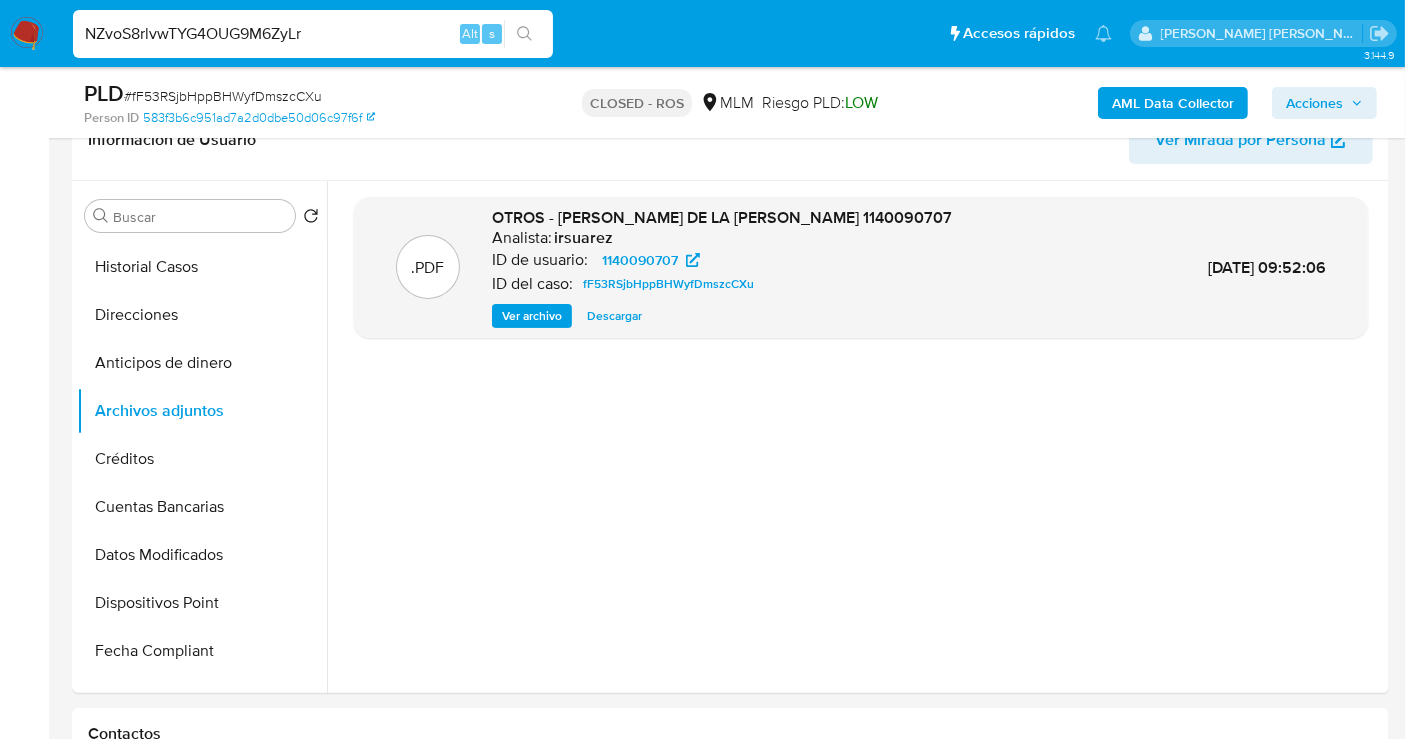 type on "NZvoS8rlvwTYG4OUG9M6ZyLr" 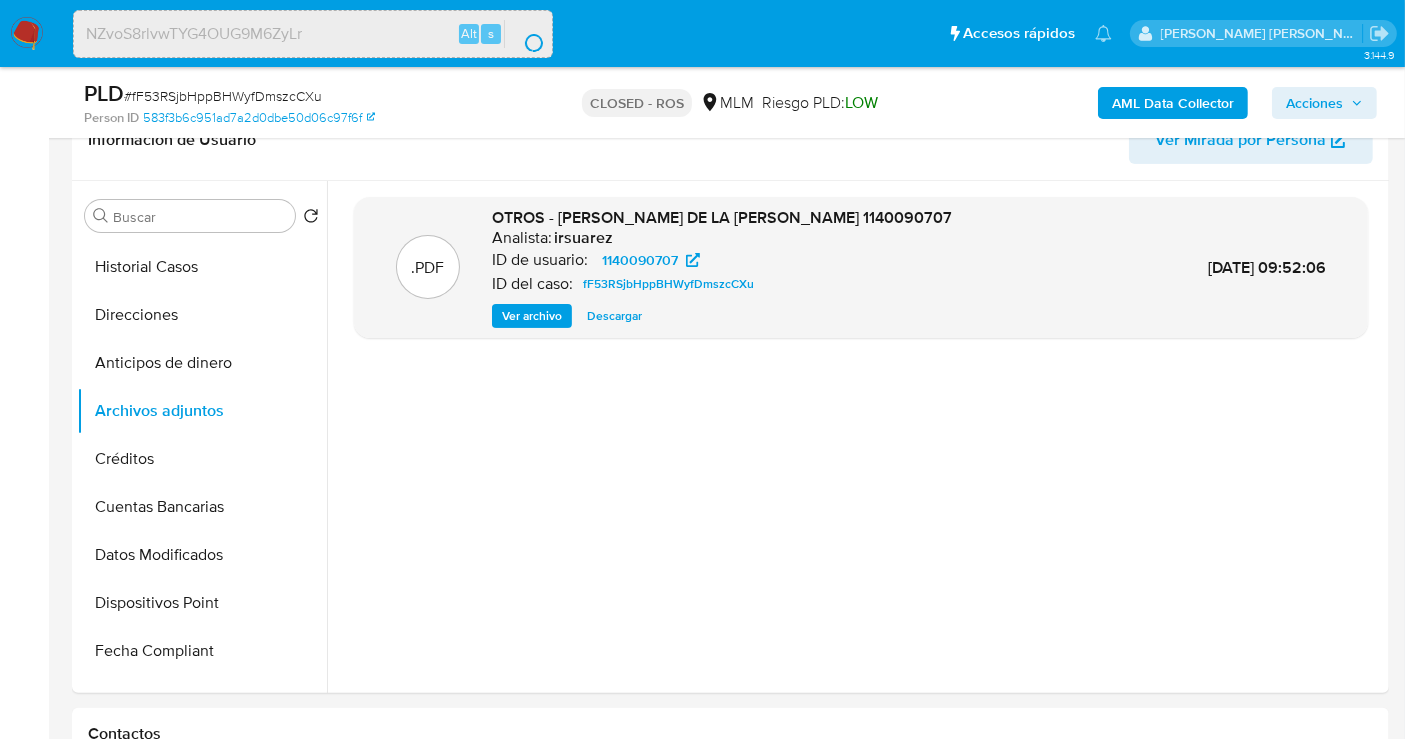 scroll, scrollTop: 0, scrollLeft: 0, axis: both 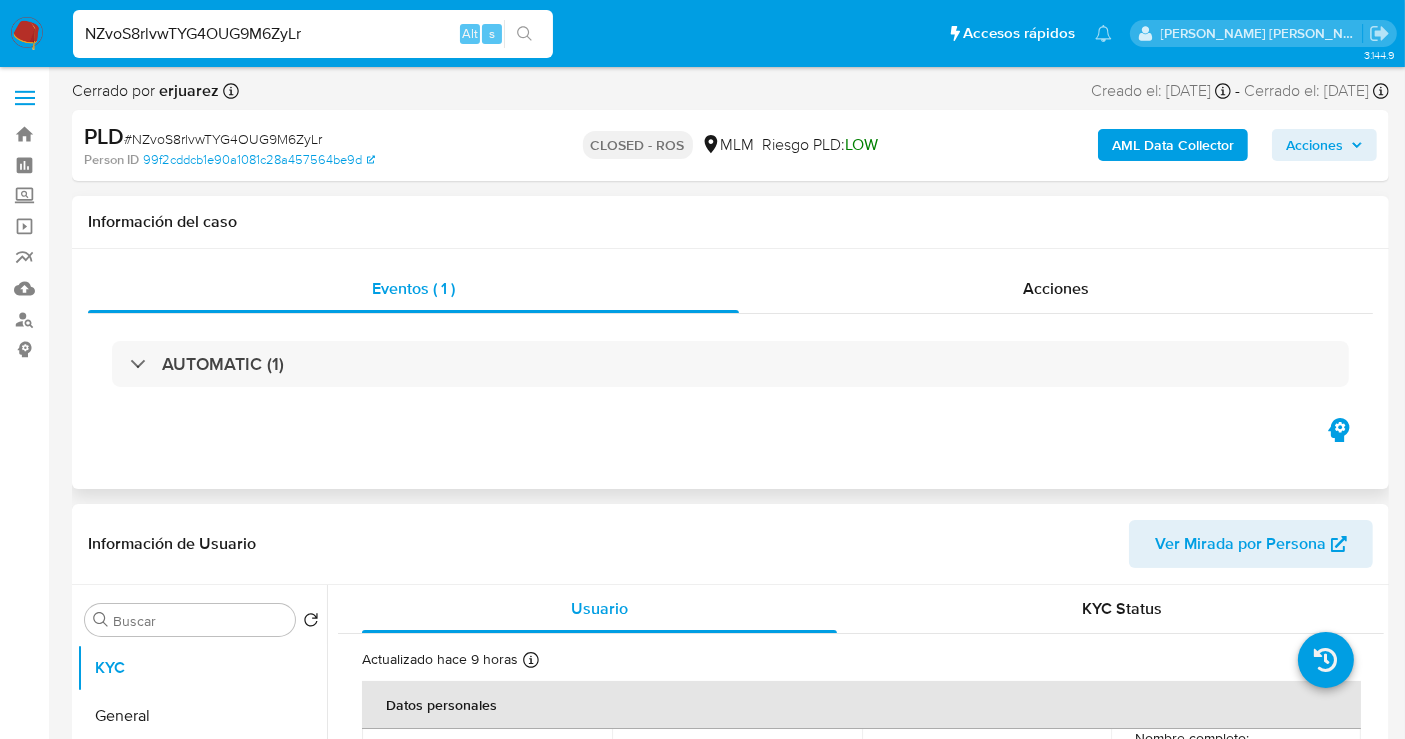 select on "10" 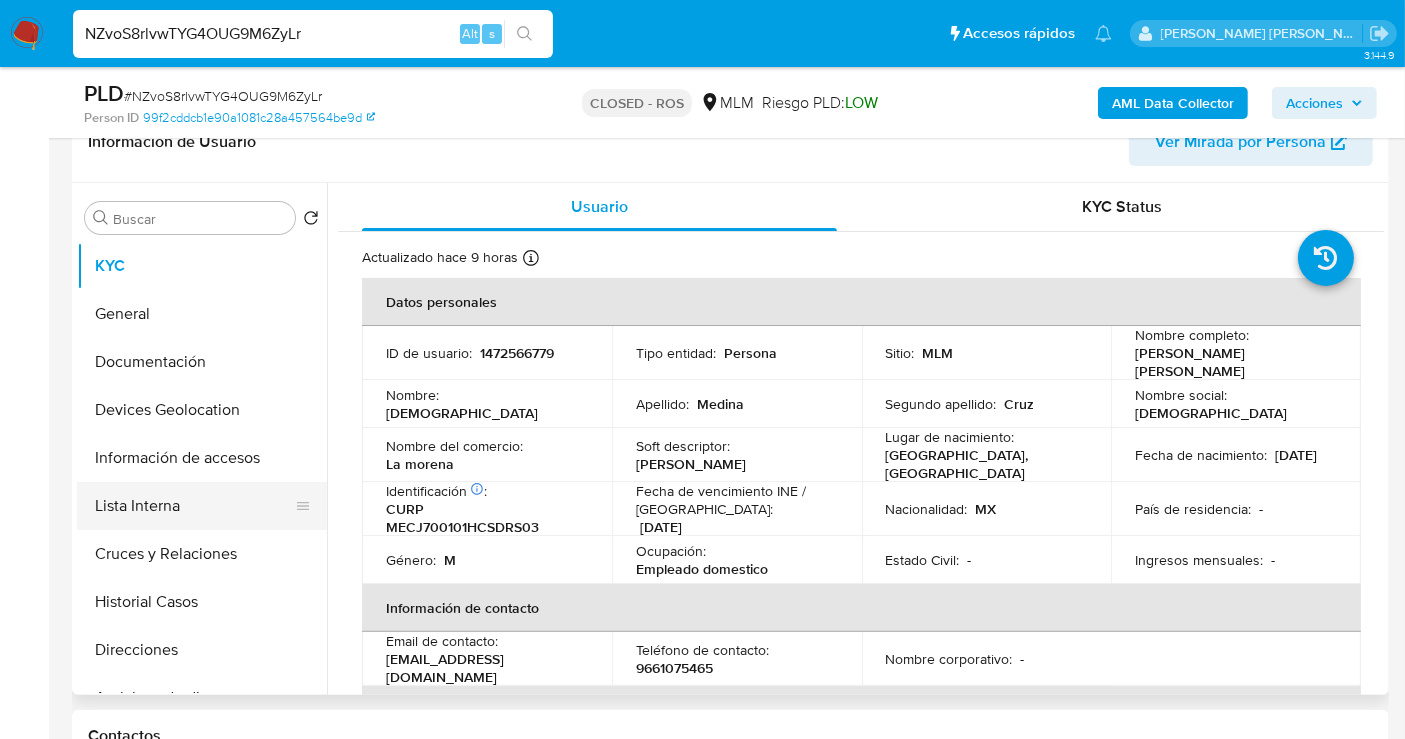scroll, scrollTop: 333, scrollLeft: 0, axis: vertical 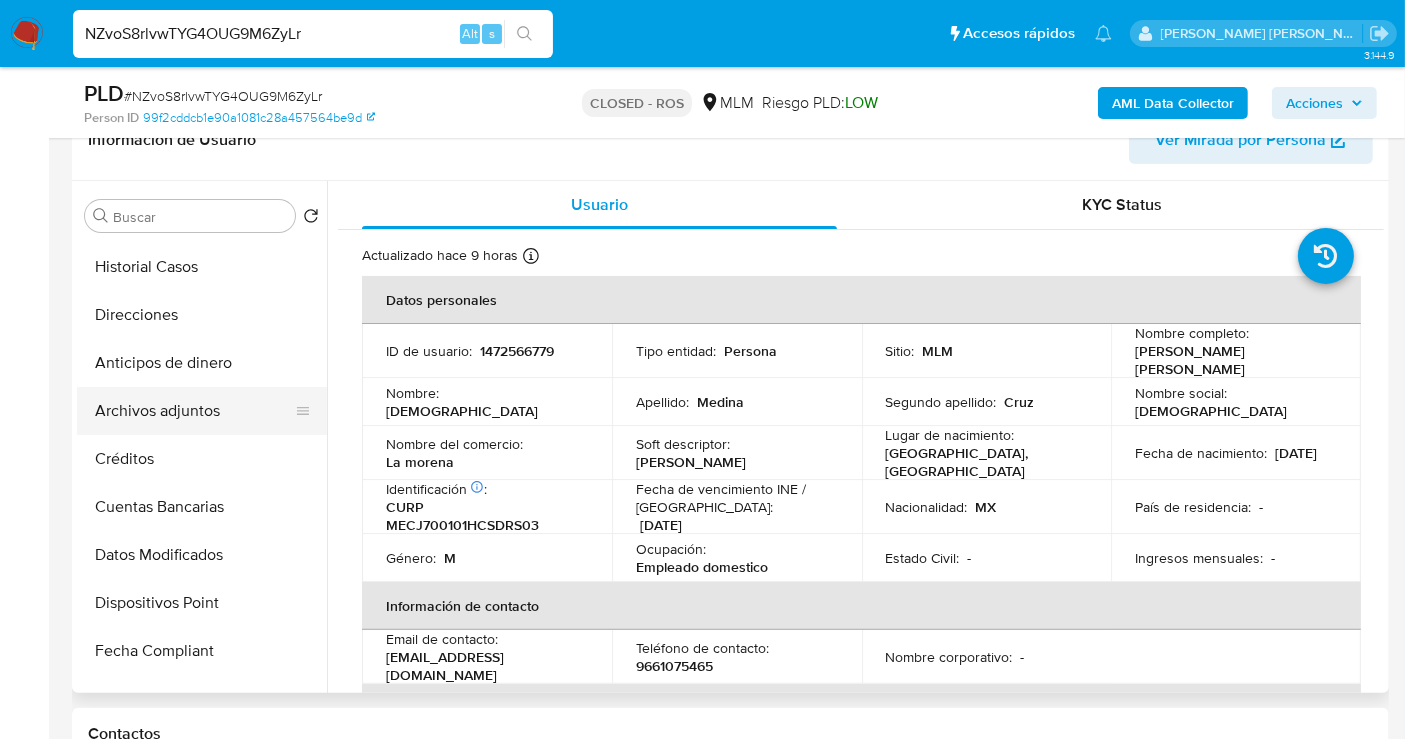 click on "Archivos adjuntos" at bounding box center [194, 411] 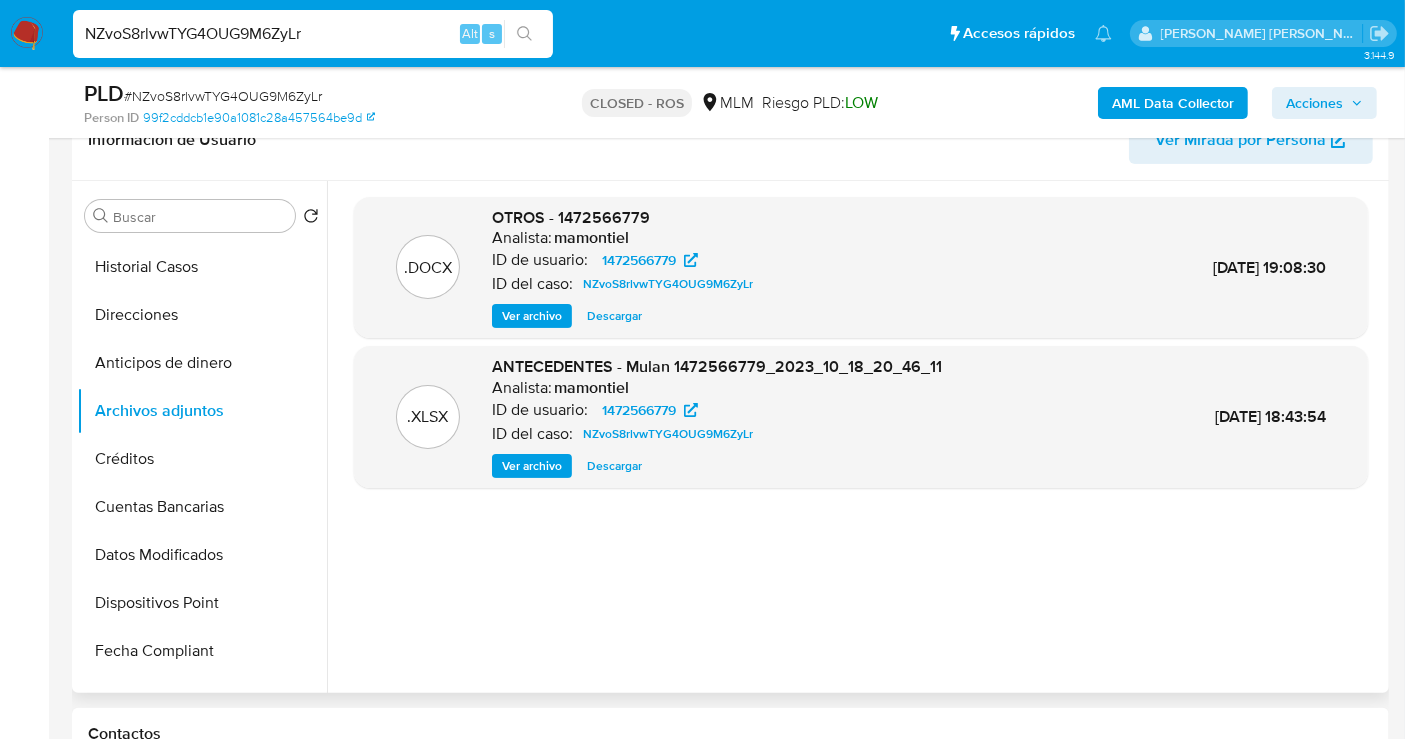 type 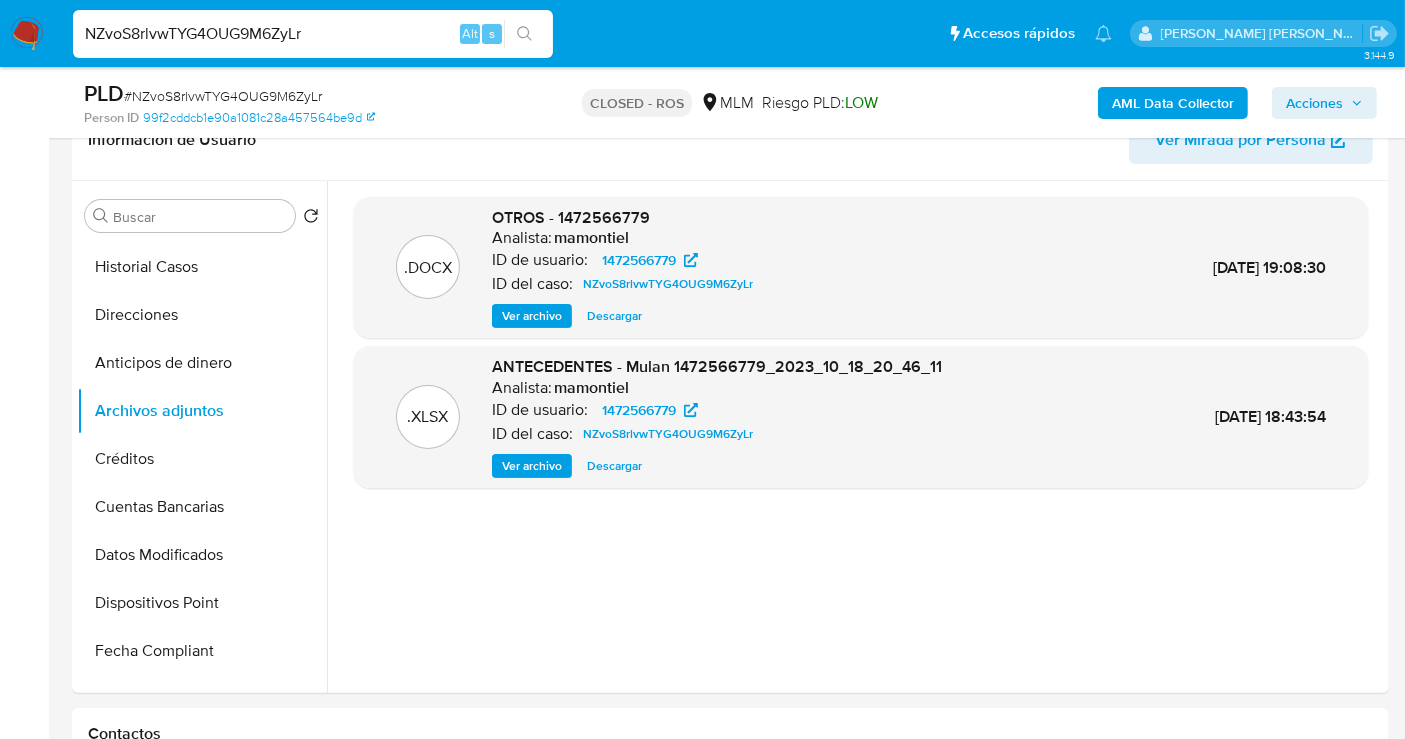 click on "NZvoS8rlvwTYG4OUG9M6ZyLr Alt s" at bounding box center [313, 34] 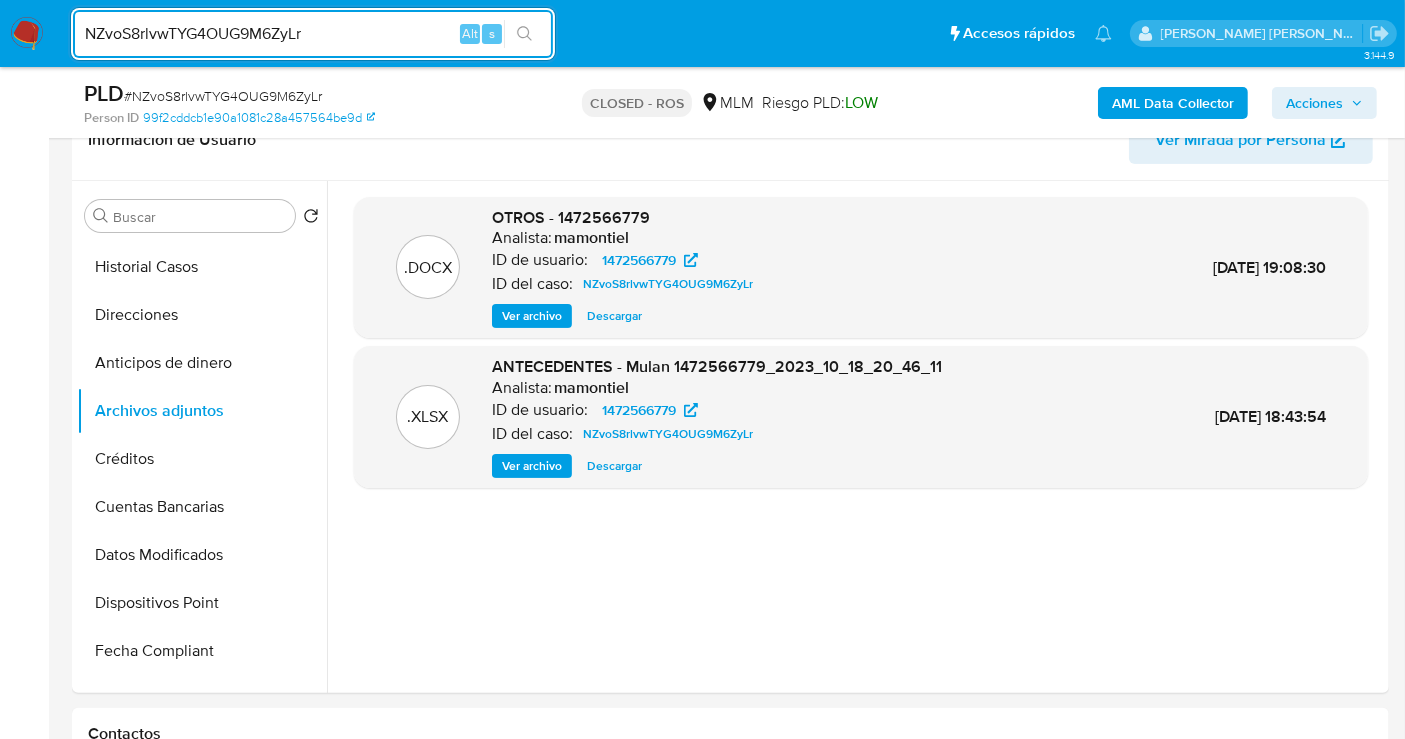 paste on "VOjWBJMMPaEVg3wzybh4jVTA" 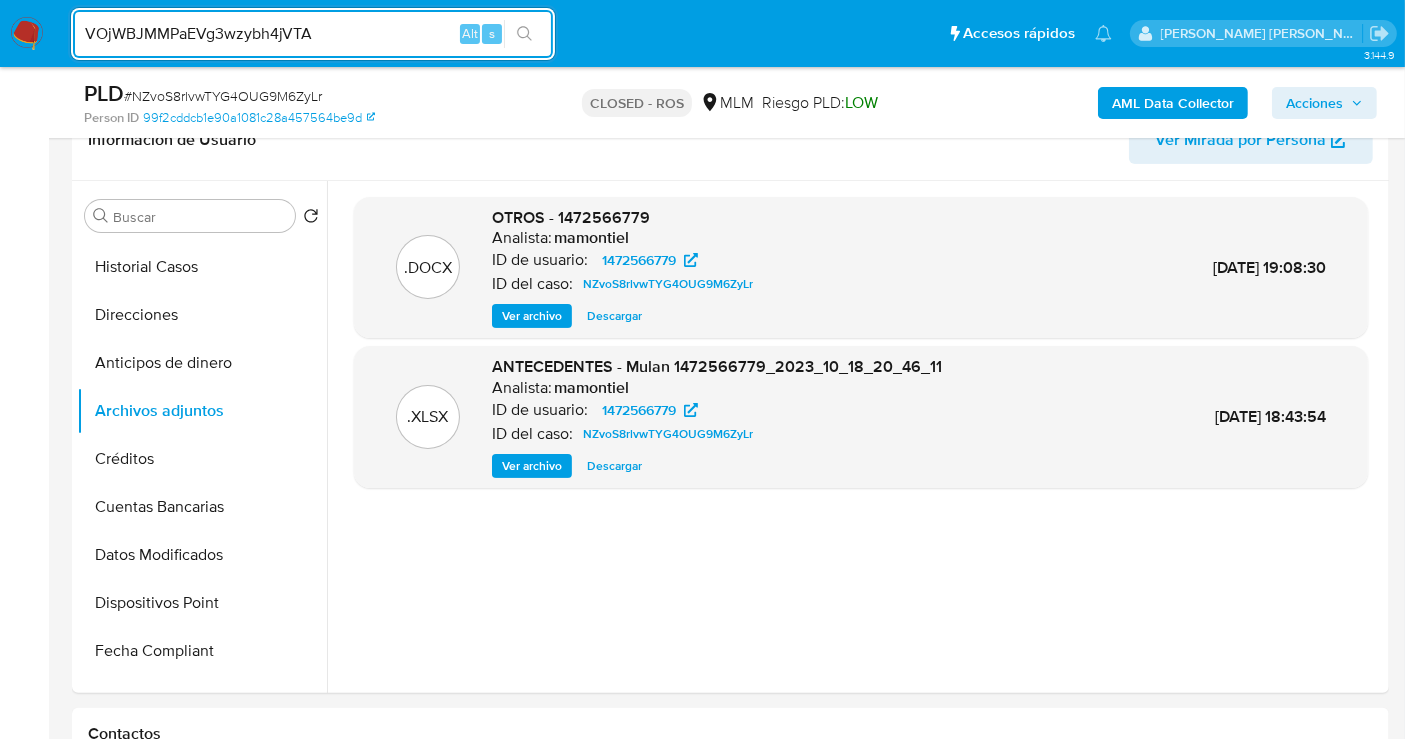 type on "VOjWBJMMPaEVg3wzybh4jVTA" 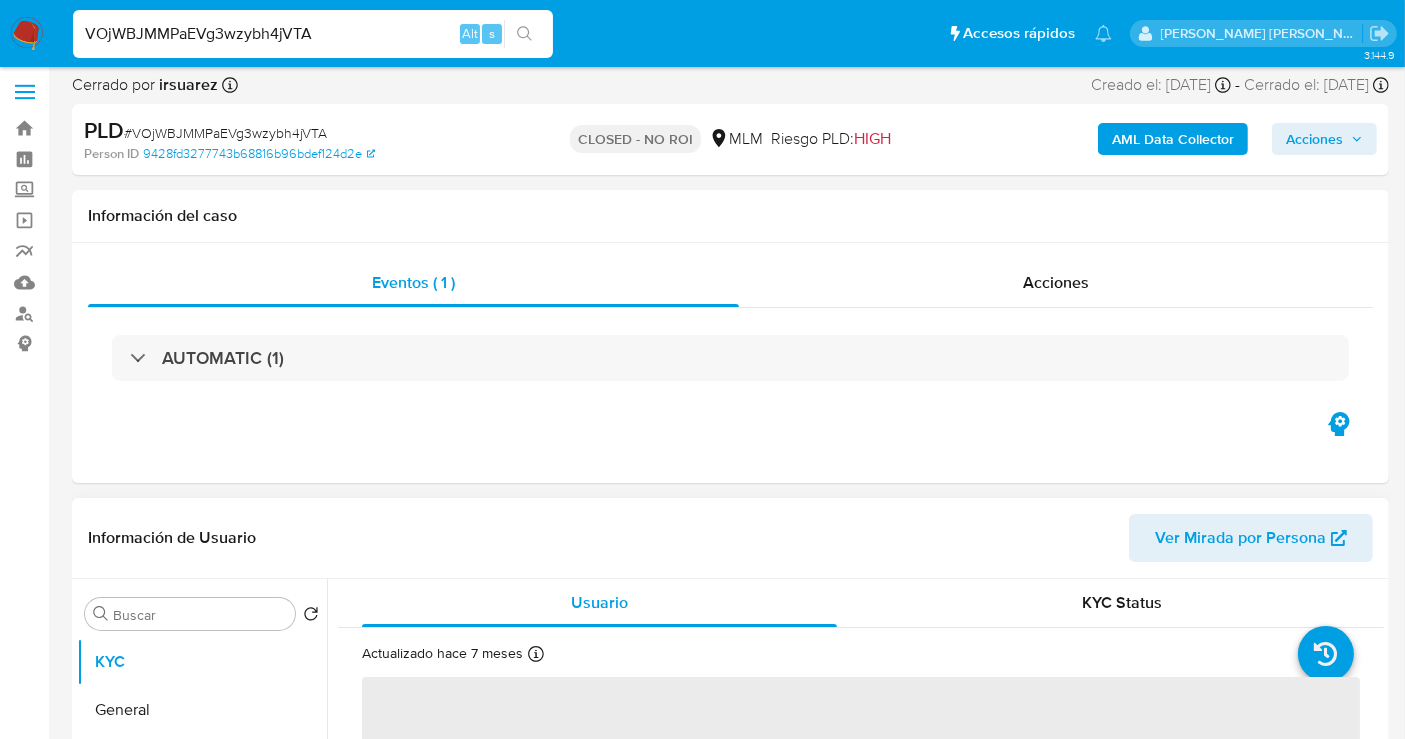 scroll, scrollTop: 555, scrollLeft: 0, axis: vertical 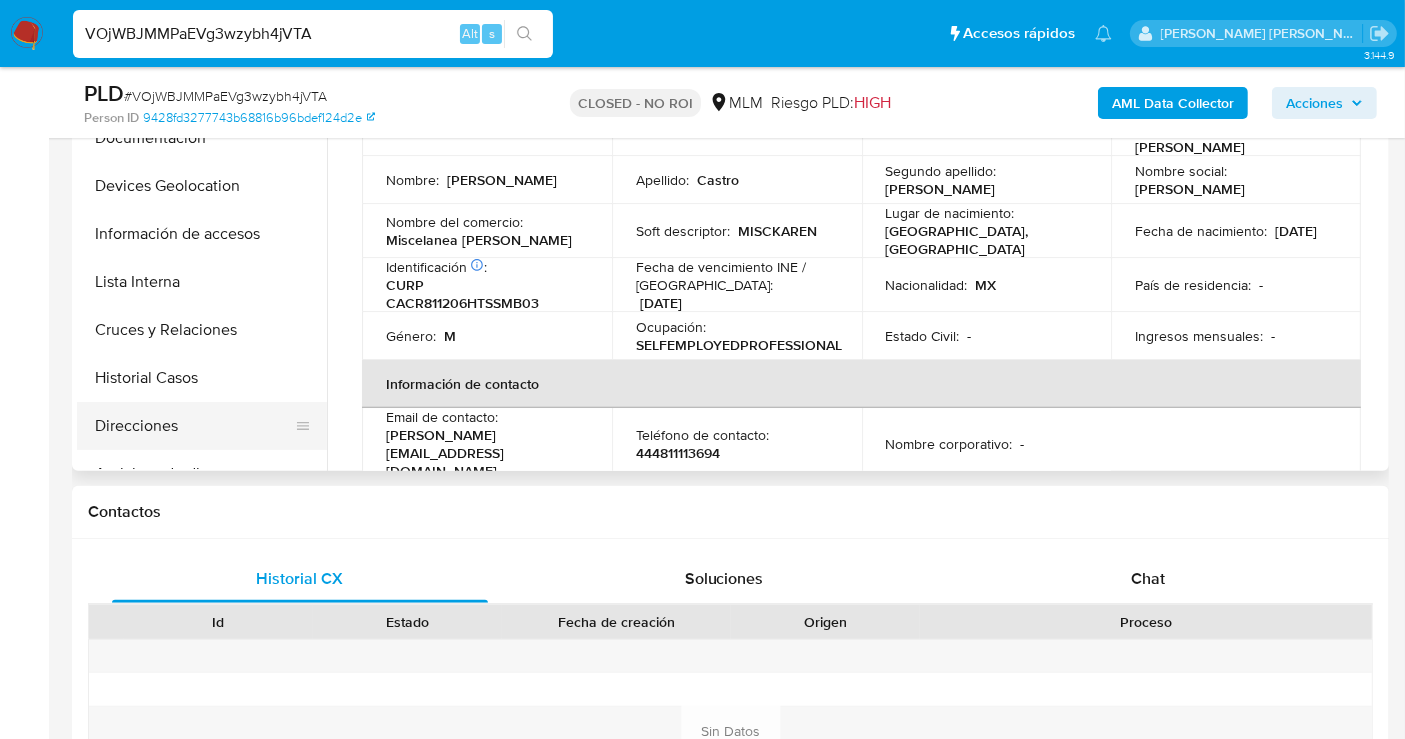 select on "10" 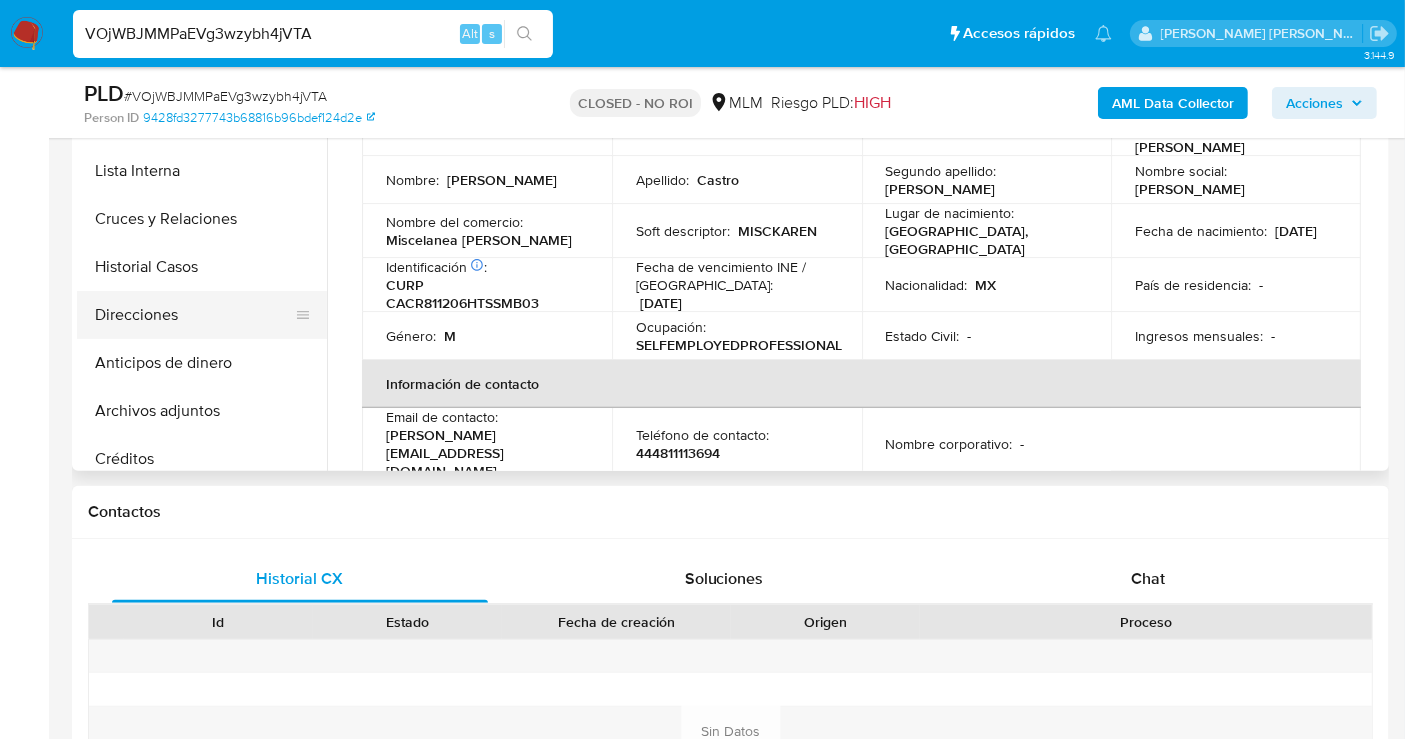 click on "Archivos adjuntos" at bounding box center (202, 411) 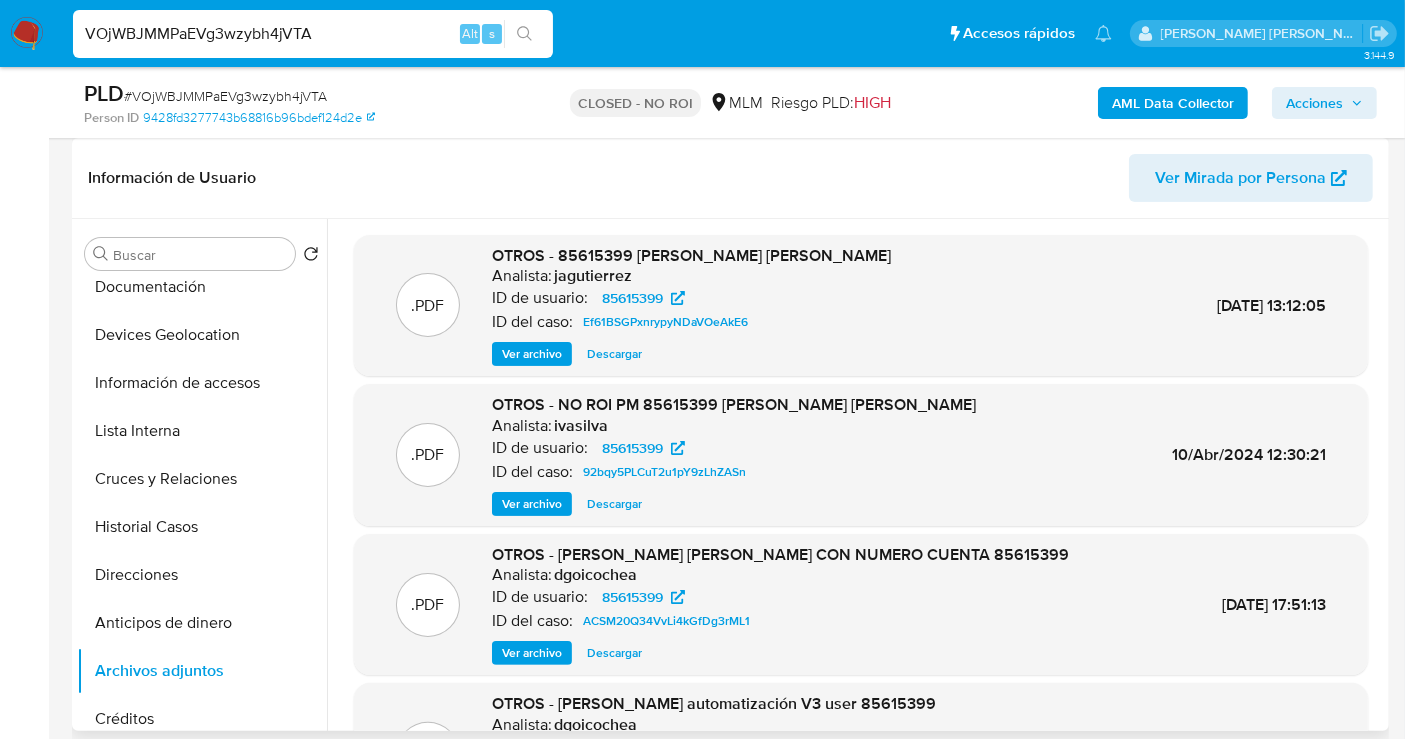 scroll, scrollTop: 222, scrollLeft: 0, axis: vertical 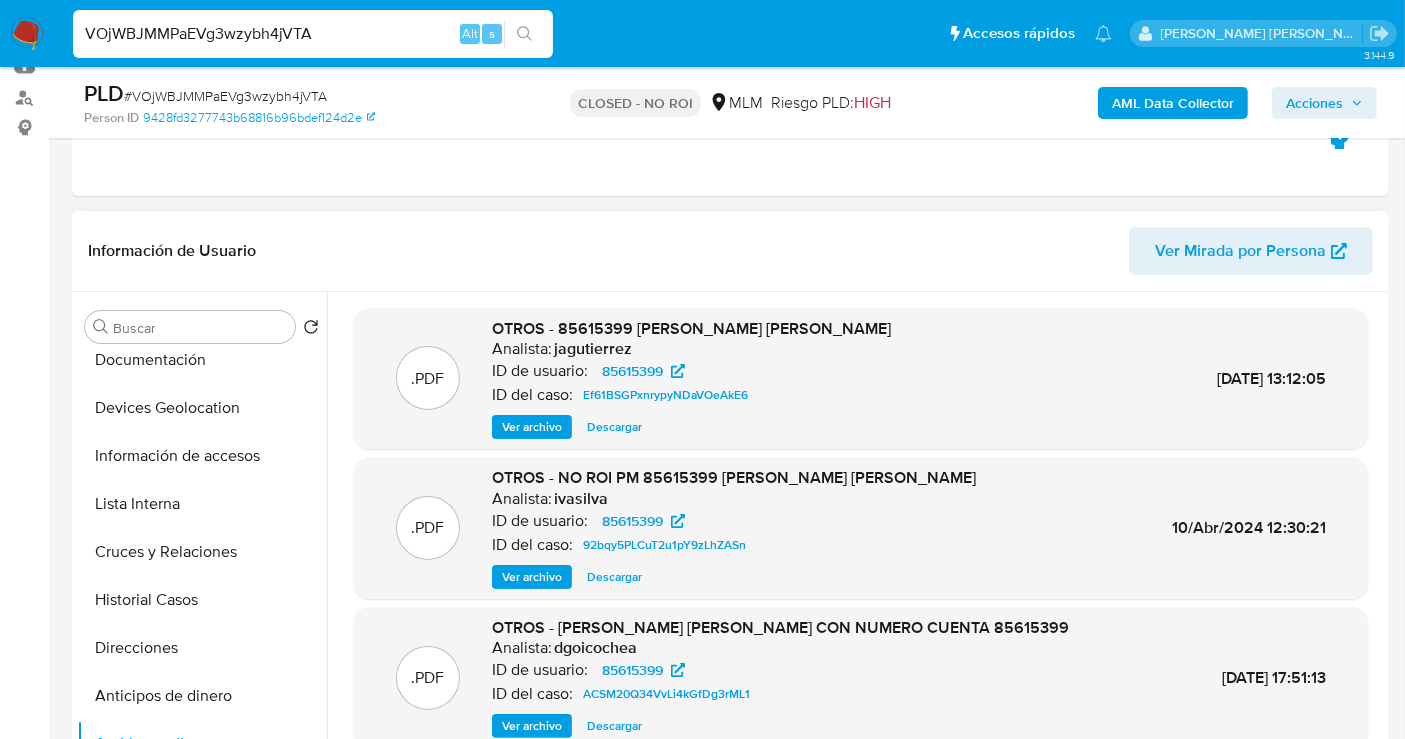 type 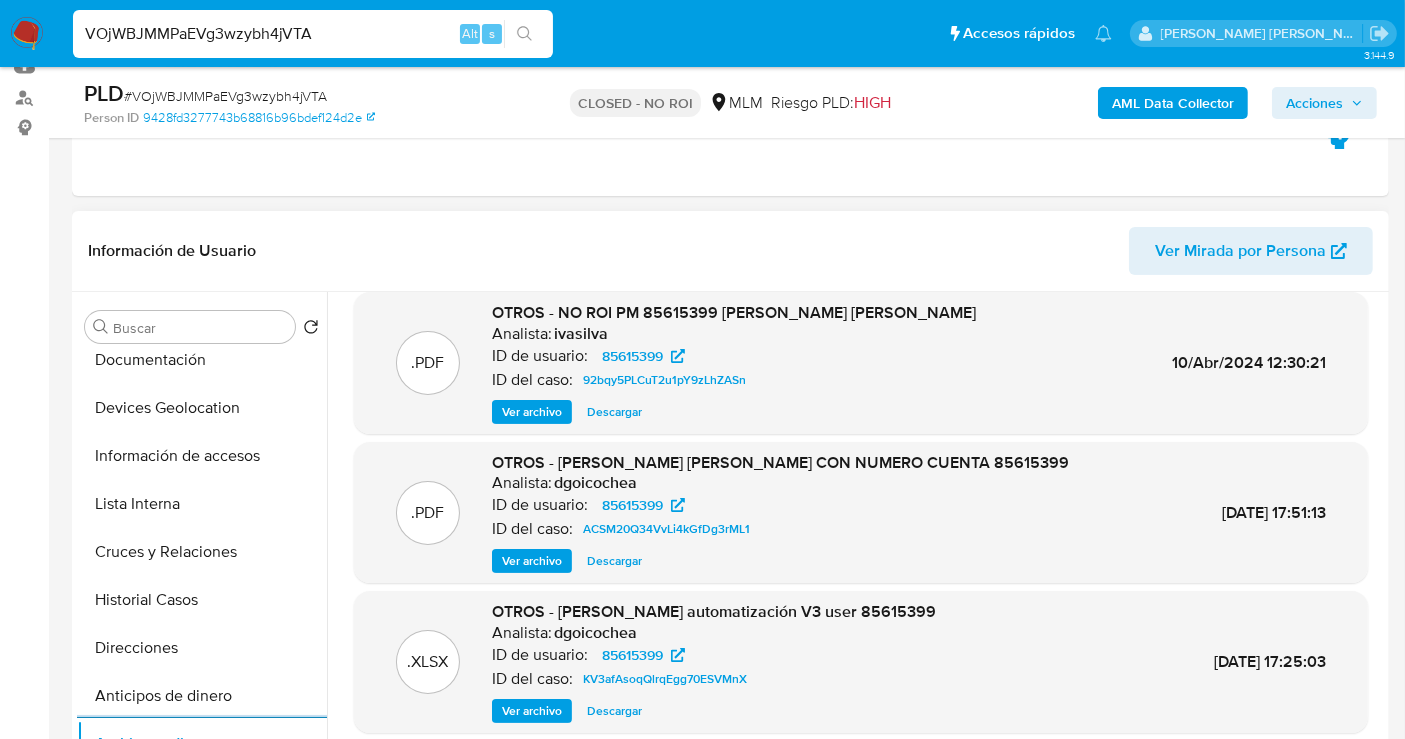 scroll, scrollTop: 168, scrollLeft: 0, axis: vertical 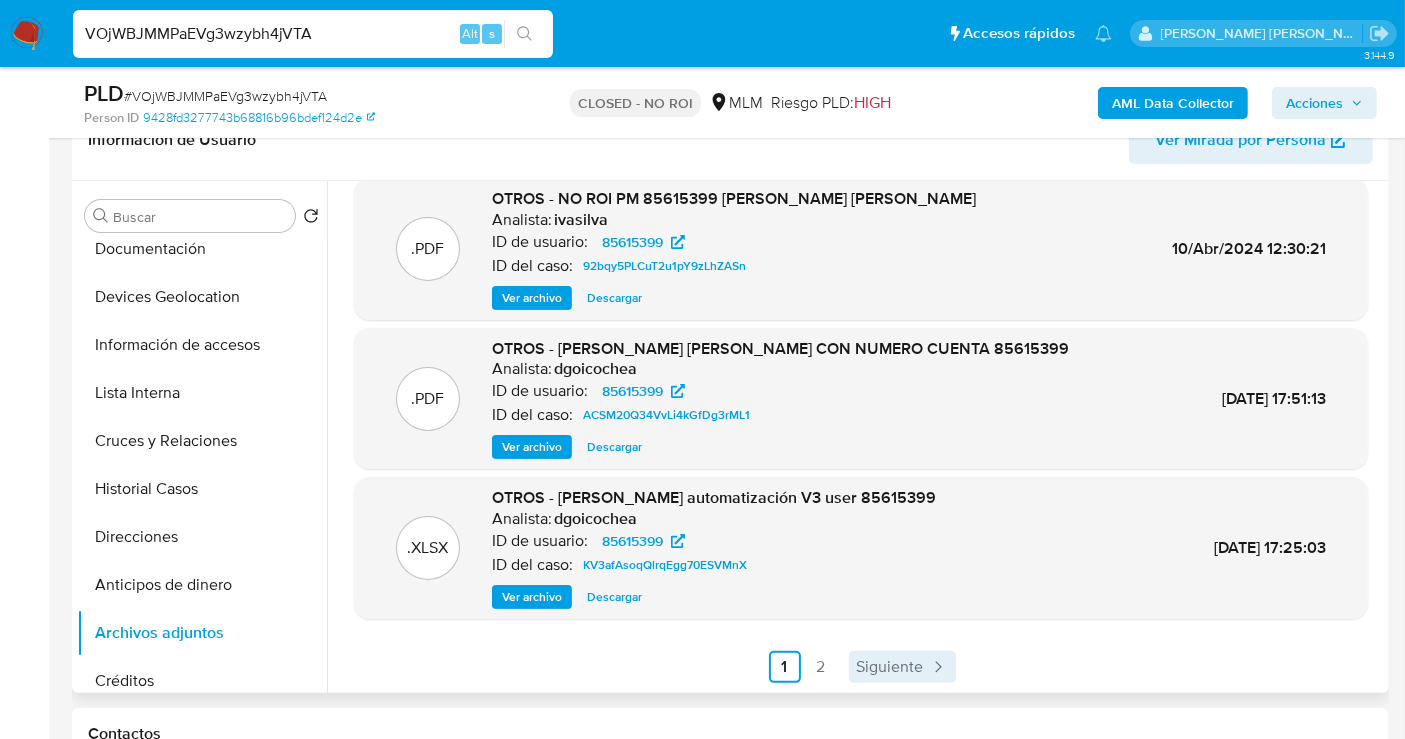 click on "Siguiente" at bounding box center [890, 667] 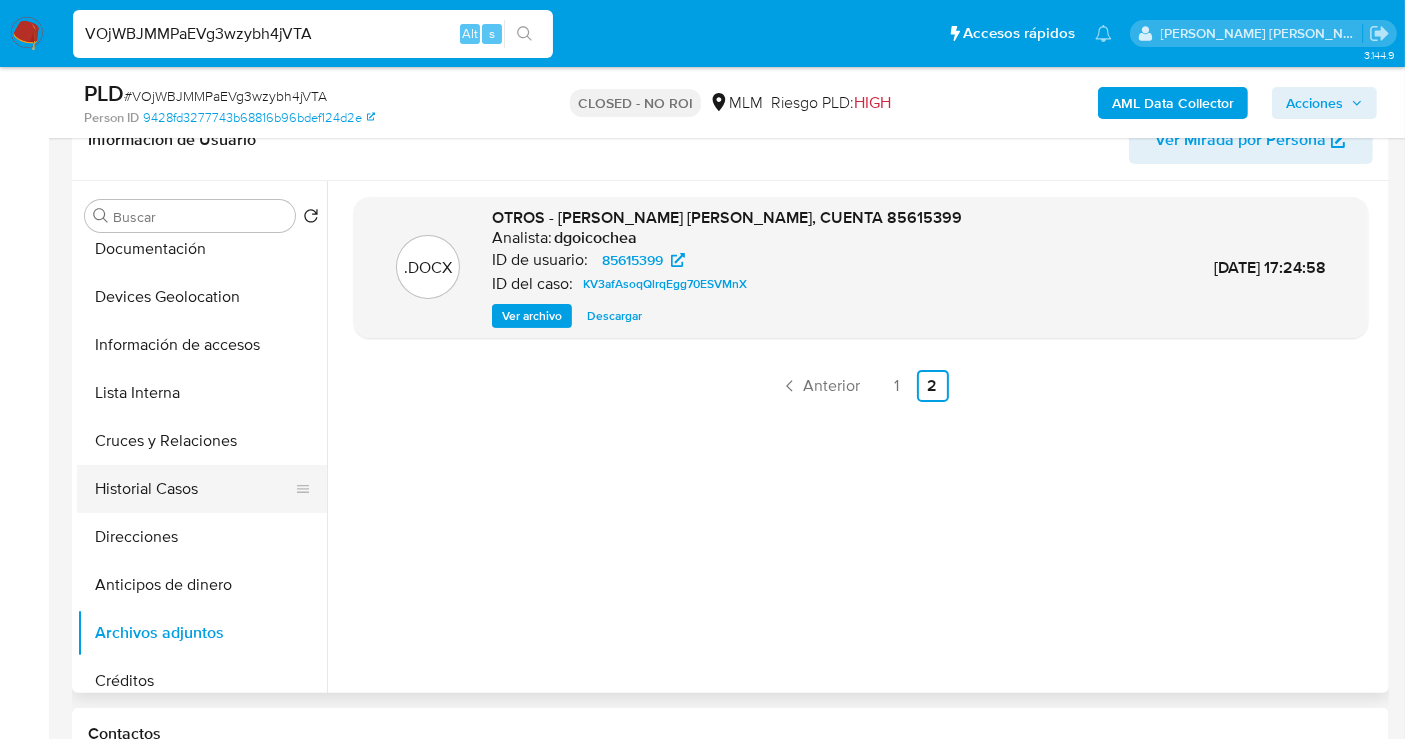 click on "Historial Casos" at bounding box center (194, 489) 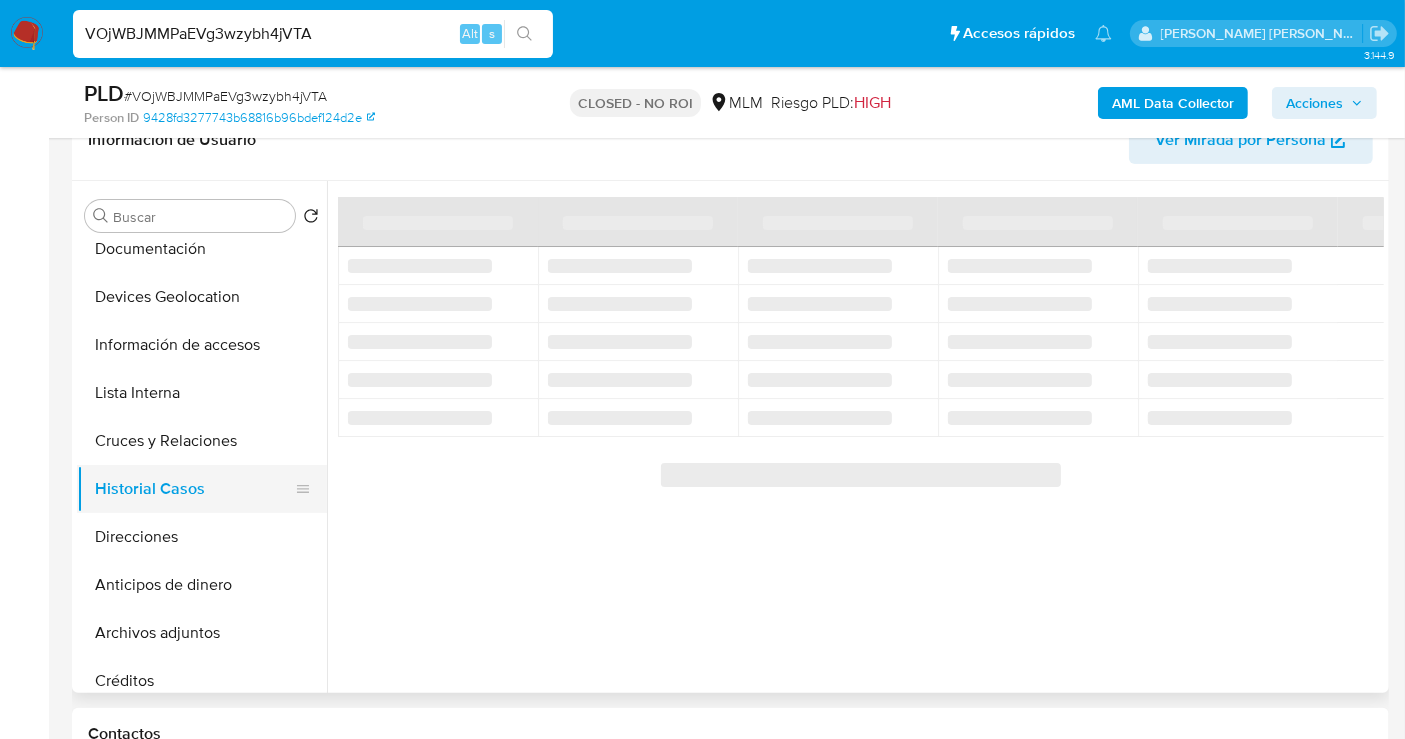 type 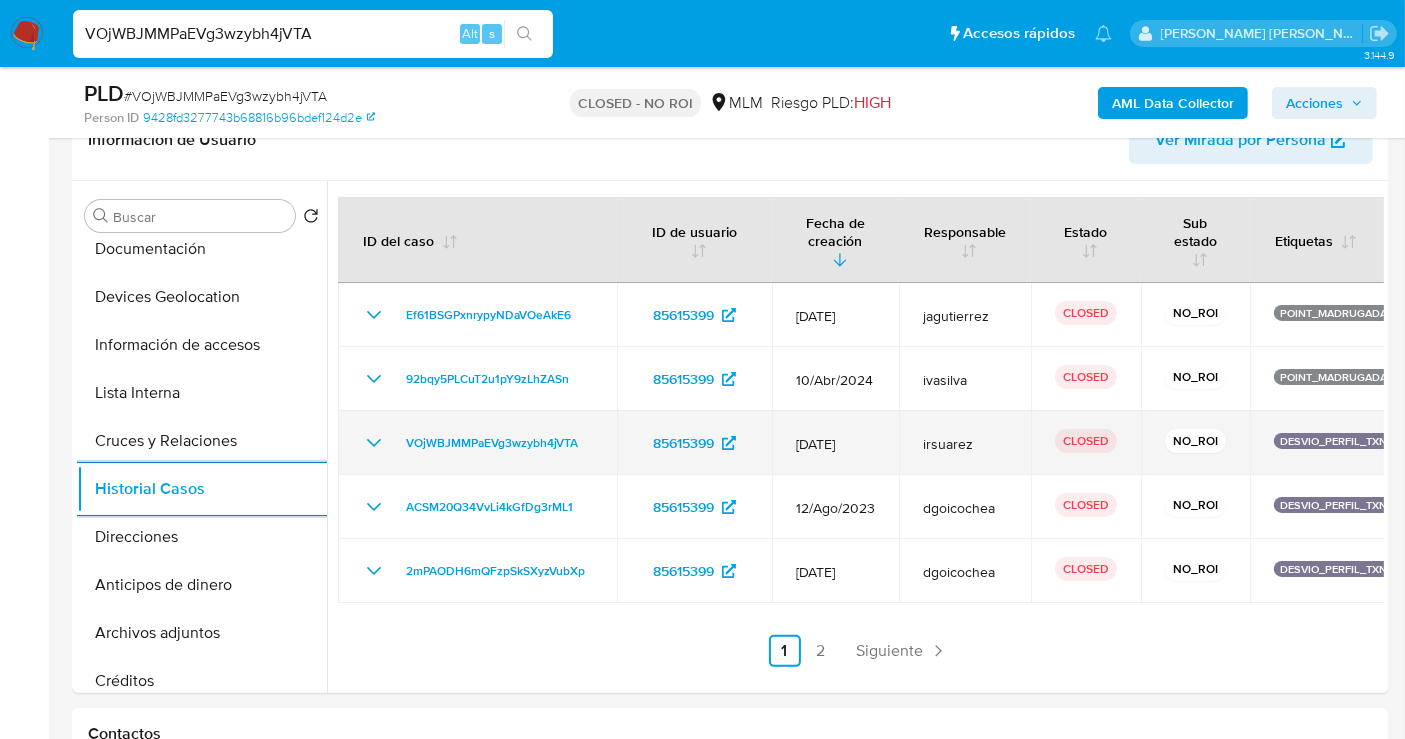 click 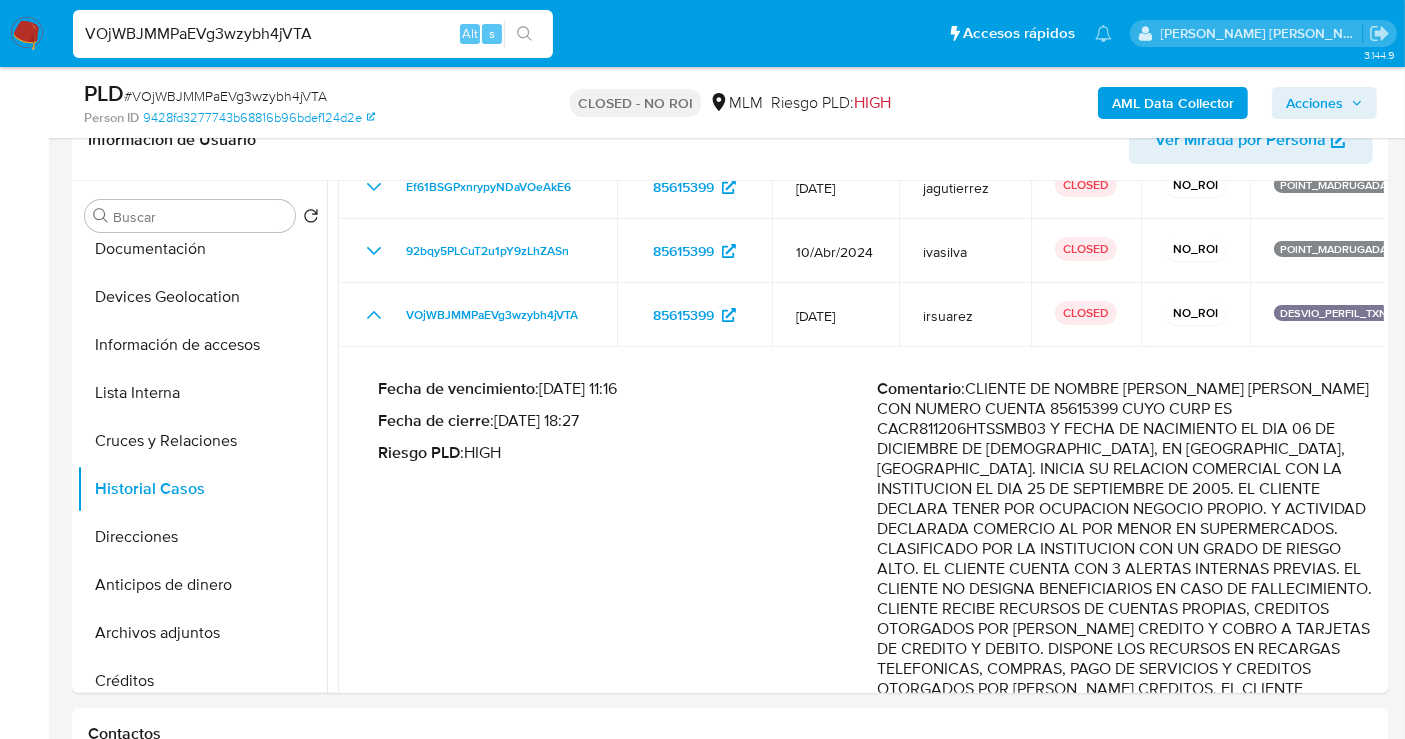 scroll, scrollTop: 222, scrollLeft: 0, axis: vertical 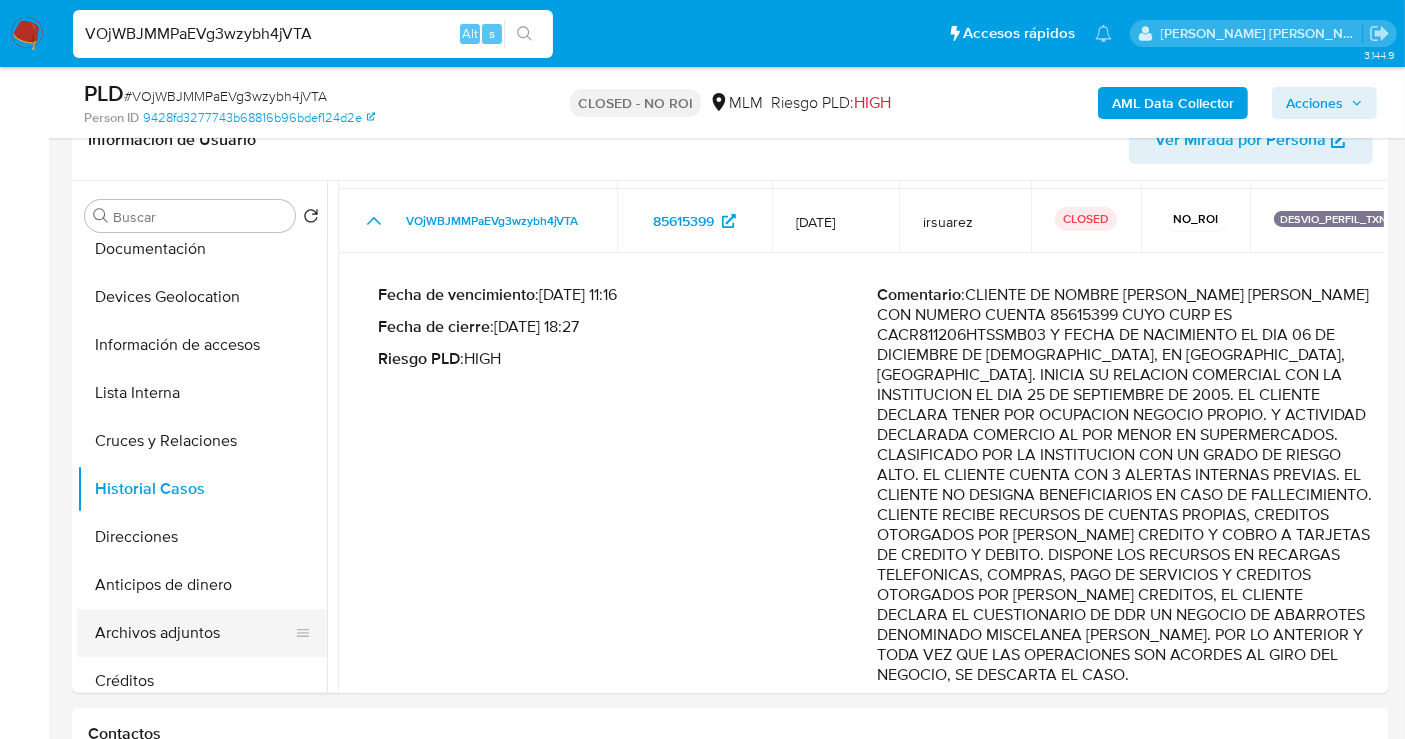 click on "Archivos adjuntos" at bounding box center (194, 633) 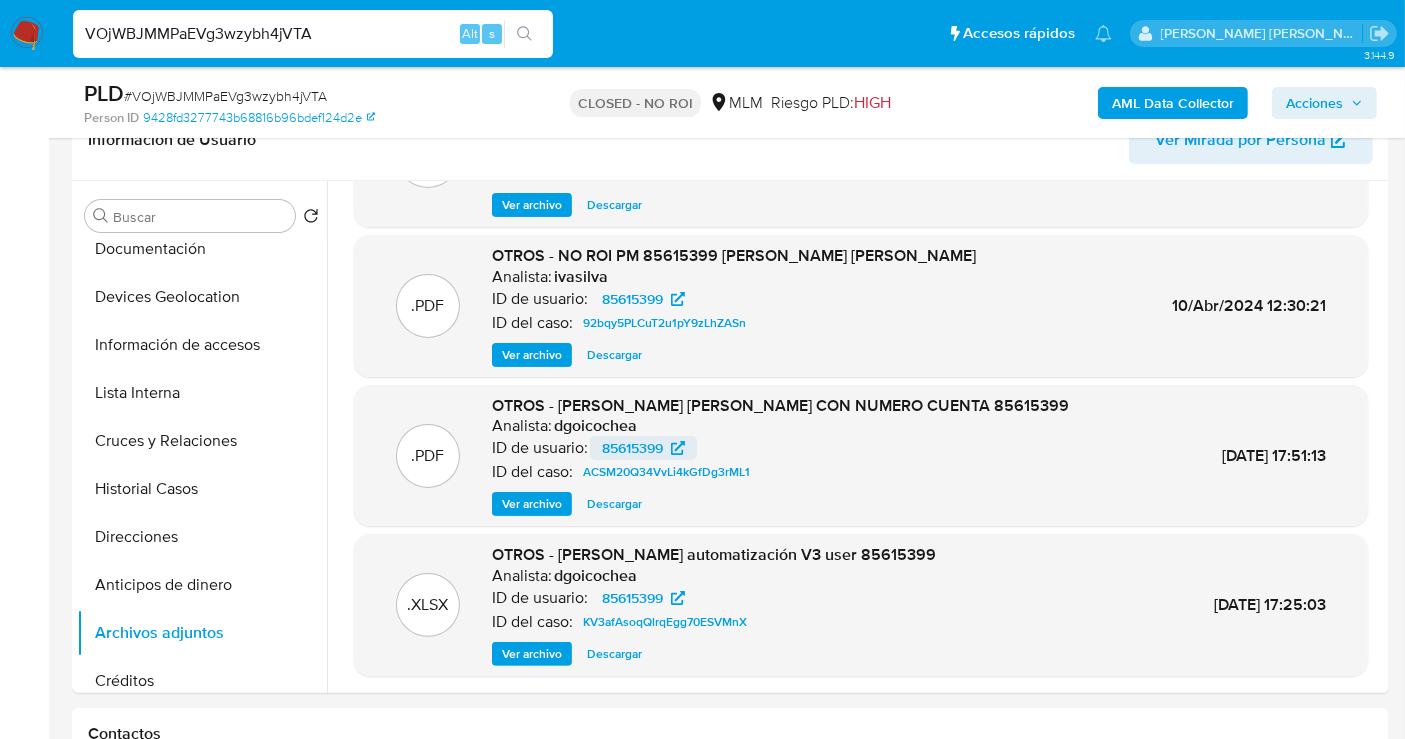 scroll, scrollTop: 168, scrollLeft: 0, axis: vertical 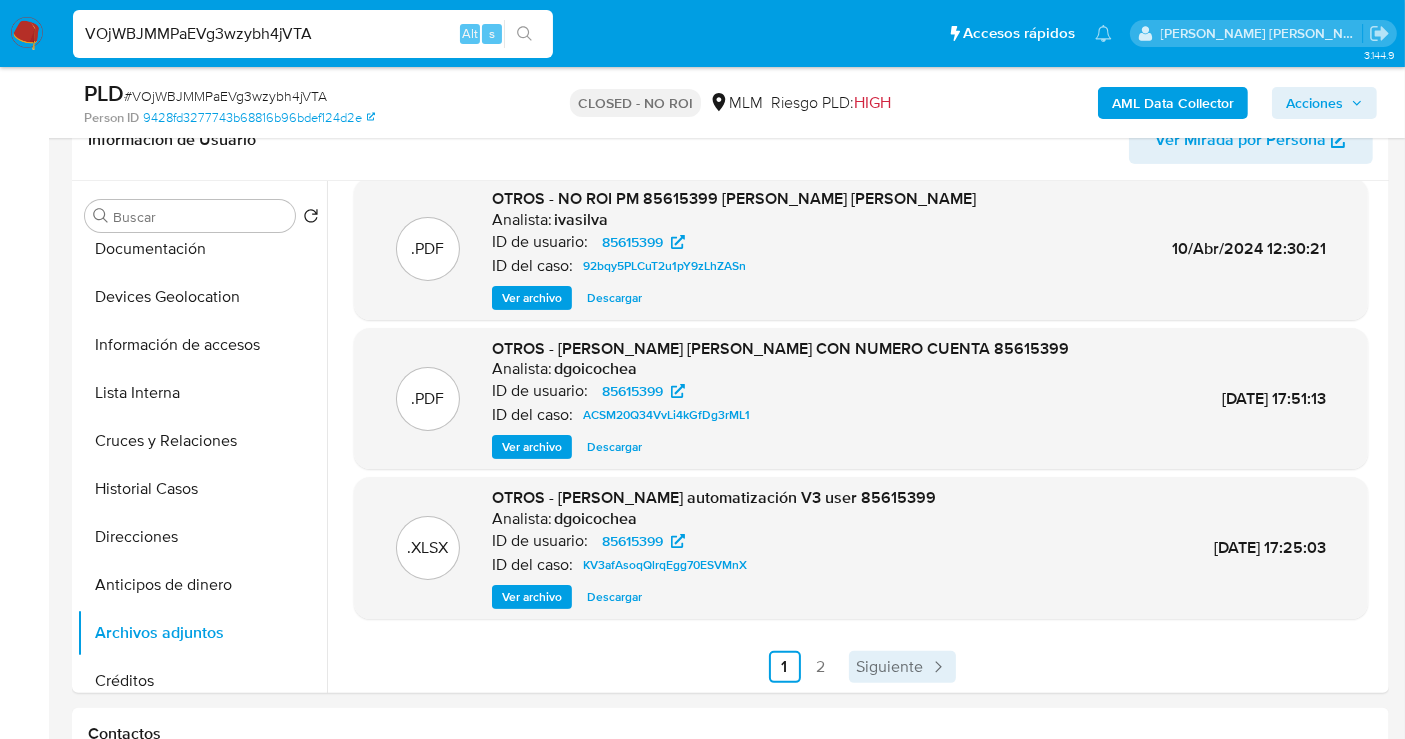 click on "Siguiente" at bounding box center (890, 667) 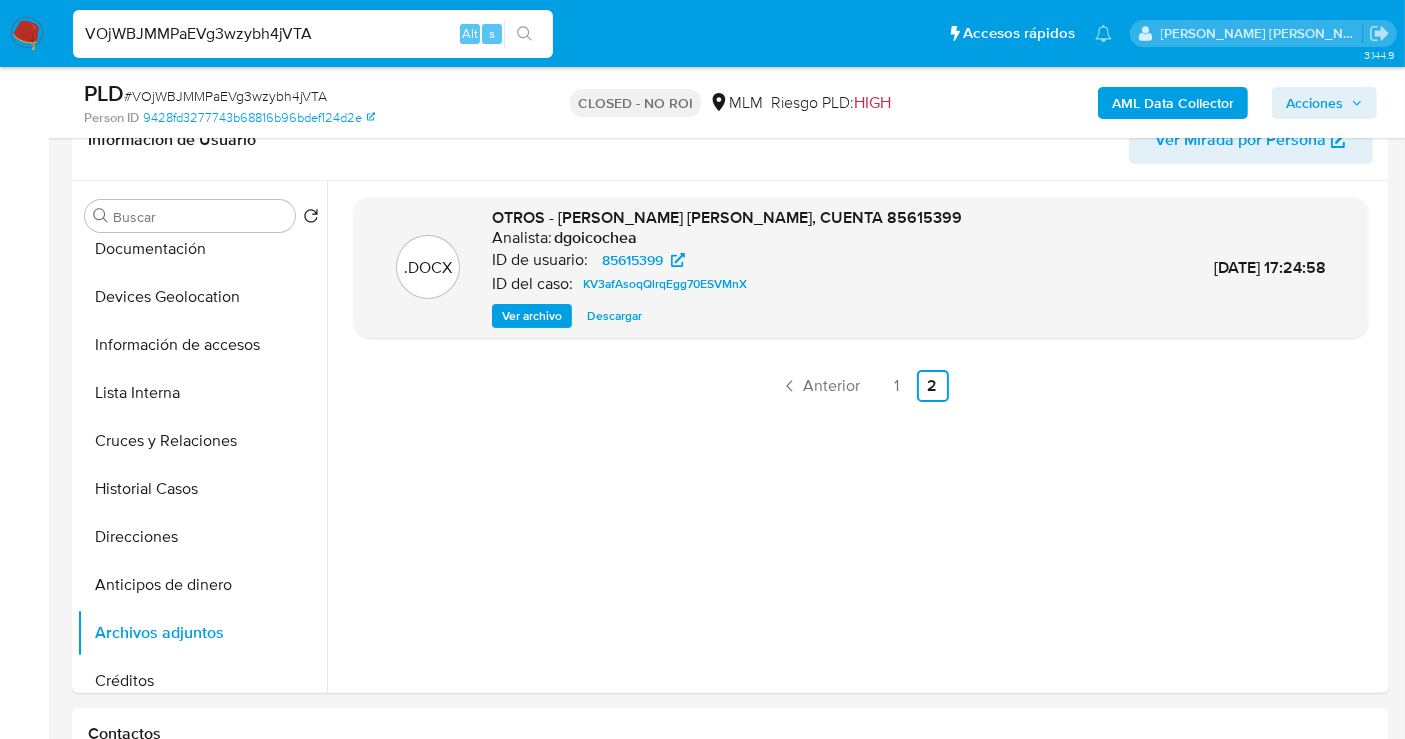 click on "VOjWBJMMPaEVg3wzybh4jVTA" at bounding box center [313, 34] 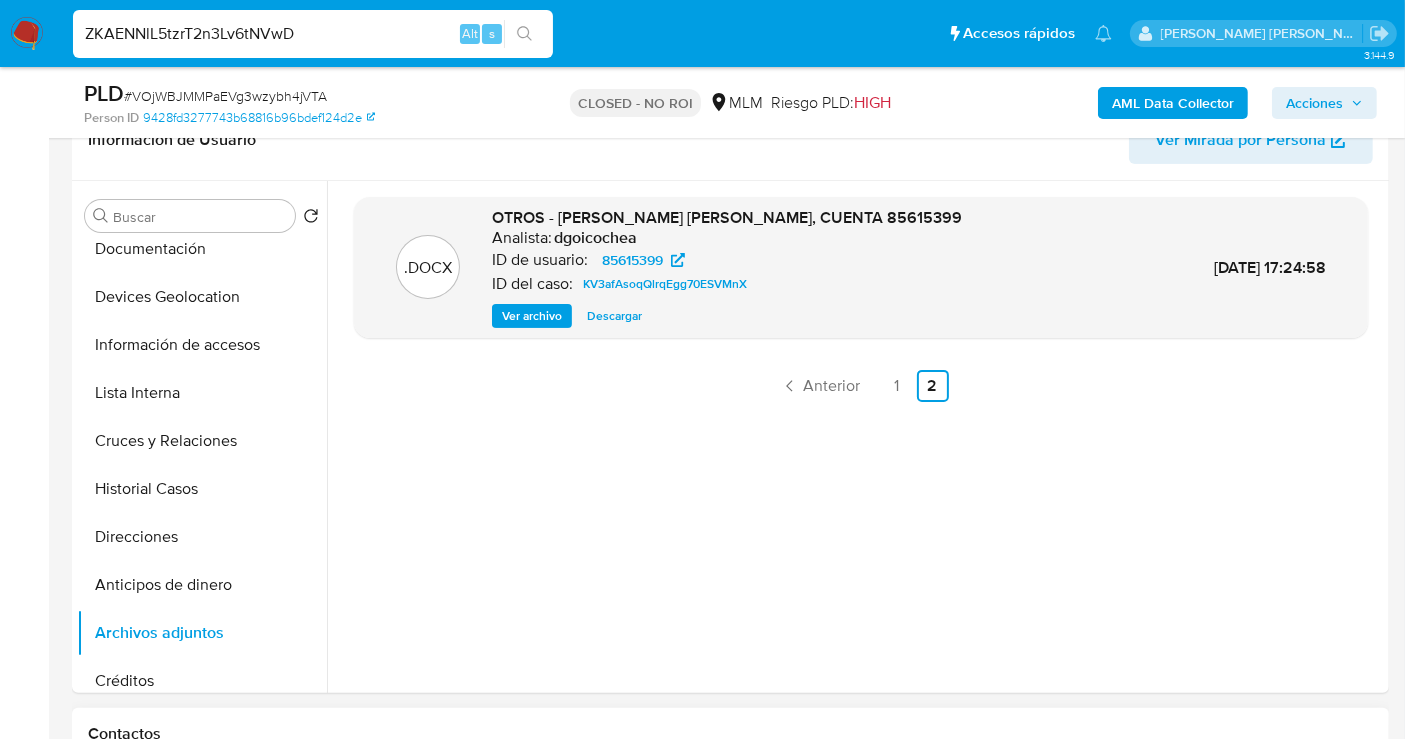 type on "ZKAENNlL5tzrT2n3Lv6tNVwD" 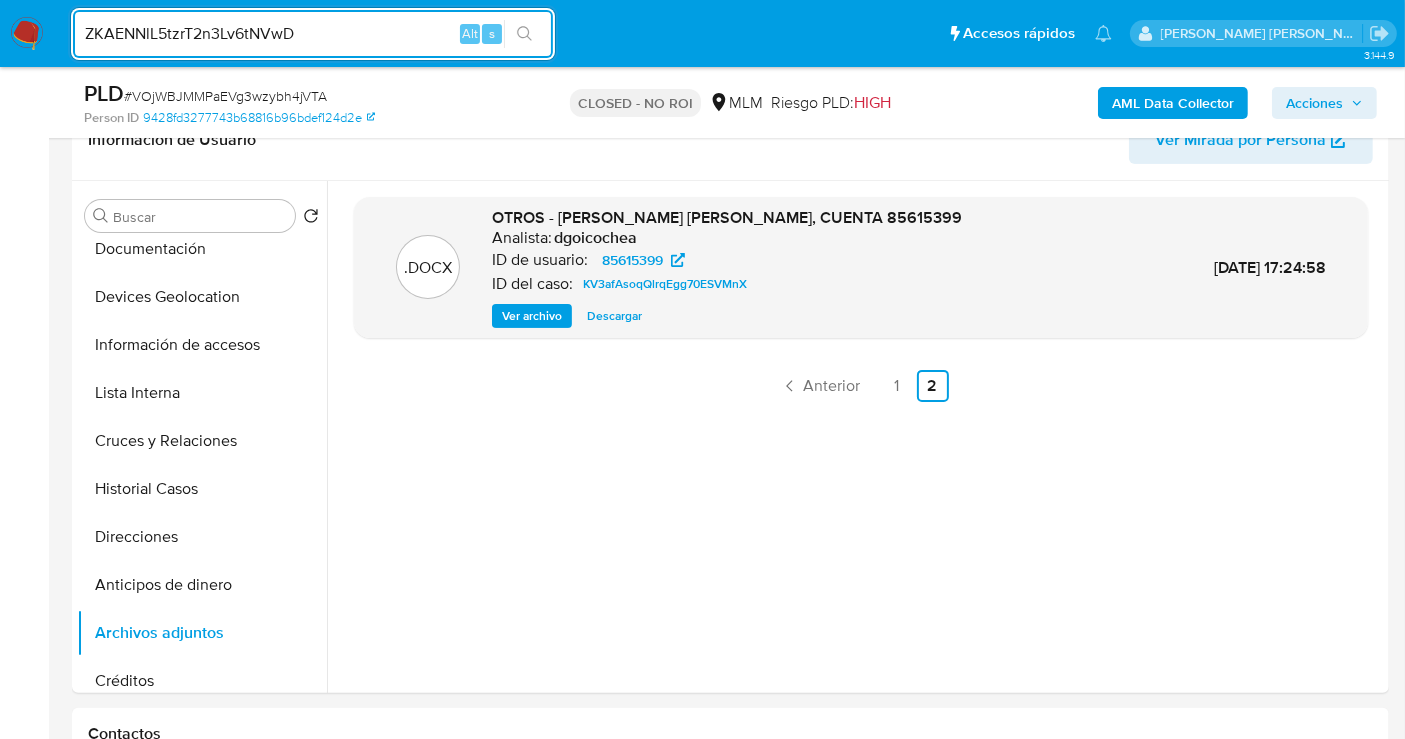 click on "ZKAENNlL5tzrT2n3Lv6tNVwD" at bounding box center (313, 34) 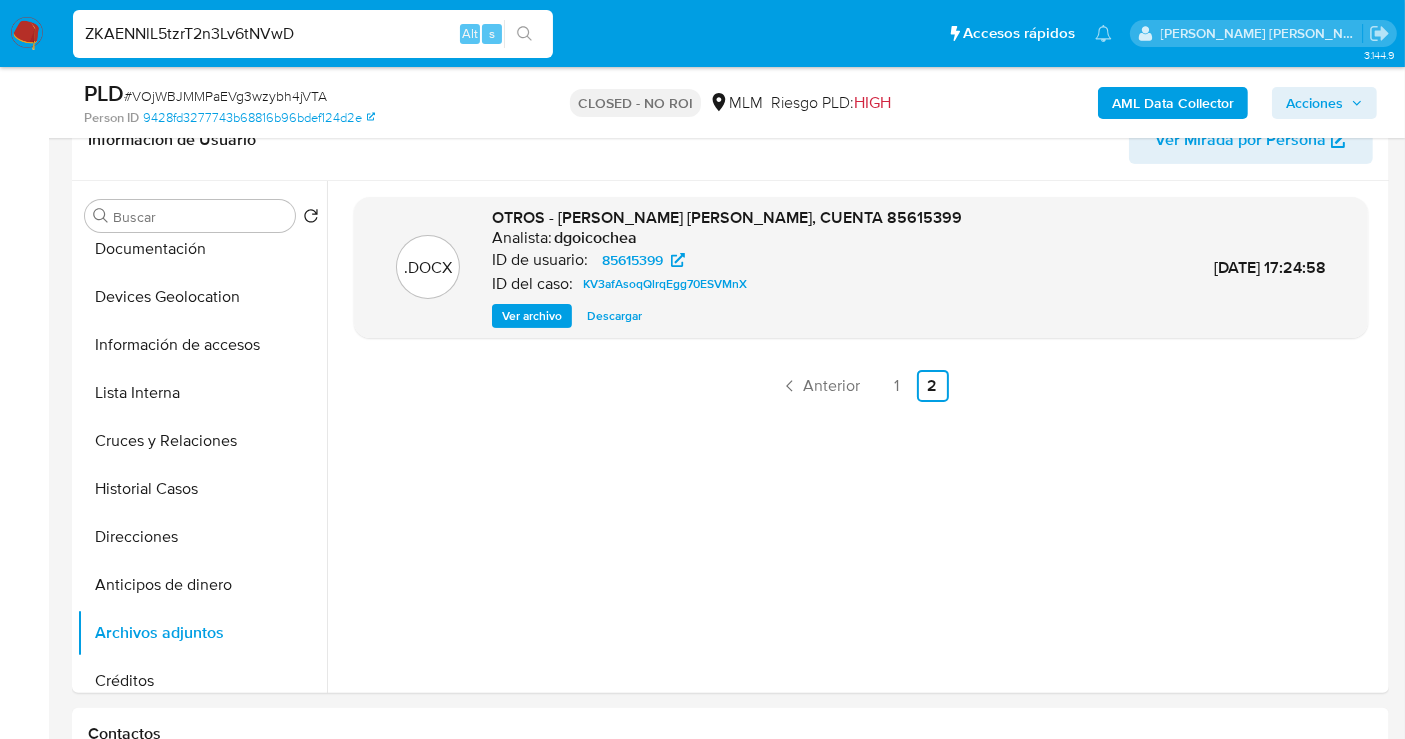 click on "ZKAENNlL5tzrT2n3Lv6tNVwD" at bounding box center [313, 34] 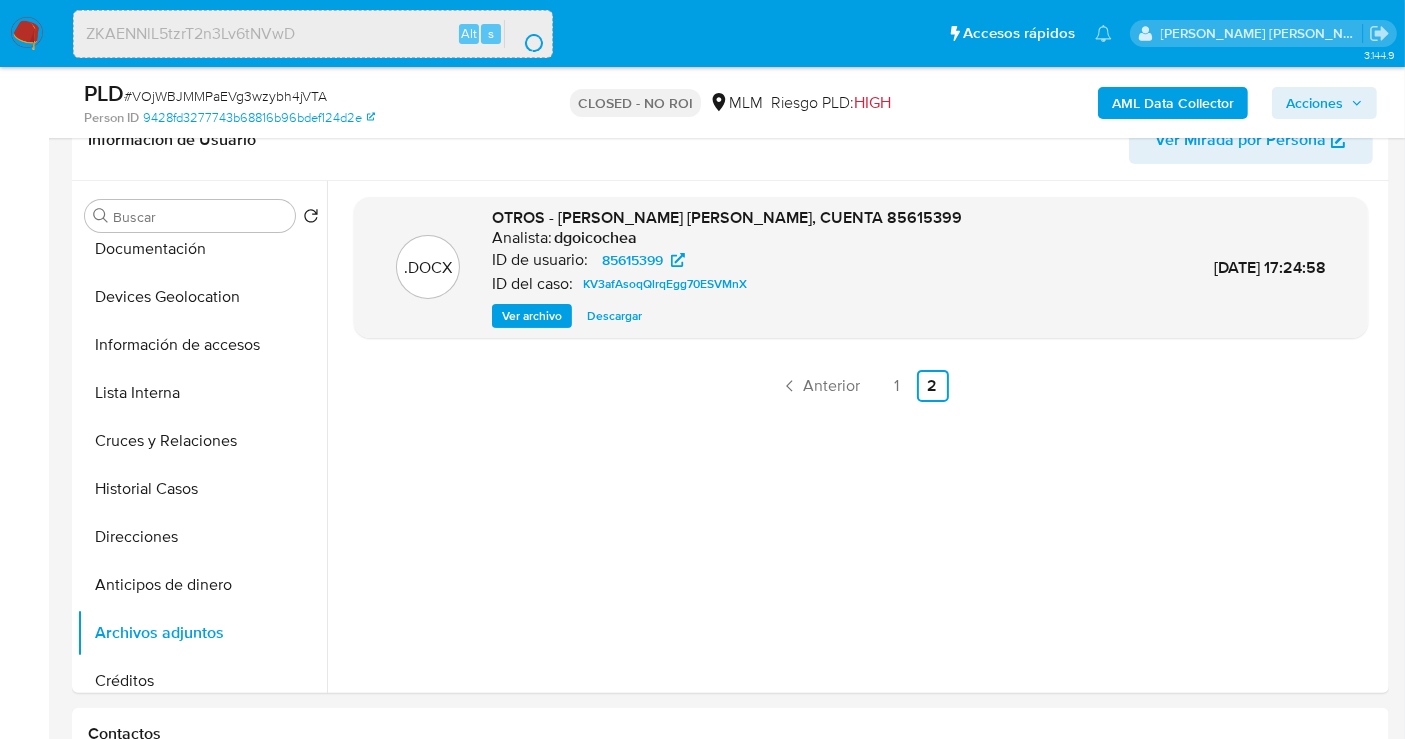 scroll, scrollTop: 0, scrollLeft: 0, axis: both 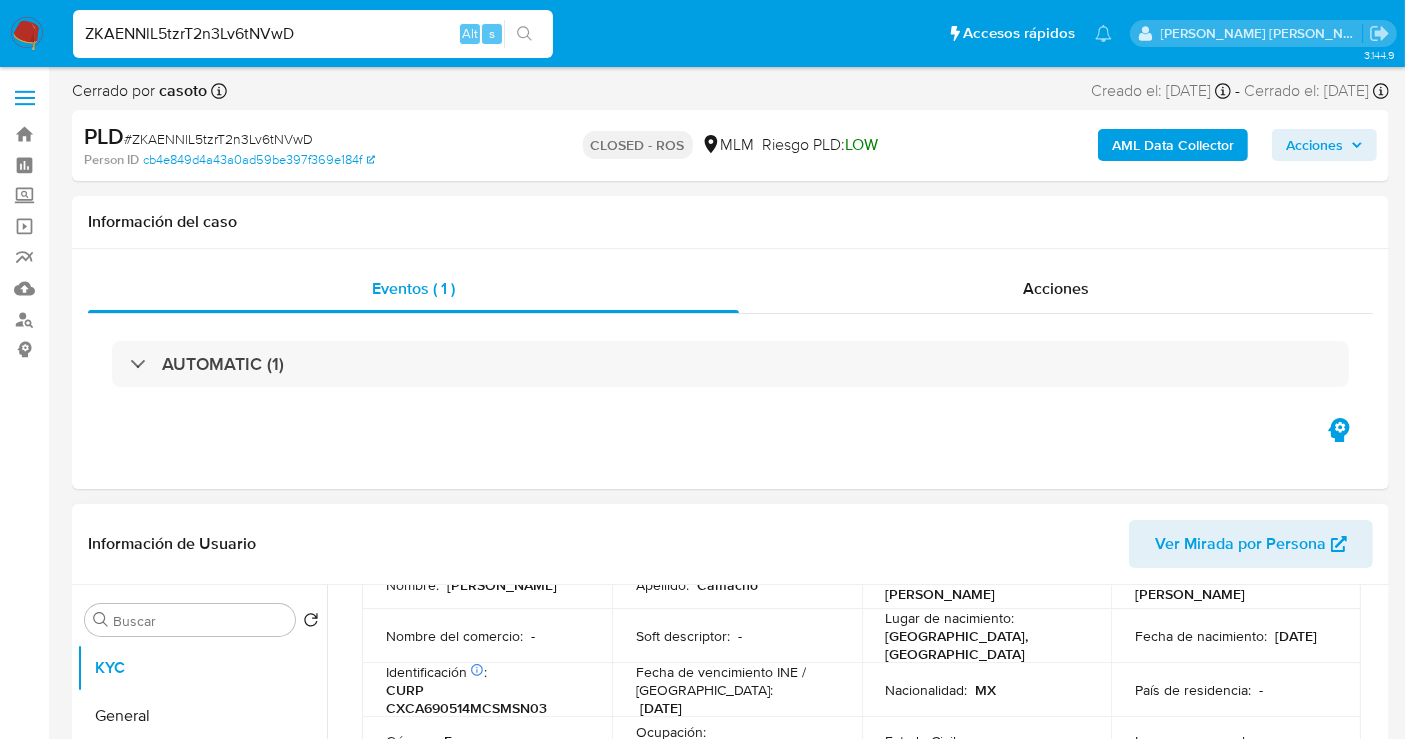 select on "10" 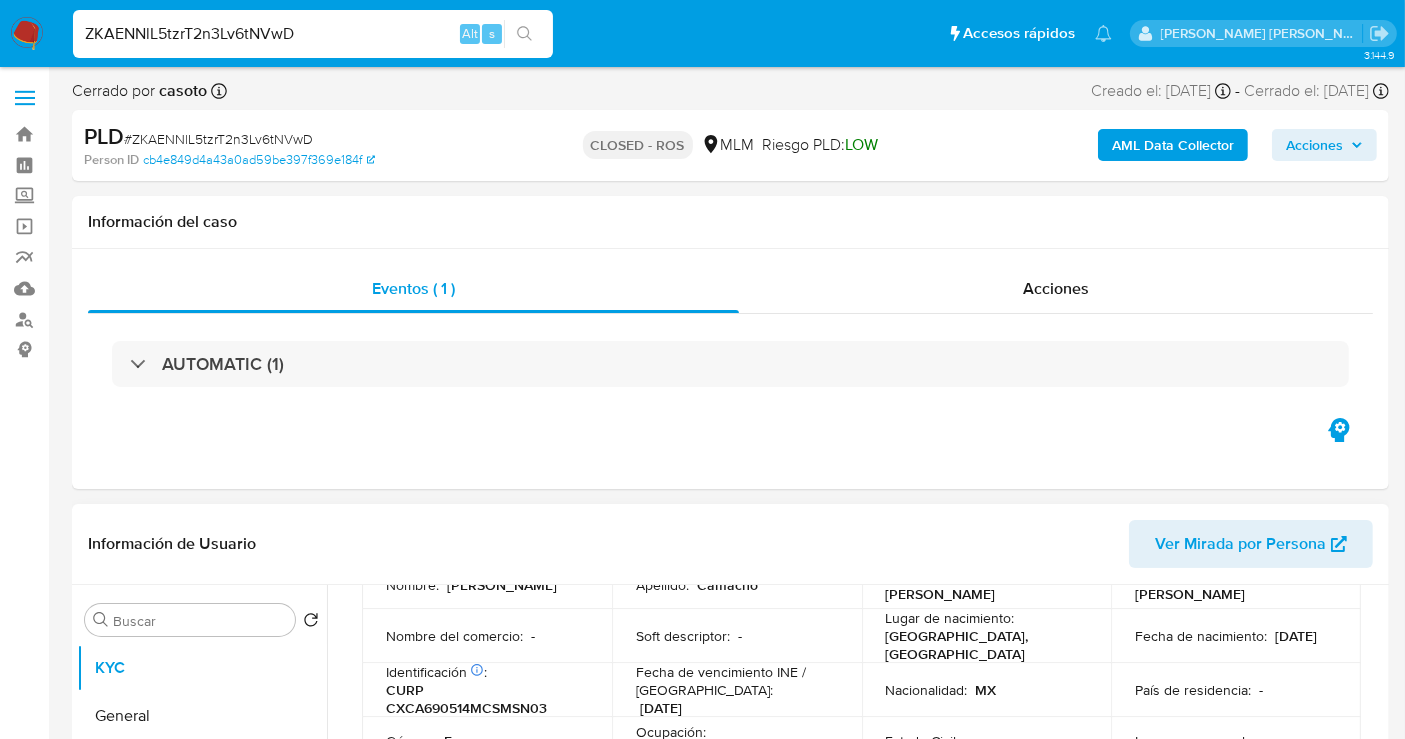 scroll, scrollTop: 111, scrollLeft: 0, axis: vertical 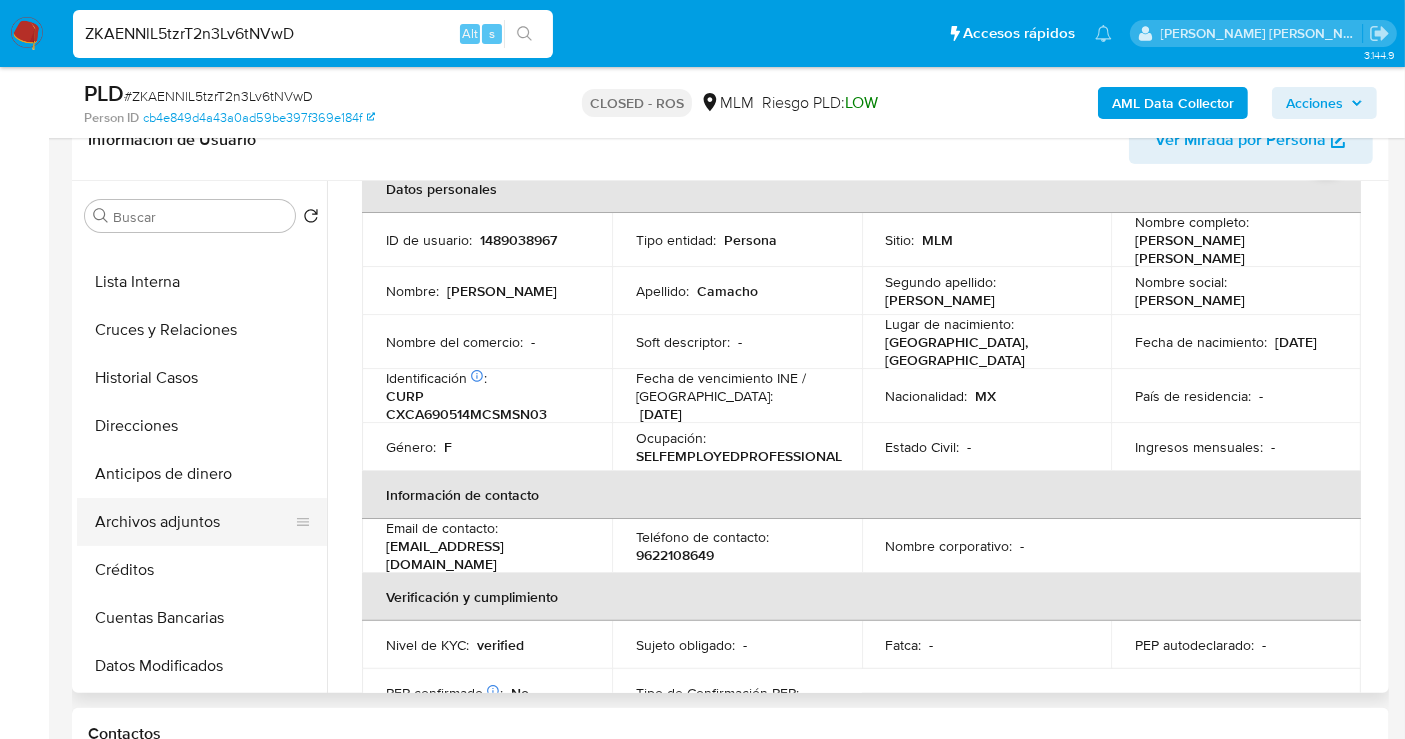 click on "Archivos adjuntos" at bounding box center [194, 522] 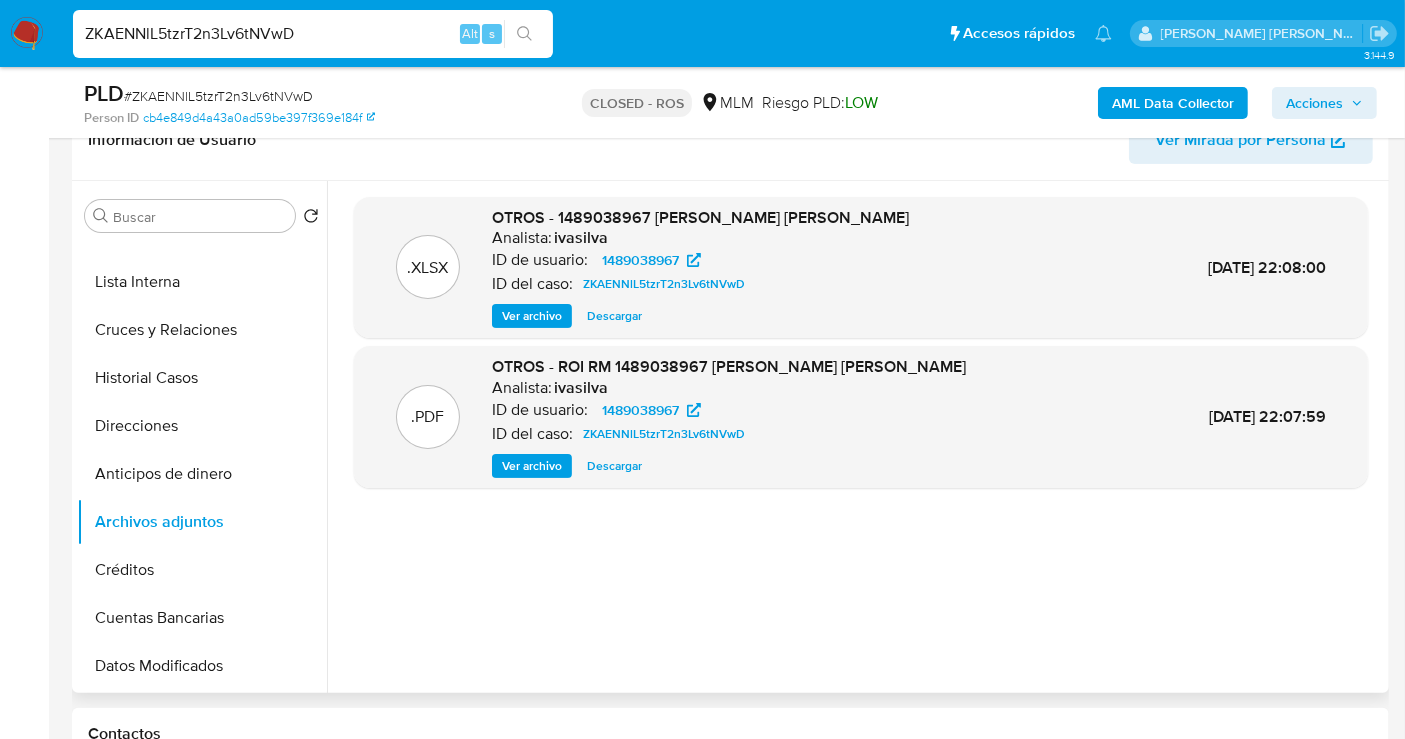 click on "Descargar" at bounding box center [614, 466] 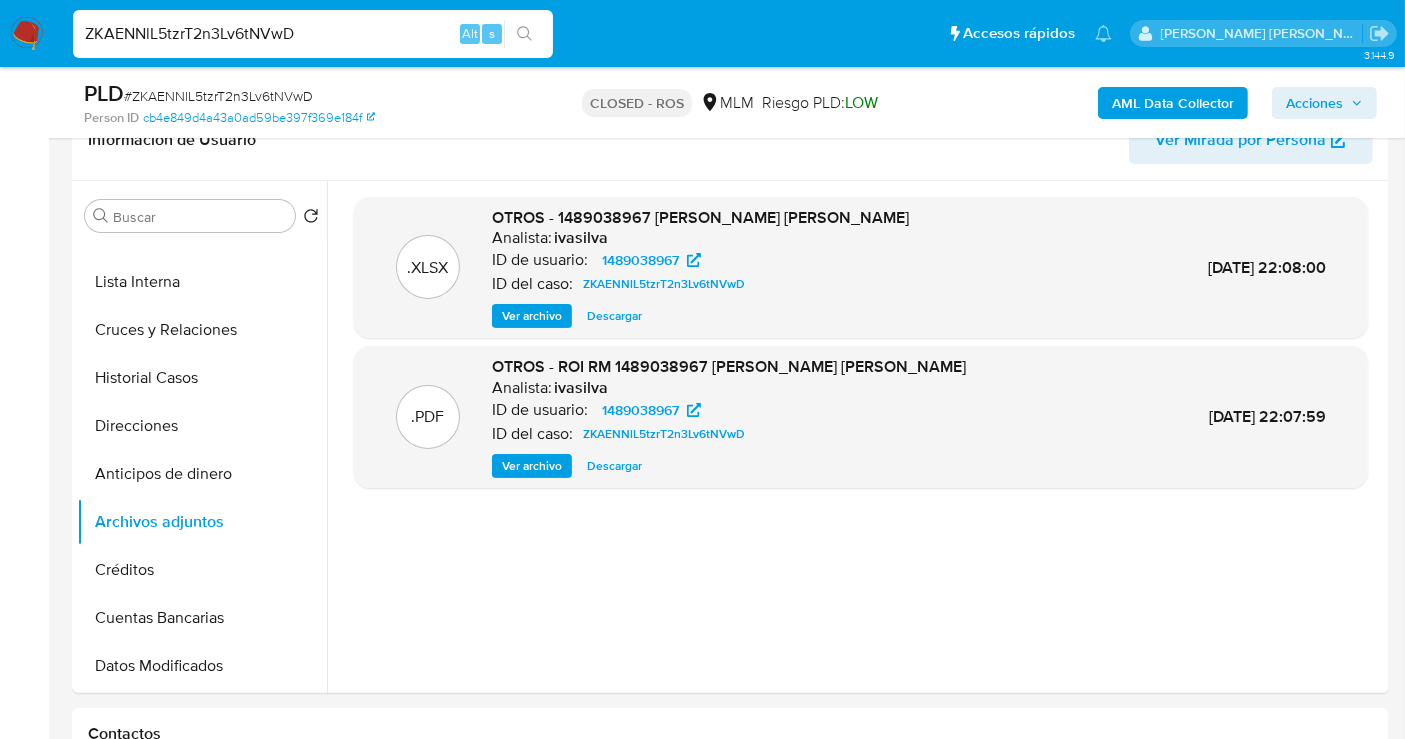click on "ZKAENNlL5tzrT2n3Lv6tNVwD" at bounding box center [313, 34] 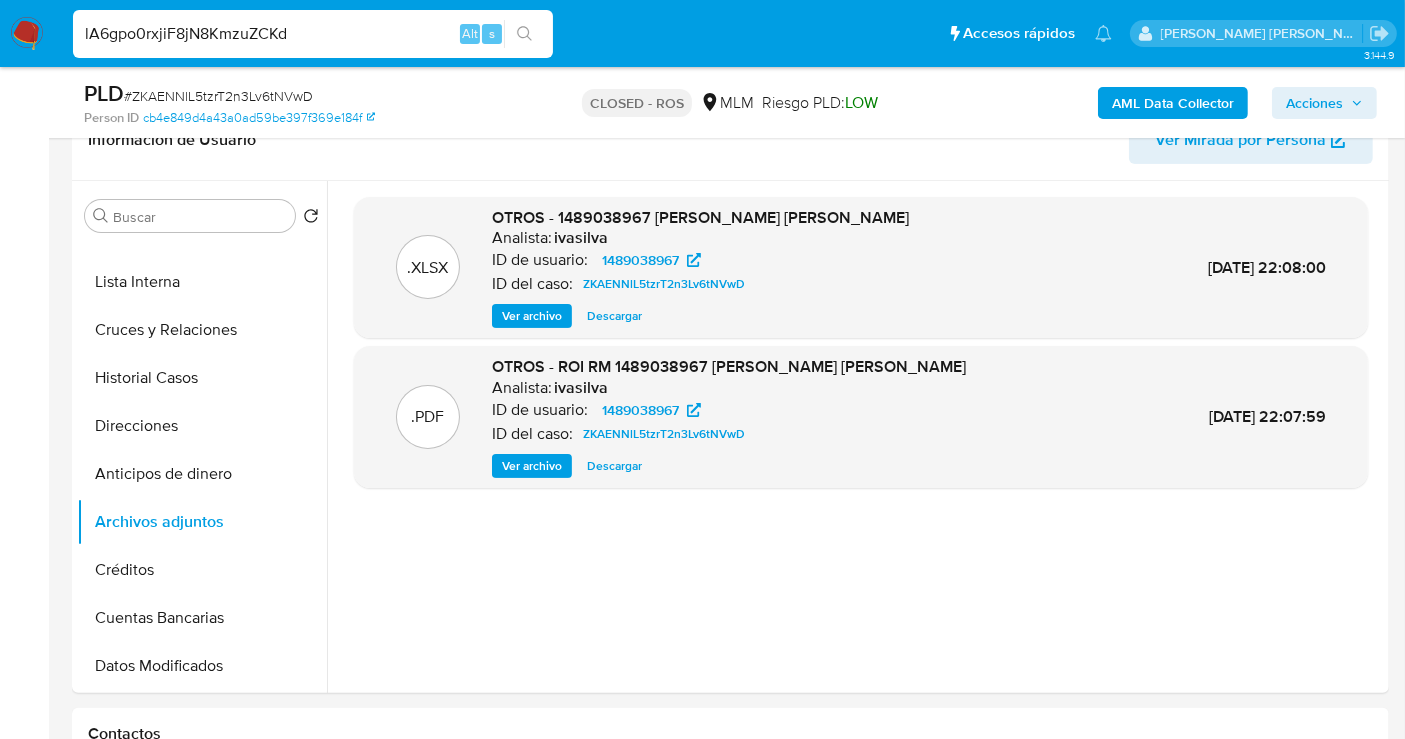 type on "lA6gpo0rxjiF8jN8KmzuZCKd" 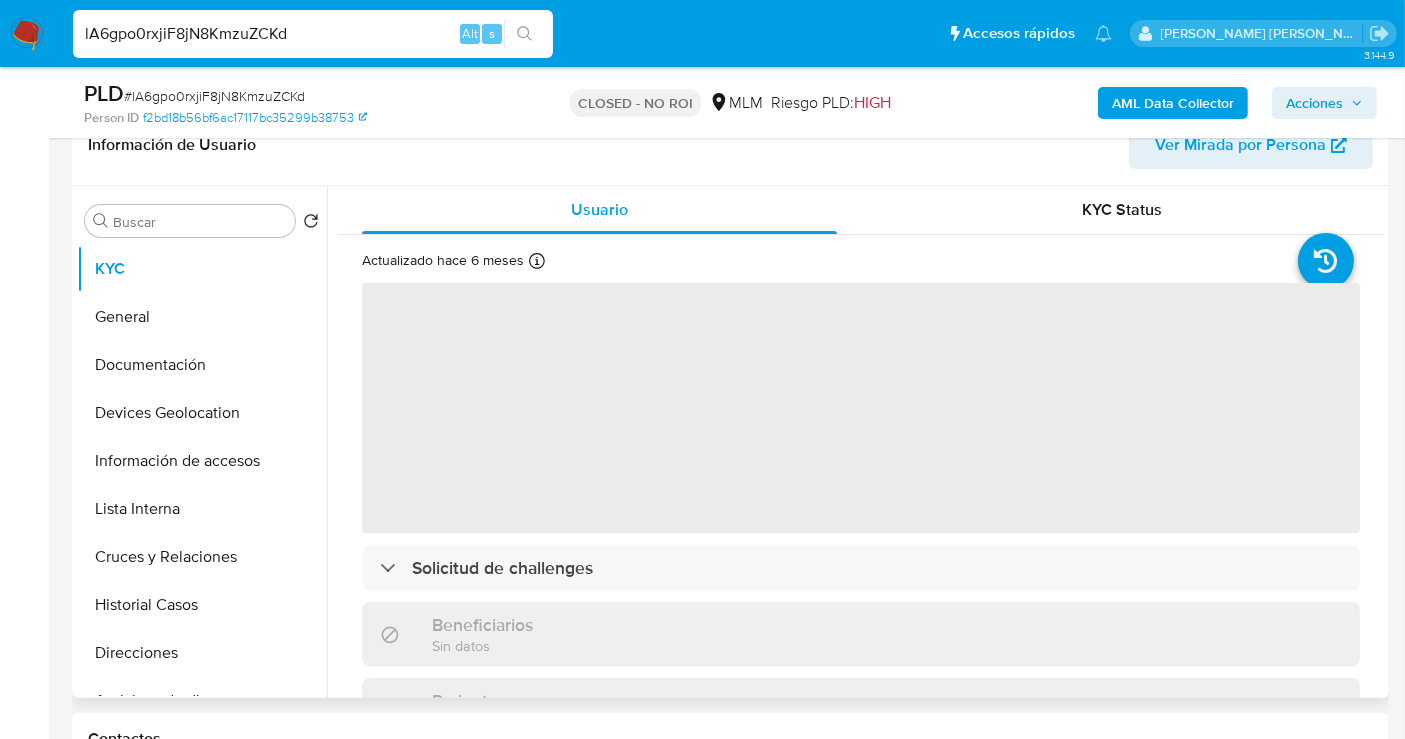 scroll, scrollTop: 333, scrollLeft: 0, axis: vertical 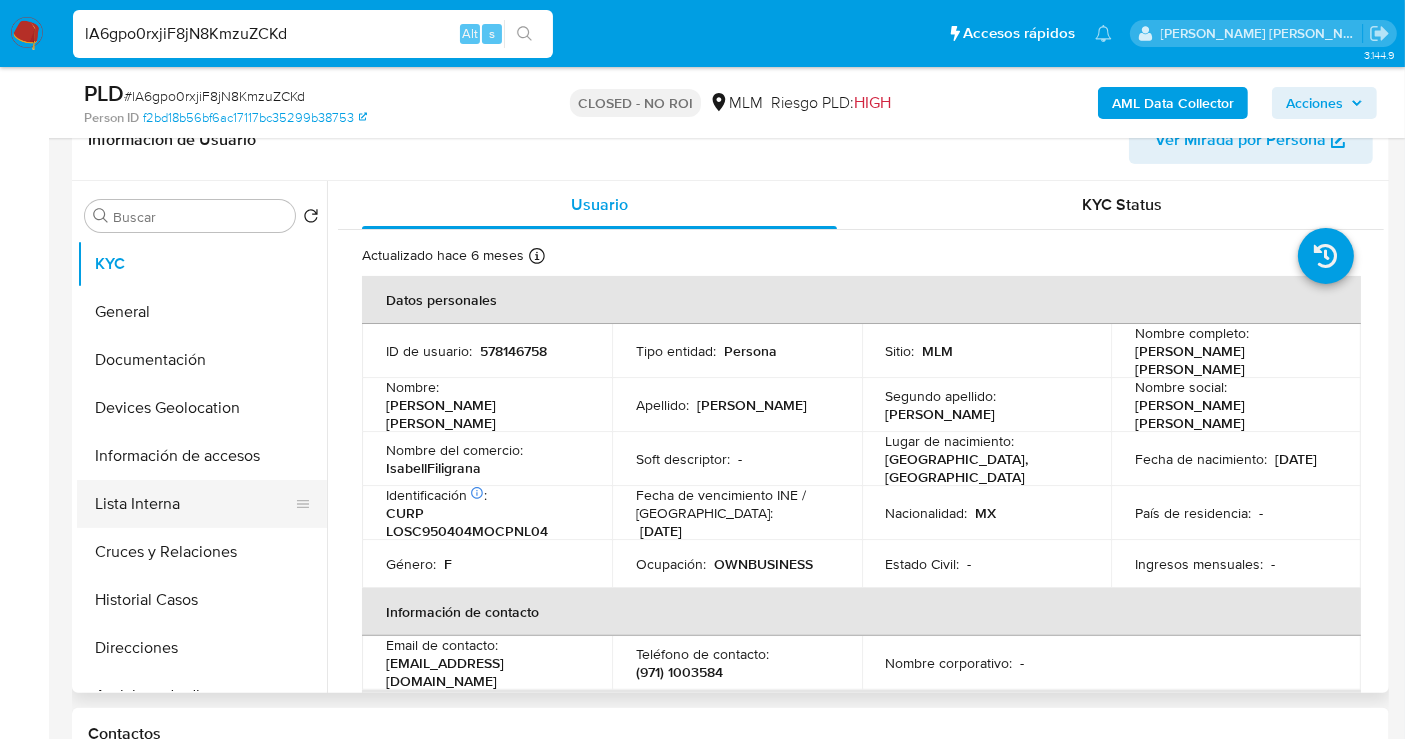 select on "10" 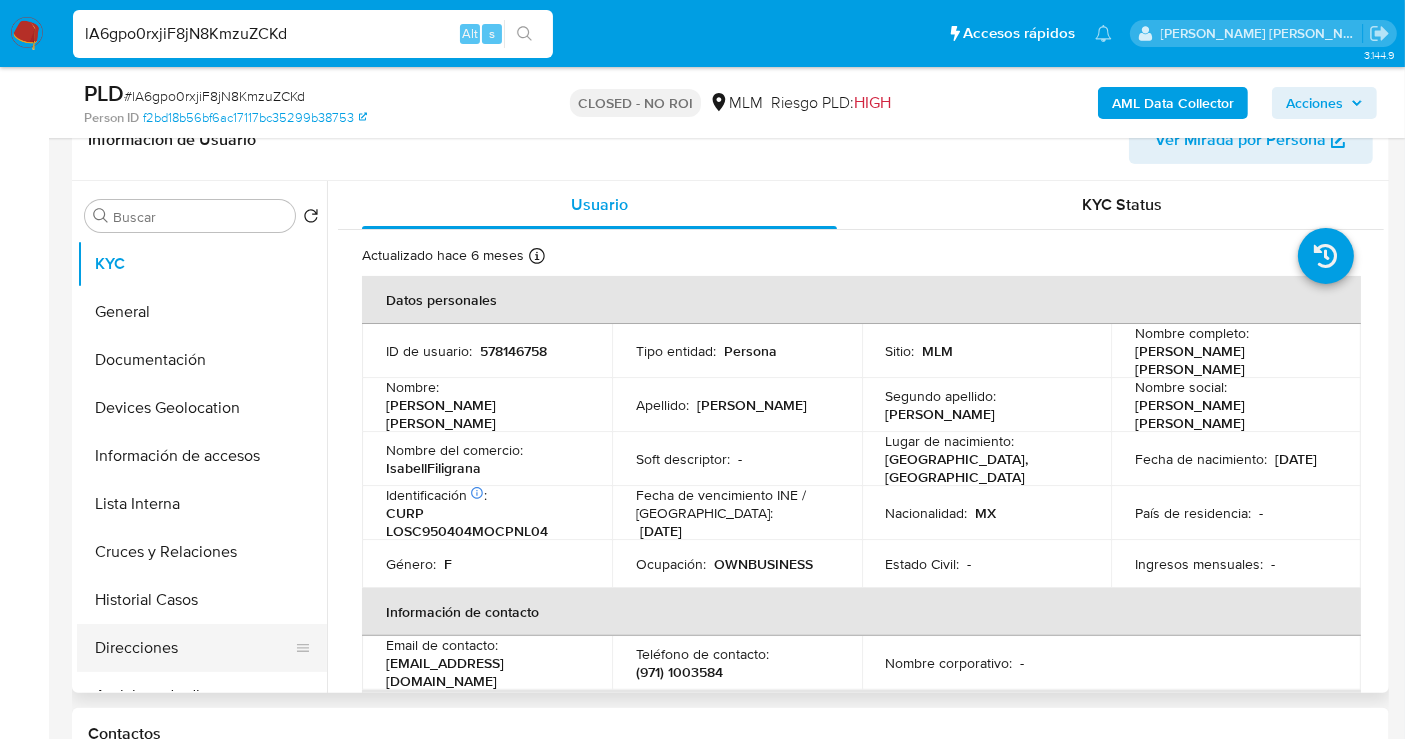 scroll, scrollTop: 111, scrollLeft: 0, axis: vertical 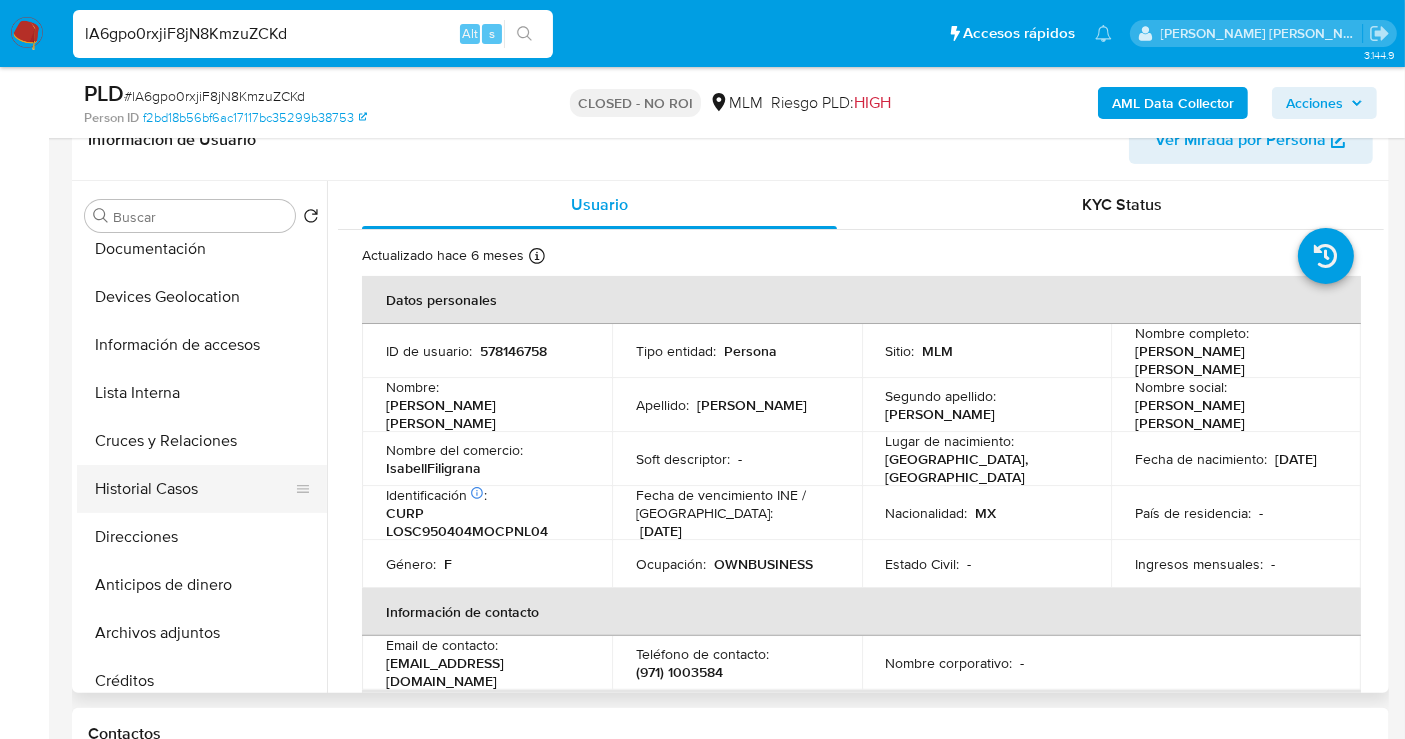 click on "Historial Casos" at bounding box center (194, 489) 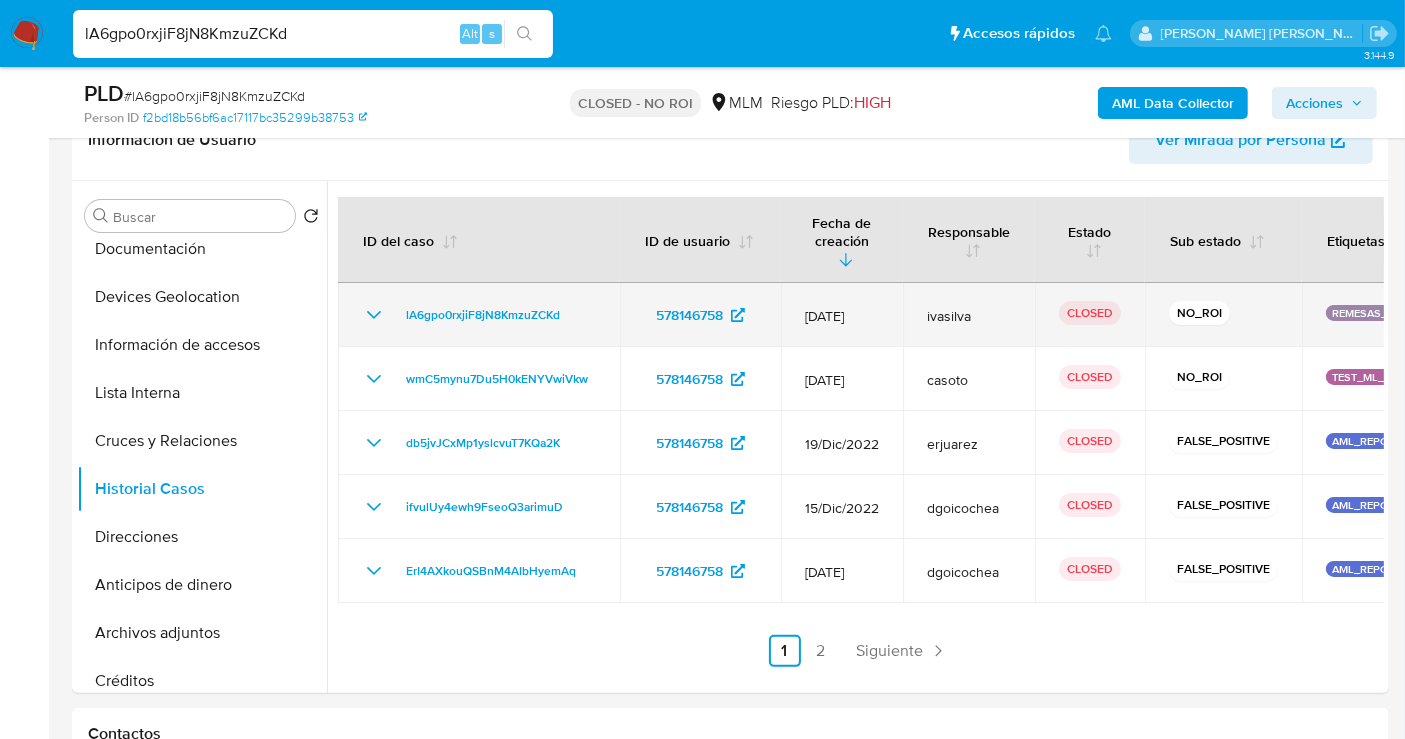 click 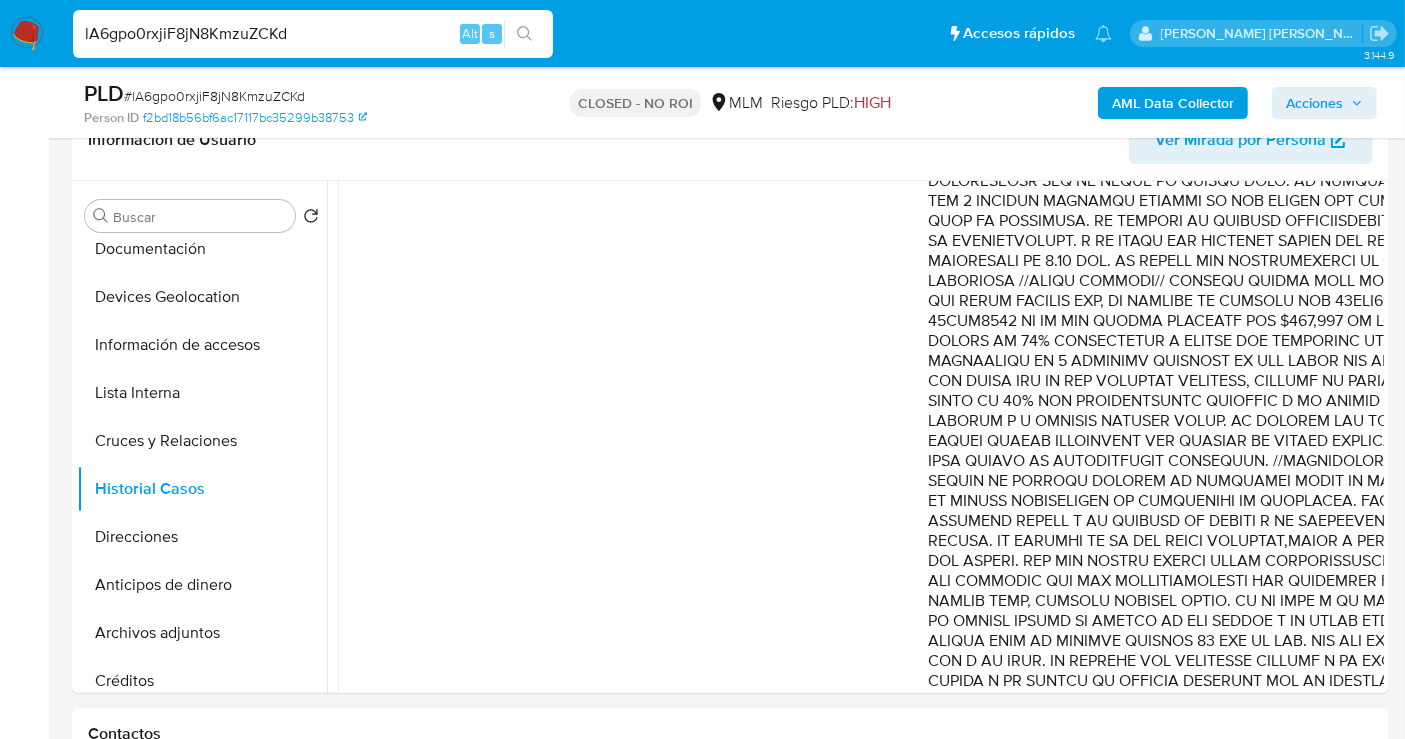scroll, scrollTop: 444, scrollLeft: 0, axis: vertical 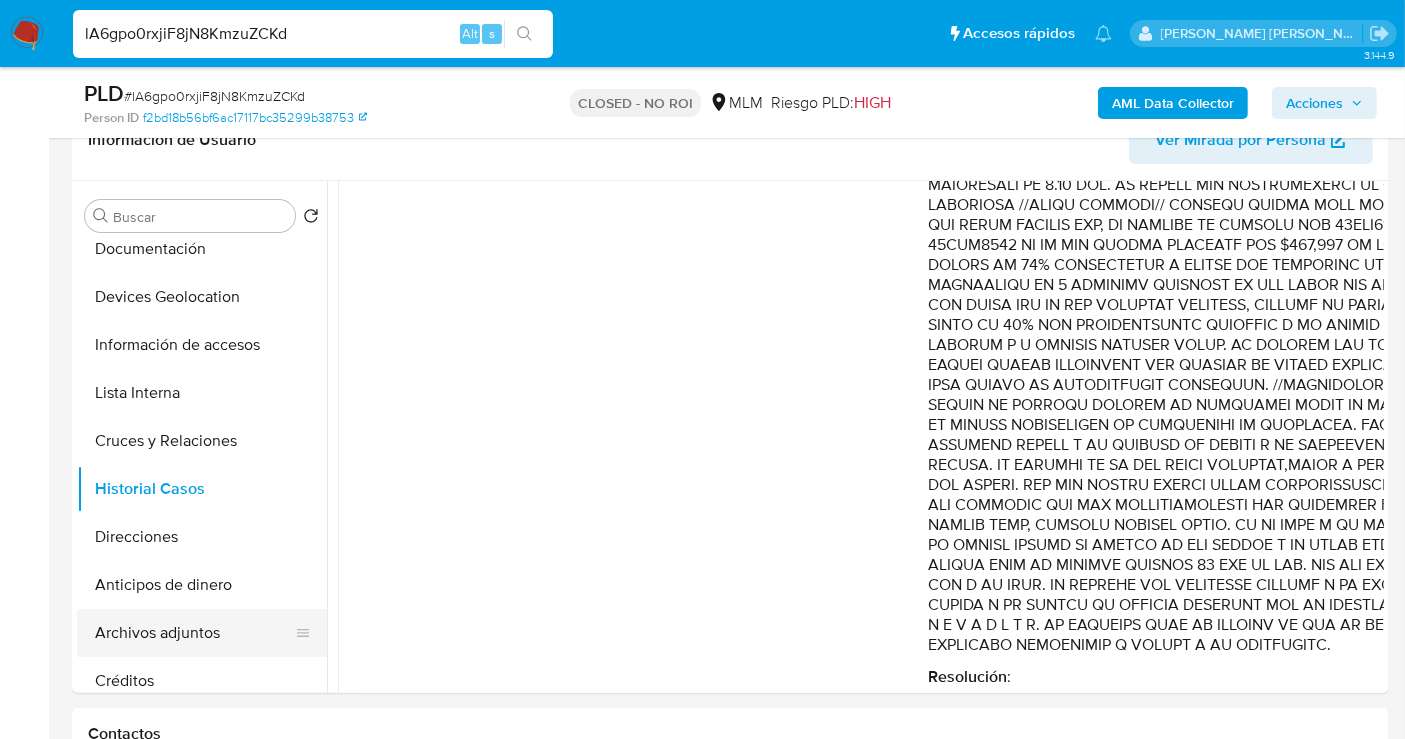 click on "Archivos adjuntos" at bounding box center (194, 633) 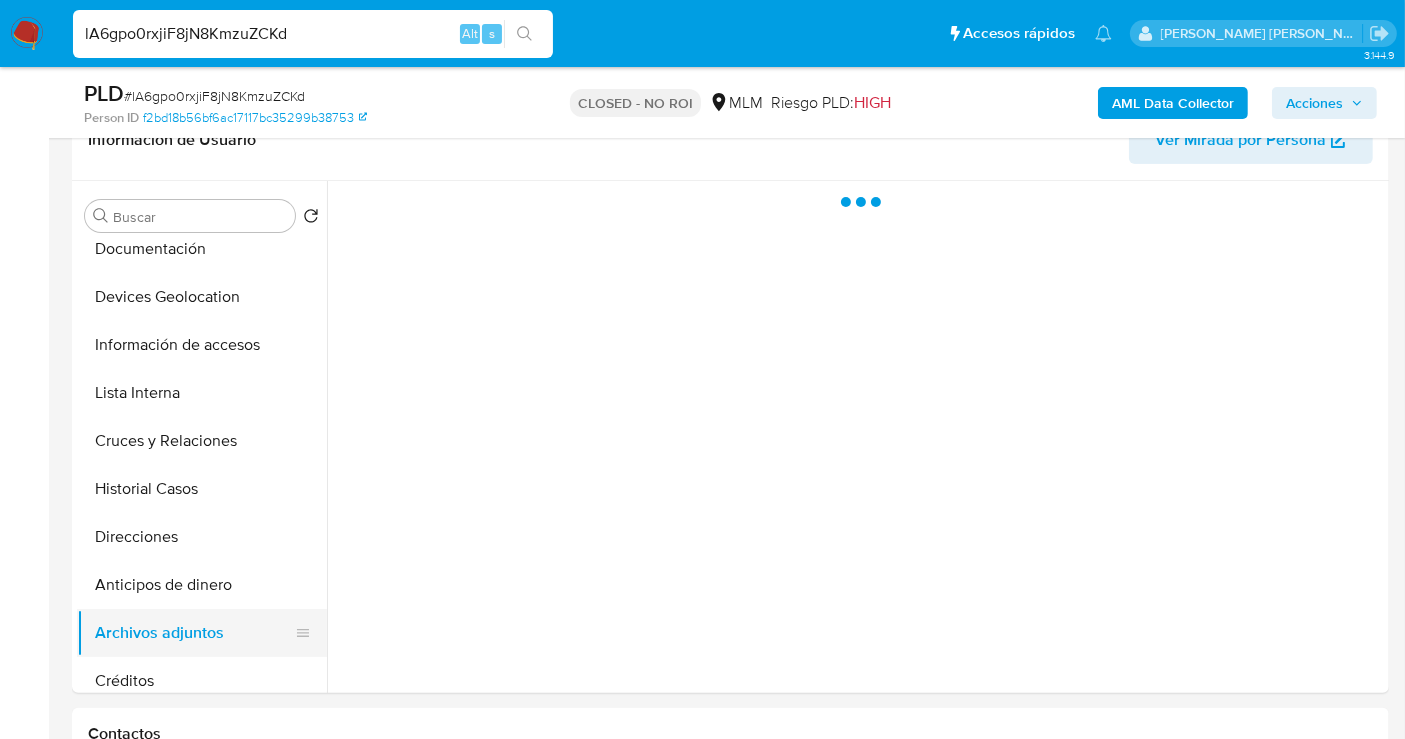 scroll, scrollTop: 0, scrollLeft: 0, axis: both 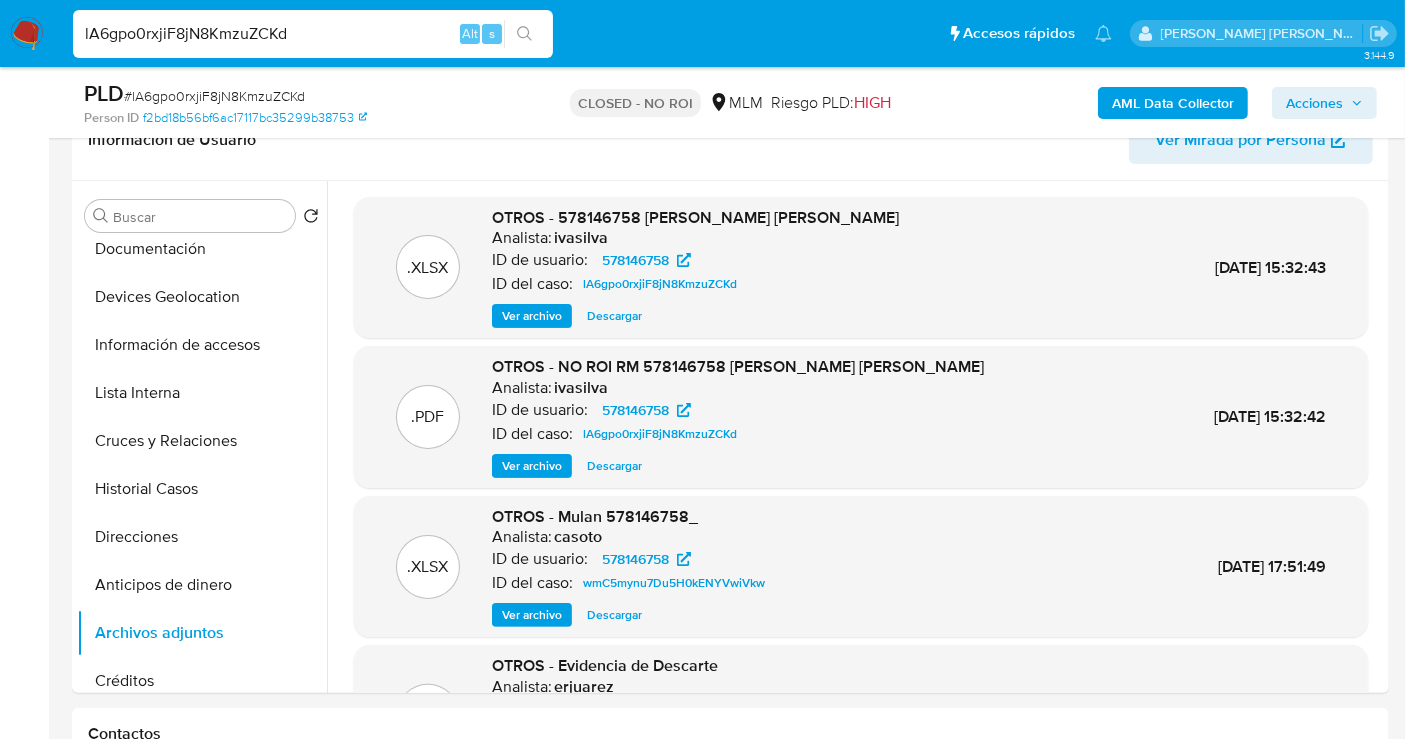 click on "Descargar" at bounding box center [614, 466] 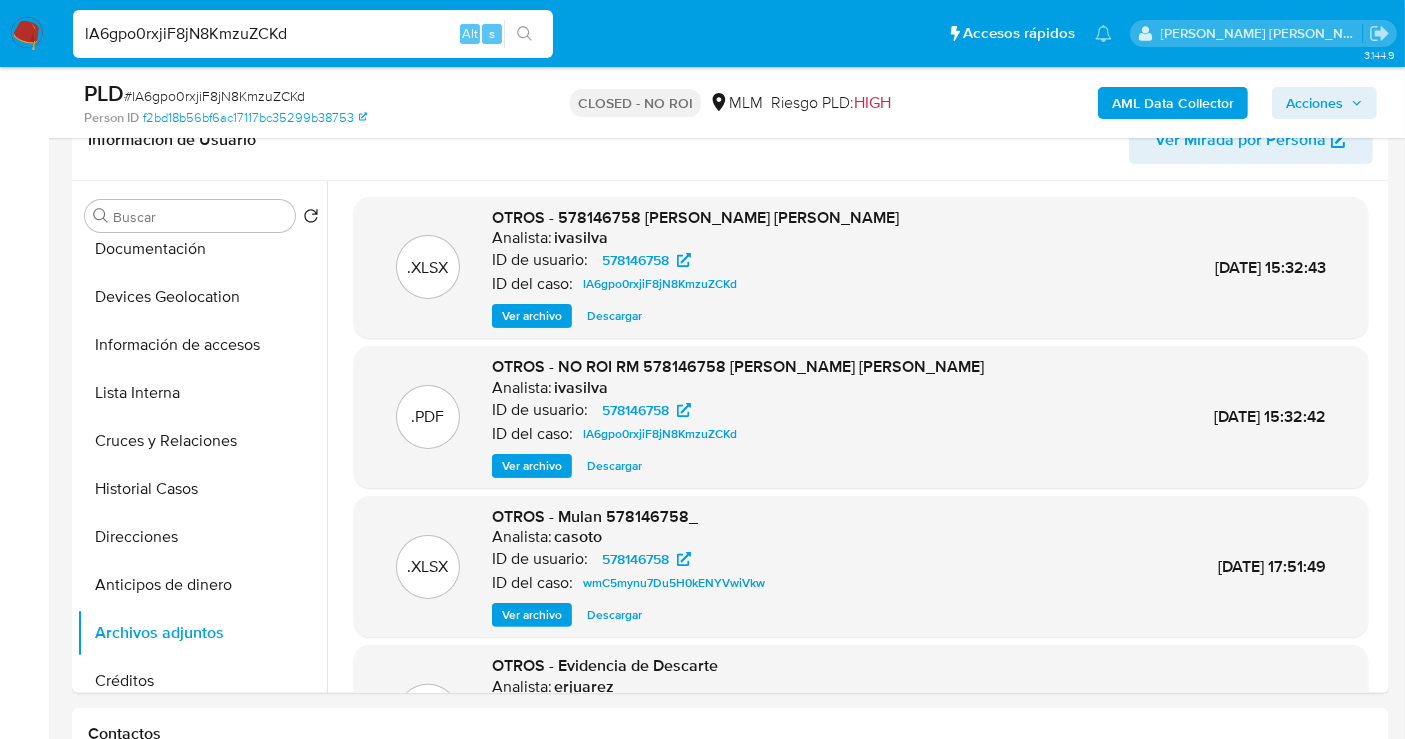 click on "lA6gpo0rxjiF8jN8KmzuZCKd" at bounding box center (313, 34) 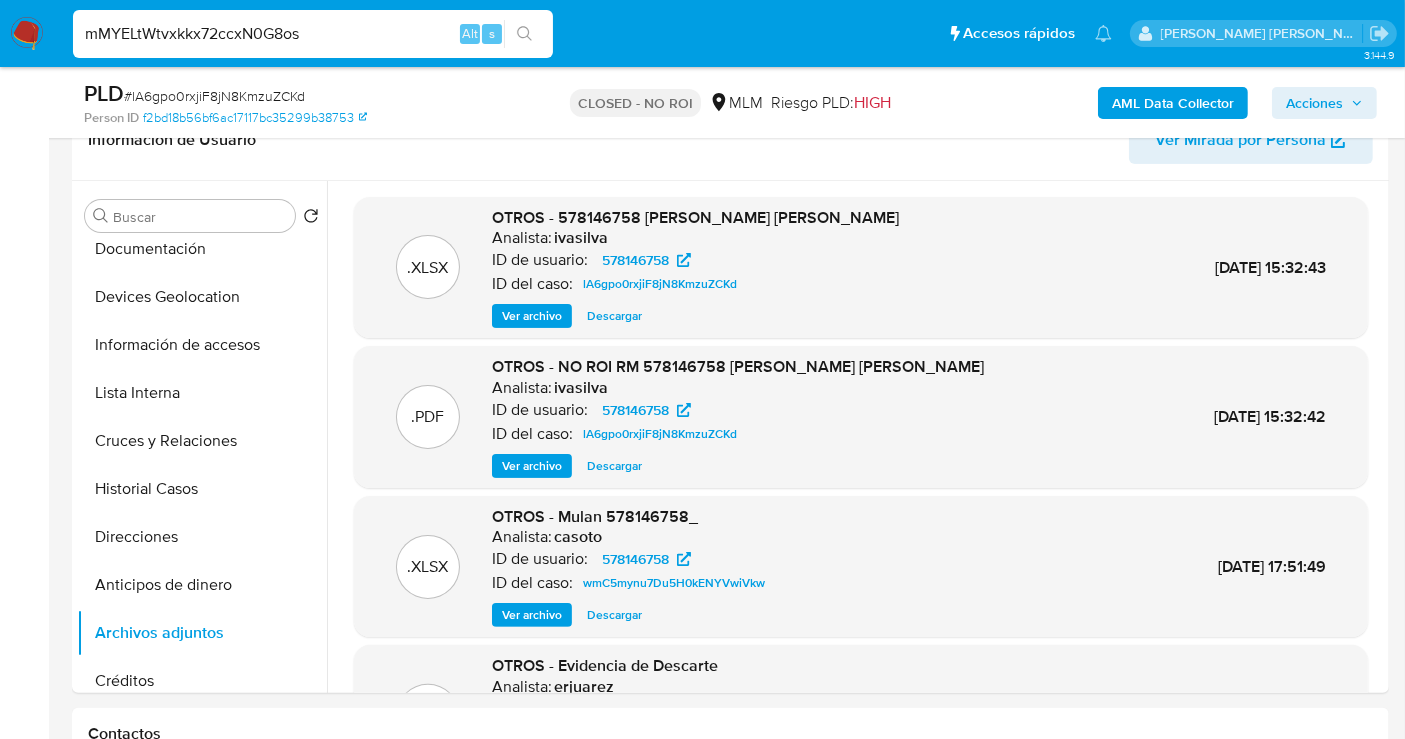 type on "mMYELtWtvxkkx72ccxN0G8os" 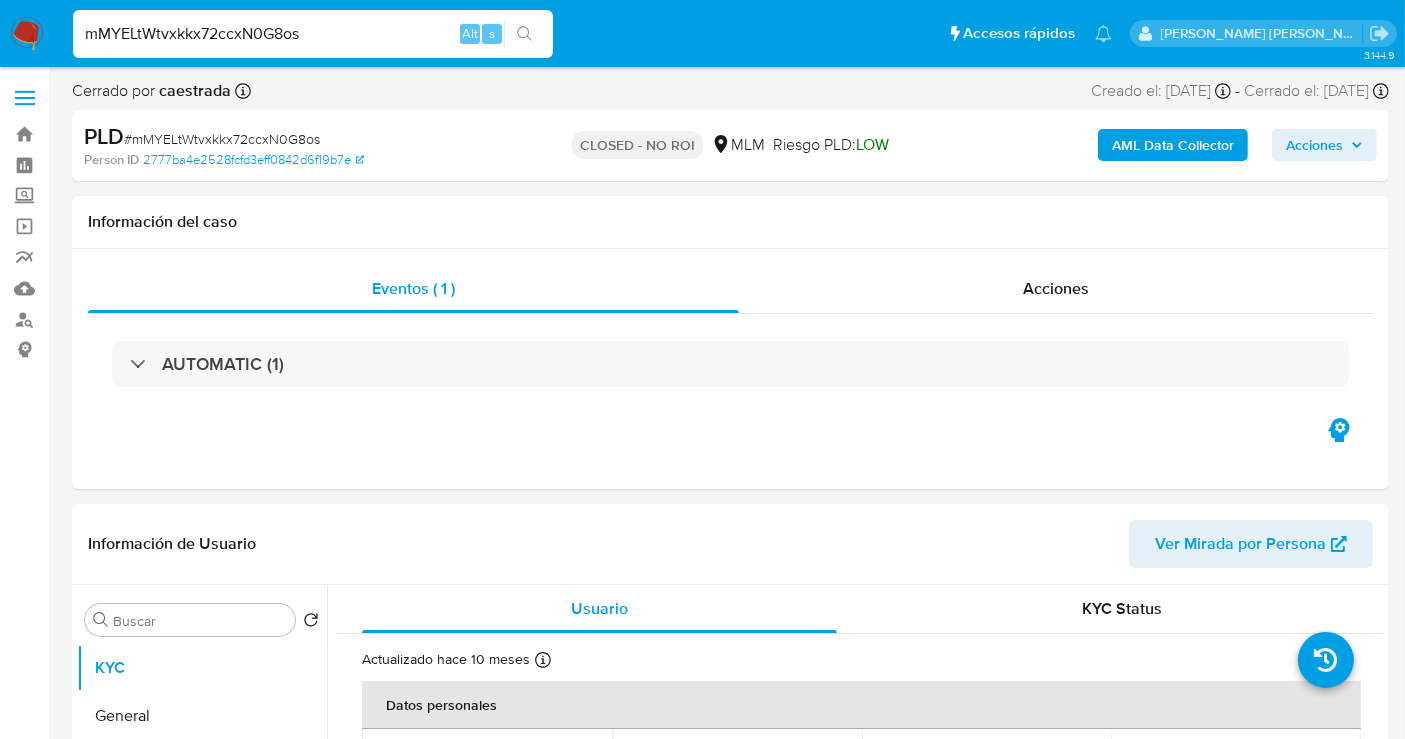 select on "10" 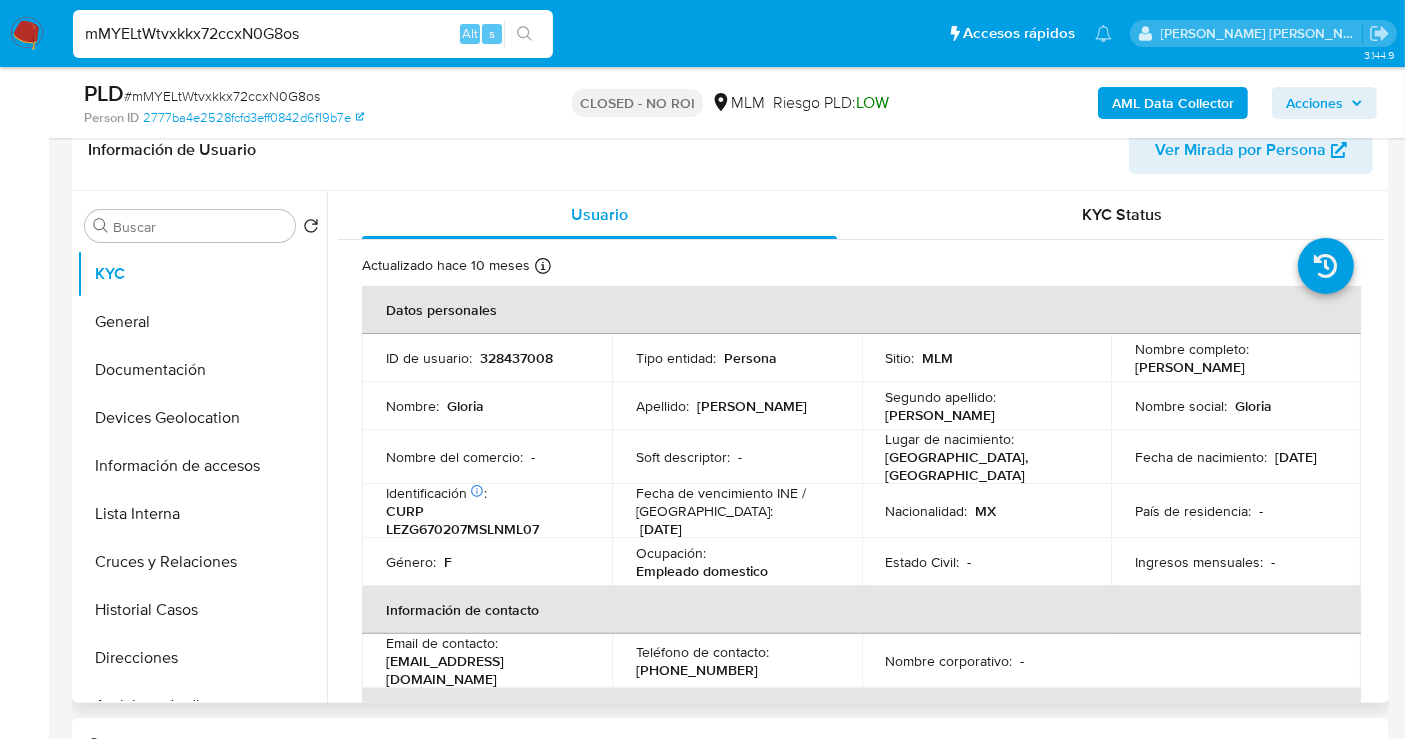 scroll, scrollTop: 333, scrollLeft: 0, axis: vertical 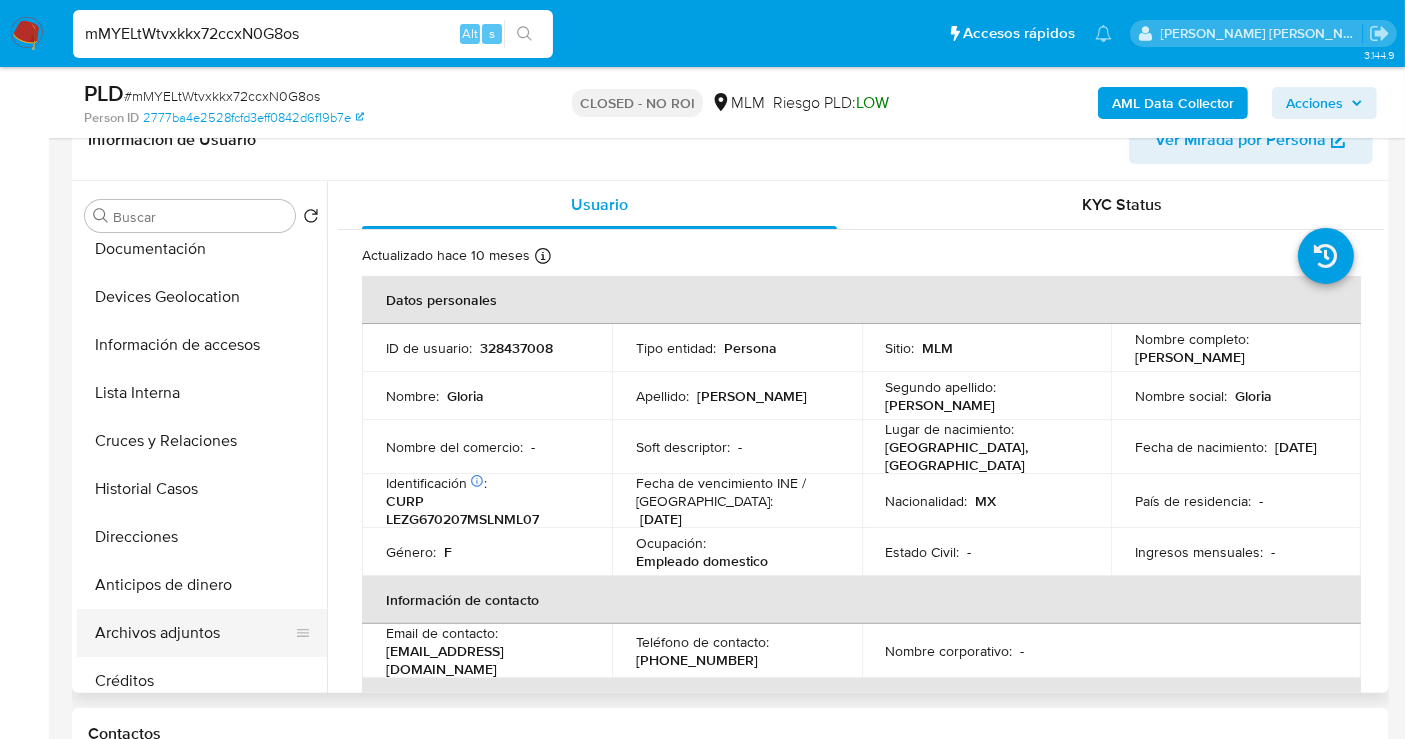 click on "Archivos adjuntos" at bounding box center (194, 633) 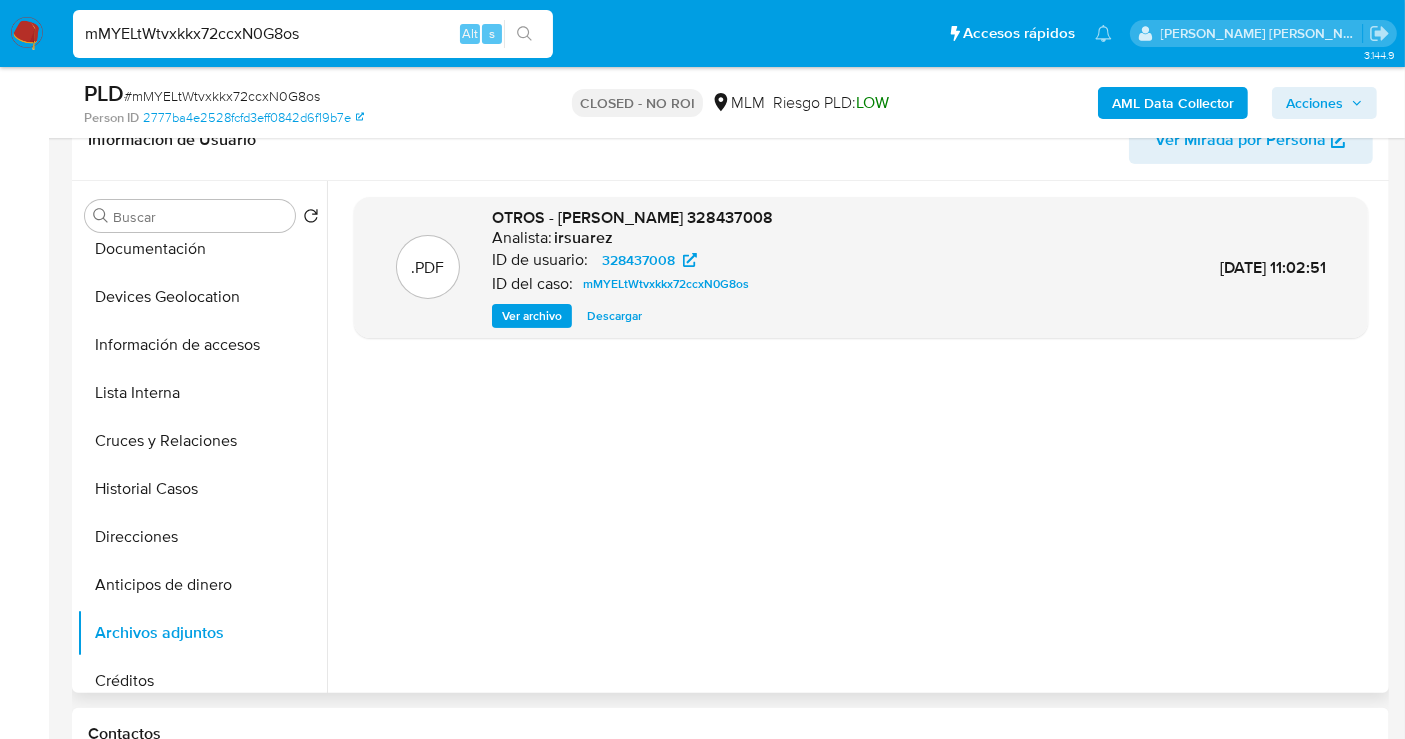 click on "Descargar" at bounding box center (614, 316) 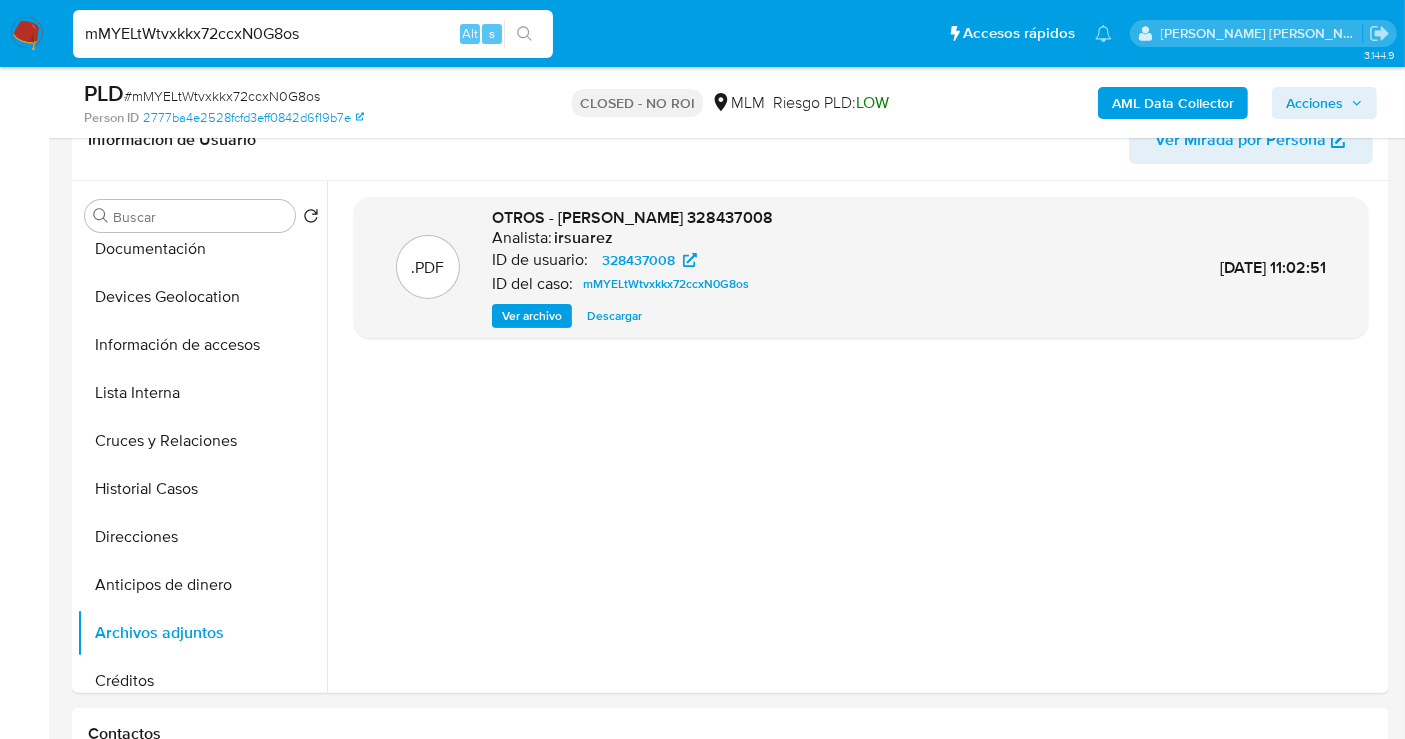 click on "mMYELtWtvxkkx72ccxN0G8os" at bounding box center [313, 34] 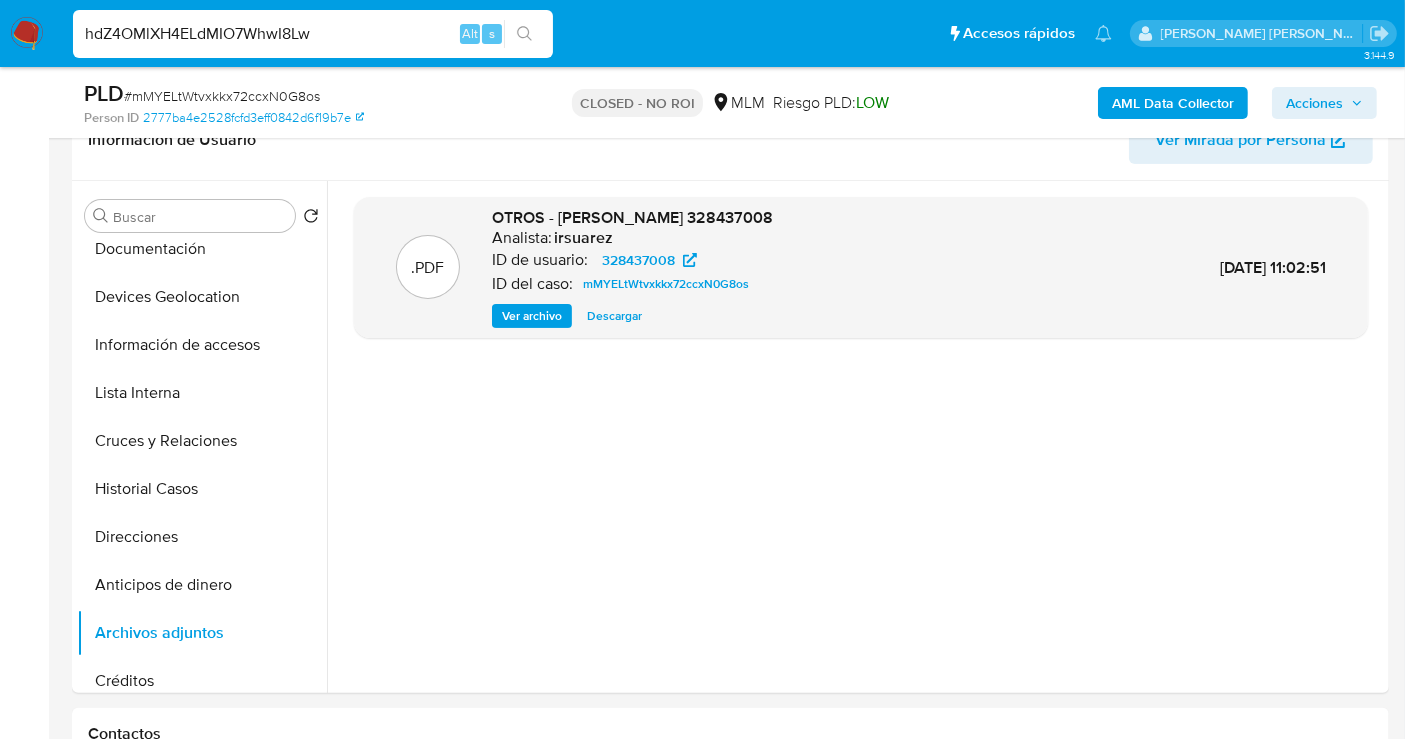 type on "hdZ4OMlXH4ELdMIO7WhwI8Lw" 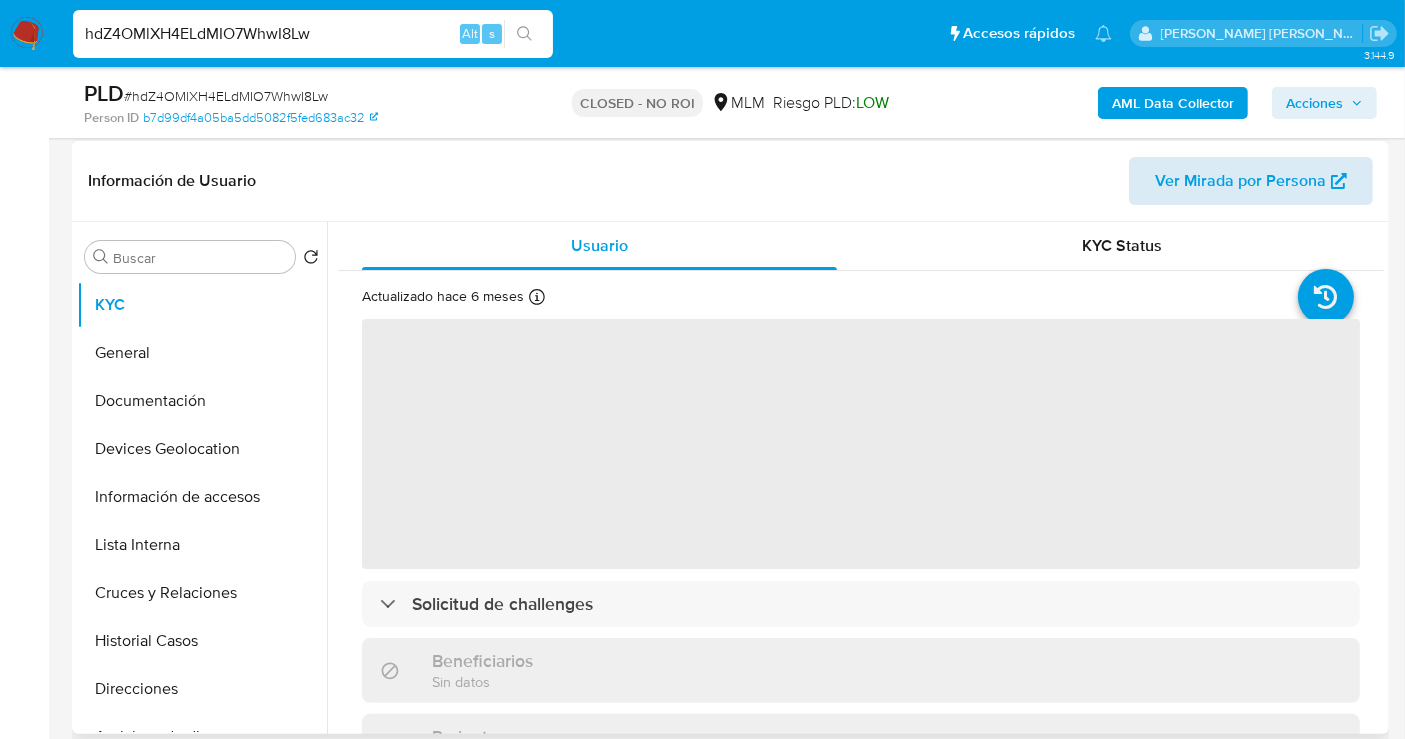 scroll, scrollTop: 444, scrollLeft: 0, axis: vertical 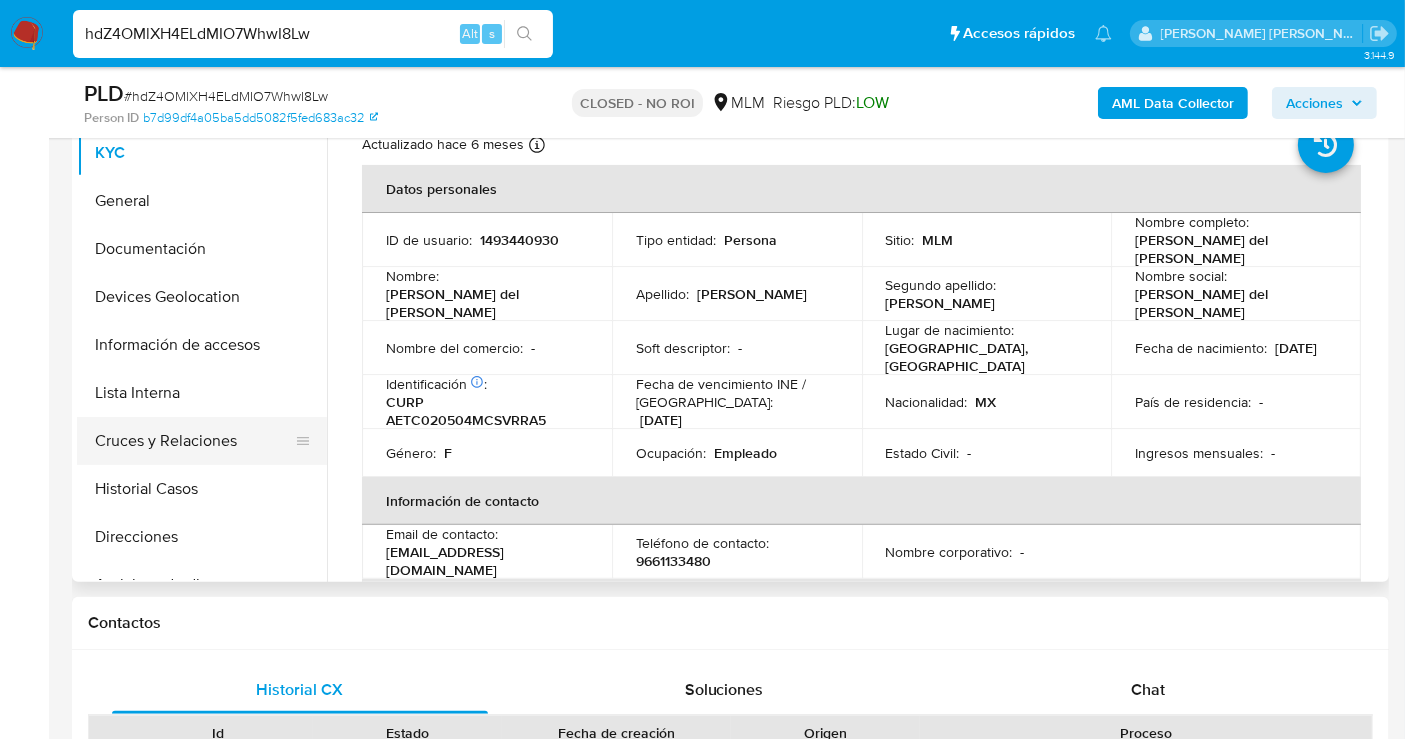 select on "10" 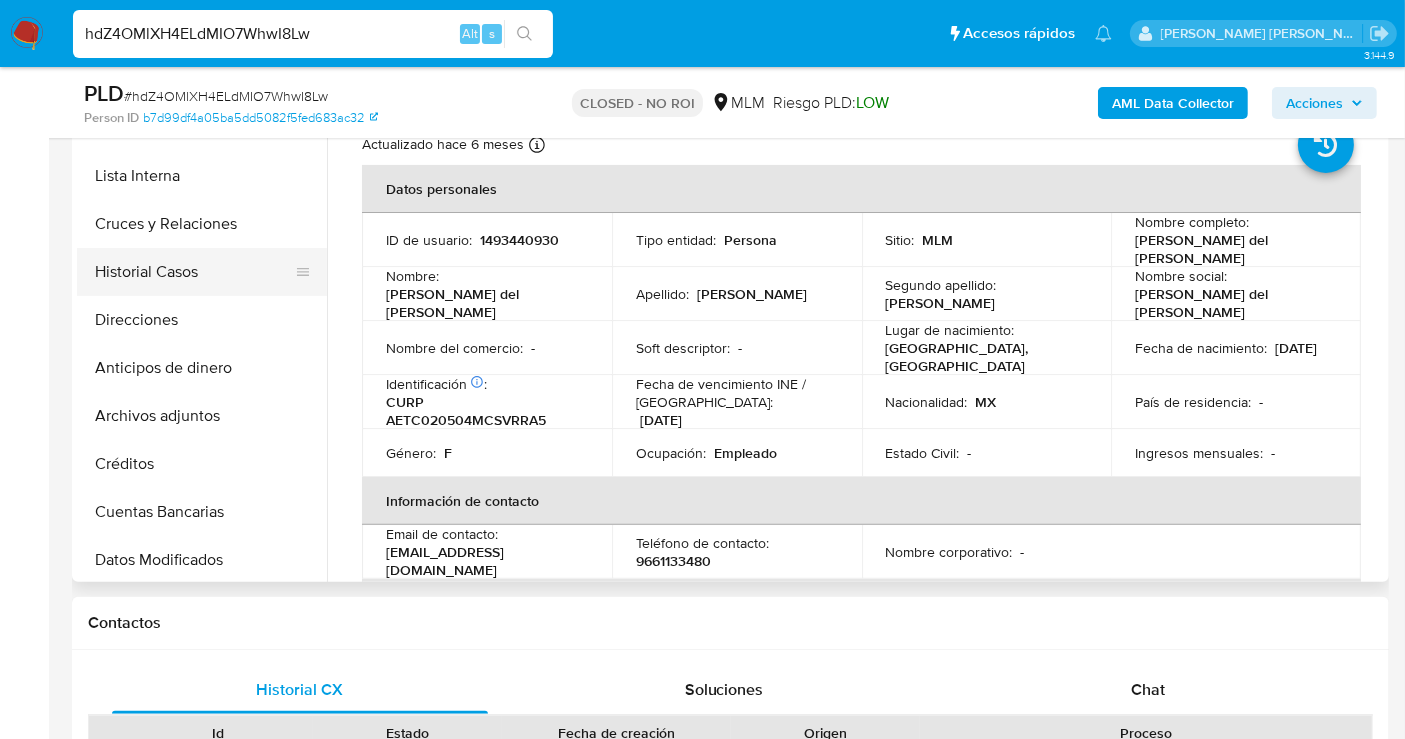 scroll, scrollTop: 222, scrollLeft: 0, axis: vertical 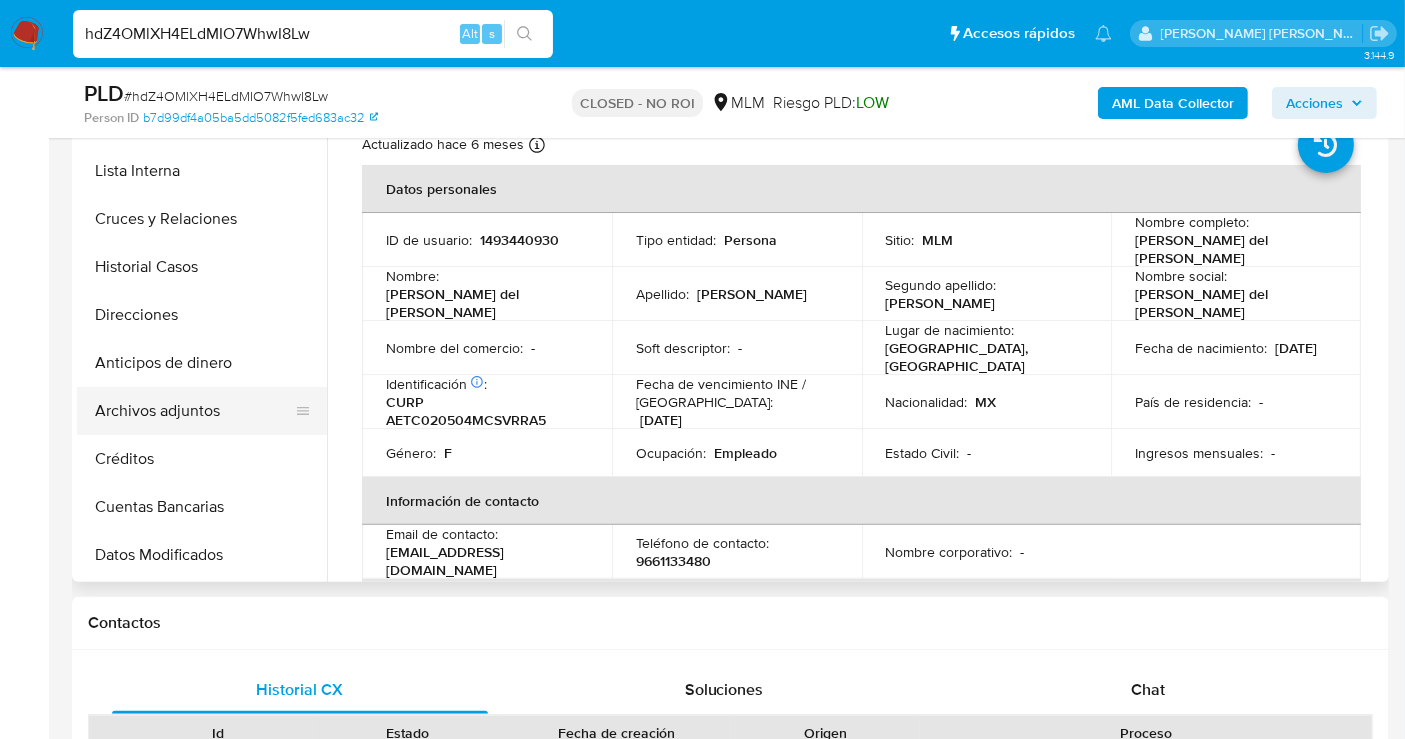 click on "Archivos adjuntos" at bounding box center (194, 411) 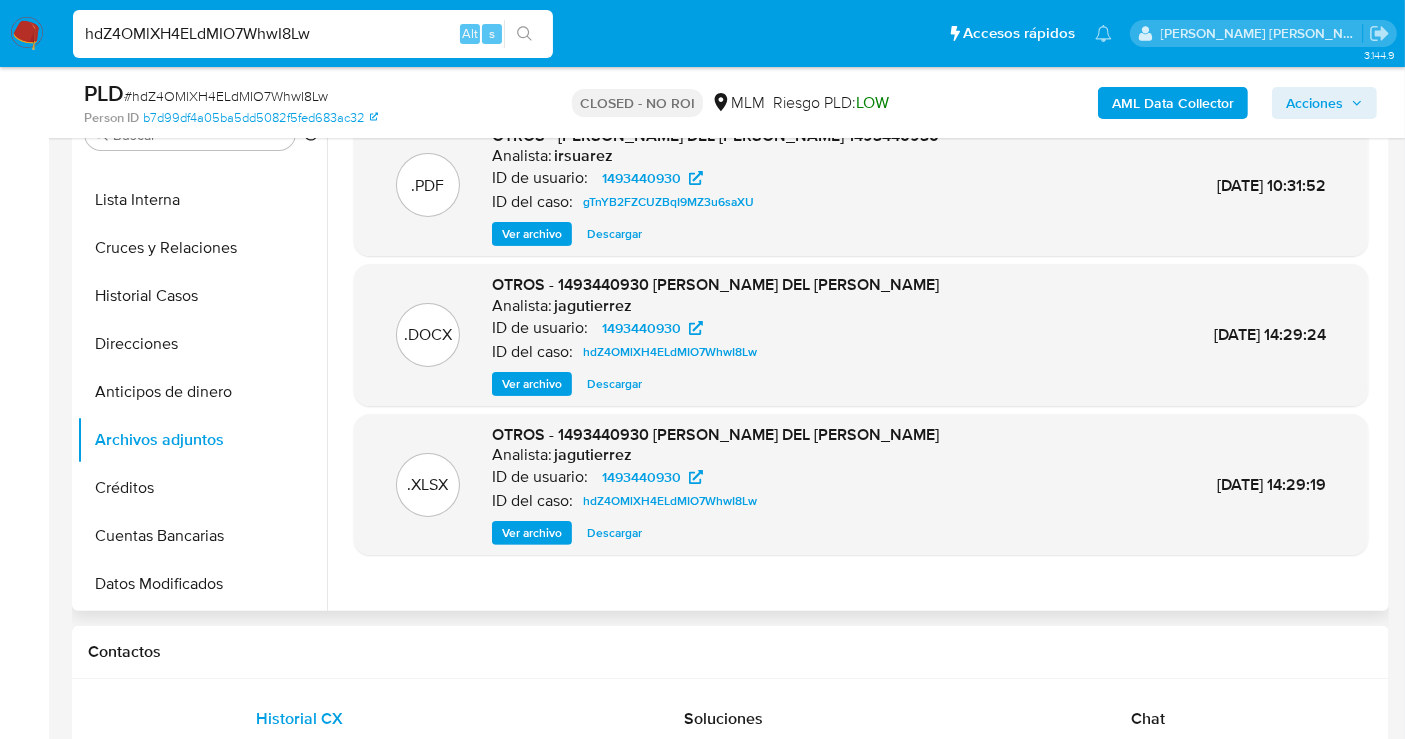 scroll, scrollTop: 444, scrollLeft: 0, axis: vertical 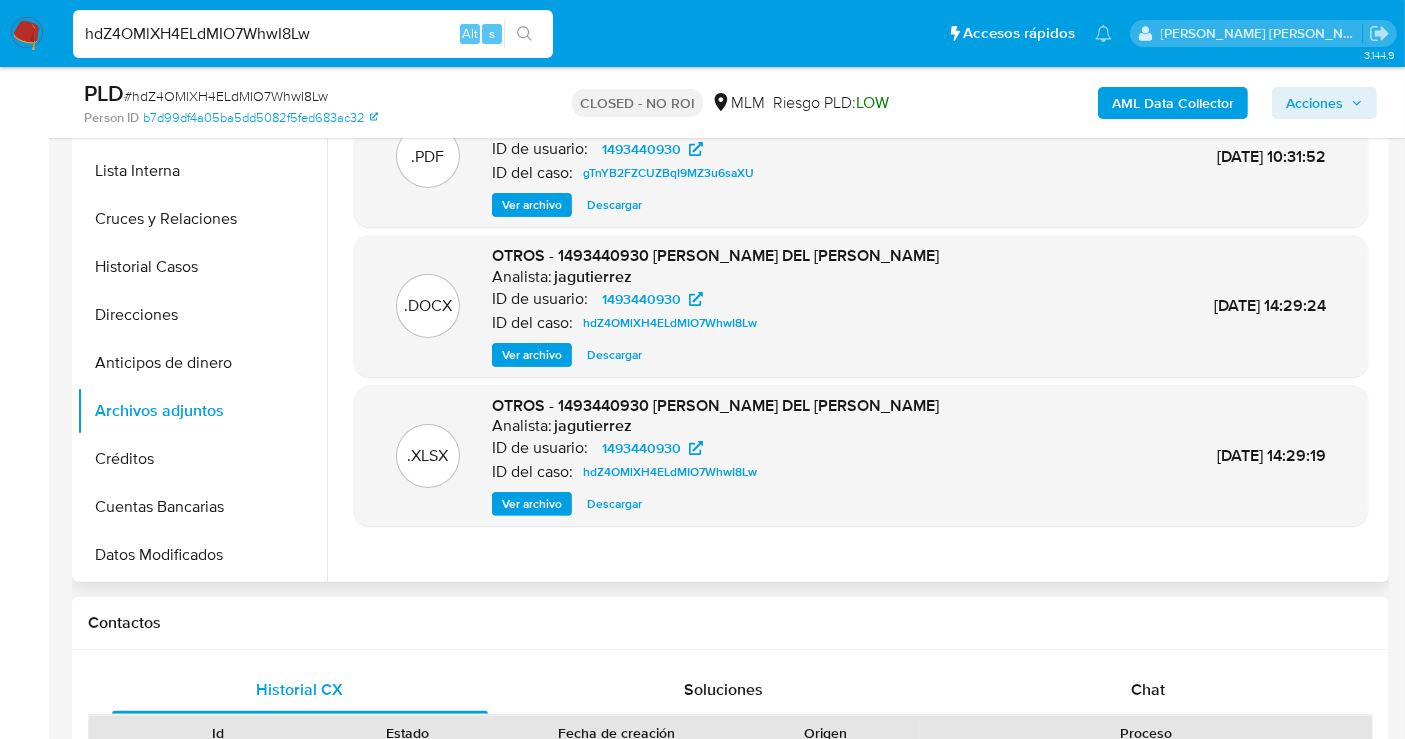 click on "Descargar" at bounding box center (614, 355) 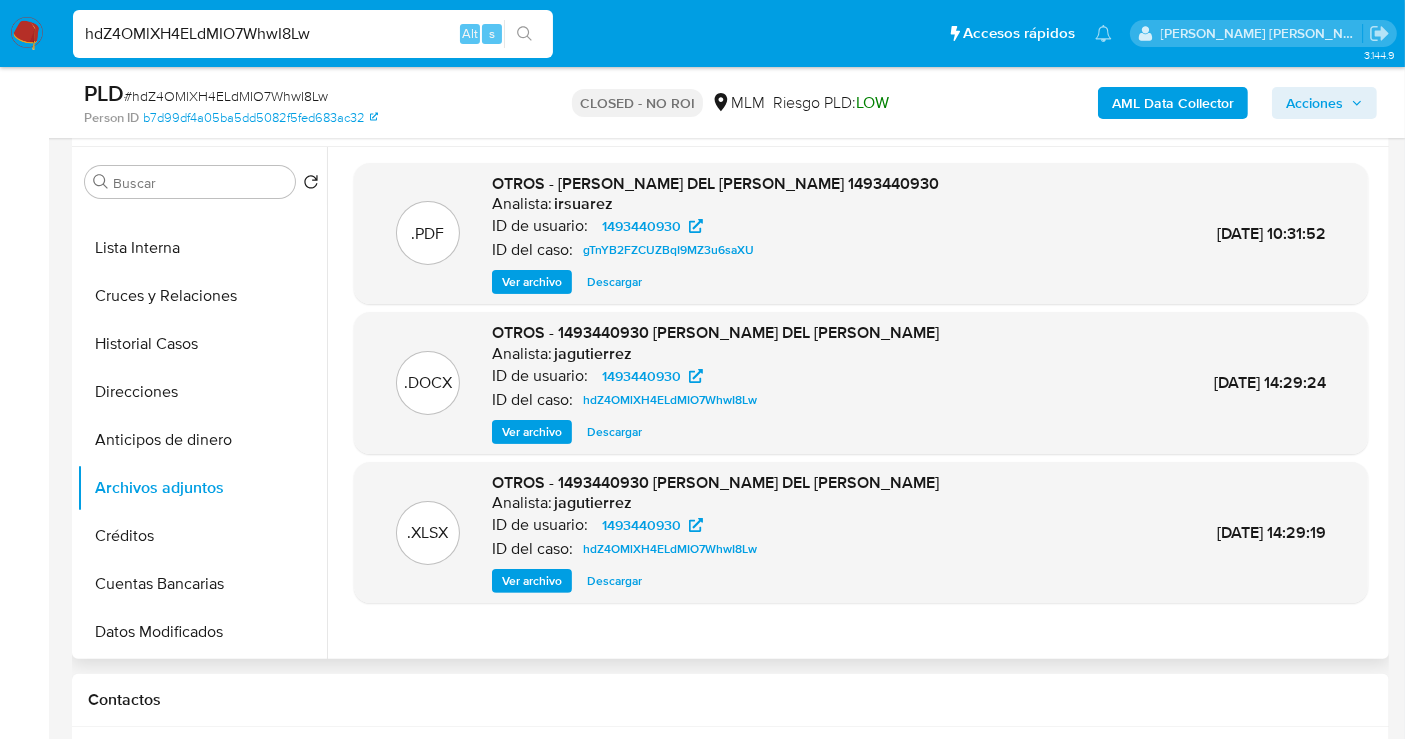 scroll, scrollTop: 333, scrollLeft: 0, axis: vertical 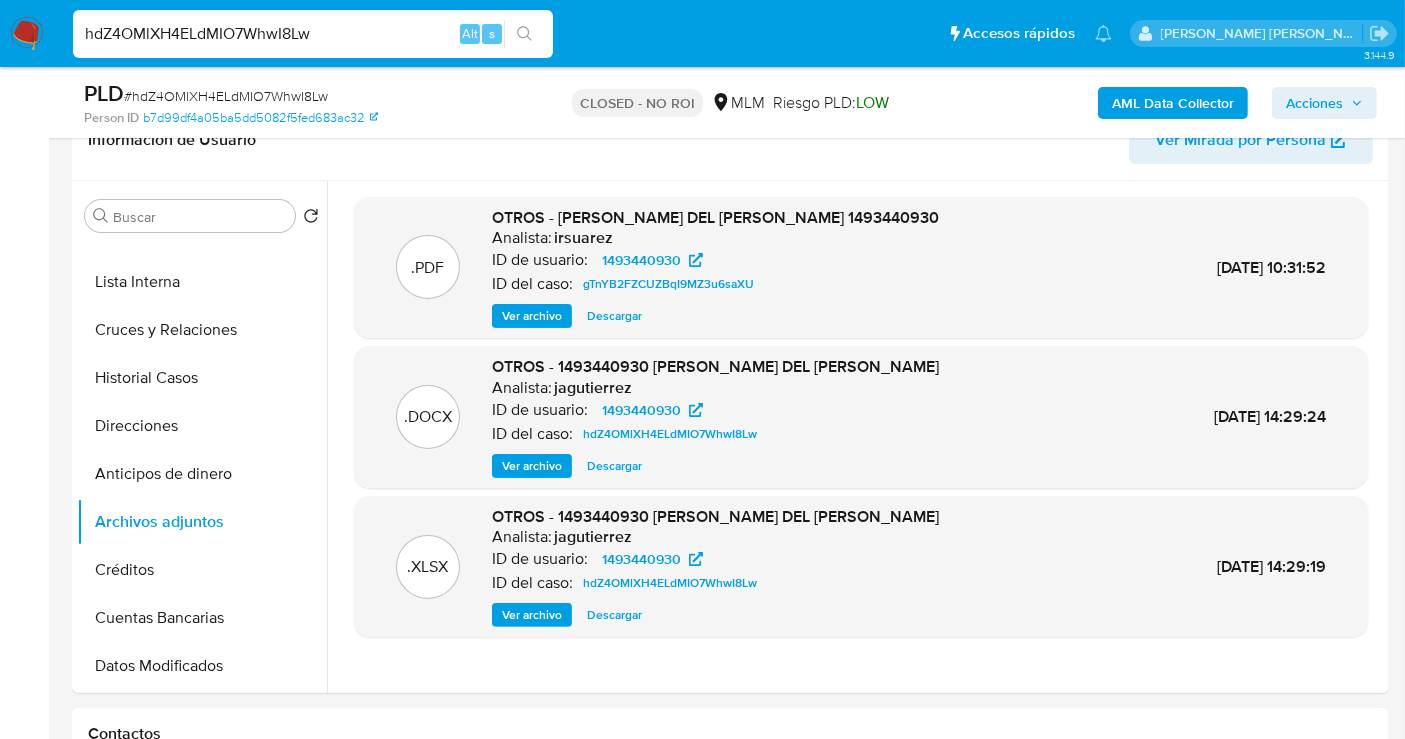 click on "hdZ4OMlXH4ELdMIO7WhwI8Lw" at bounding box center (313, 34) 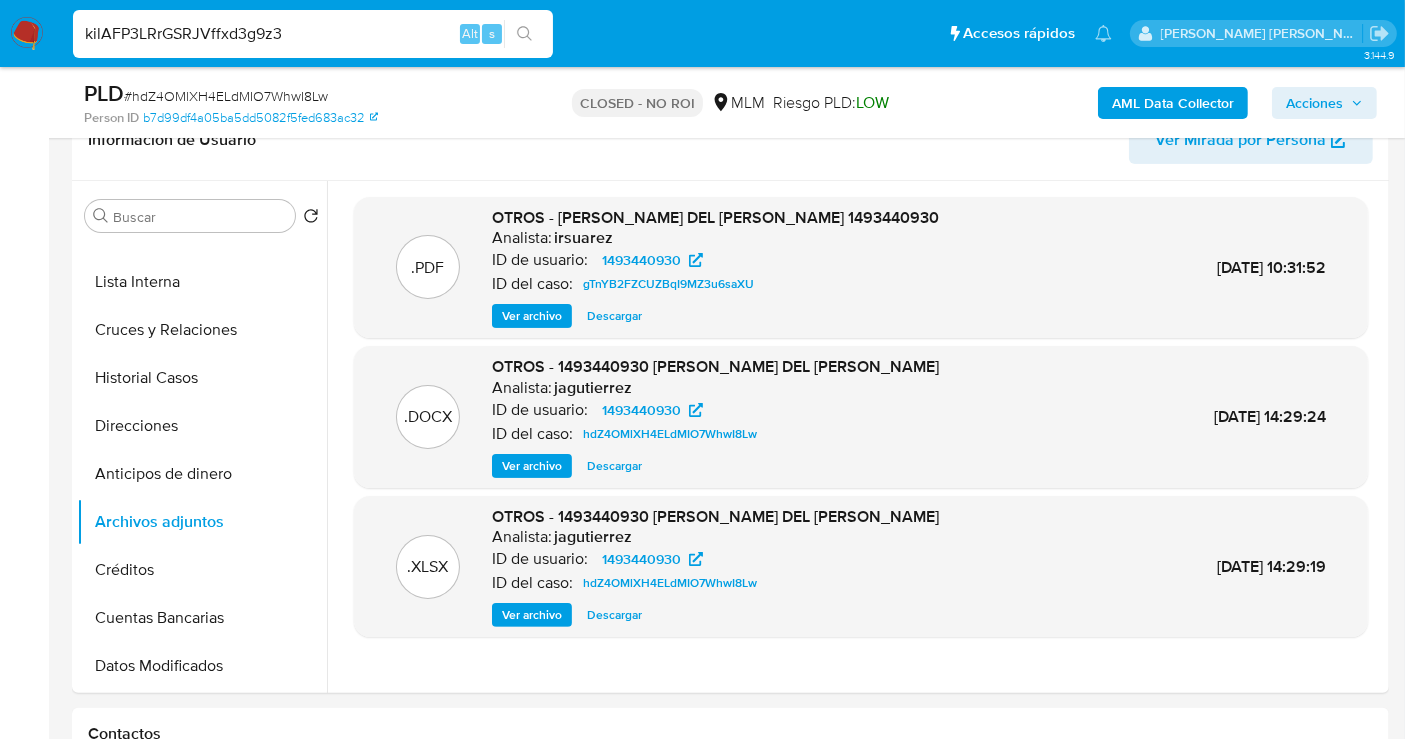 type on "kilAFP3LRrGSRJVffxd3g9z3" 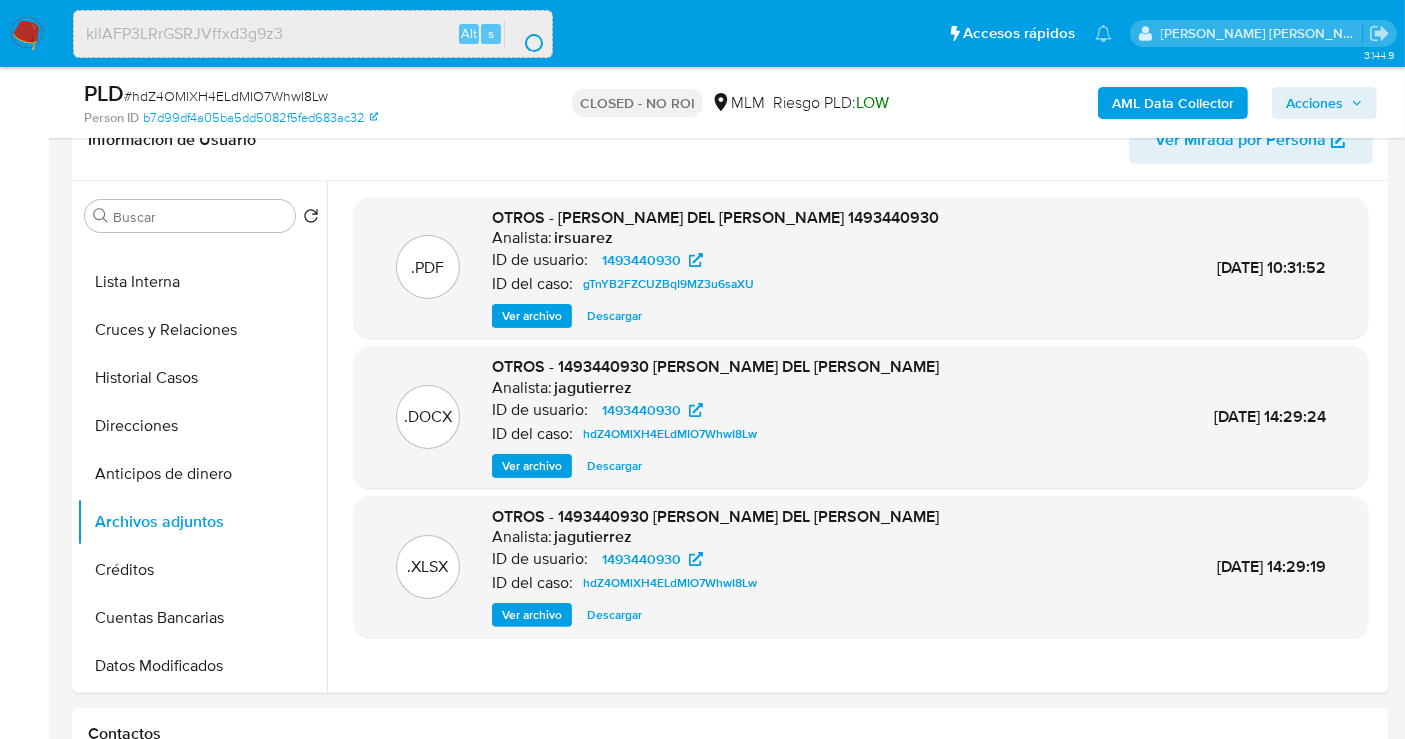 scroll, scrollTop: 0, scrollLeft: 0, axis: both 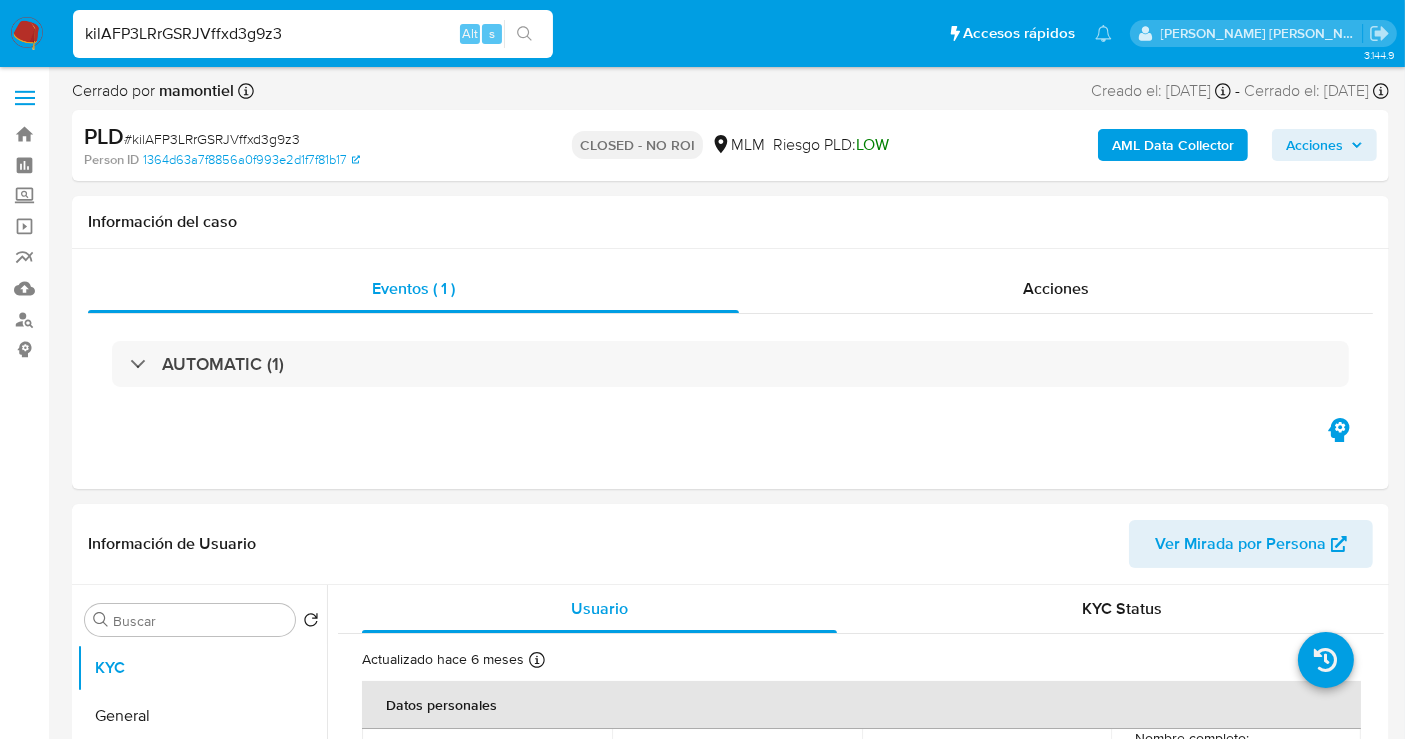 select on "10" 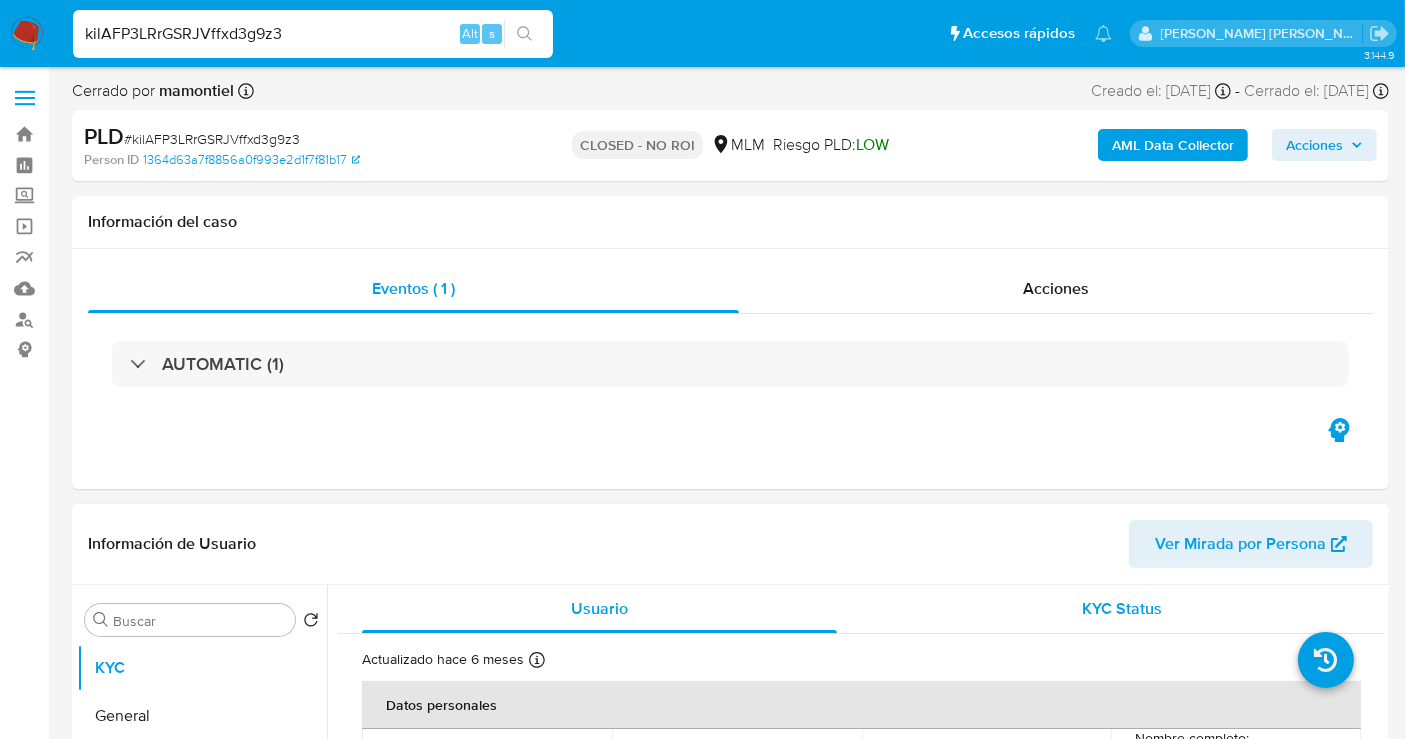 scroll, scrollTop: 111, scrollLeft: 0, axis: vertical 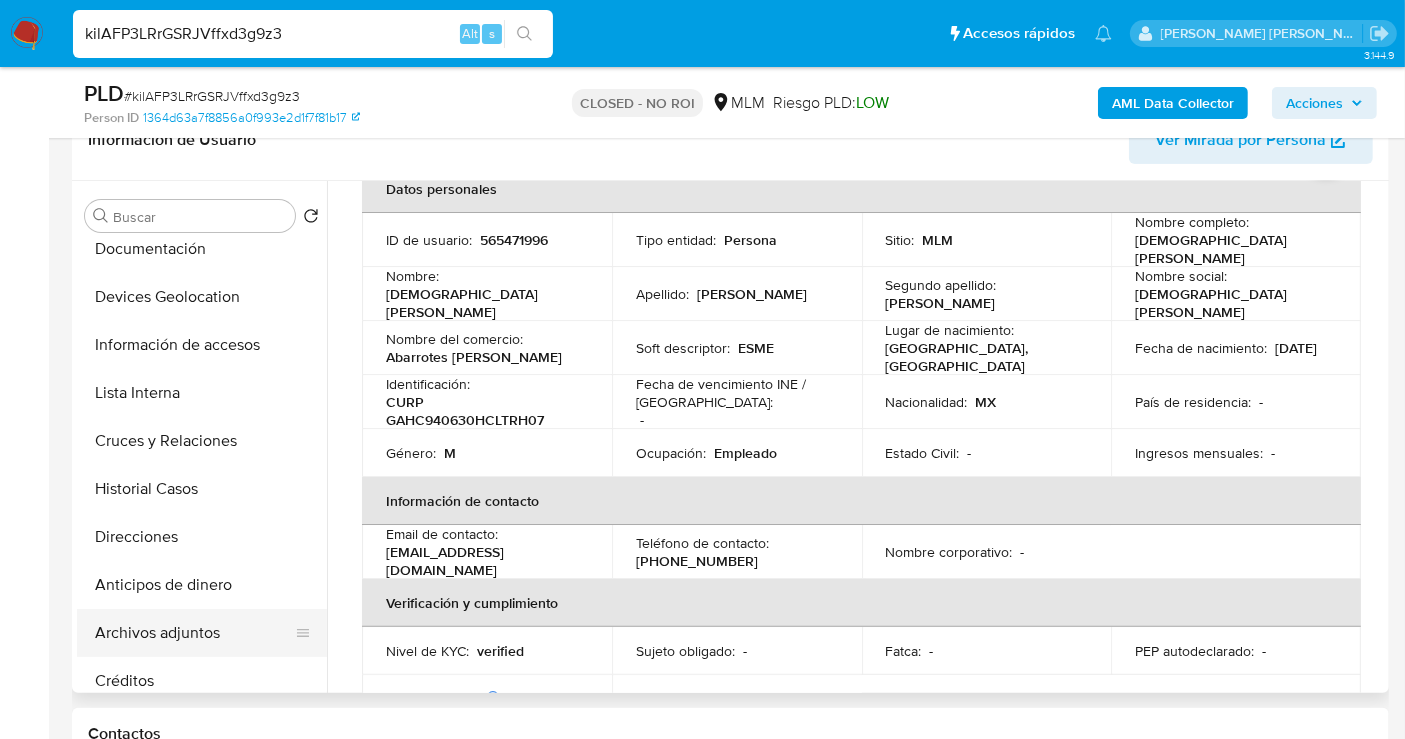 click on "Archivos adjuntos" at bounding box center (194, 633) 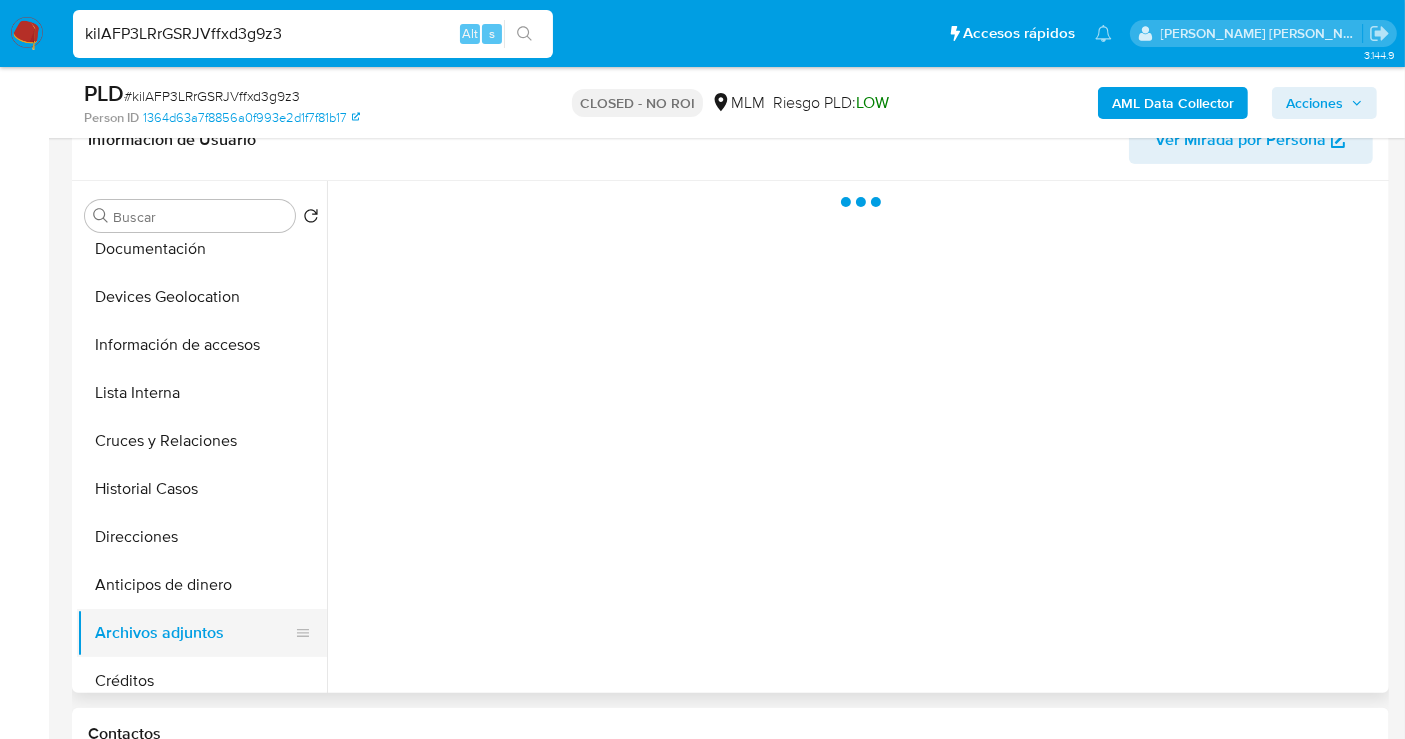 scroll, scrollTop: 0, scrollLeft: 0, axis: both 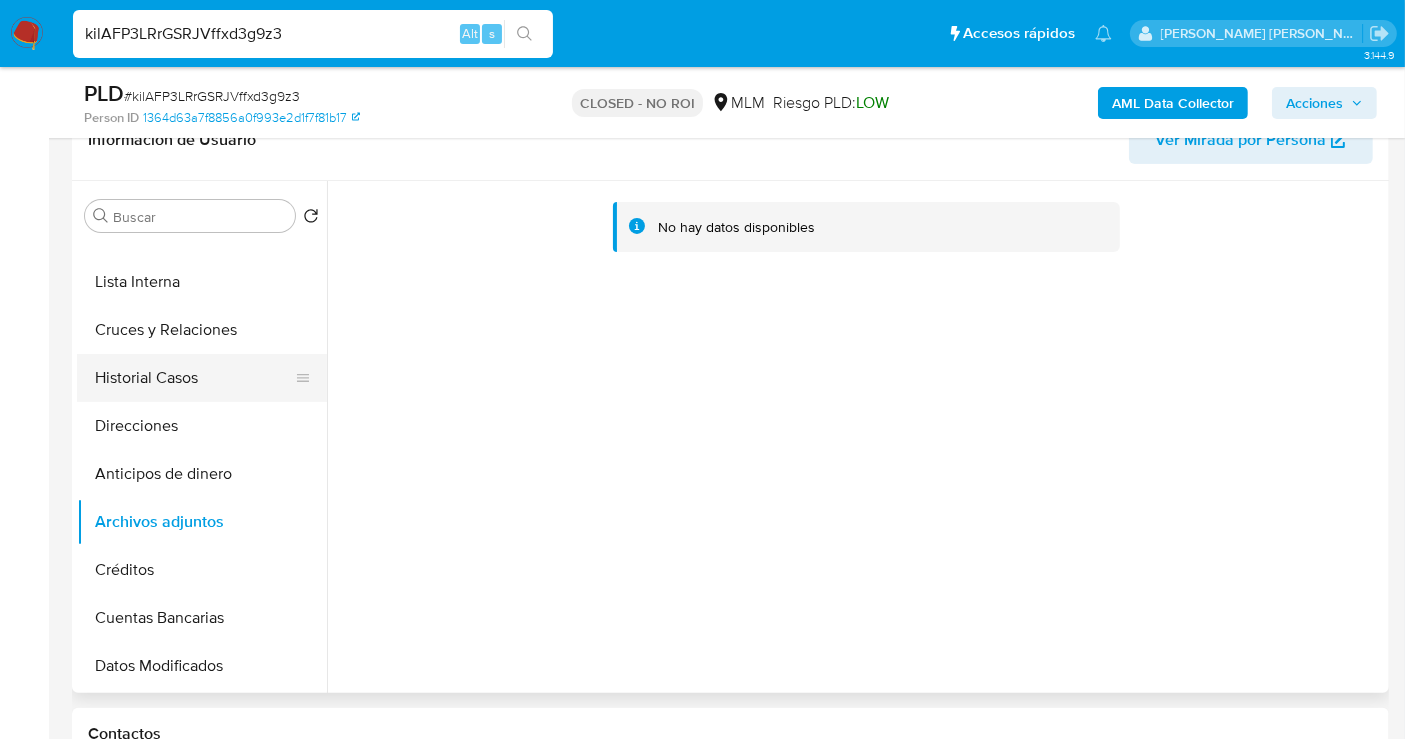 click on "Historial Casos" at bounding box center [194, 378] 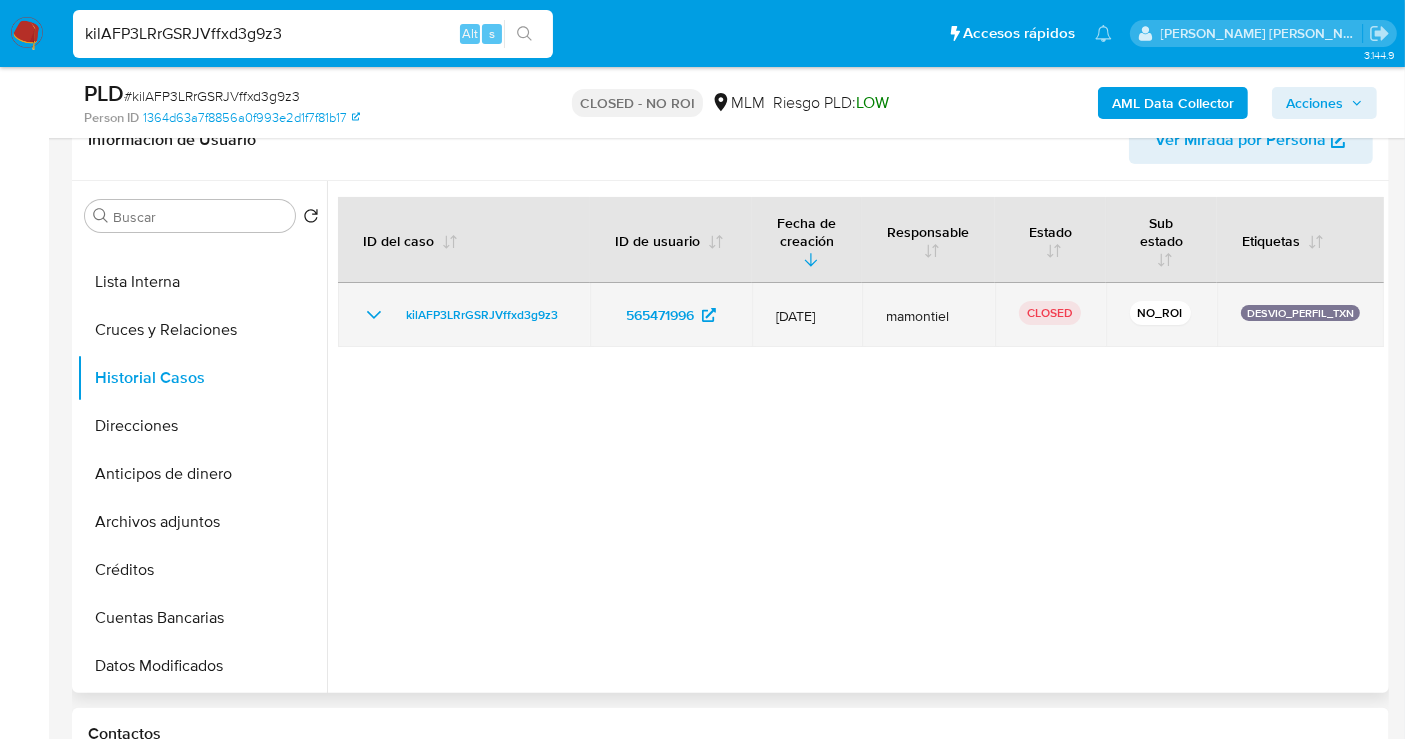 click 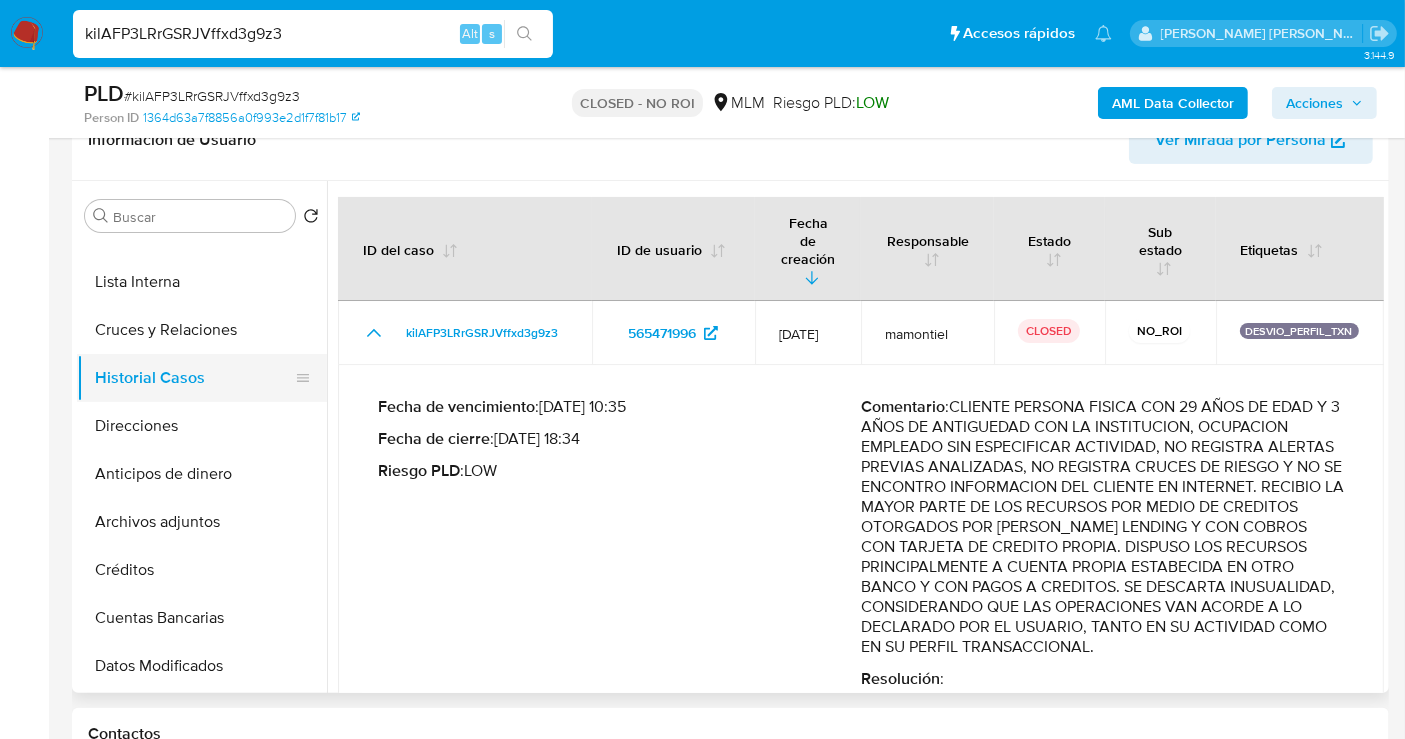 click on "Historial Casos" at bounding box center (194, 378) 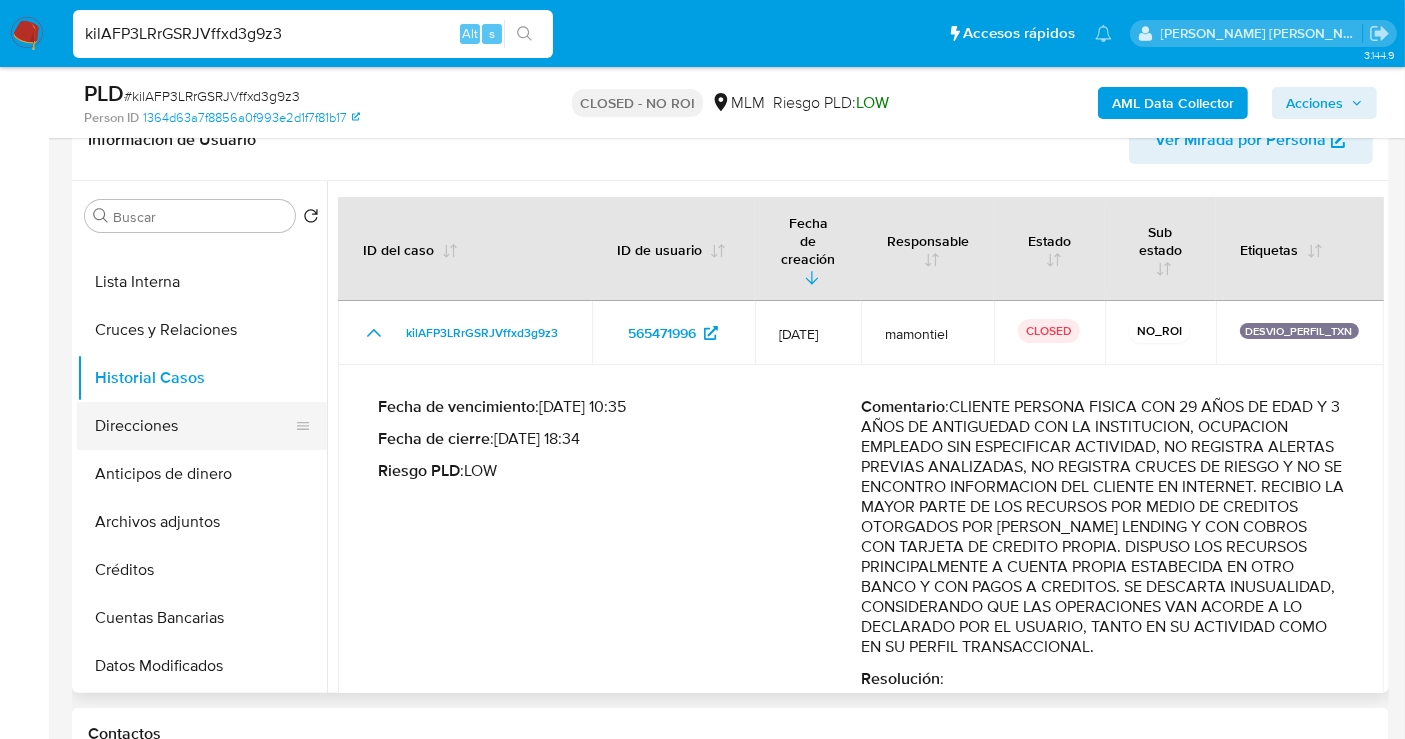 click on "Direcciones" at bounding box center (194, 426) 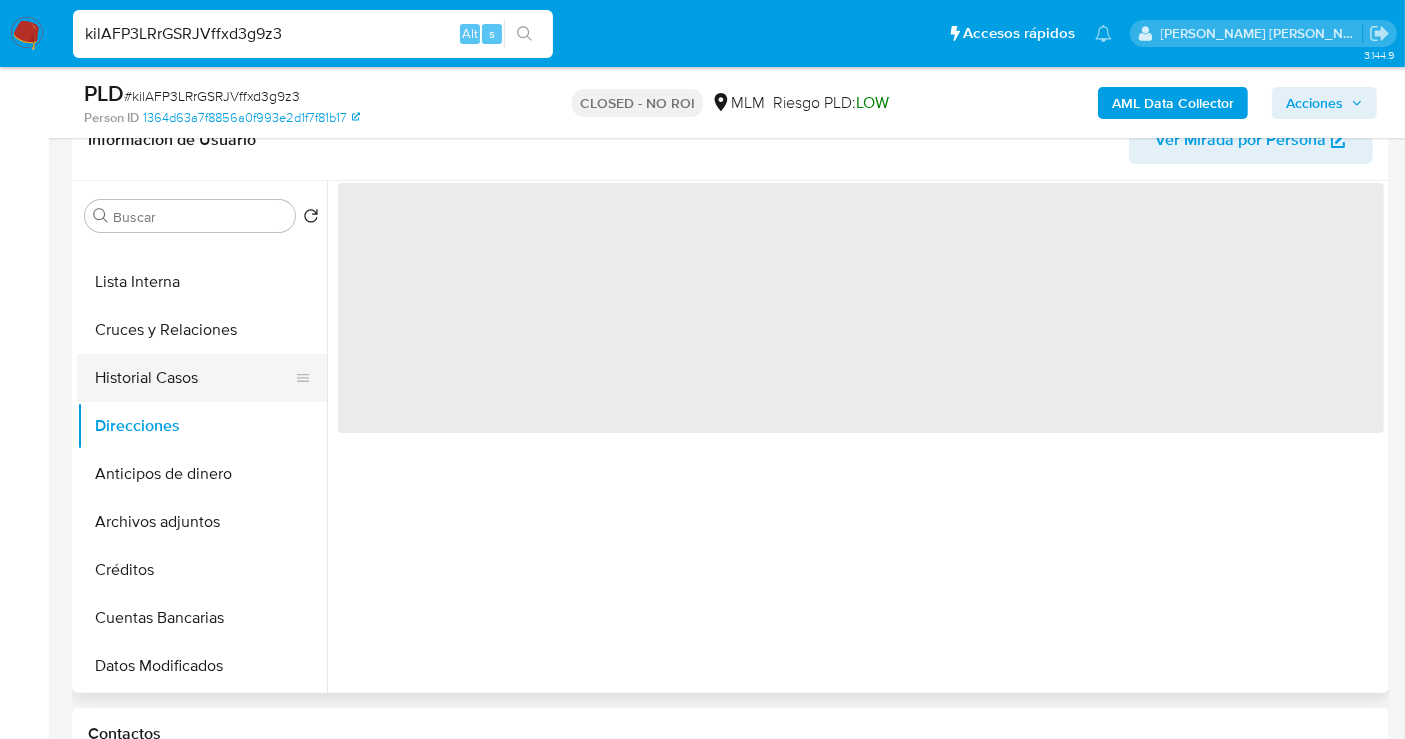 click on "Historial Casos" at bounding box center (194, 378) 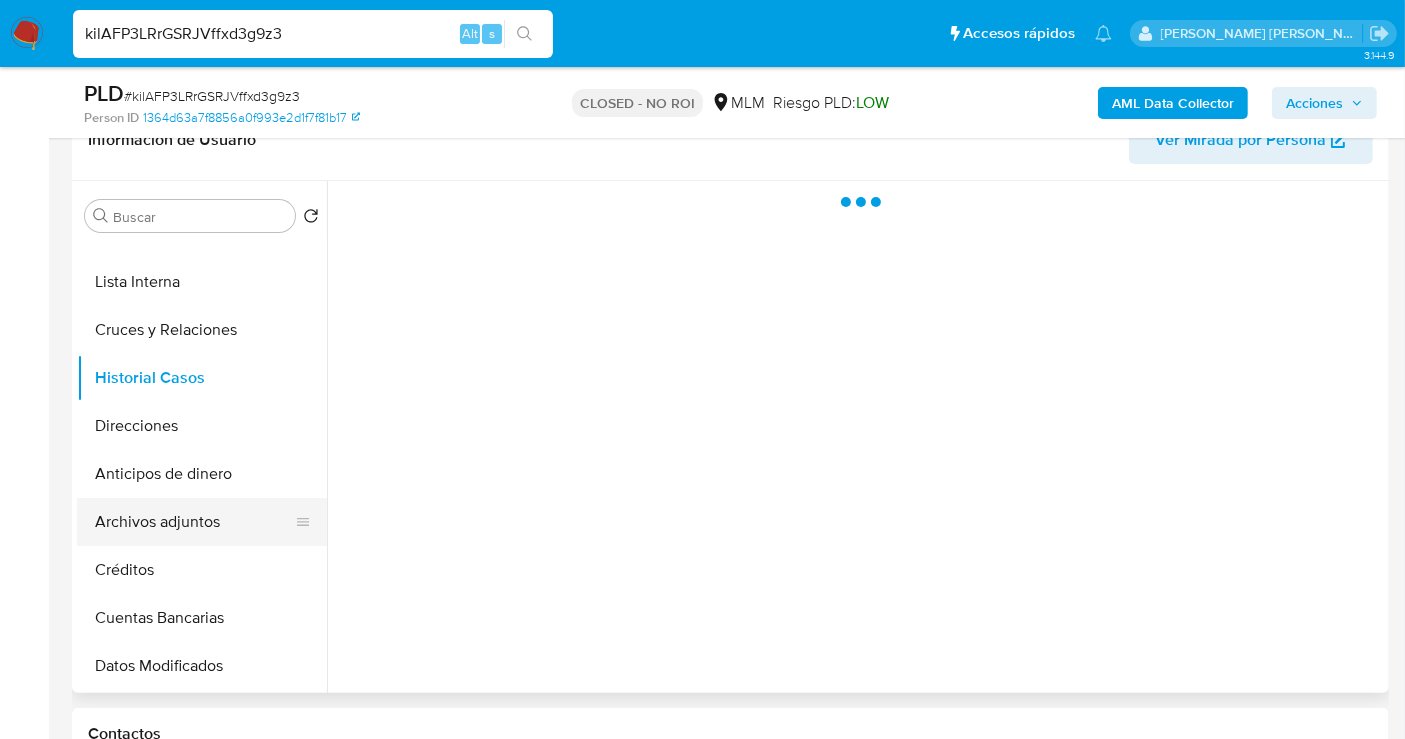 click on "Archivos adjuntos" at bounding box center (194, 522) 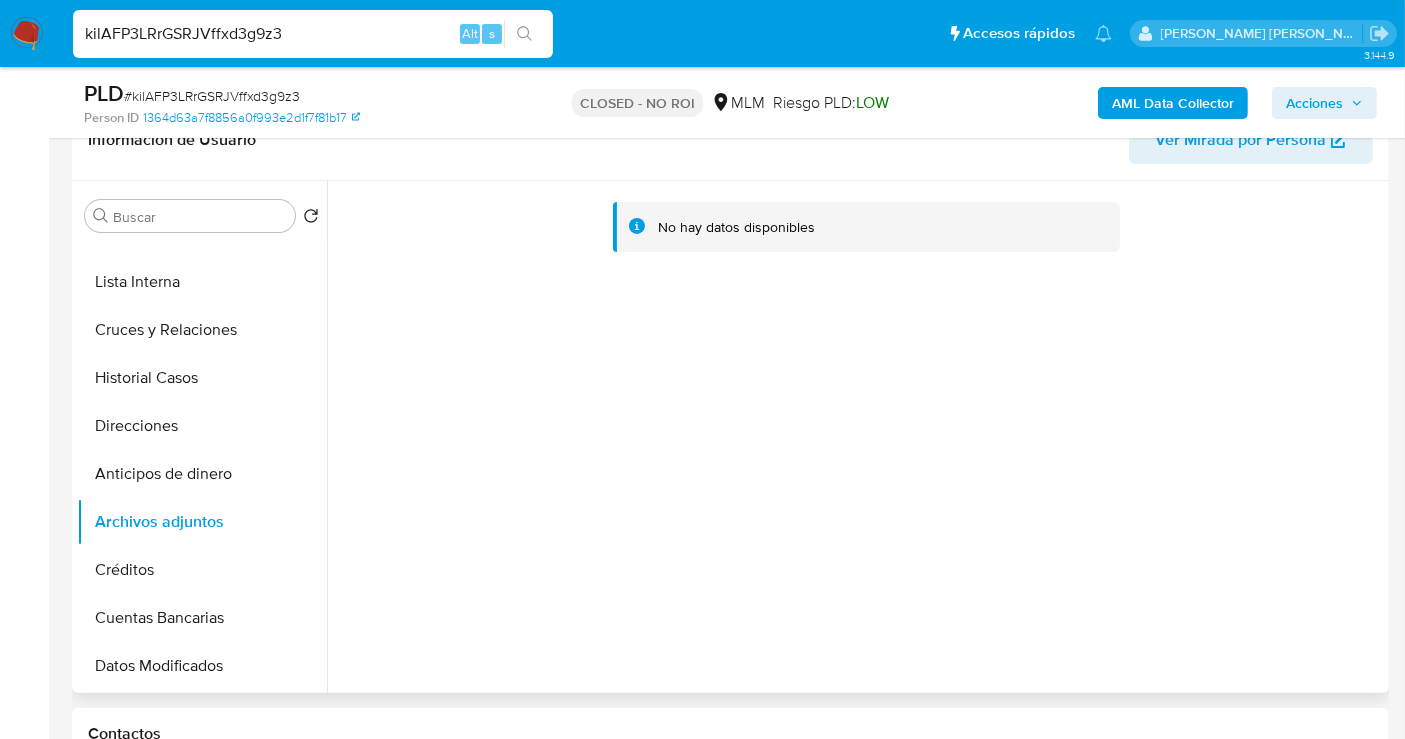 type 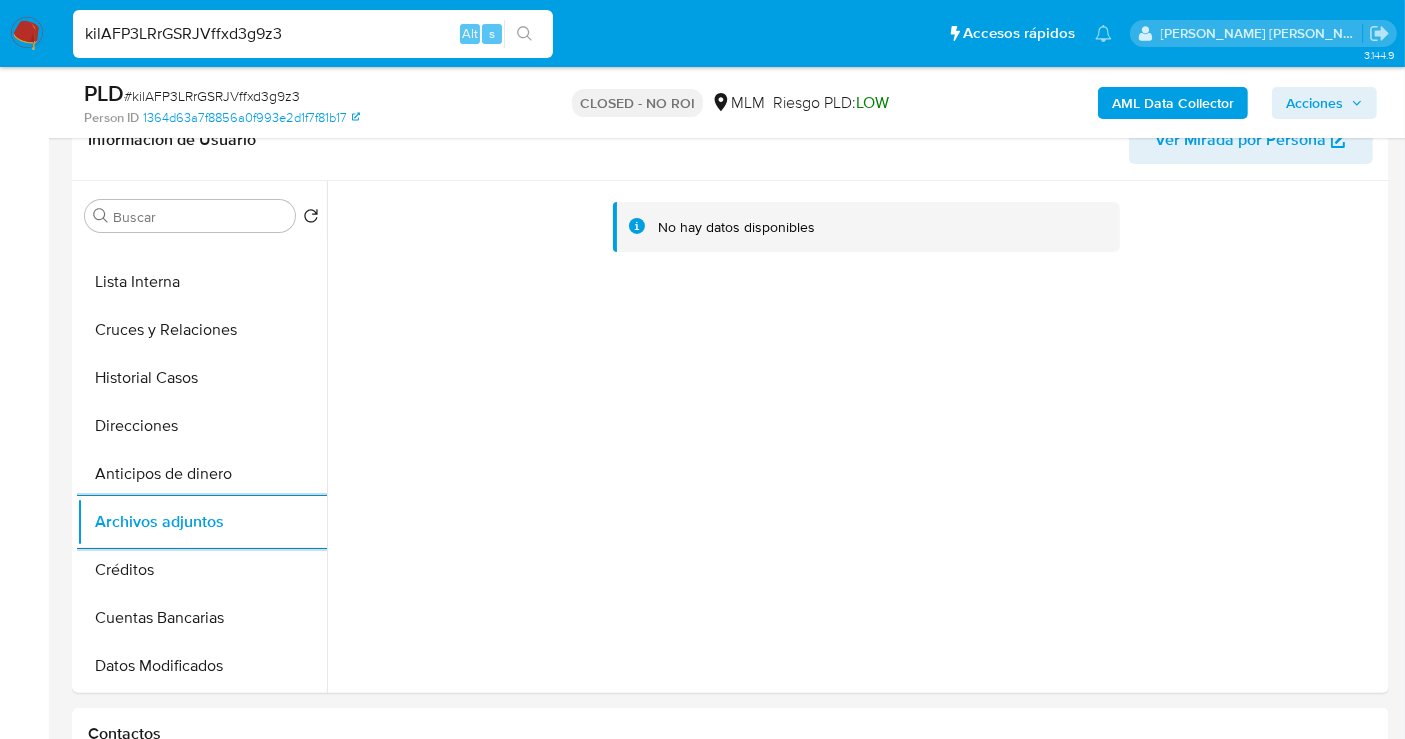 click on "kilAFP3LRrGSRJVffxd3g9z3" at bounding box center (313, 34) 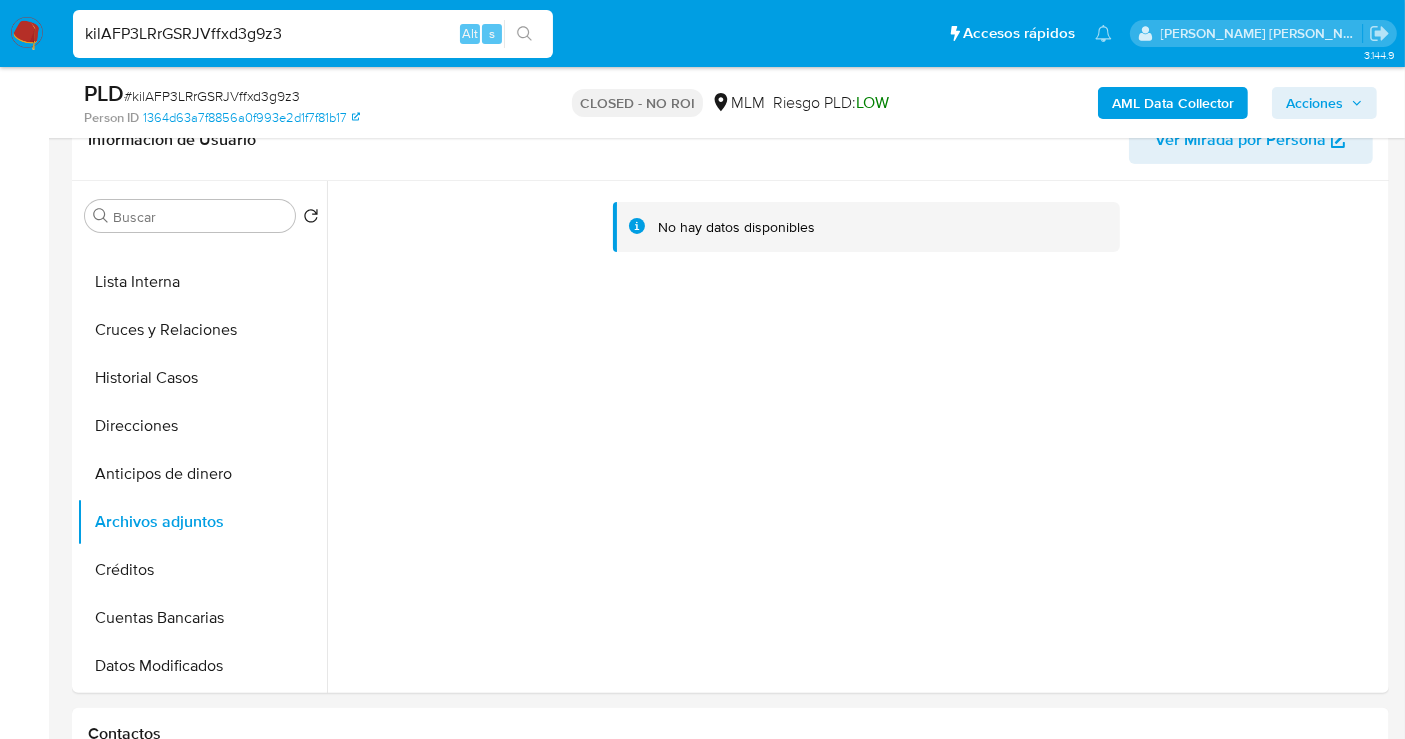 click on "kilAFP3LRrGSRJVffxd3g9z3" at bounding box center [313, 34] 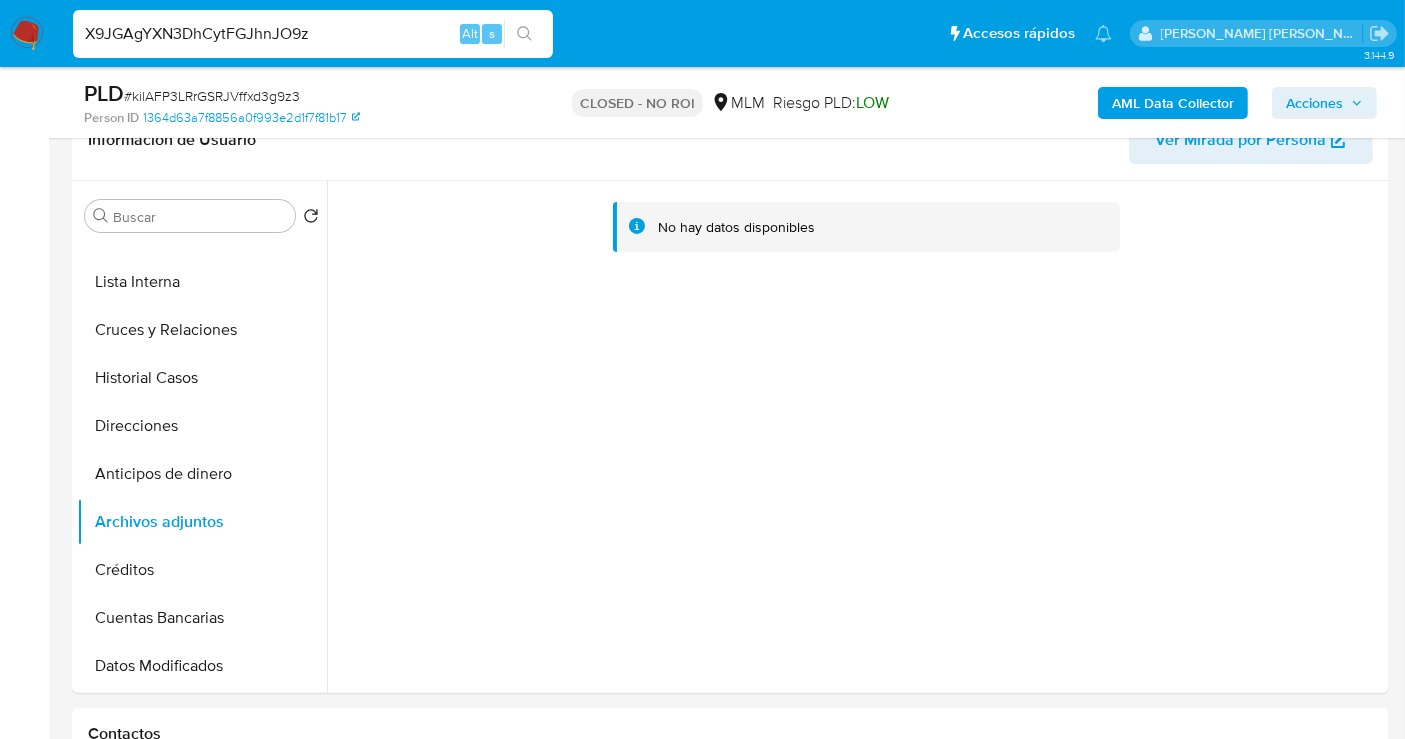 type on "X9JGAgYXN3DhCytFGJhnJO9z" 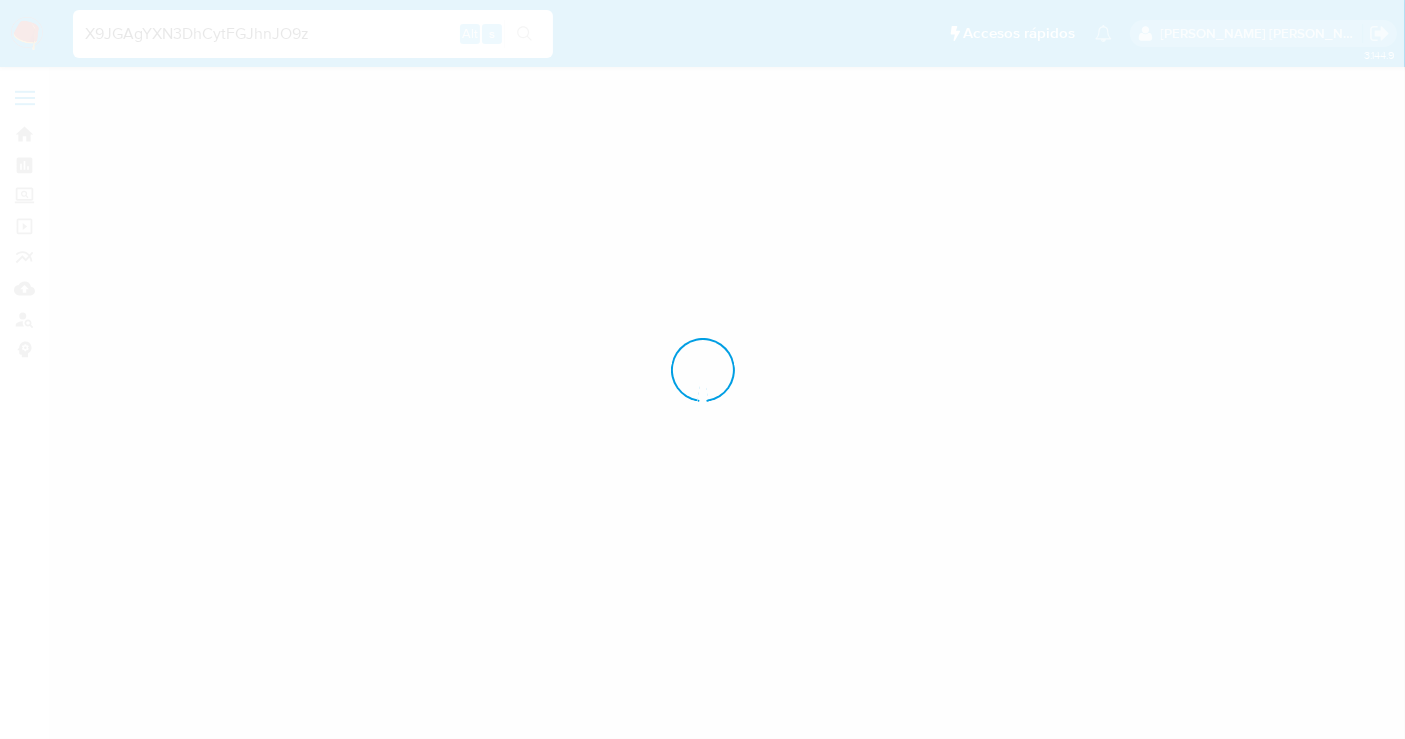 scroll, scrollTop: 0, scrollLeft: 0, axis: both 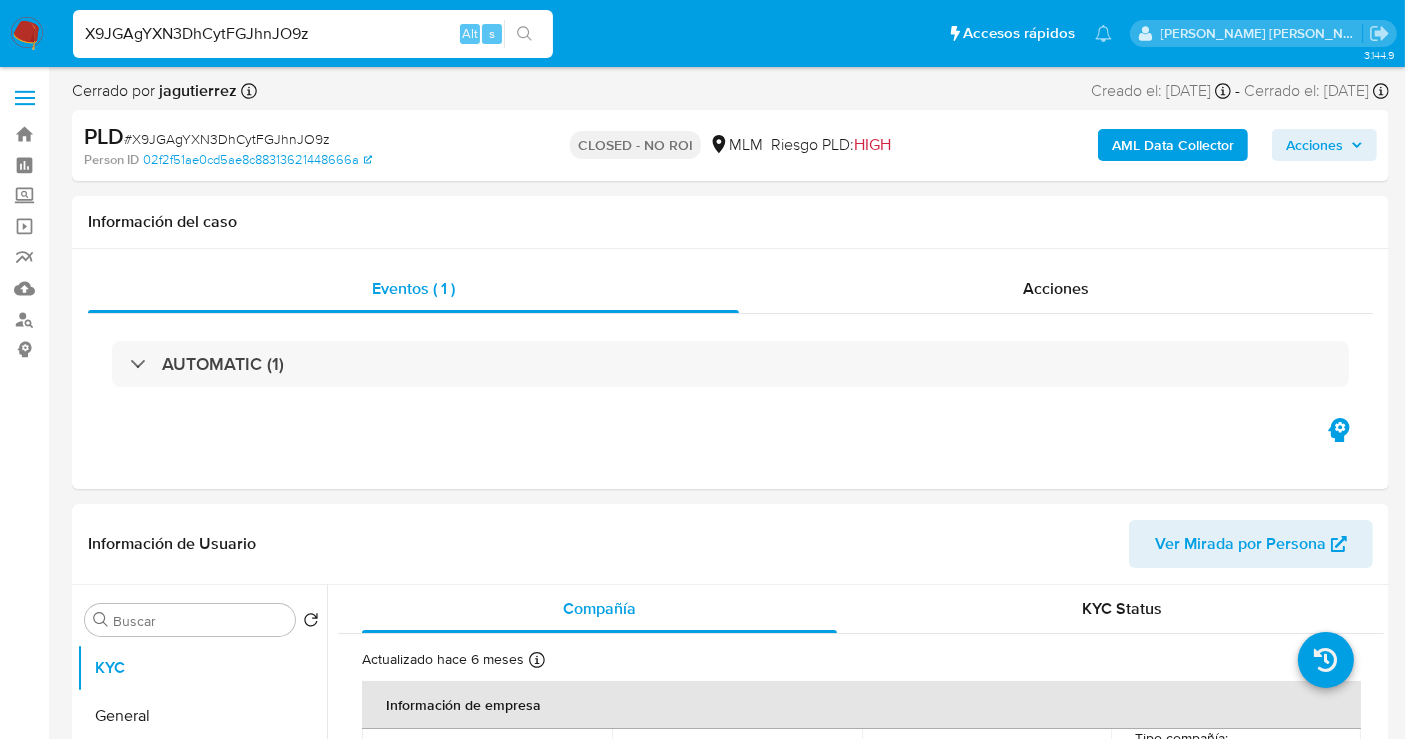 select on "10" 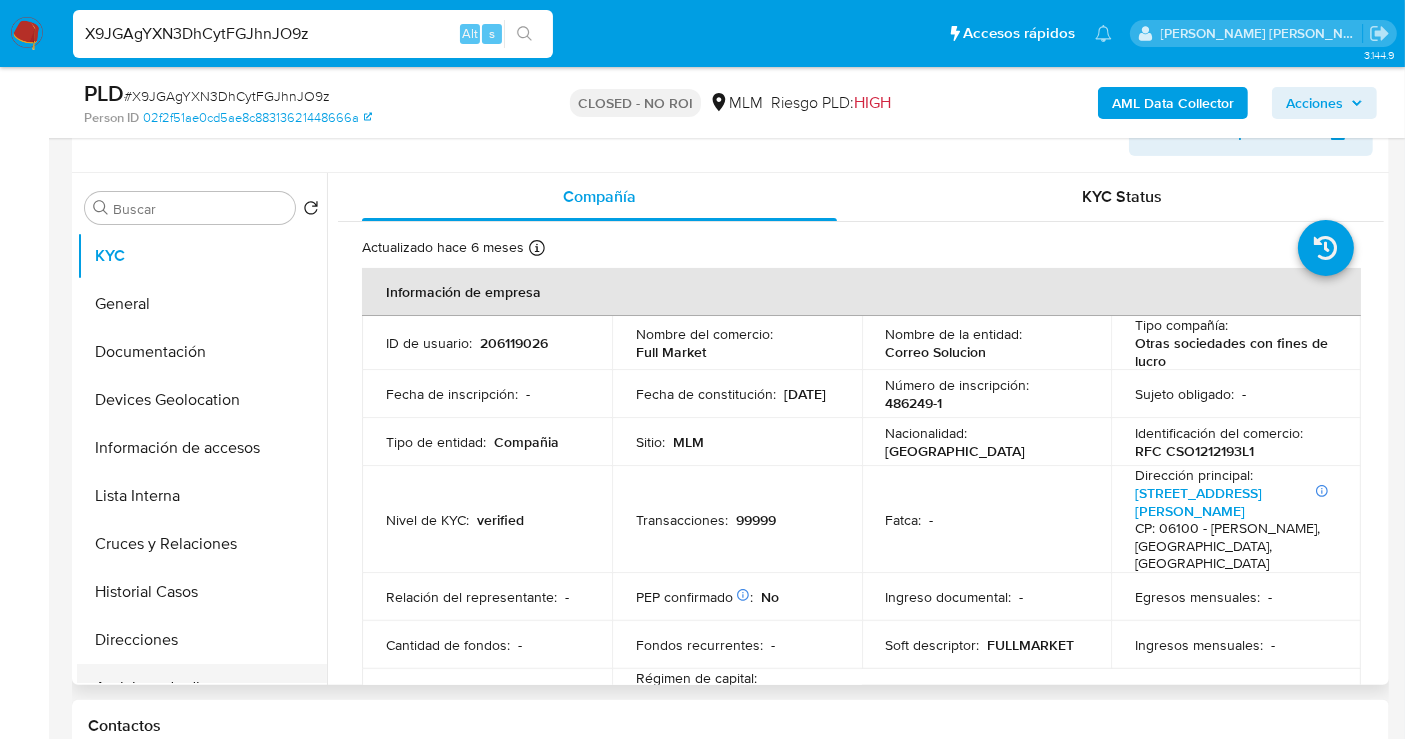 scroll, scrollTop: 444, scrollLeft: 0, axis: vertical 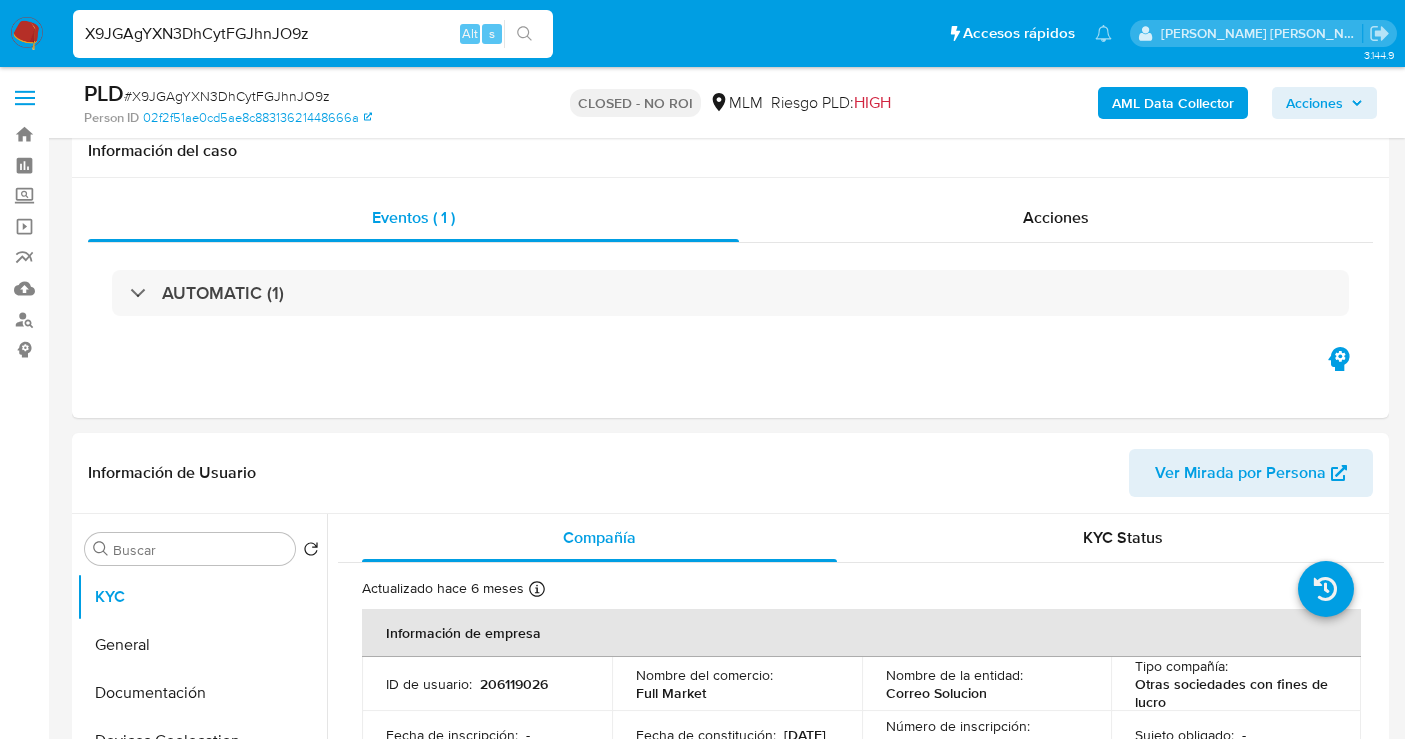 select on "10" 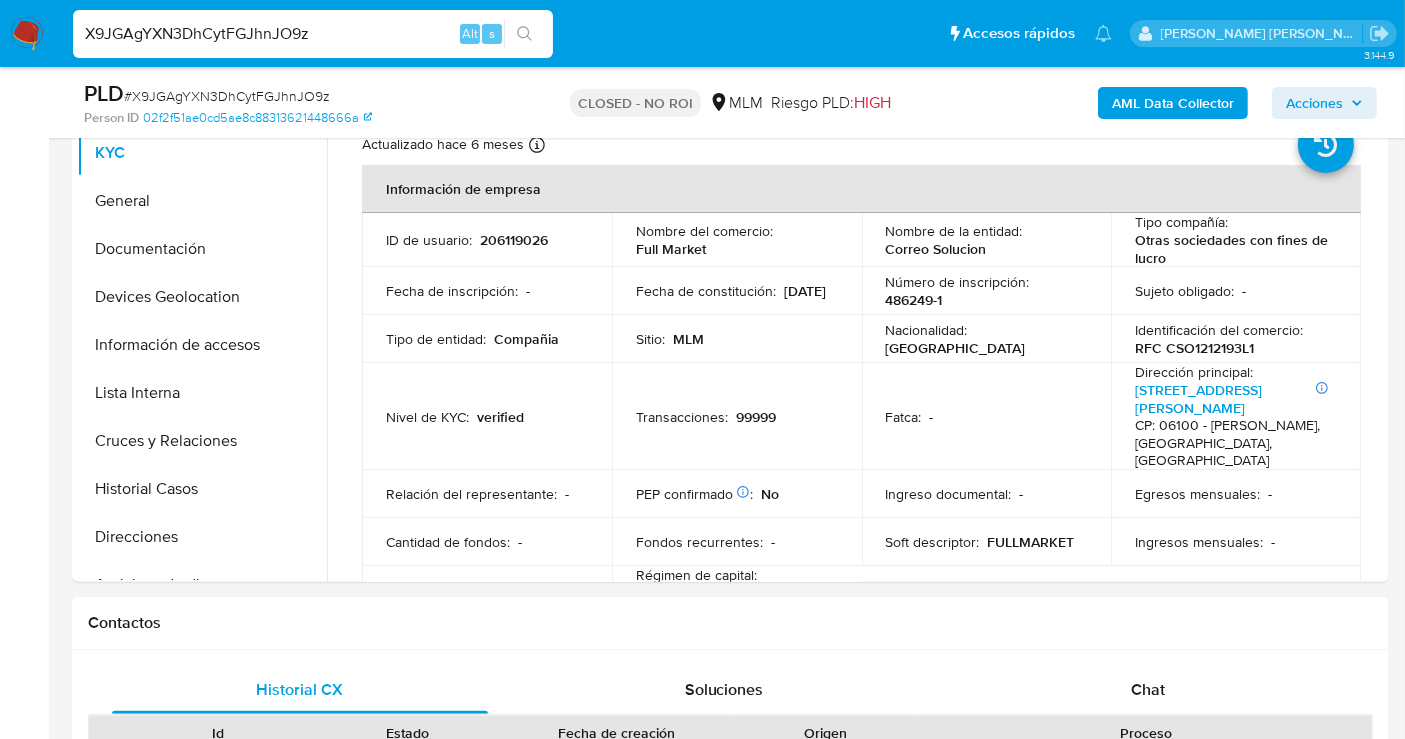 scroll, scrollTop: 222, scrollLeft: 0, axis: vertical 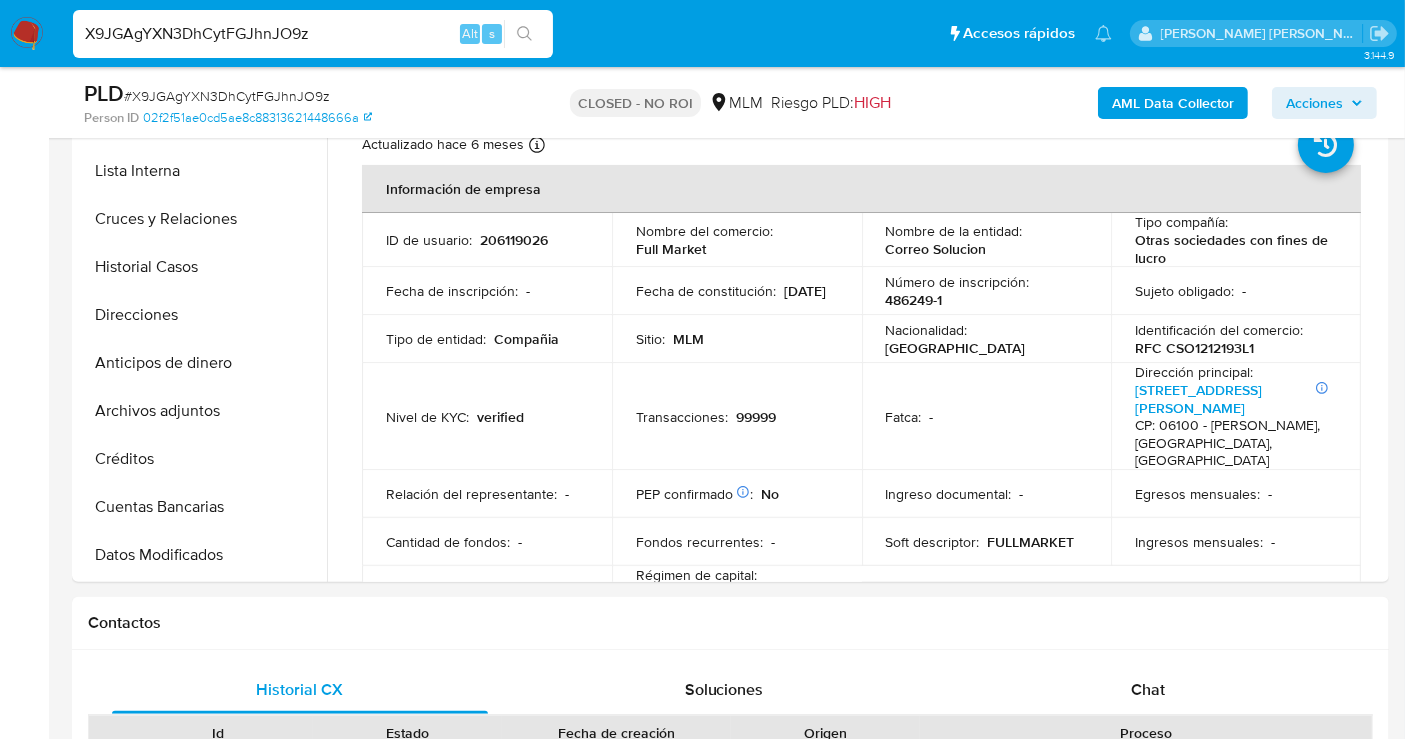 click on "Archivos adjuntos" at bounding box center [202, 411] 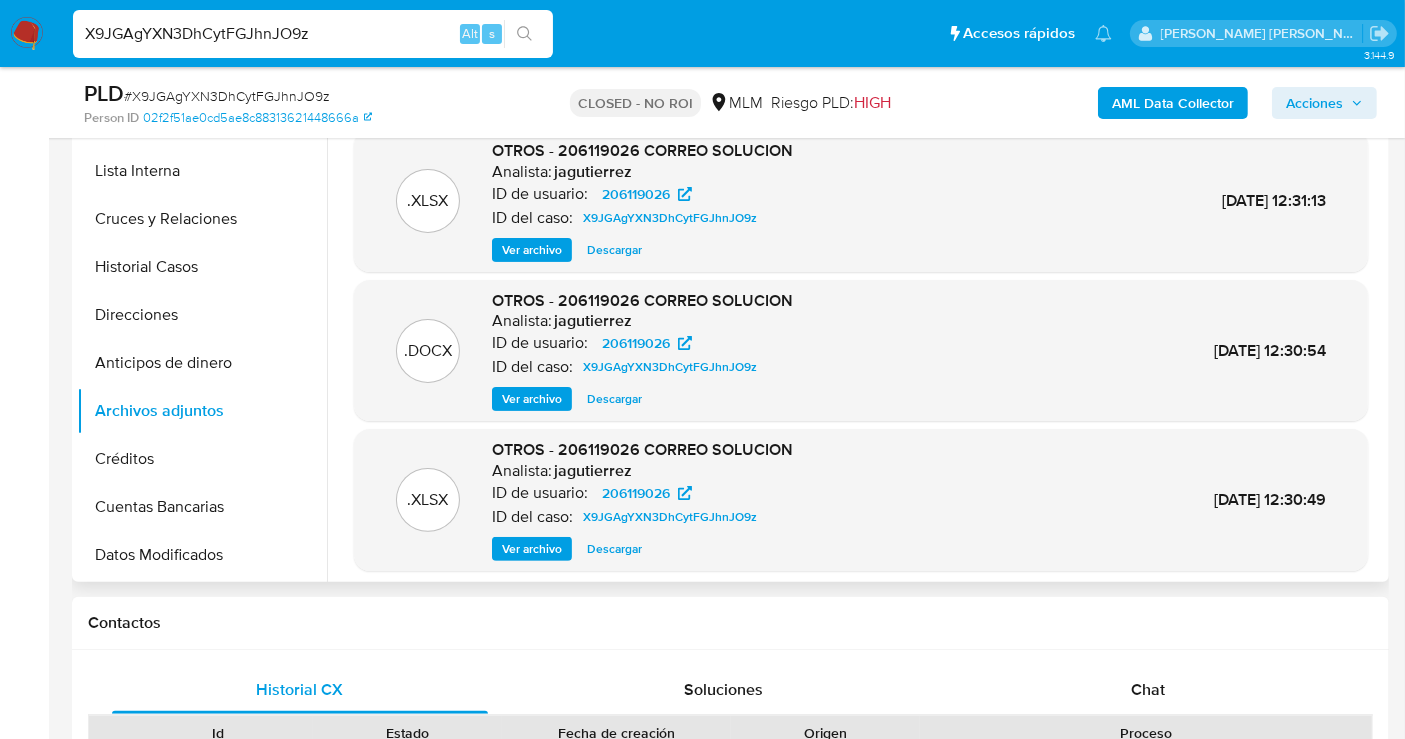 scroll, scrollTop: 111, scrollLeft: 0, axis: vertical 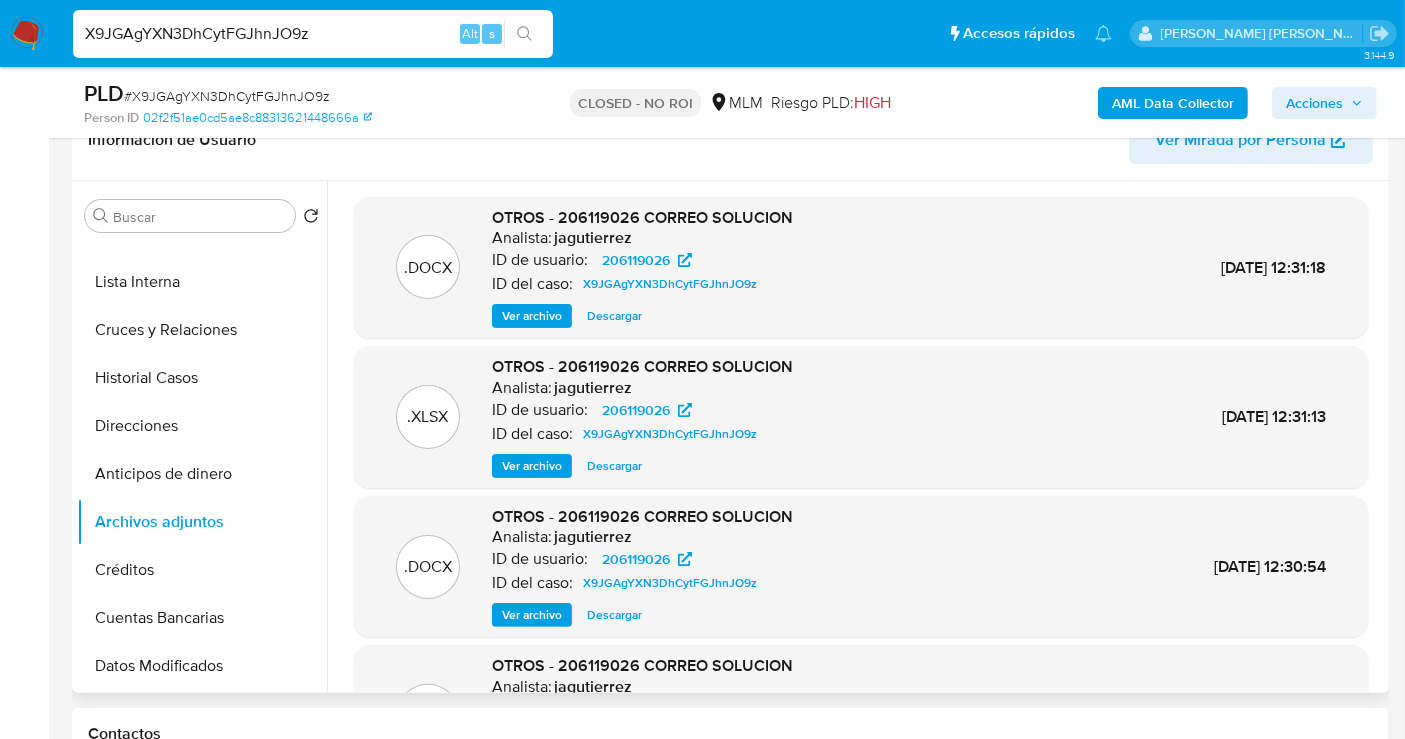 type 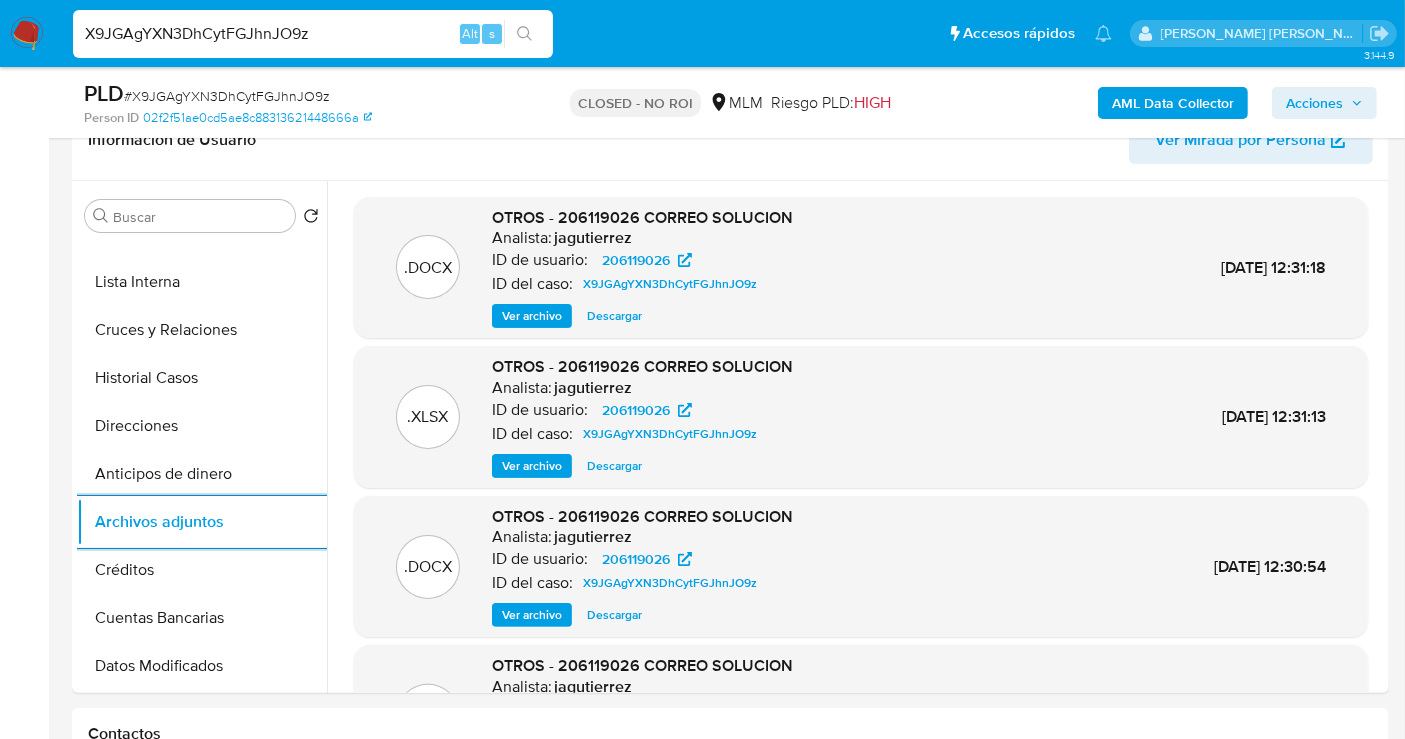 click on "X9JGAgYXN3DhCytFGJhnJO9z" at bounding box center [313, 34] 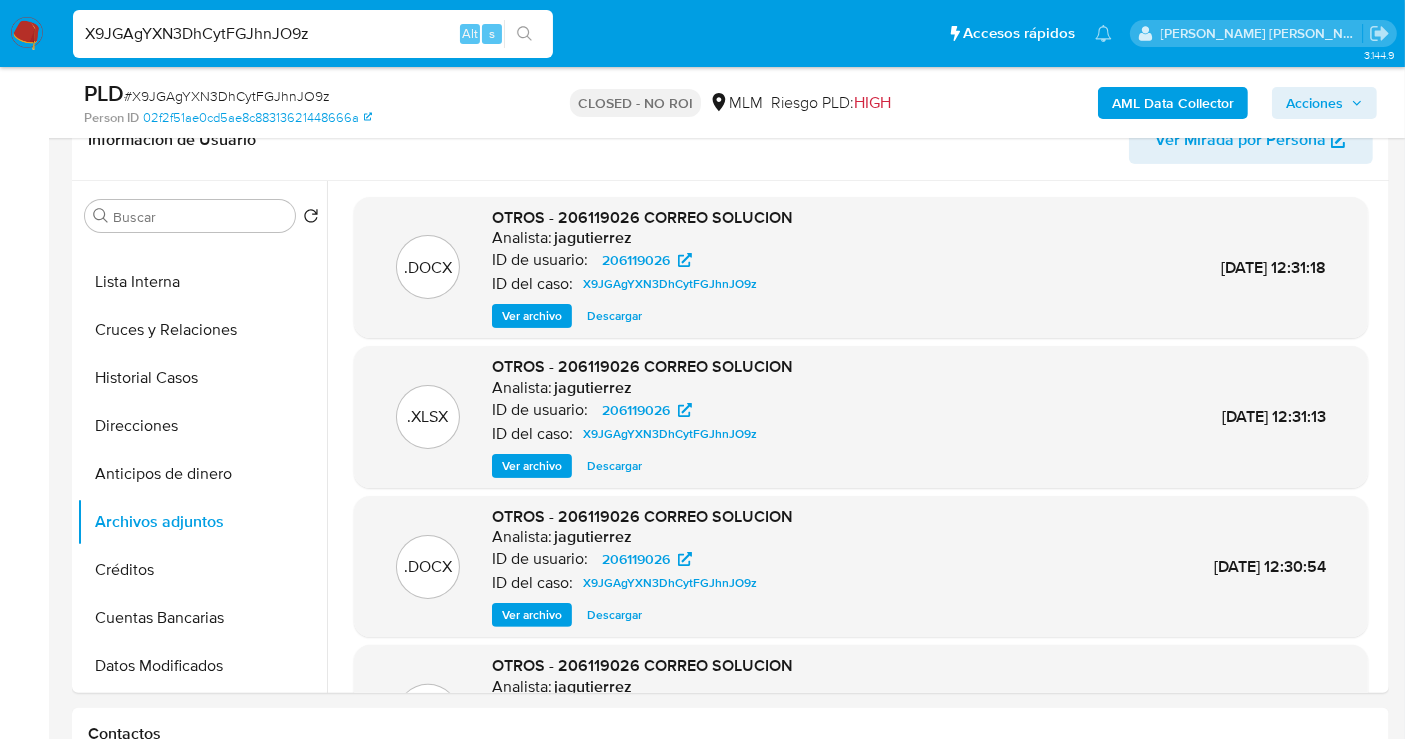 click on "X9JGAgYXN3DhCytFGJhnJO9z" at bounding box center [313, 34] 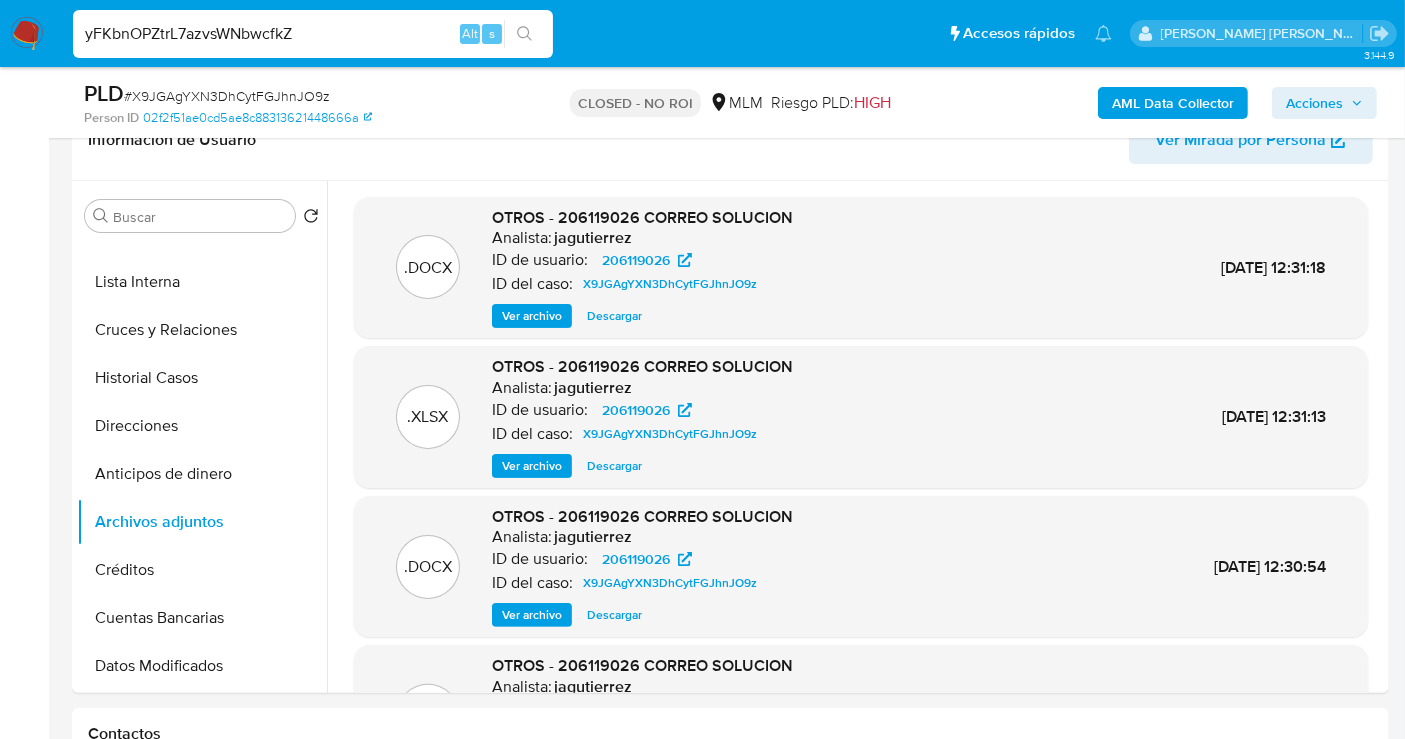 type on "yFKbnOPZtrL7azvsWNbwcfkZ" 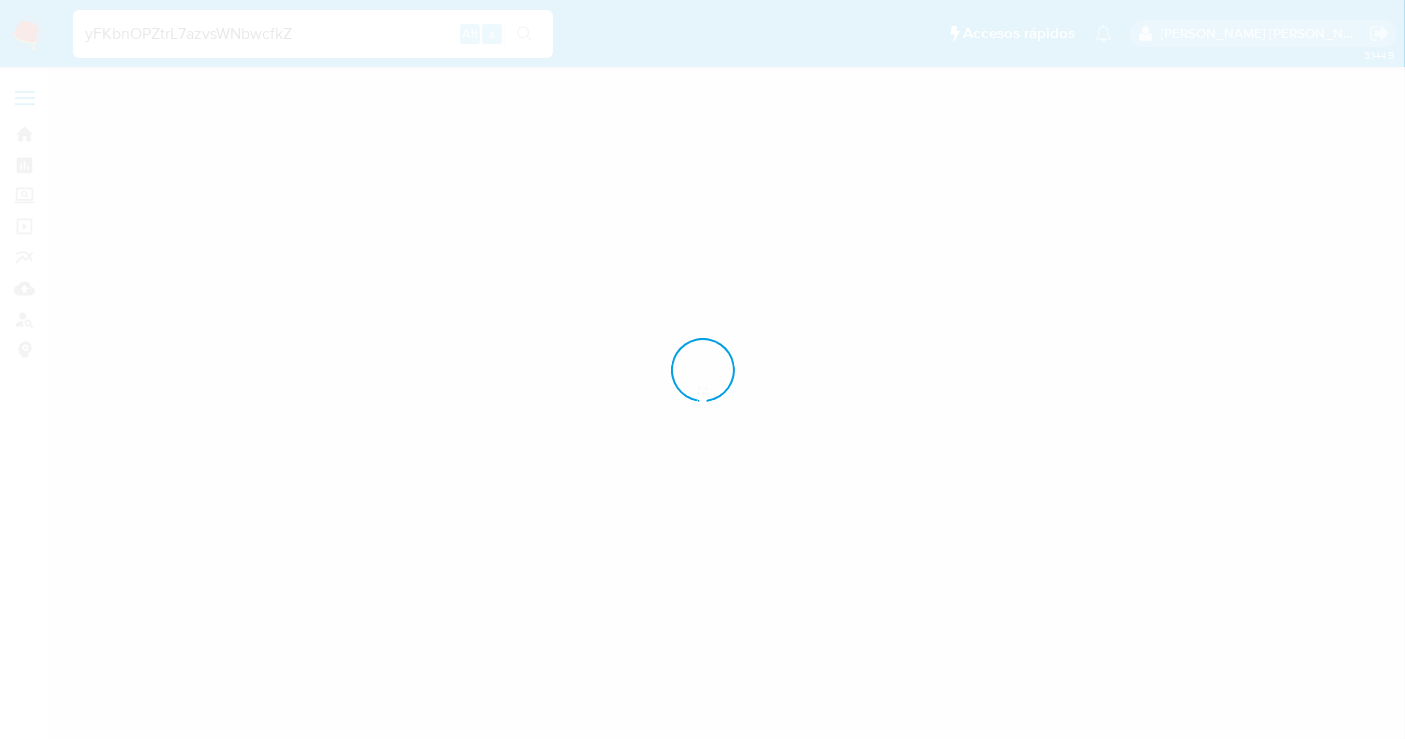 scroll, scrollTop: 0, scrollLeft: 0, axis: both 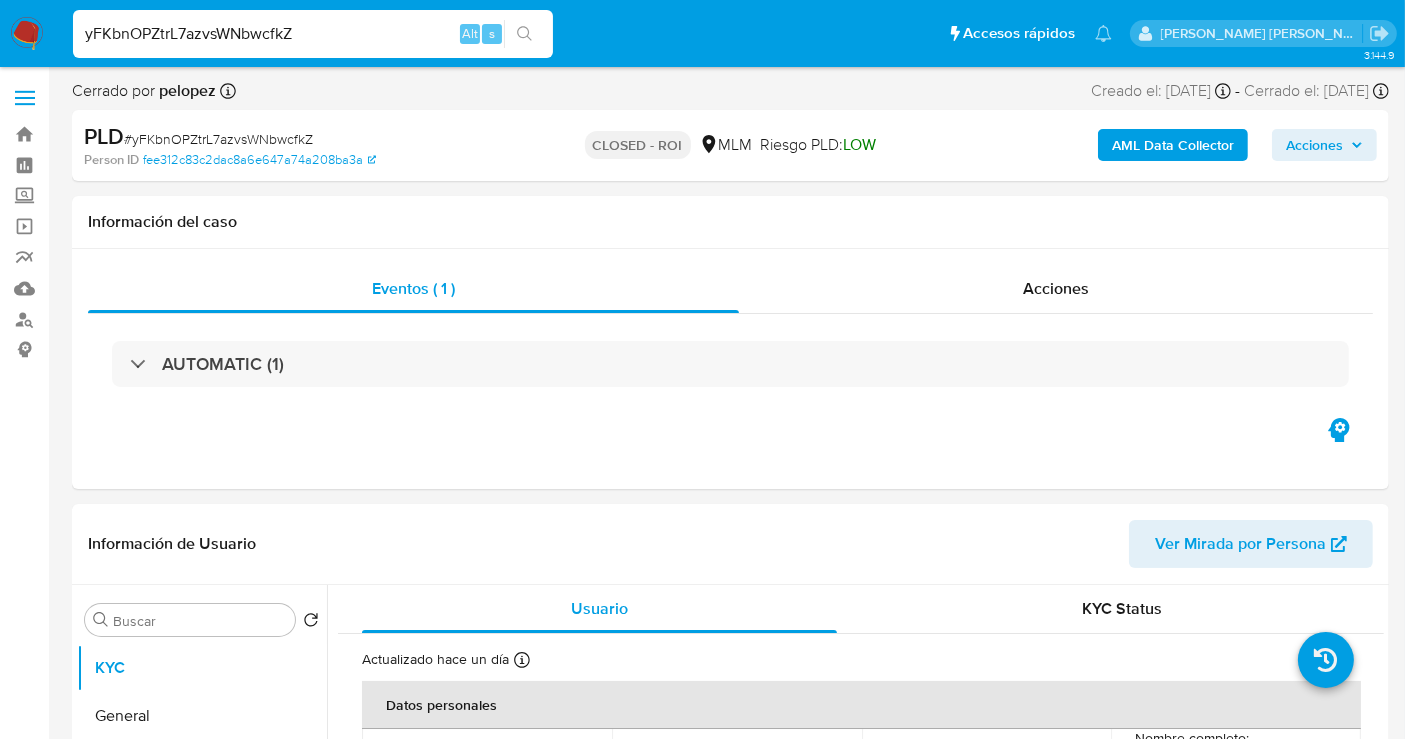 select on "10" 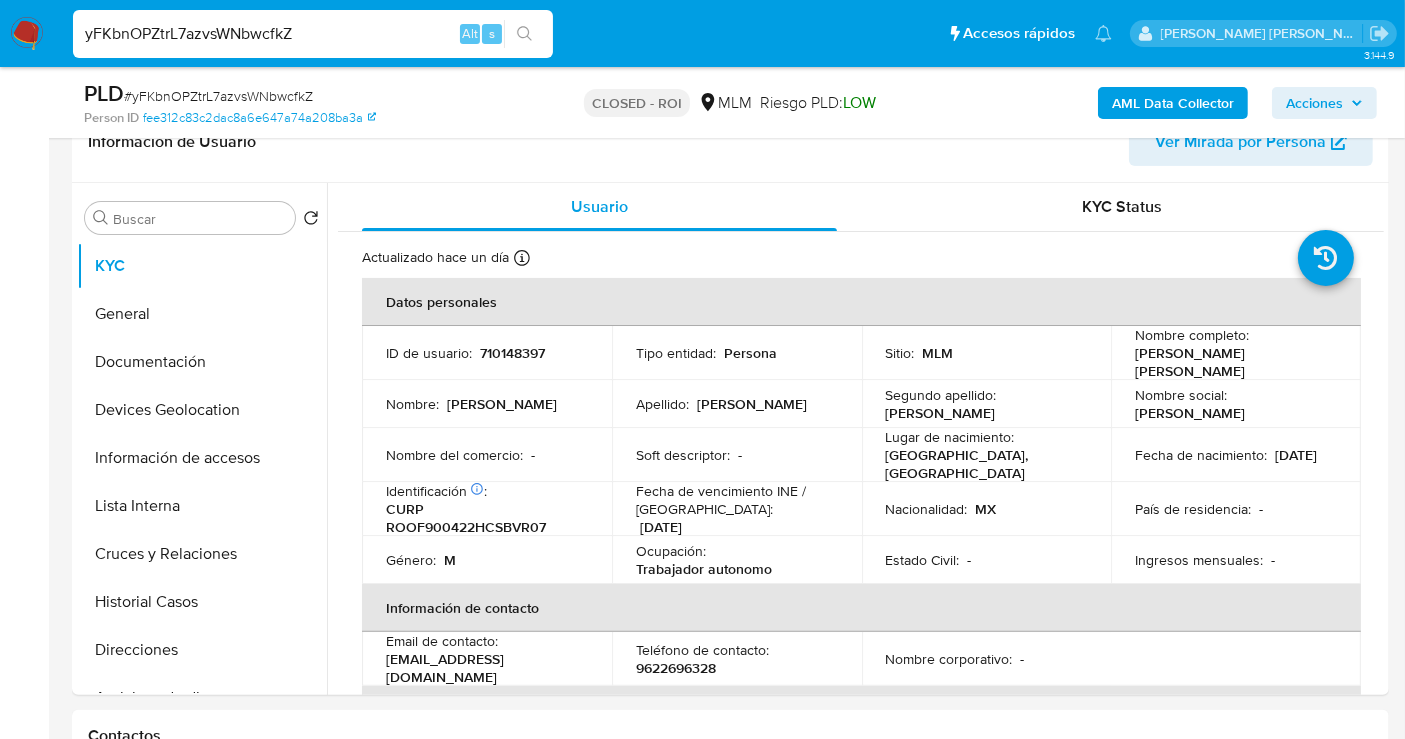scroll, scrollTop: 333, scrollLeft: 0, axis: vertical 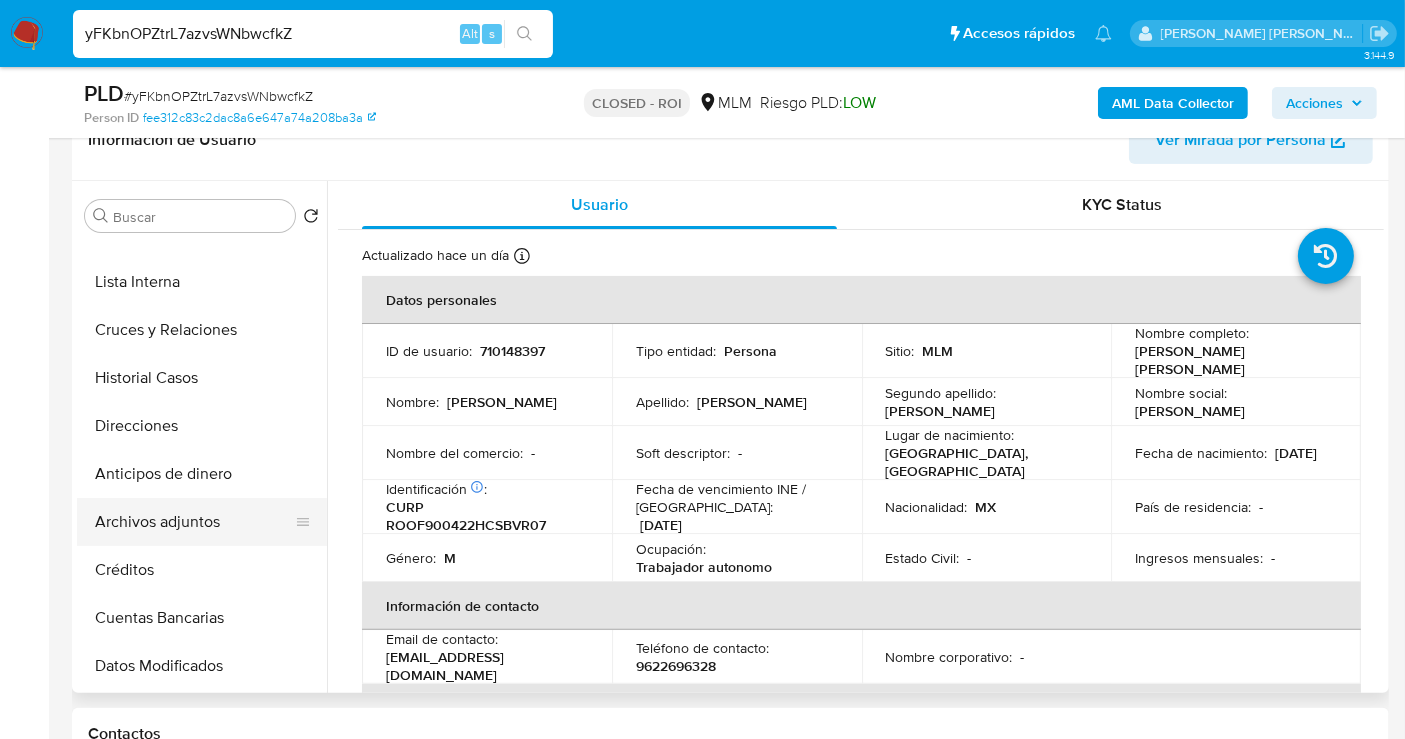 click on "Archivos adjuntos" at bounding box center [194, 522] 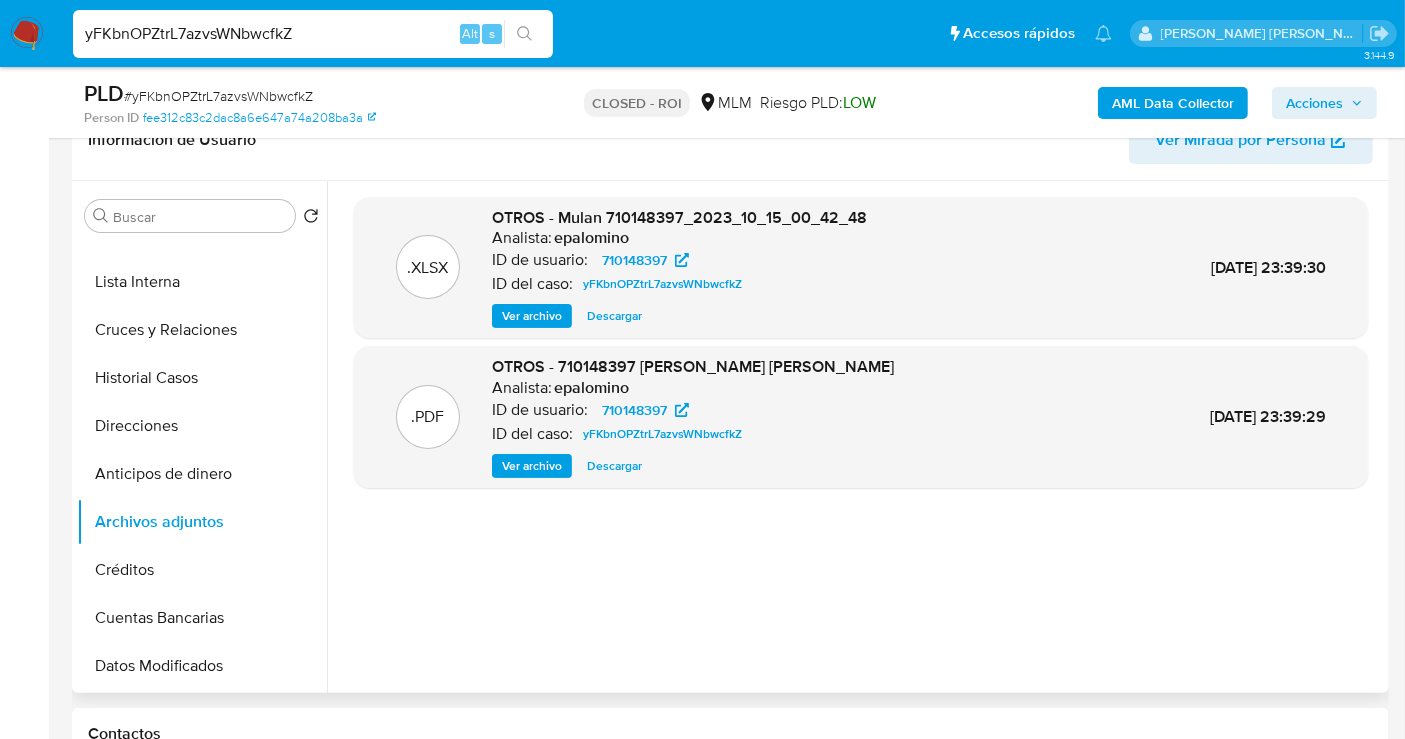 click on "Descargar" at bounding box center (614, 466) 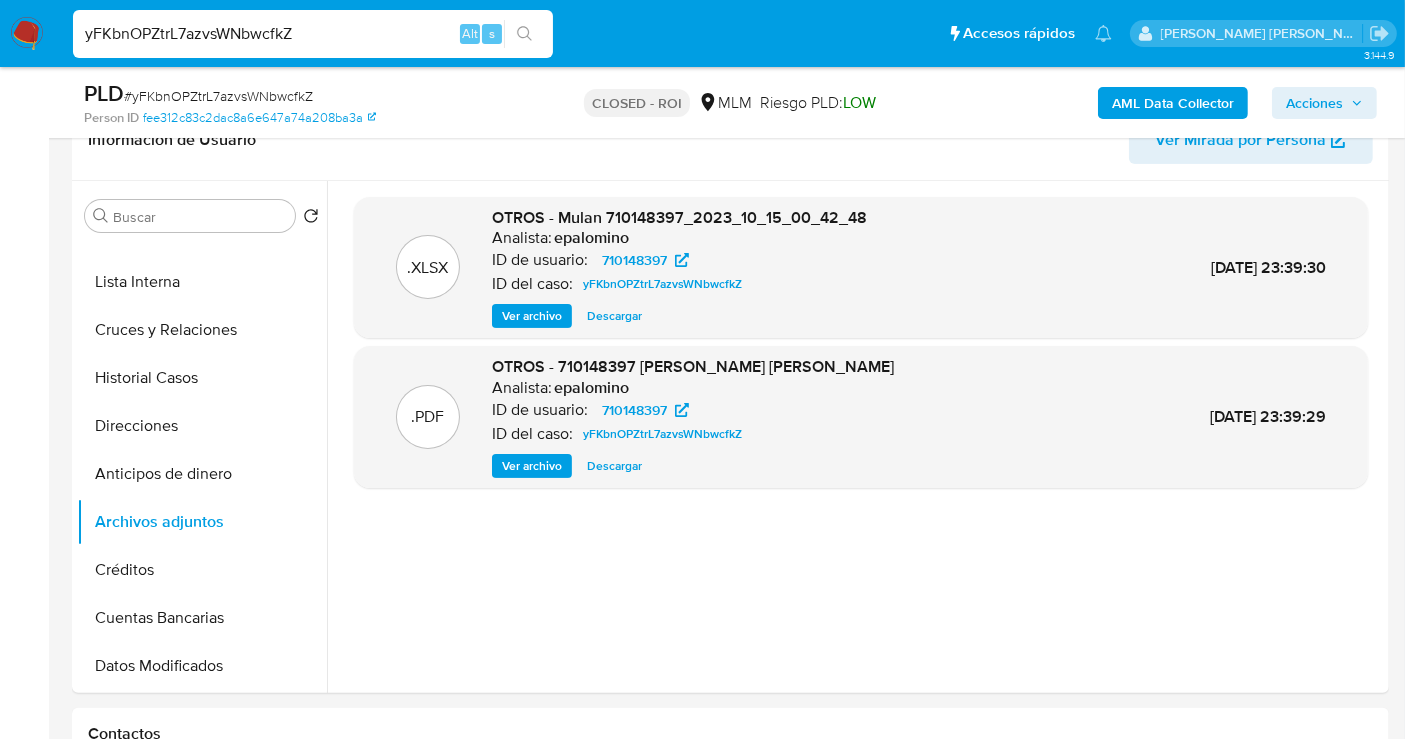click on "yFKbnOPZtrL7azvsWNbwcfkZ" at bounding box center [313, 34] 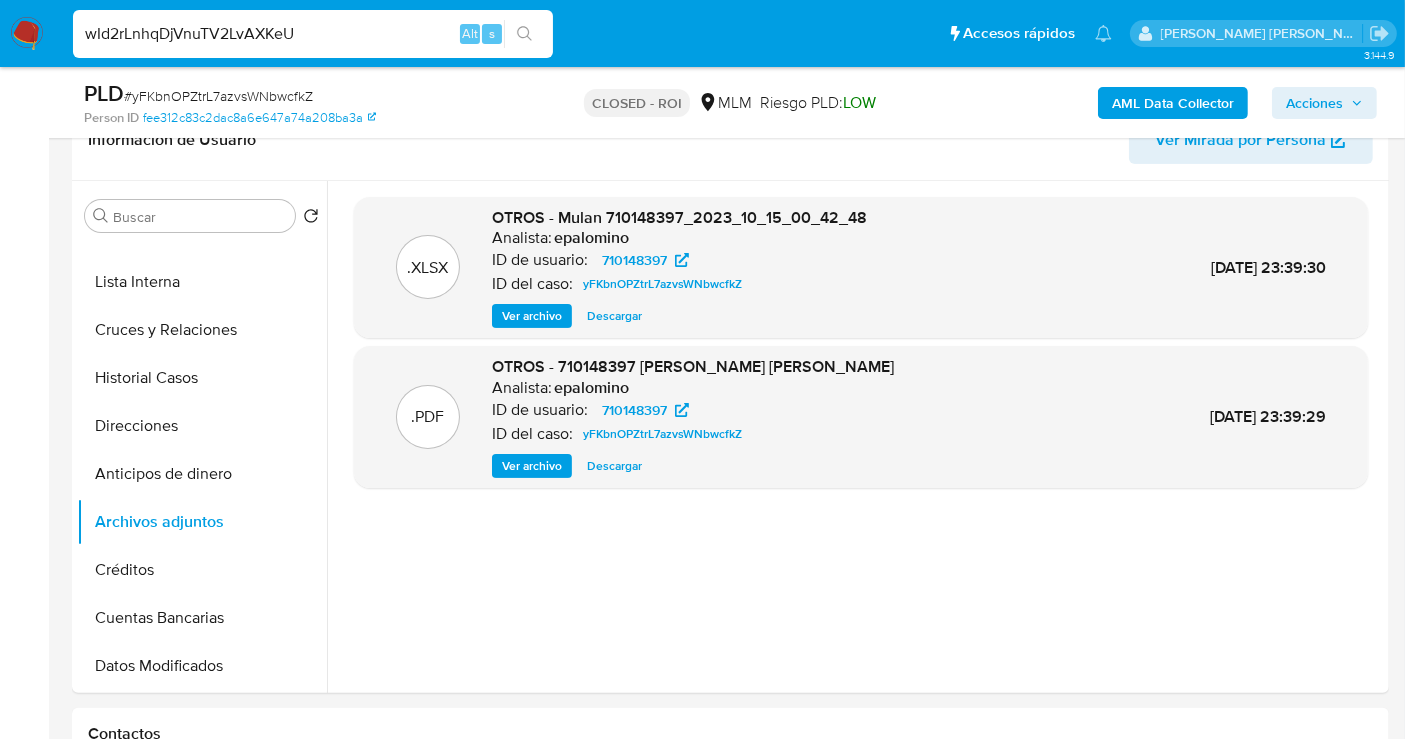 type on "wId2rLnhqDjVnuTV2LvAXKeU" 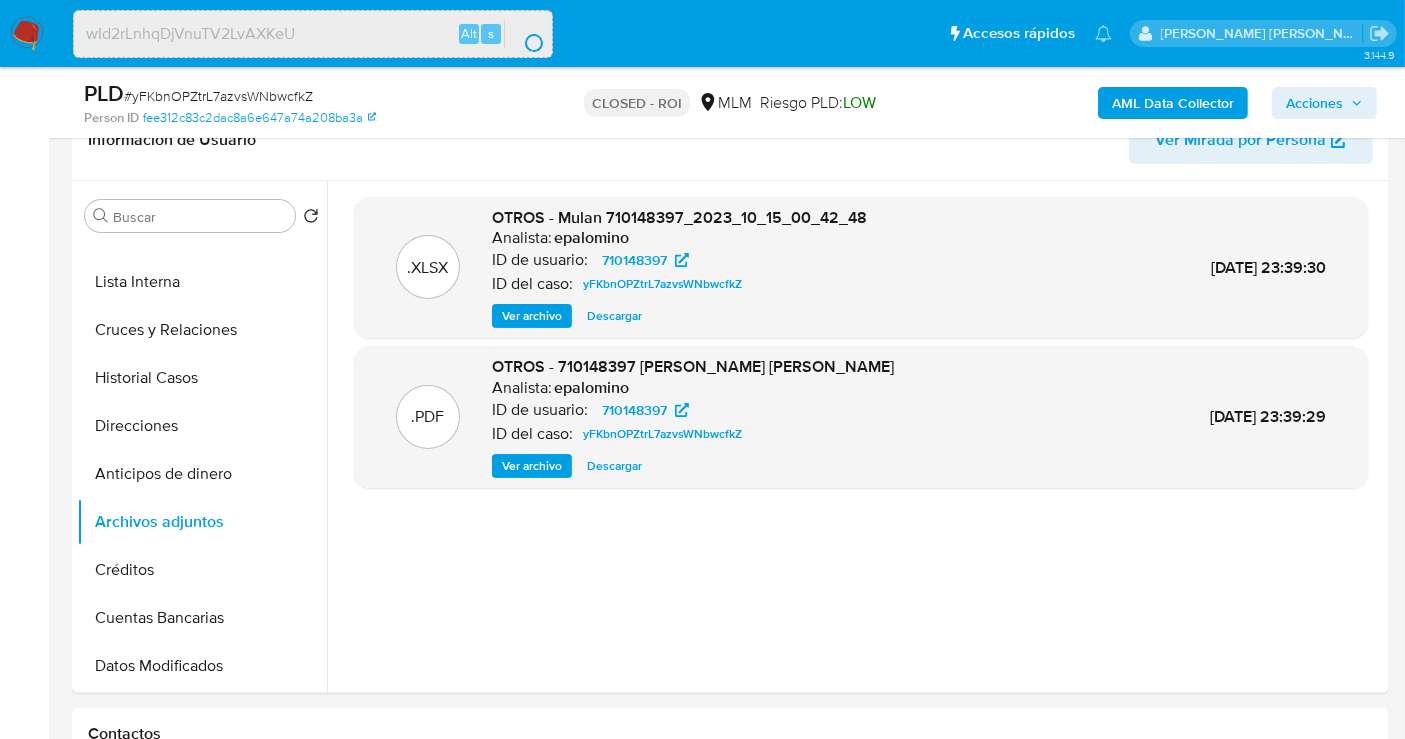 scroll, scrollTop: 0, scrollLeft: 0, axis: both 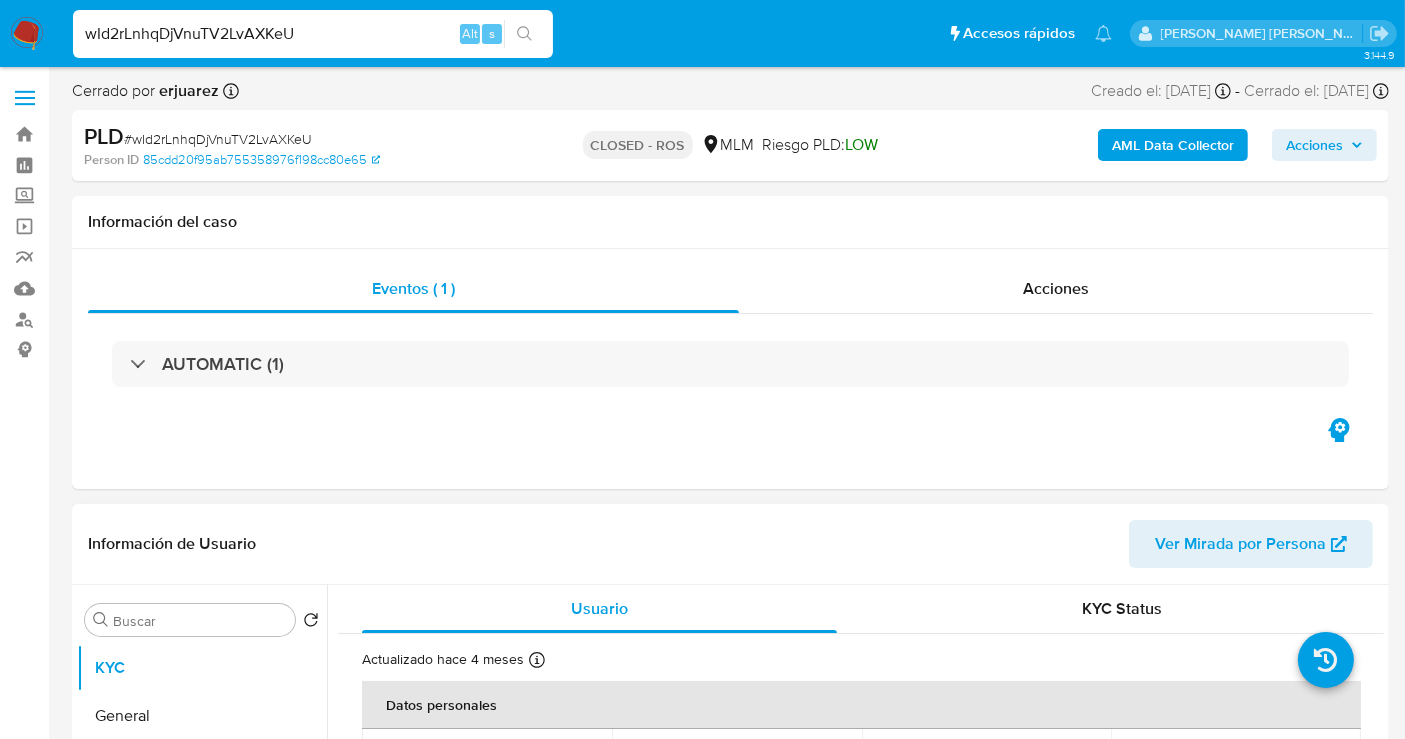 select on "10" 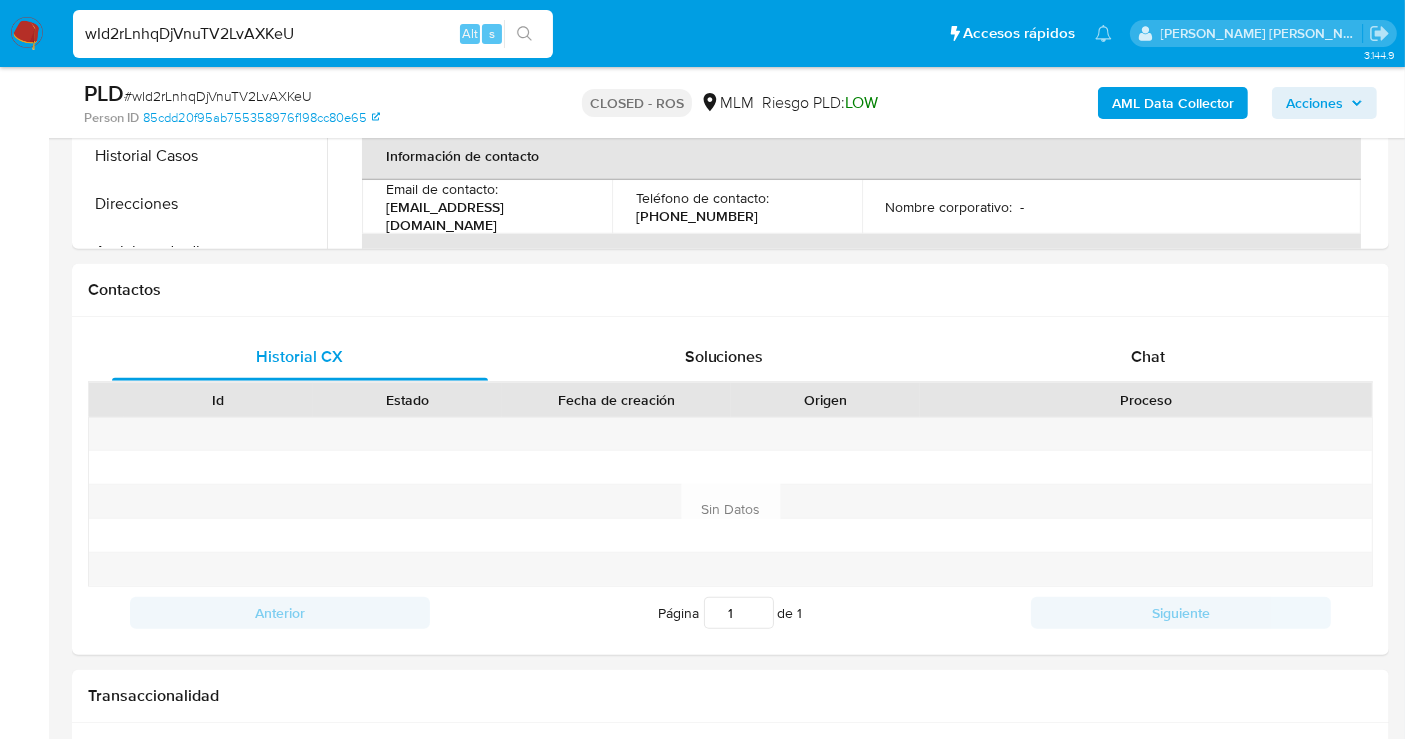 scroll, scrollTop: 555, scrollLeft: 0, axis: vertical 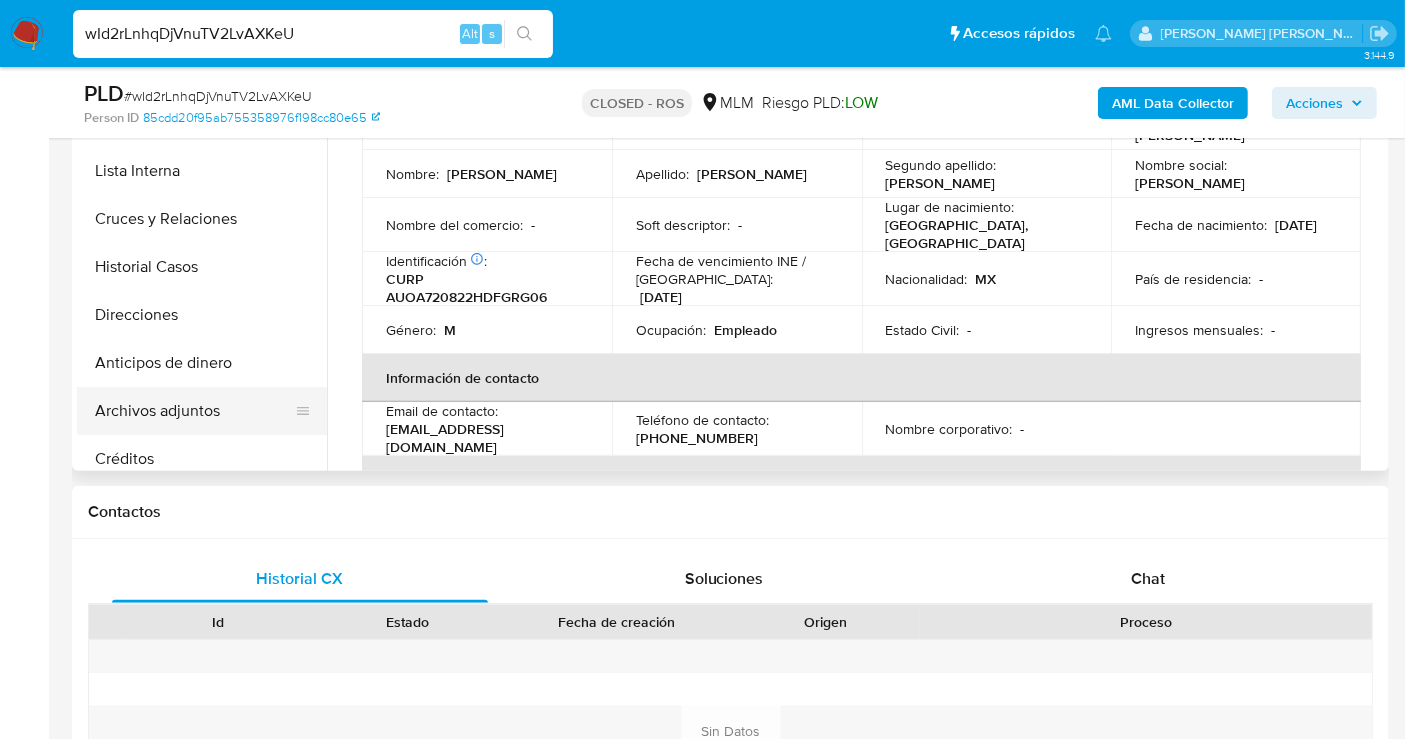 click on "Archivos adjuntos" at bounding box center [194, 411] 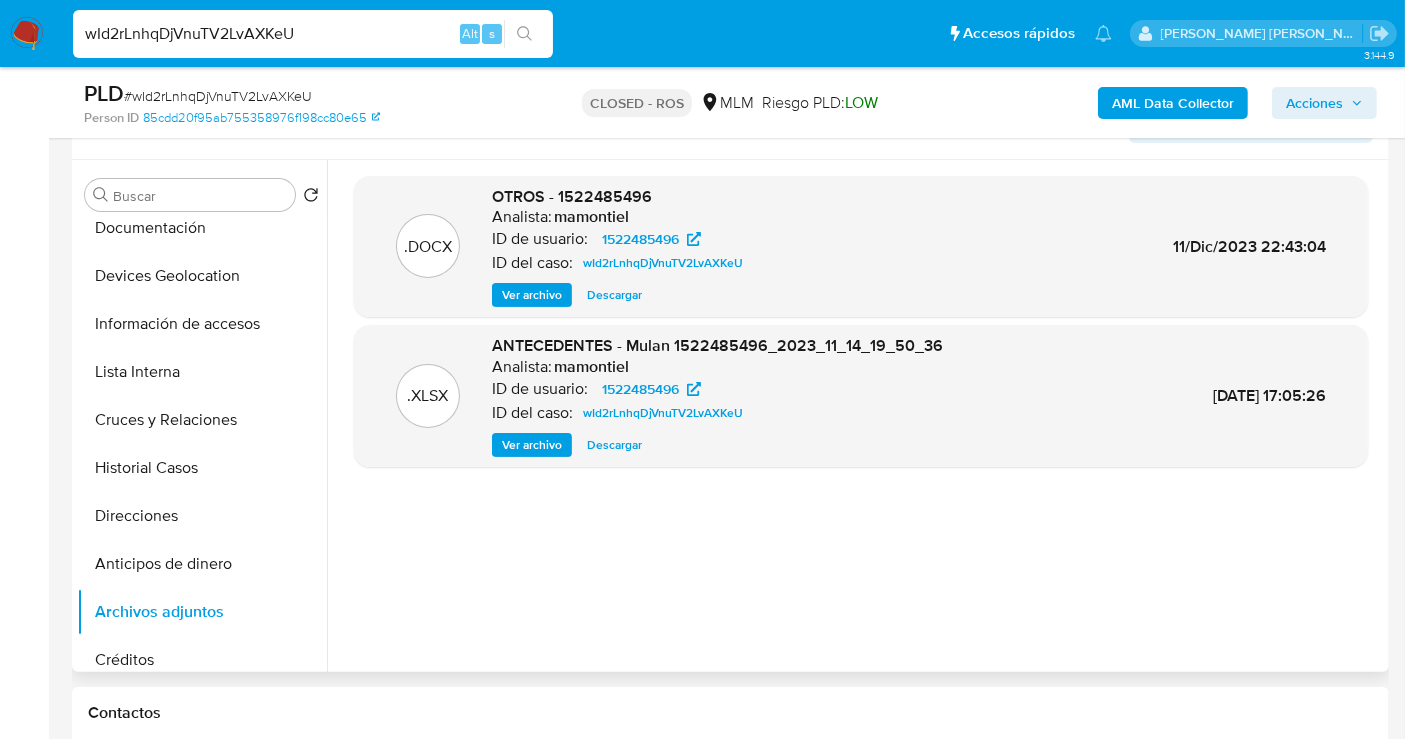 scroll, scrollTop: 333, scrollLeft: 0, axis: vertical 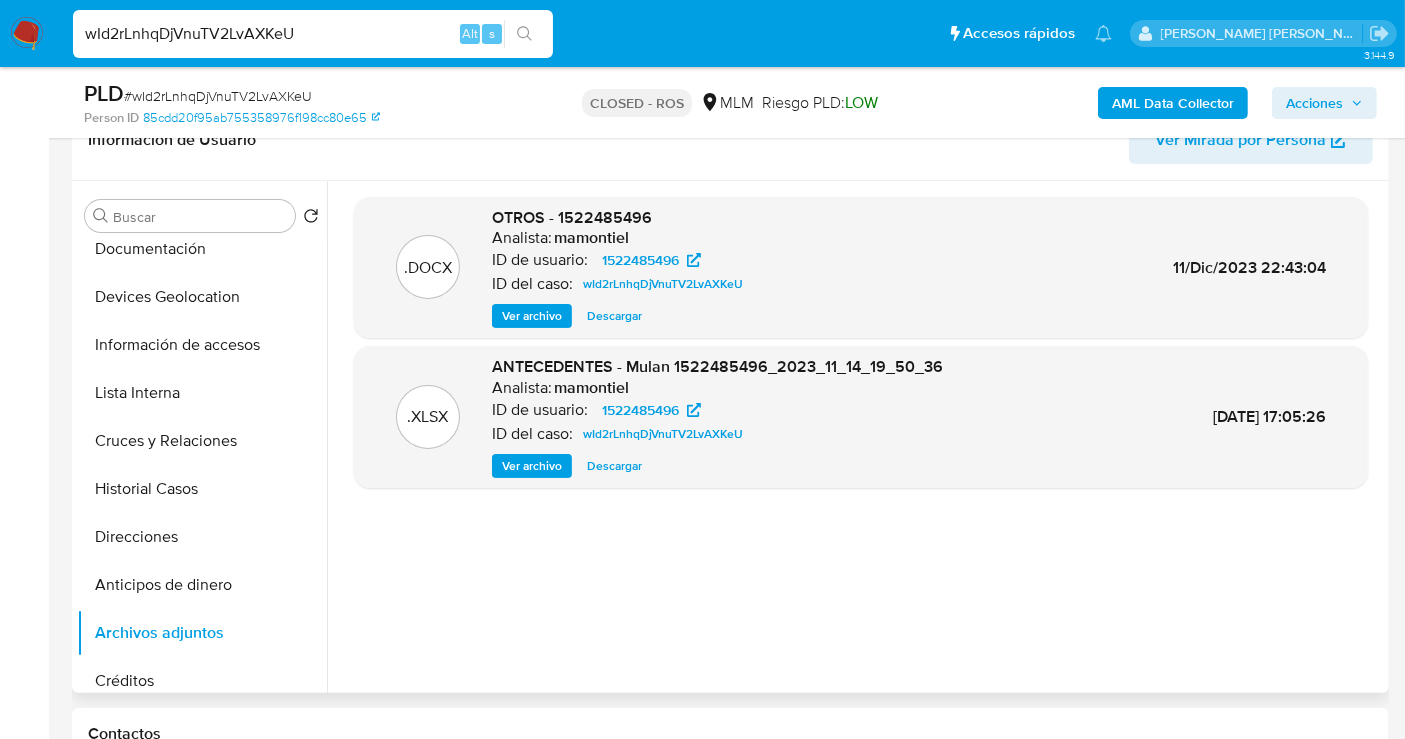 click on "Descargar" at bounding box center [614, 316] 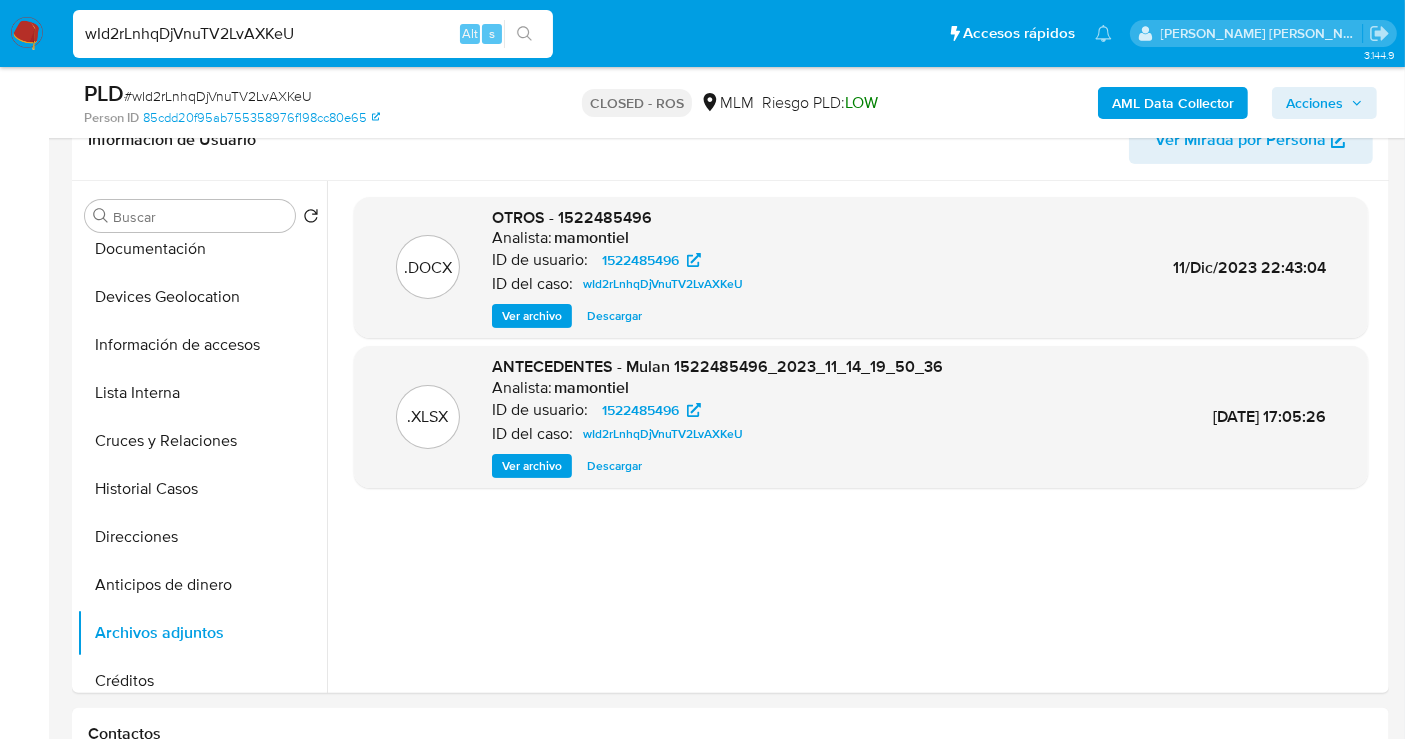 click on "wId2rLnhqDjVnuTV2LvAXKeU" at bounding box center (313, 34) 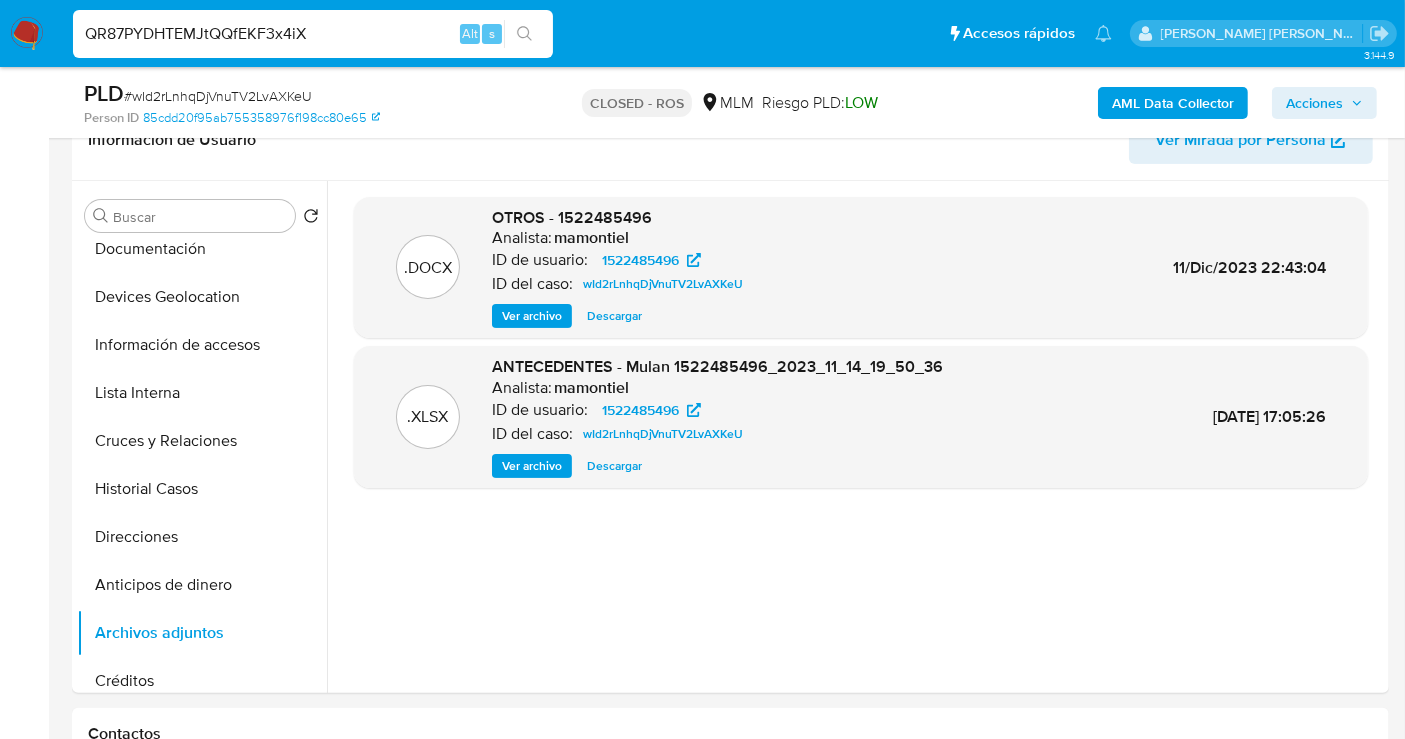 type on "QR87PYDHTEMJtQQfEKF3x4iX" 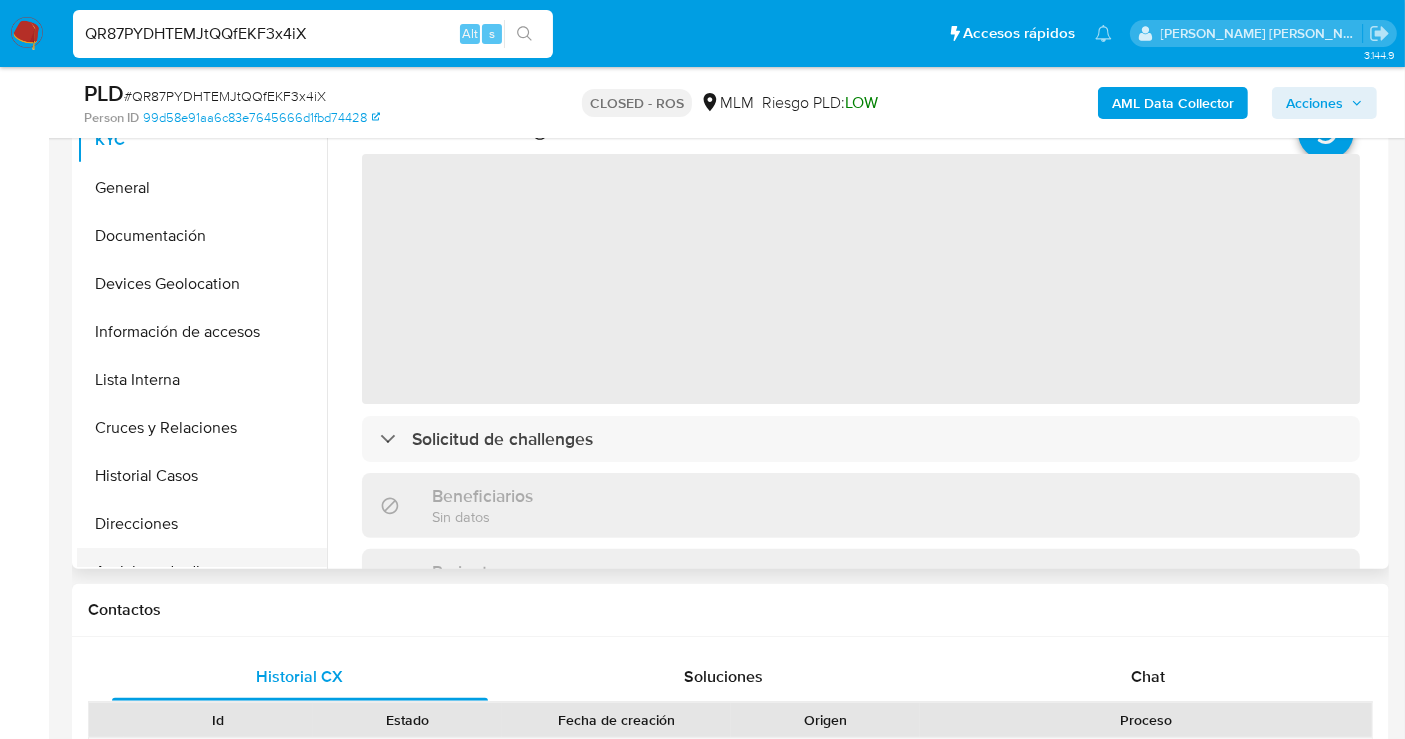 scroll, scrollTop: 555, scrollLeft: 0, axis: vertical 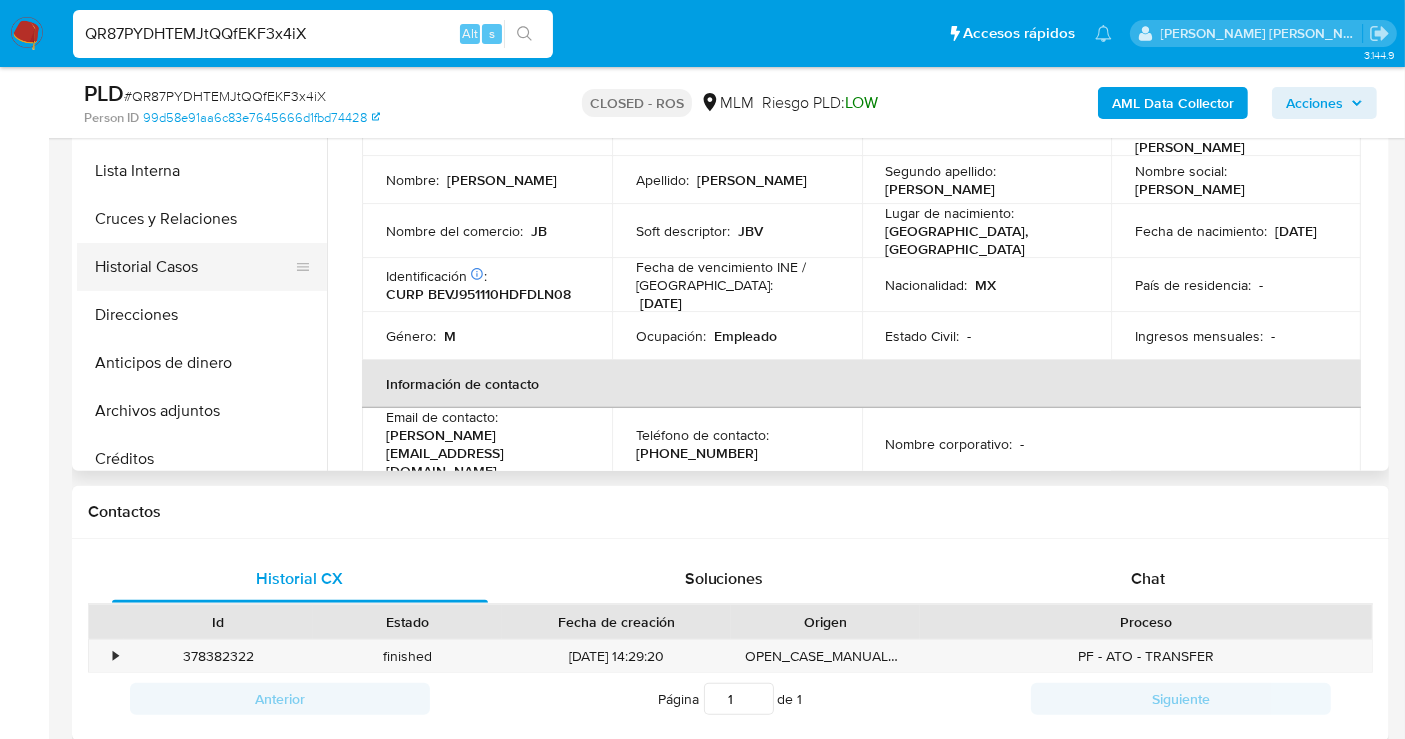select on "10" 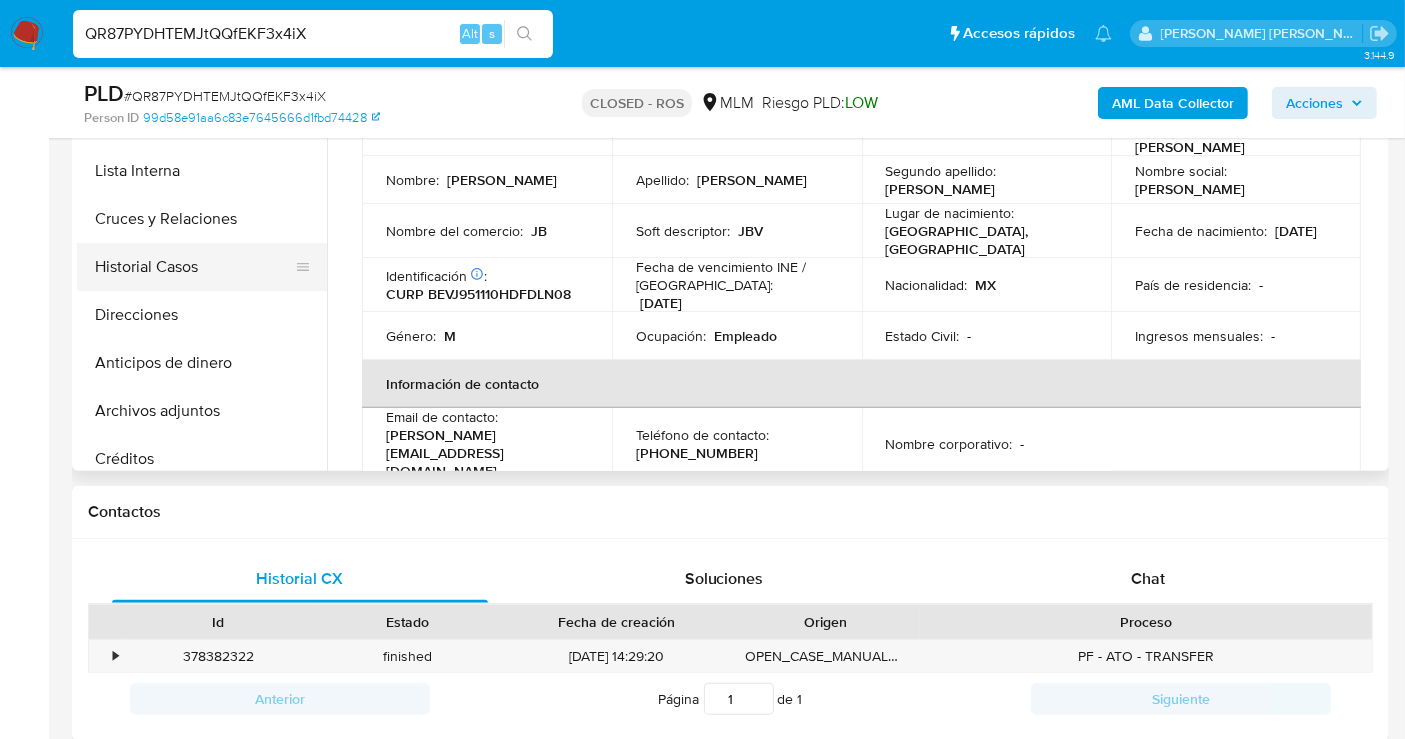 click on "Archivos adjuntos" at bounding box center (202, 411) 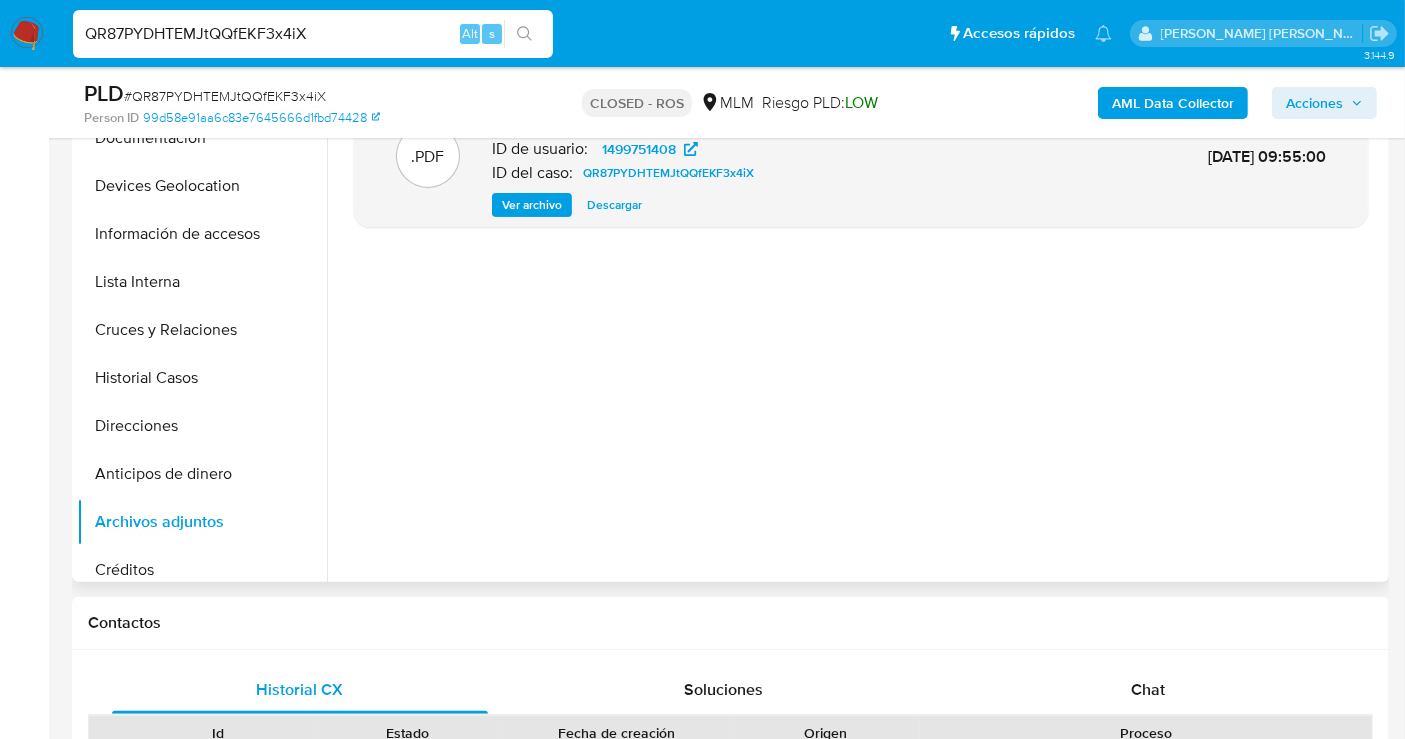 scroll, scrollTop: 333, scrollLeft: 0, axis: vertical 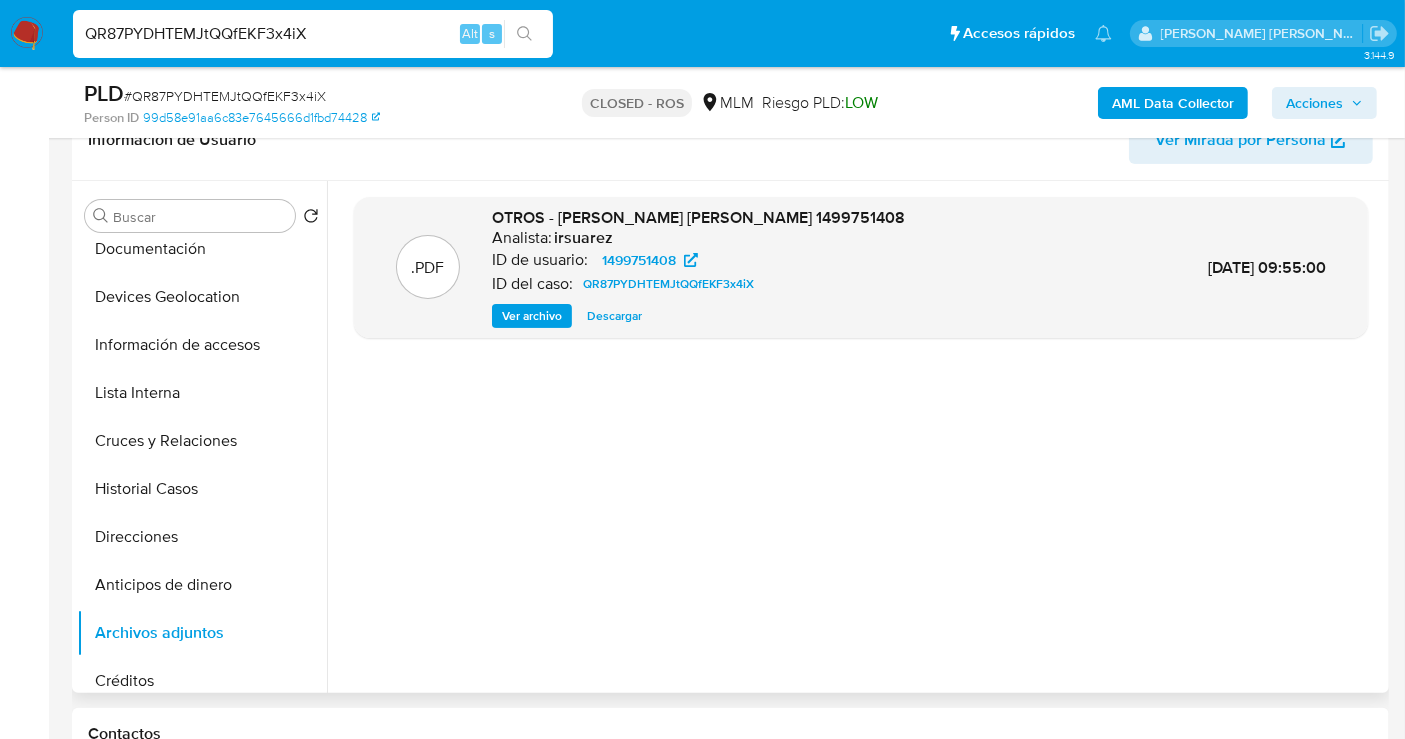 click on "Descargar" at bounding box center [614, 316] 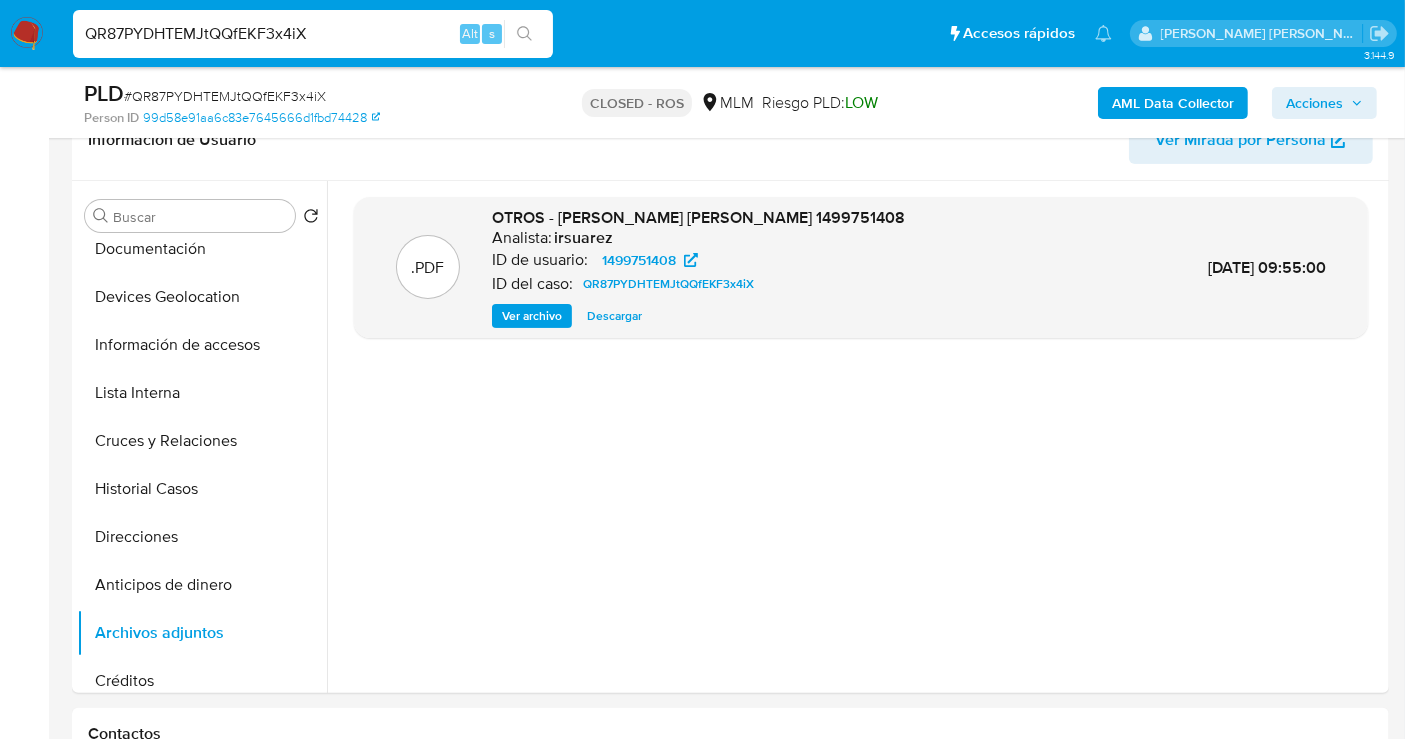 click on "QR87PYDHTEMJtQQfEKF3x4iX Alt s" at bounding box center (313, 34) 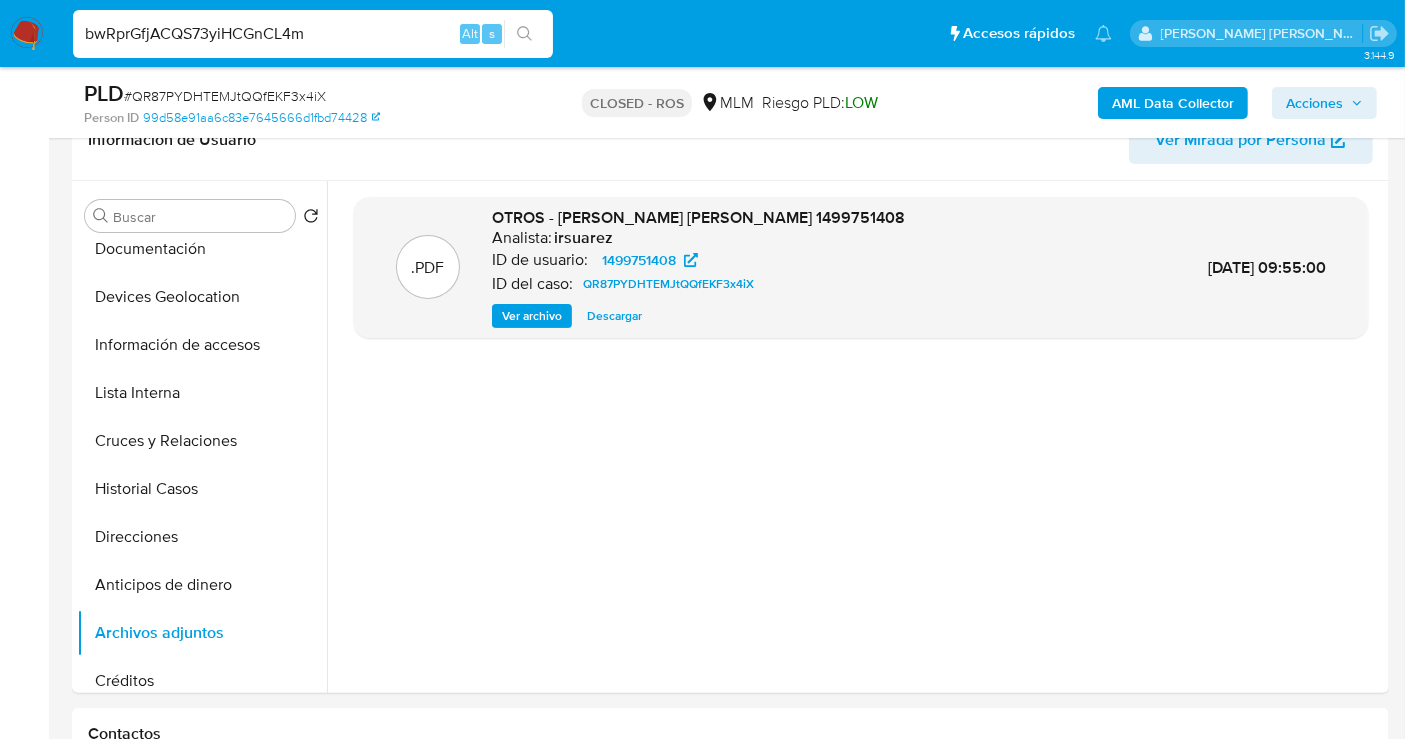 type on "bwRprGfjACQS73yiHCGnCL4m" 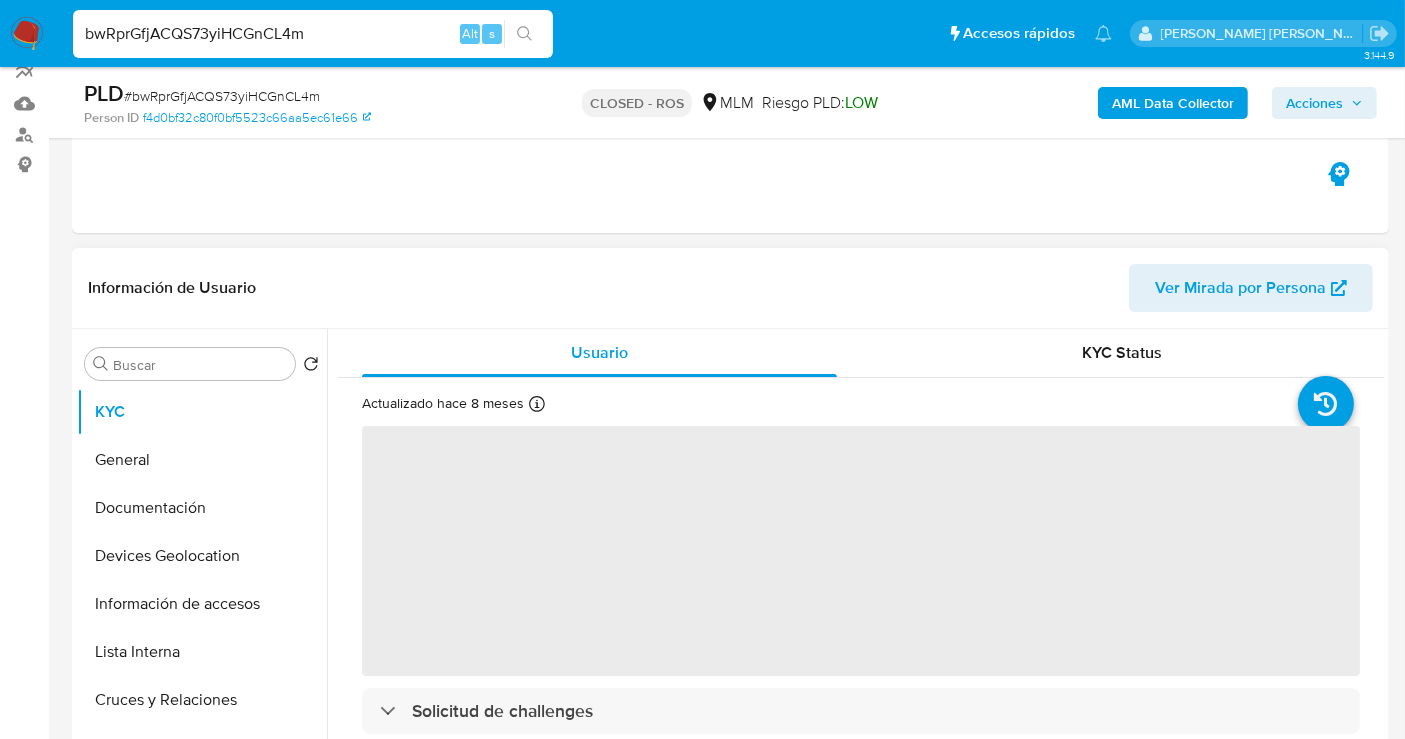 scroll, scrollTop: 444, scrollLeft: 0, axis: vertical 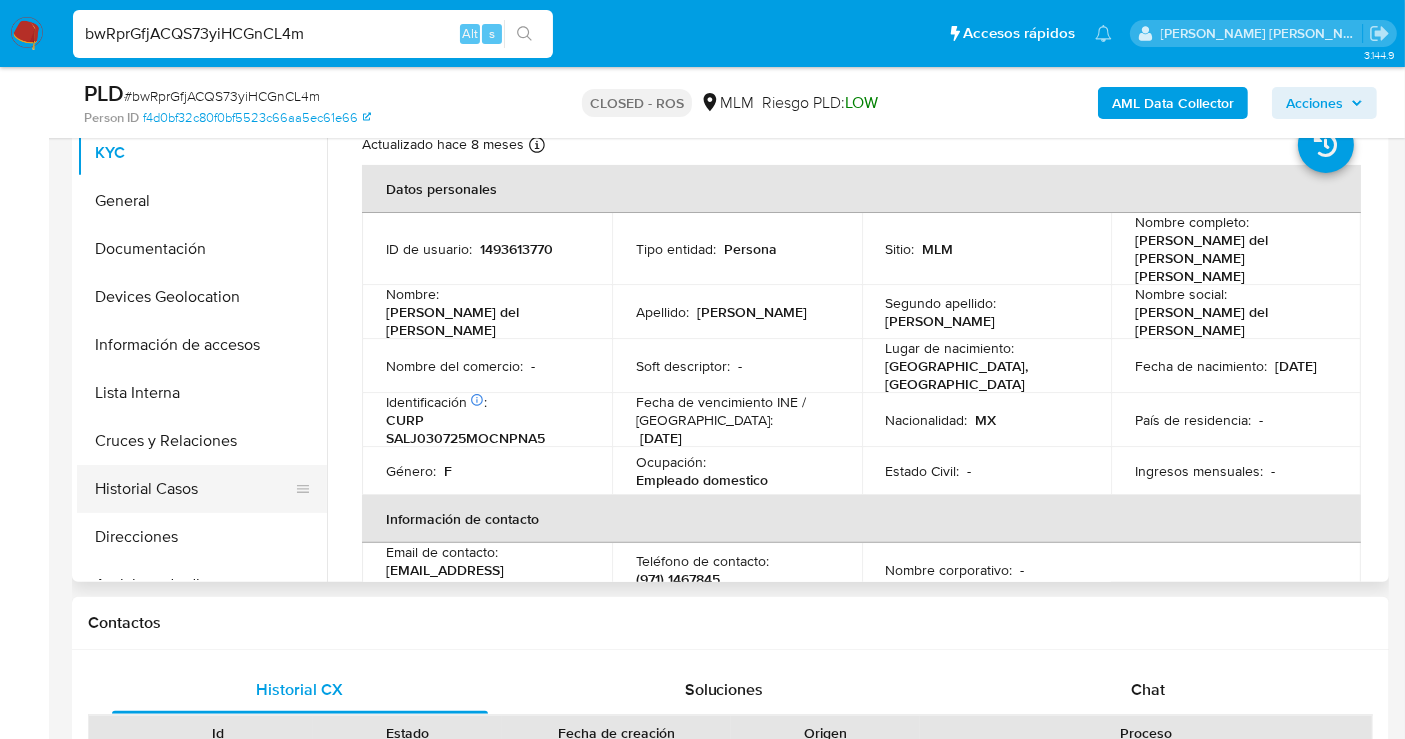 select on "10" 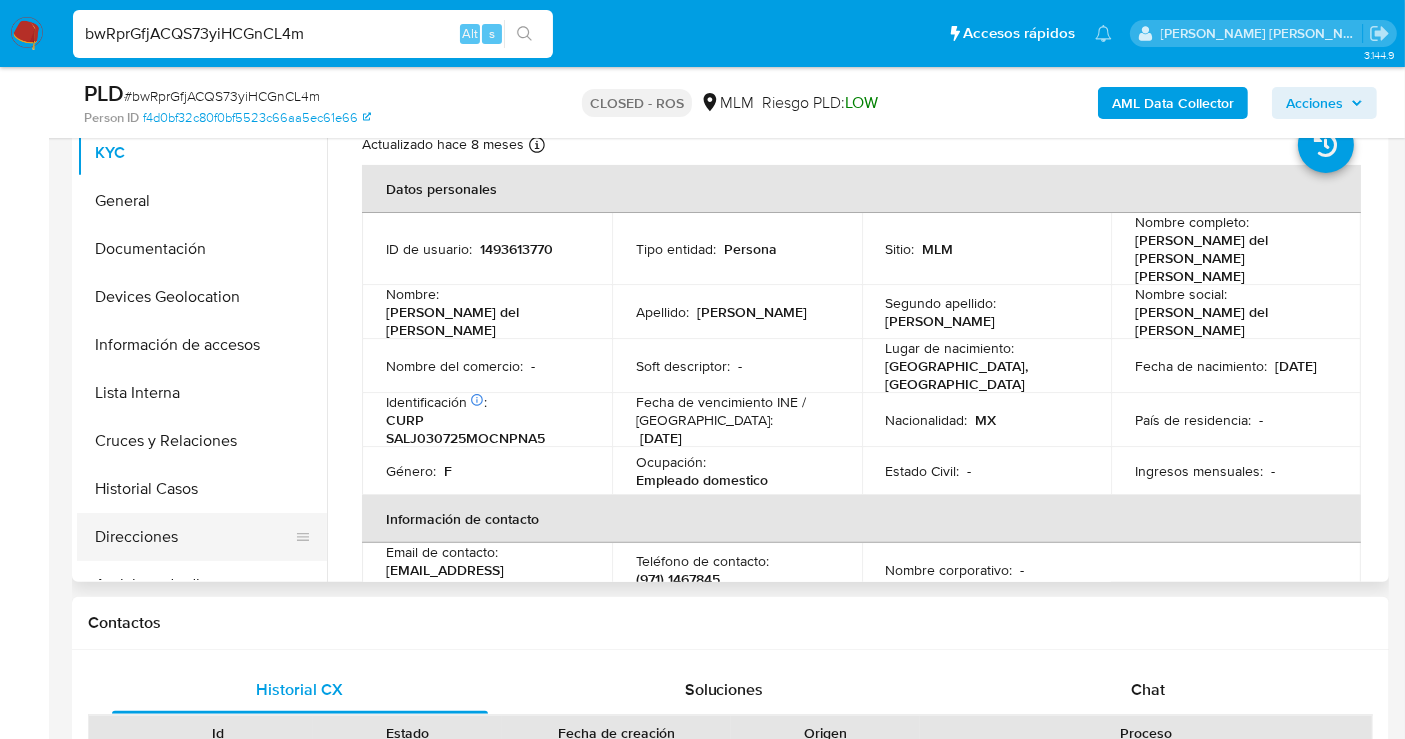 drag, startPoint x: 165, startPoint y: 497, endPoint x: 167, endPoint y: 512, distance: 15.132746 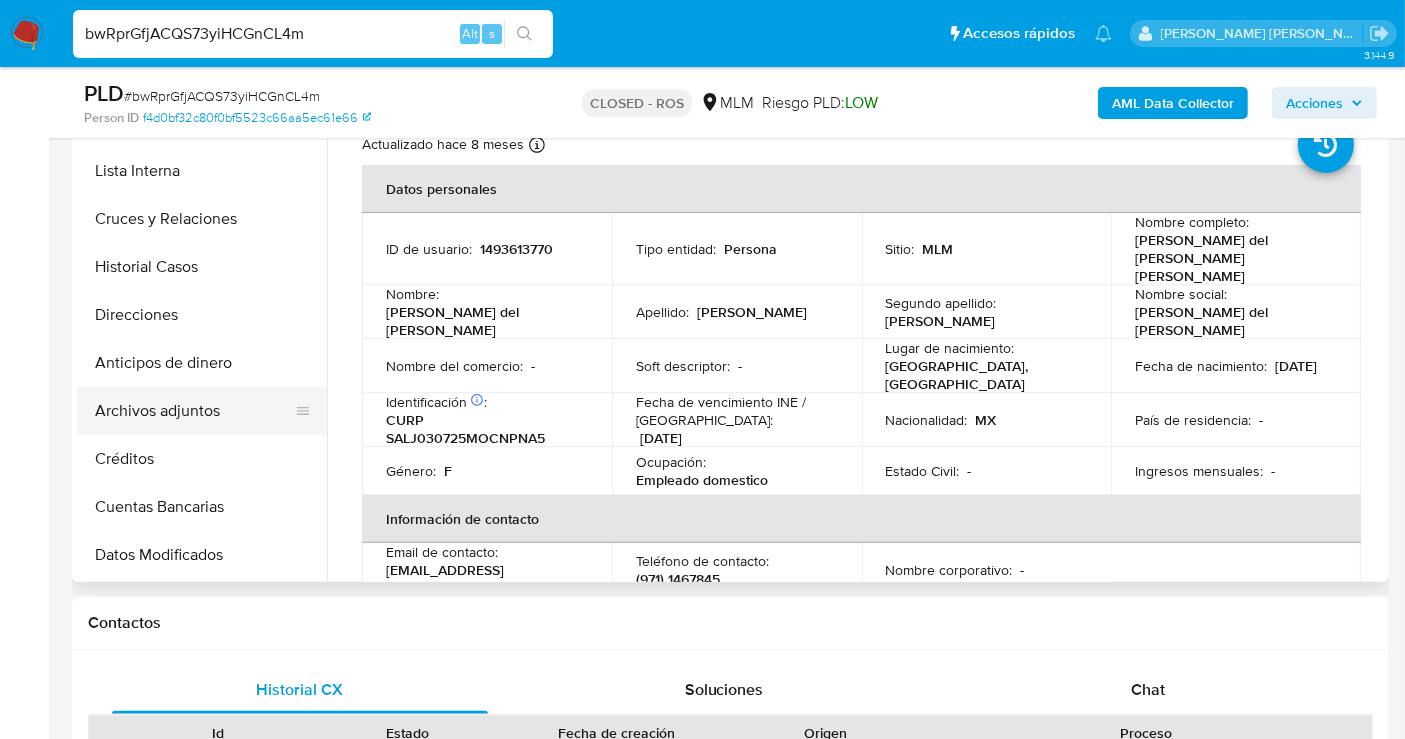 click on "Archivos adjuntos" at bounding box center [194, 411] 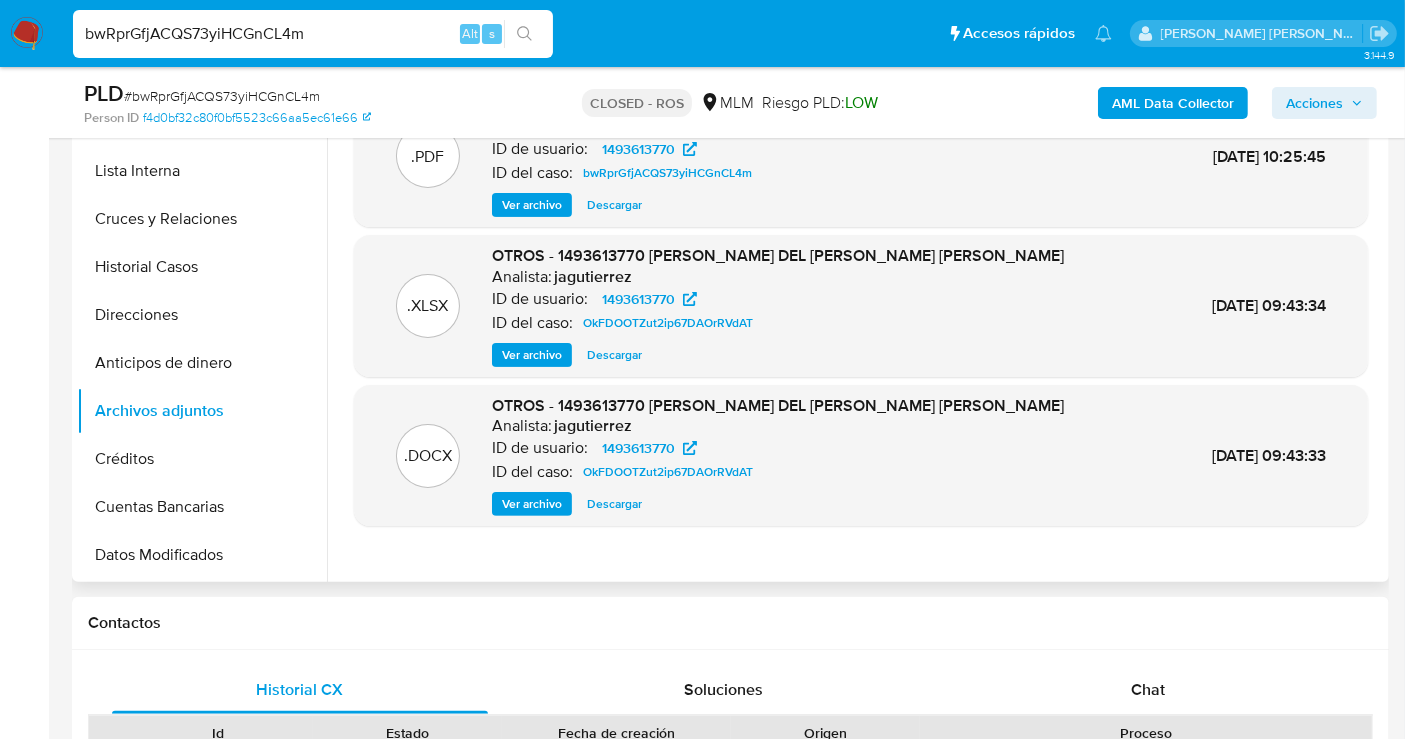 click on "Descargar" at bounding box center [614, 205] 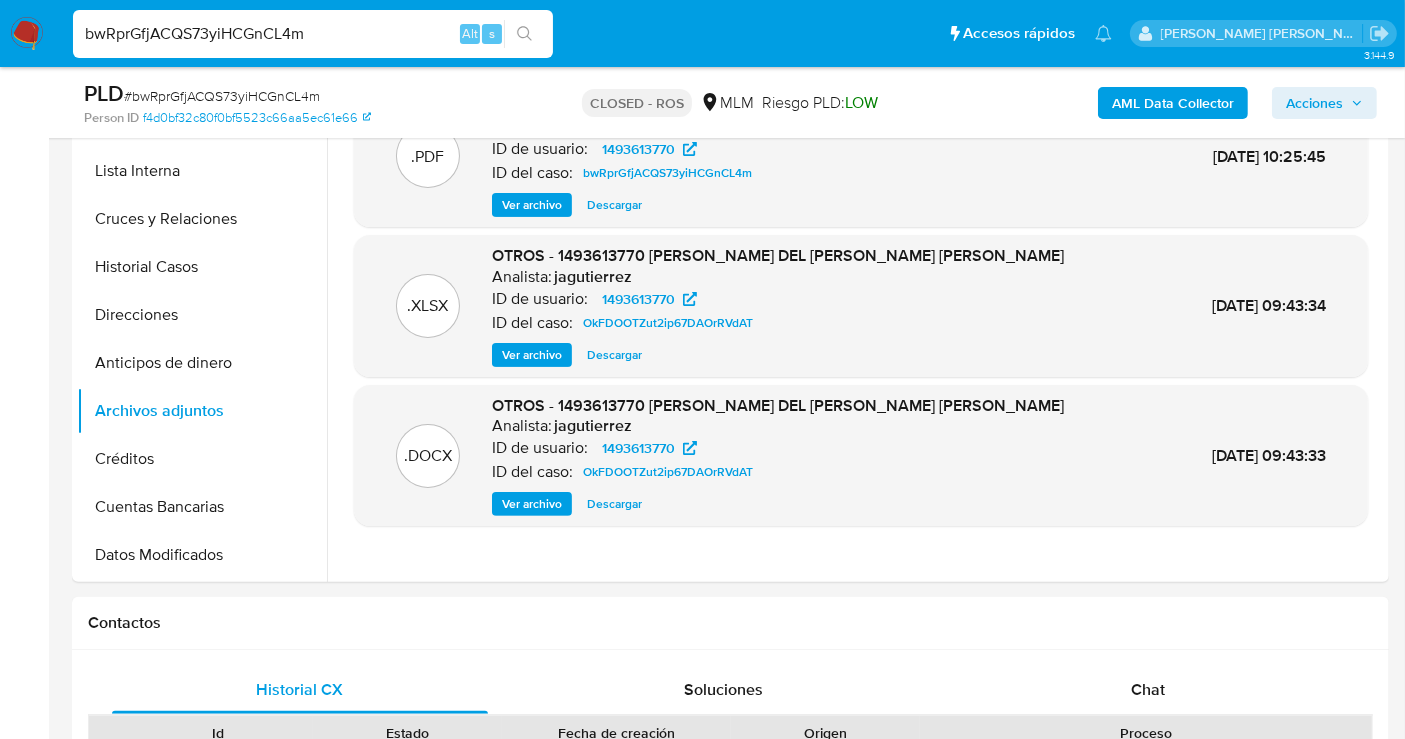 click on "bwRprGfjACQS73yiHCGnCL4m" at bounding box center (313, 34) 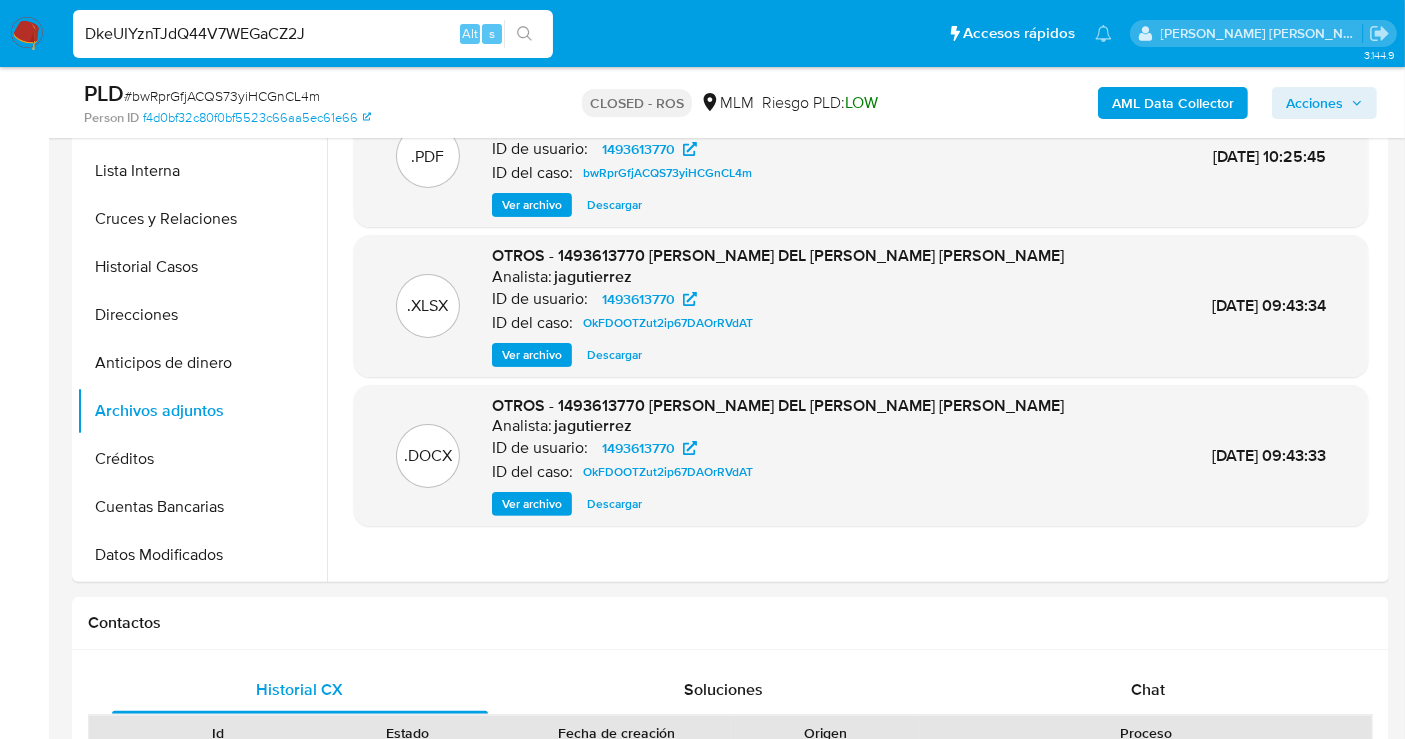 type on "DkeUIYznTJdQ44V7WEGaCZ2J" 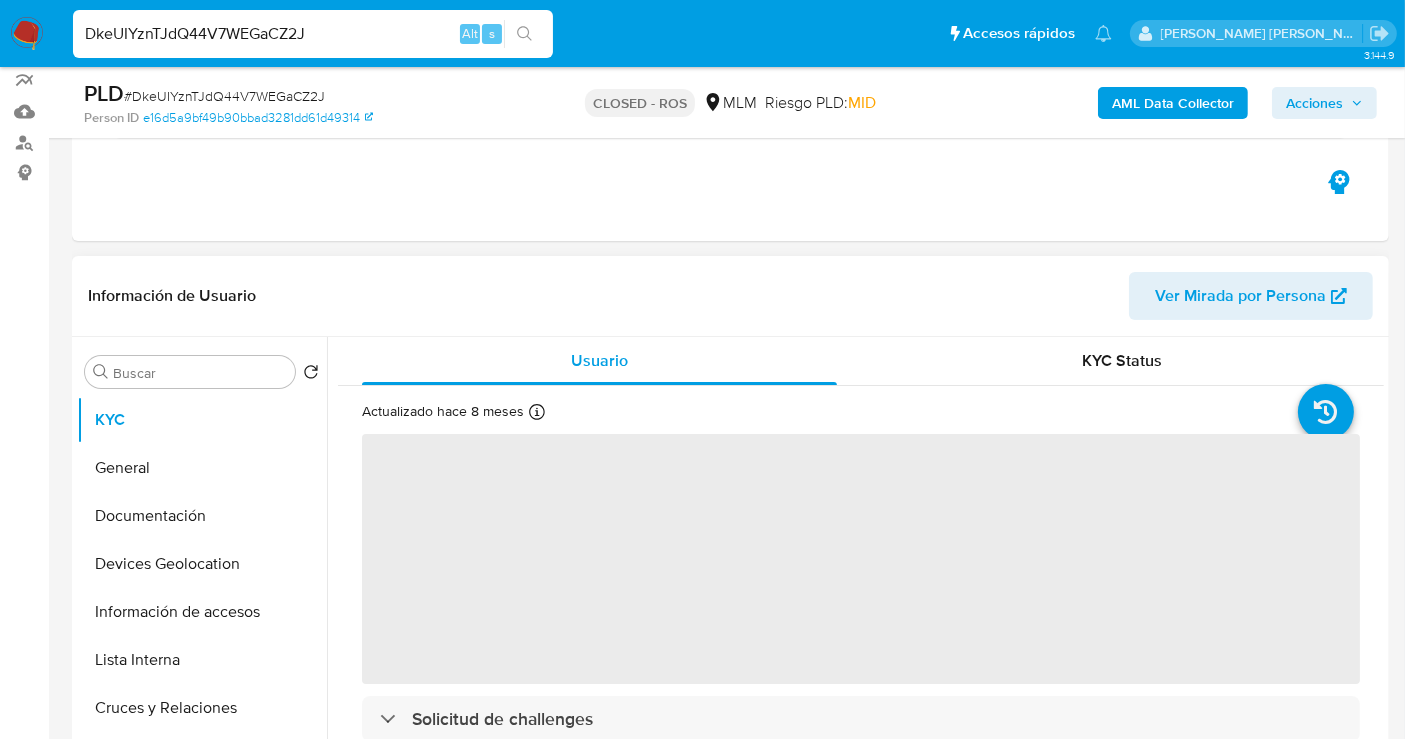 scroll, scrollTop: 444, scrollLeft: 0, axis: vertical 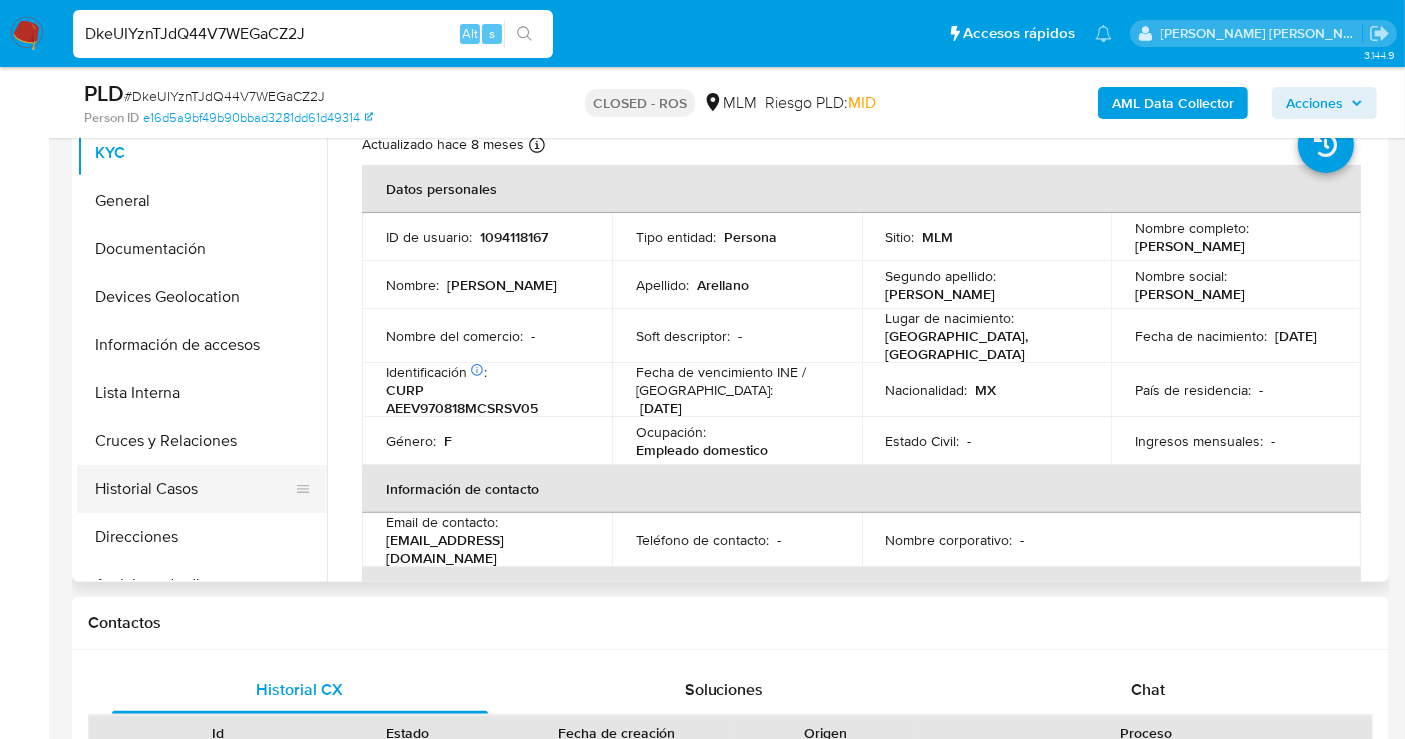 click on "Historial Casos" at bounding box center (194, 489) 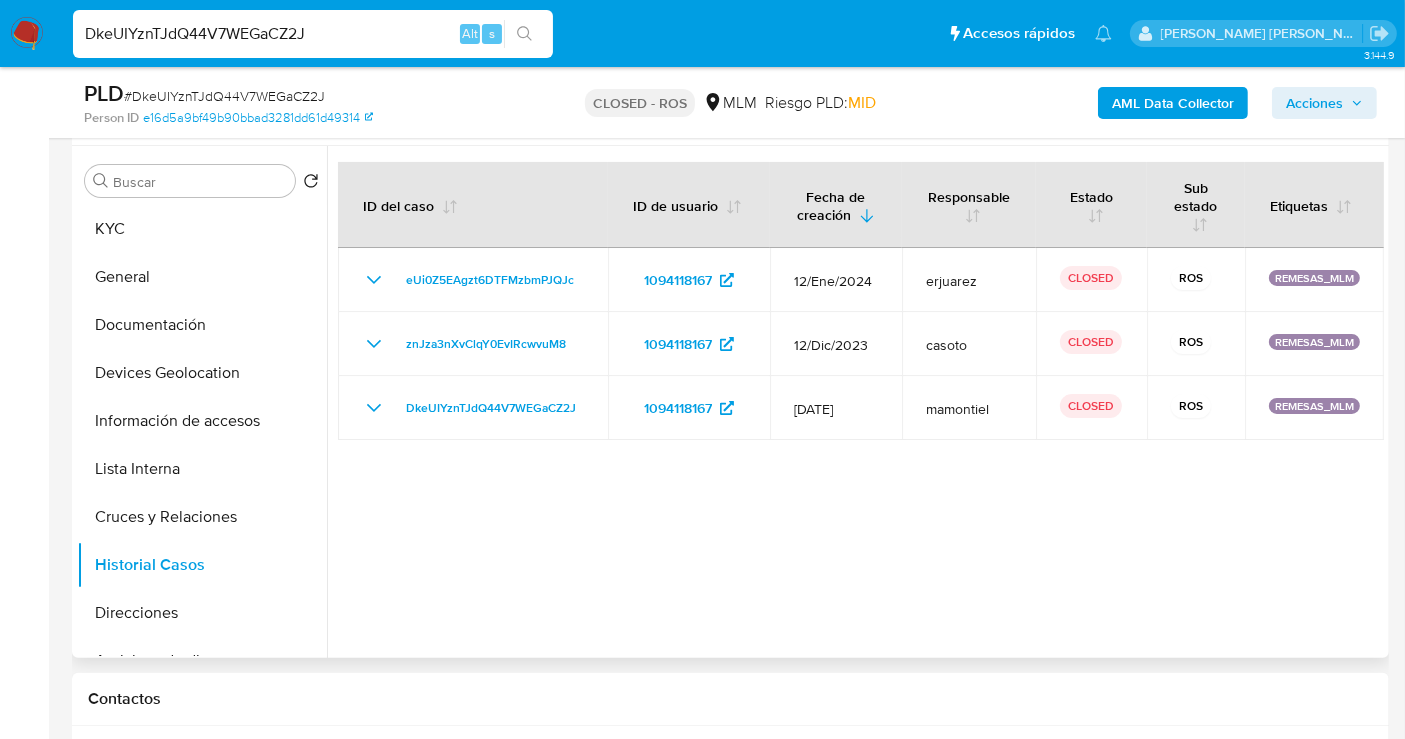 scroll, scrollTop: 333, scrollLeft: 0, axis: vertical 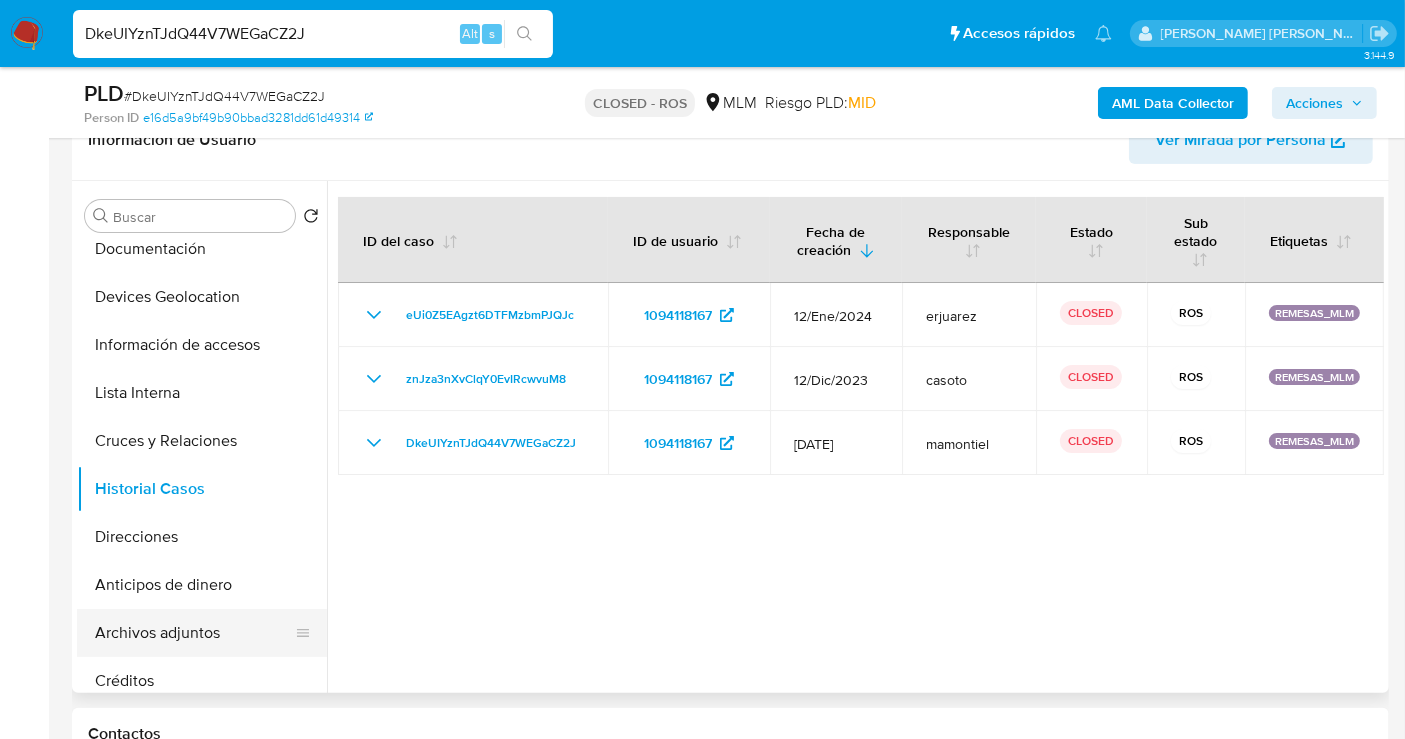 click on "Archivos adjuntos" at bounding box center [194, 633] 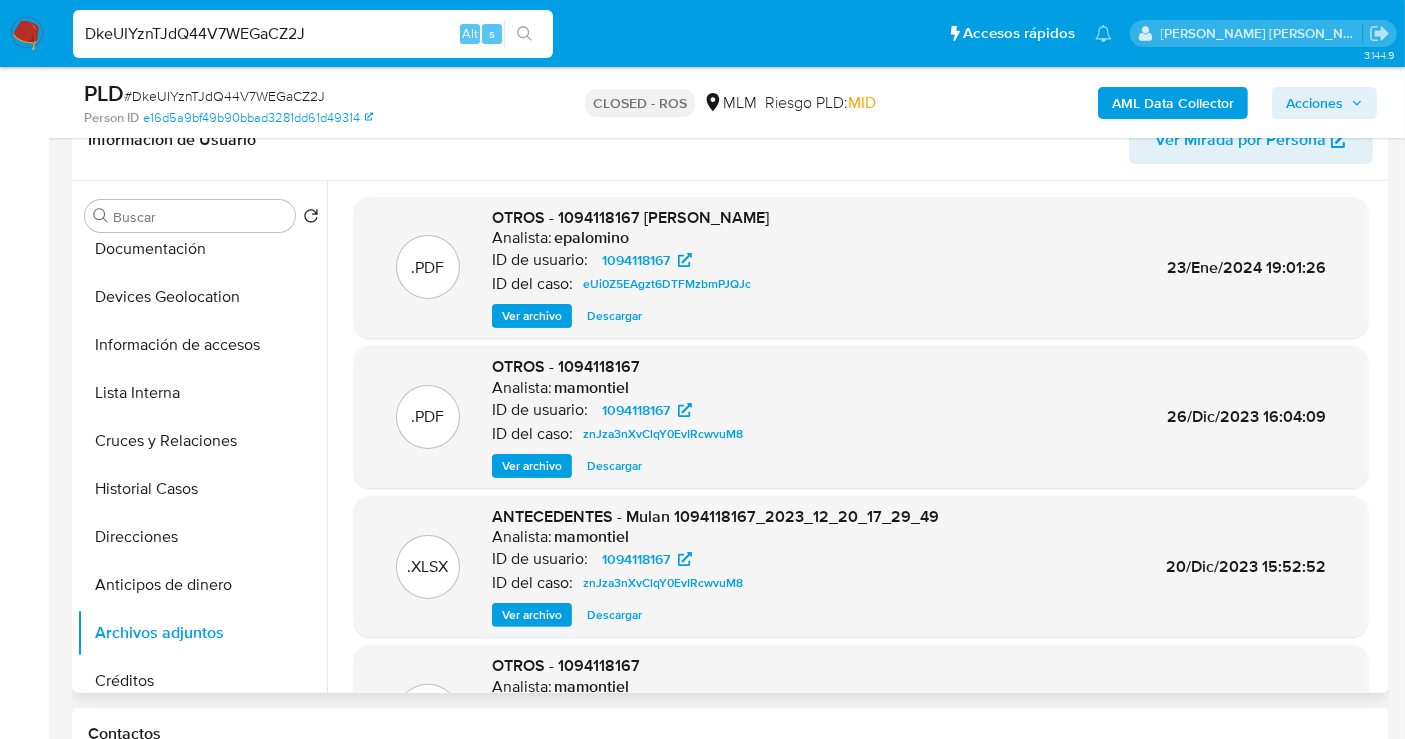 scroll, scrollTop: 168, scrollLeft: 0, axis: vertical 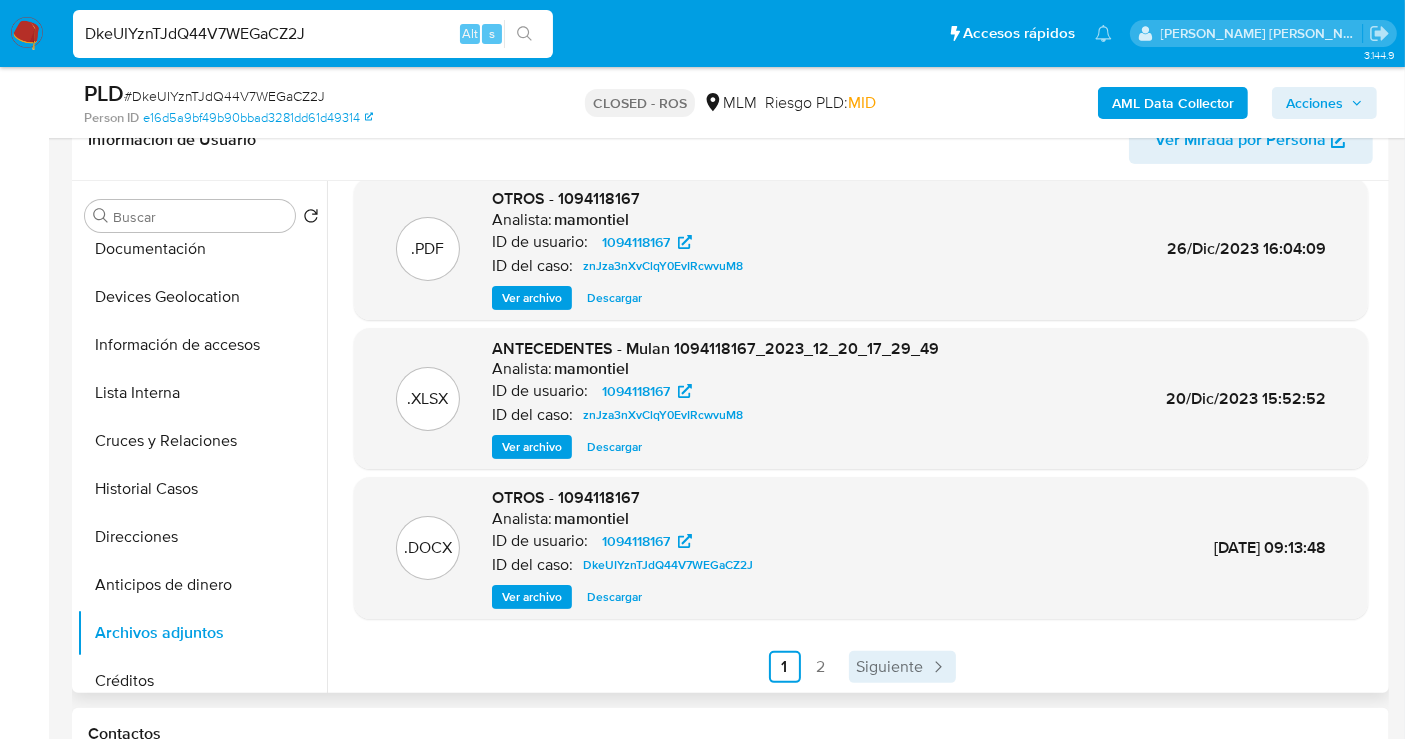 click on "Siguiente" at bounding box center (890, 667) 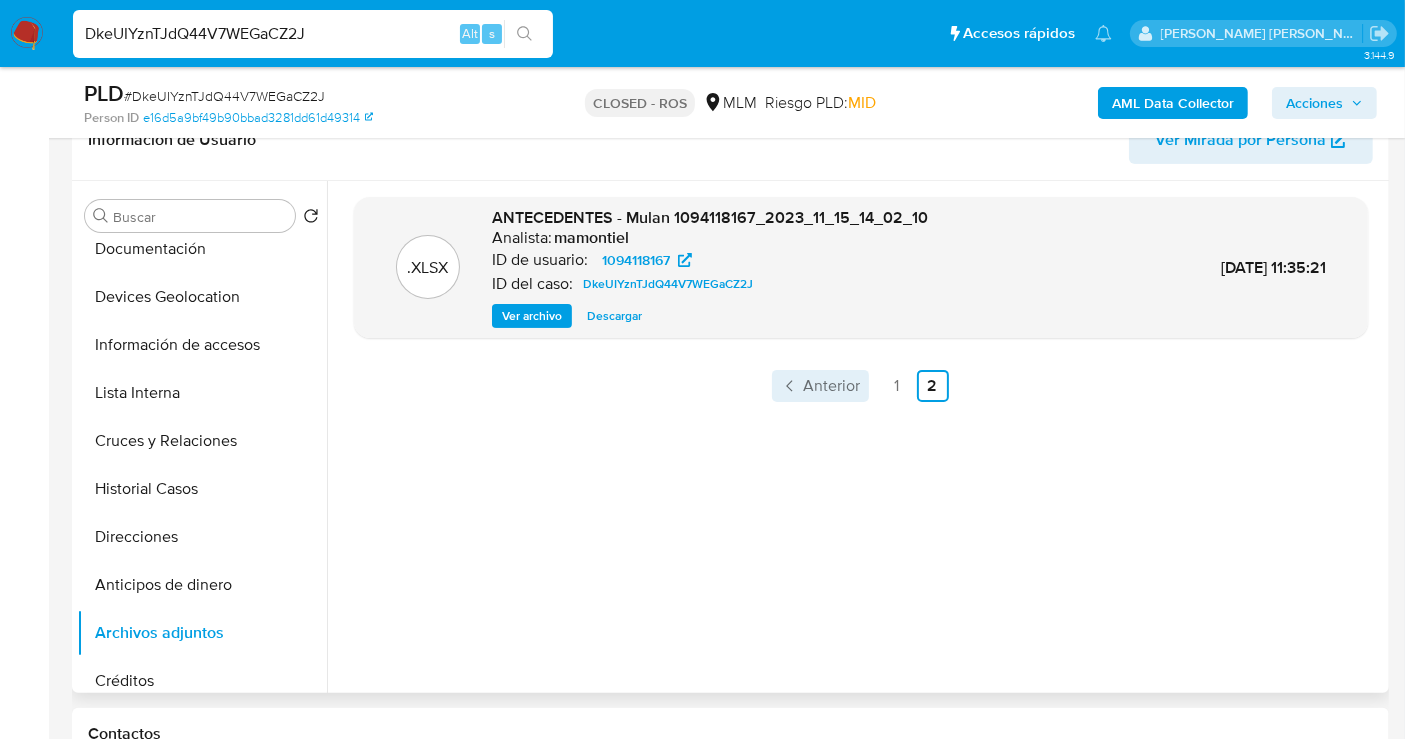 click on "Anterior" at bounding box center [832, 386] 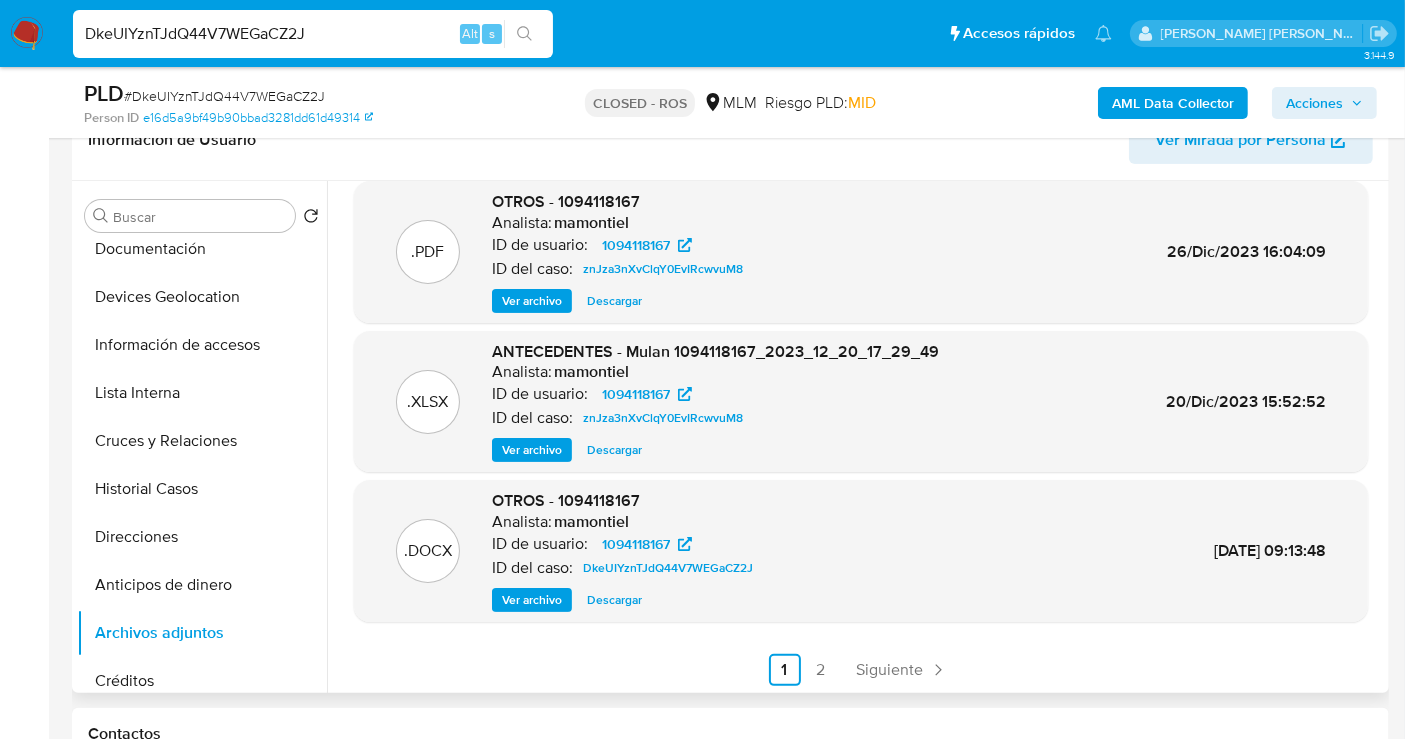 scroll, scrollTop: 168, scrollLeft: 0, axis: vertical 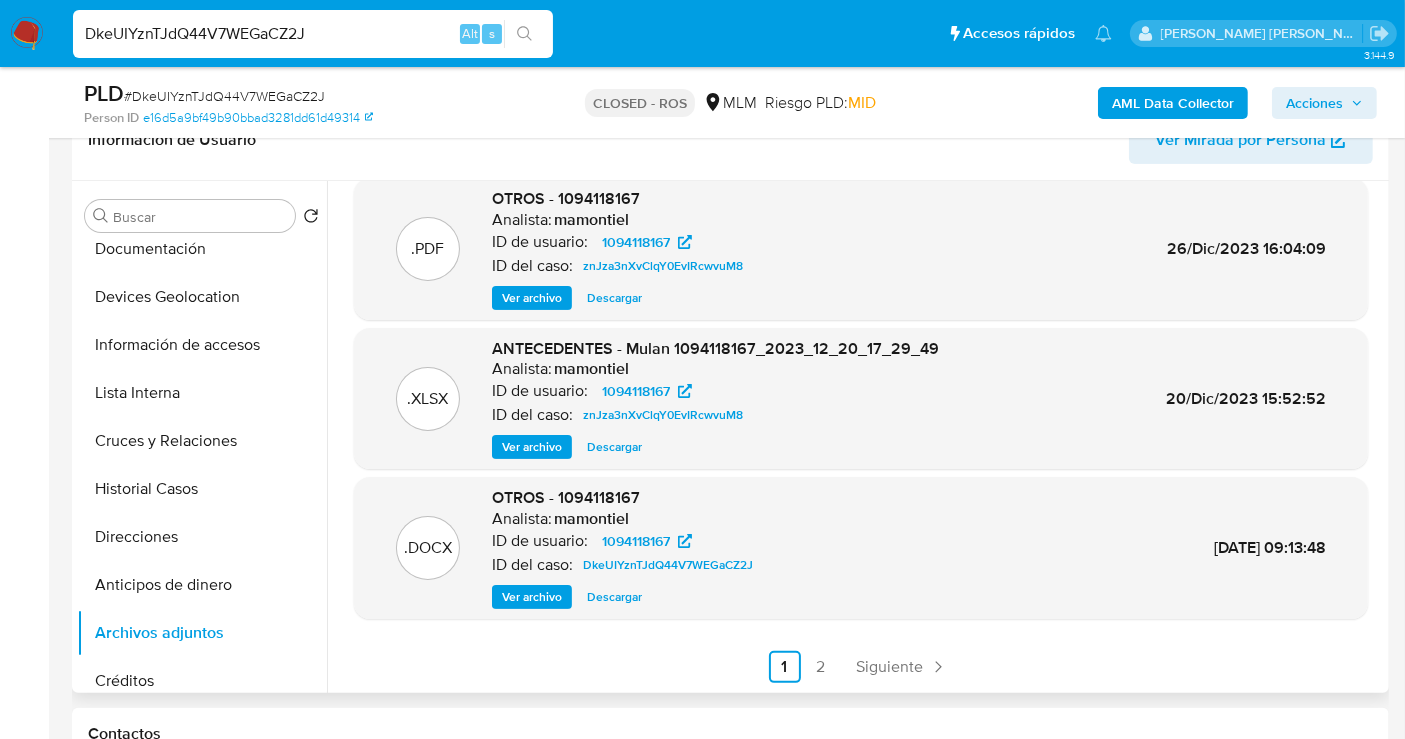 click on "Descargar" at bounding box center [614, 597] 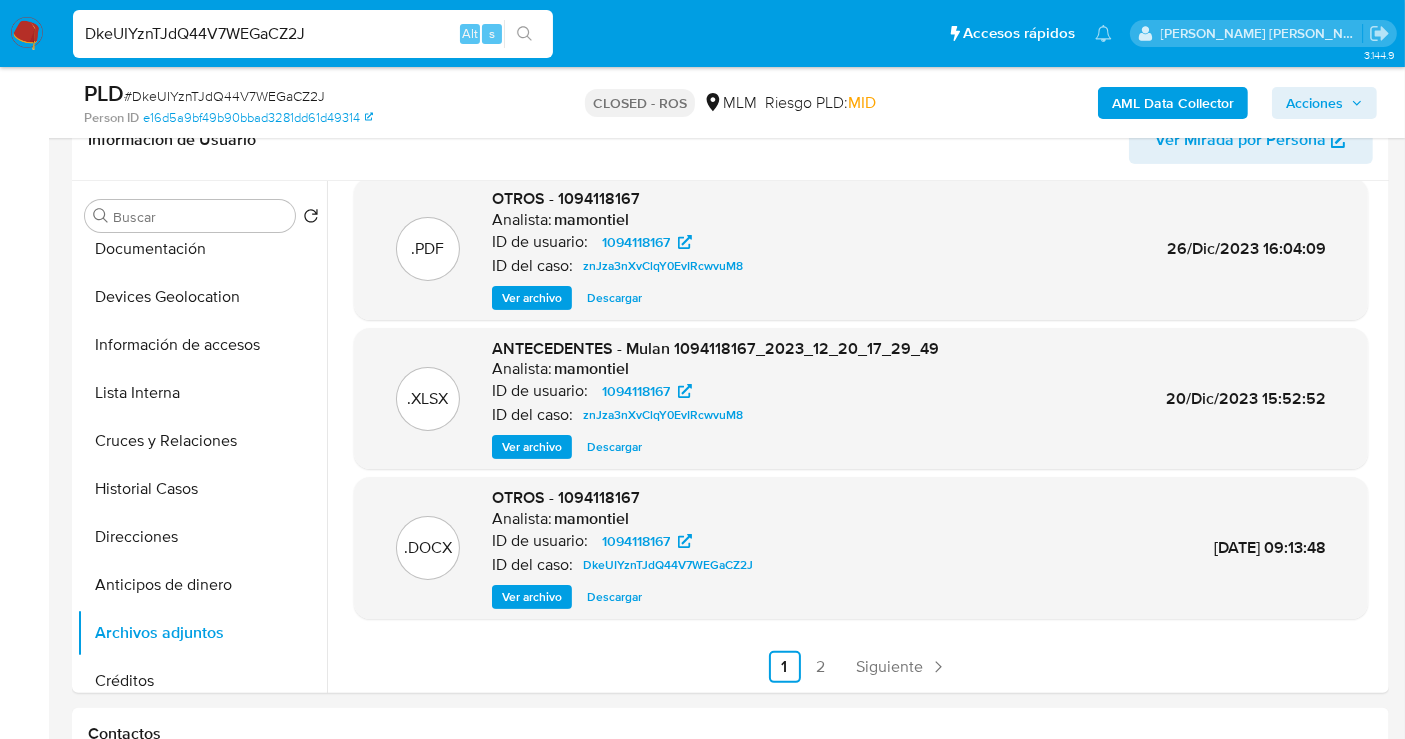 click on "DkeUIYznTJdQ44V7WEGaCZ2J" at bounding box center [313, 34] 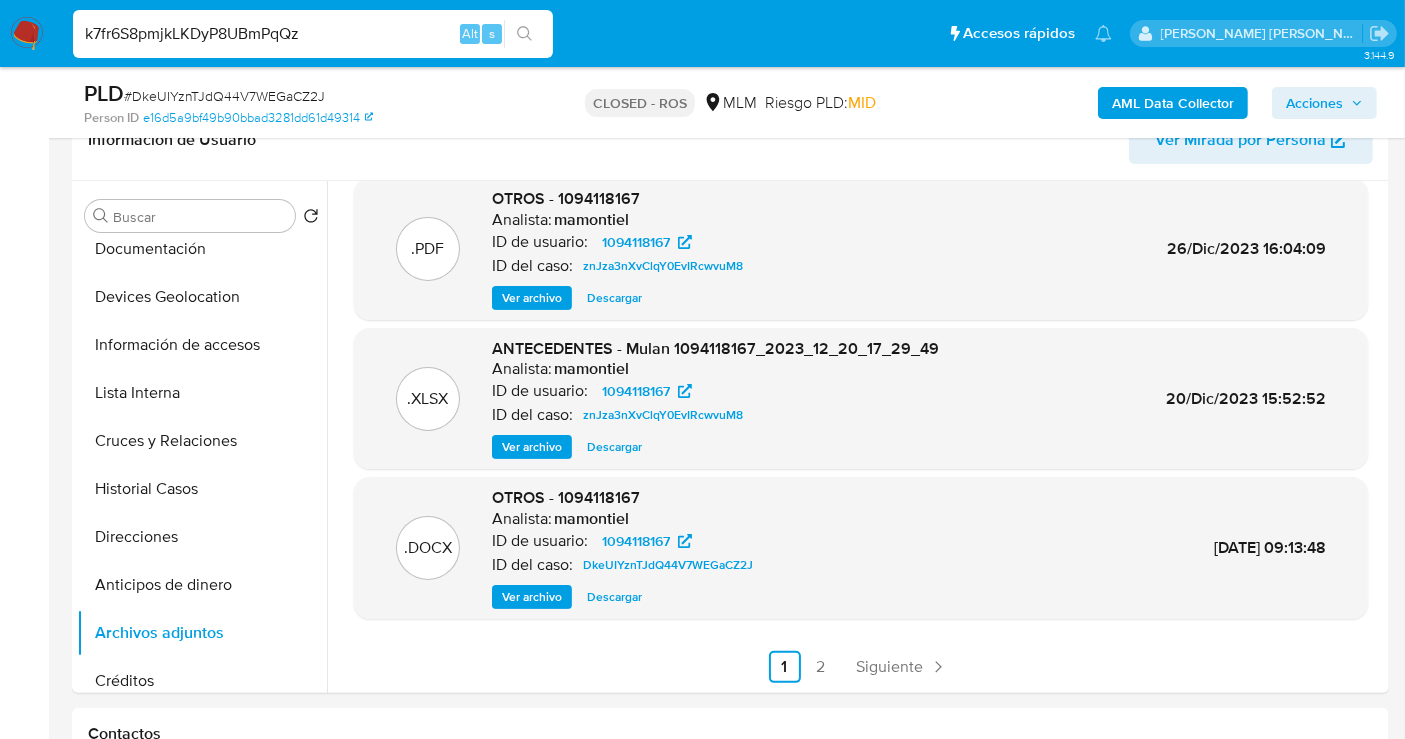 type on "k7fr6S8pmjkLKDyP8UBmPqQz" 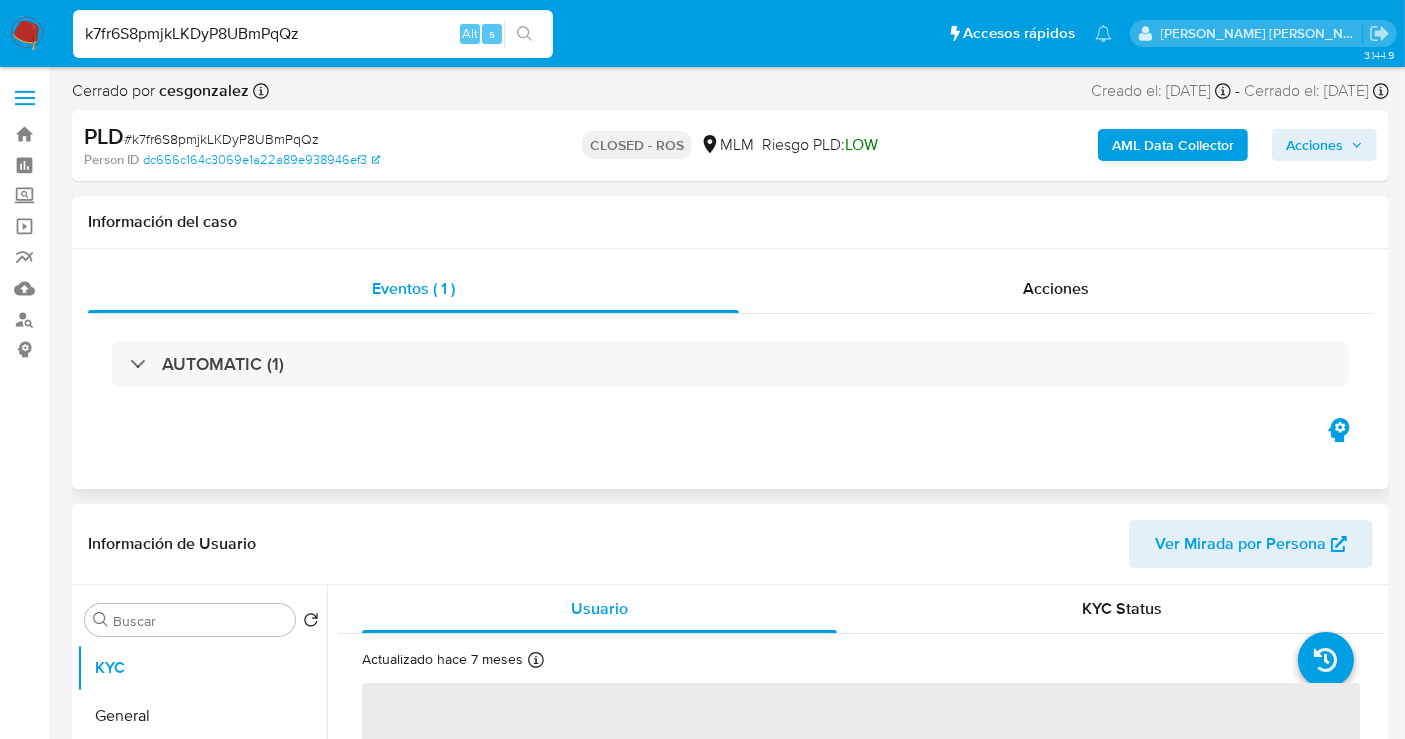 scroll, scrollTop: 222, scrollLeft: 0, axis: vertical 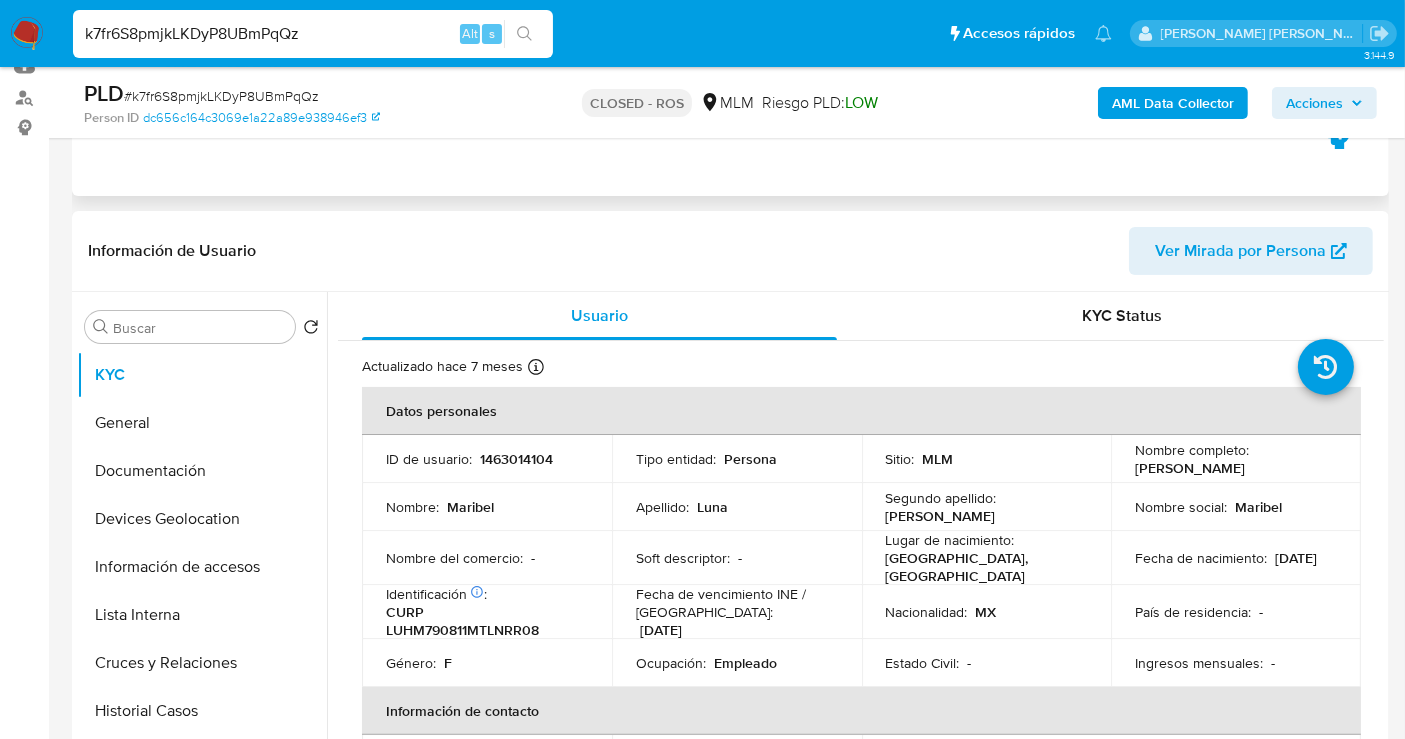 select on "10" 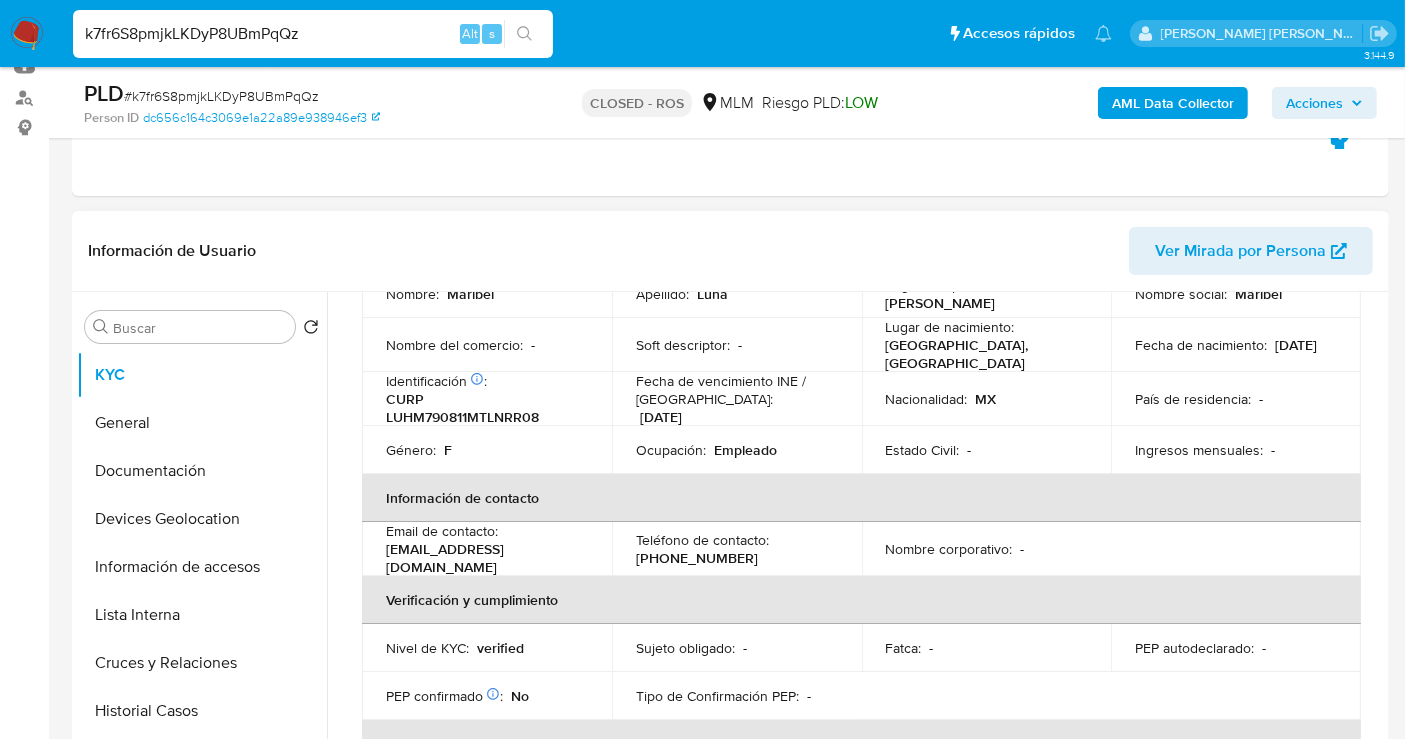 scroll, scrollTop: 222, scrollLeft: 0, axis: vertical 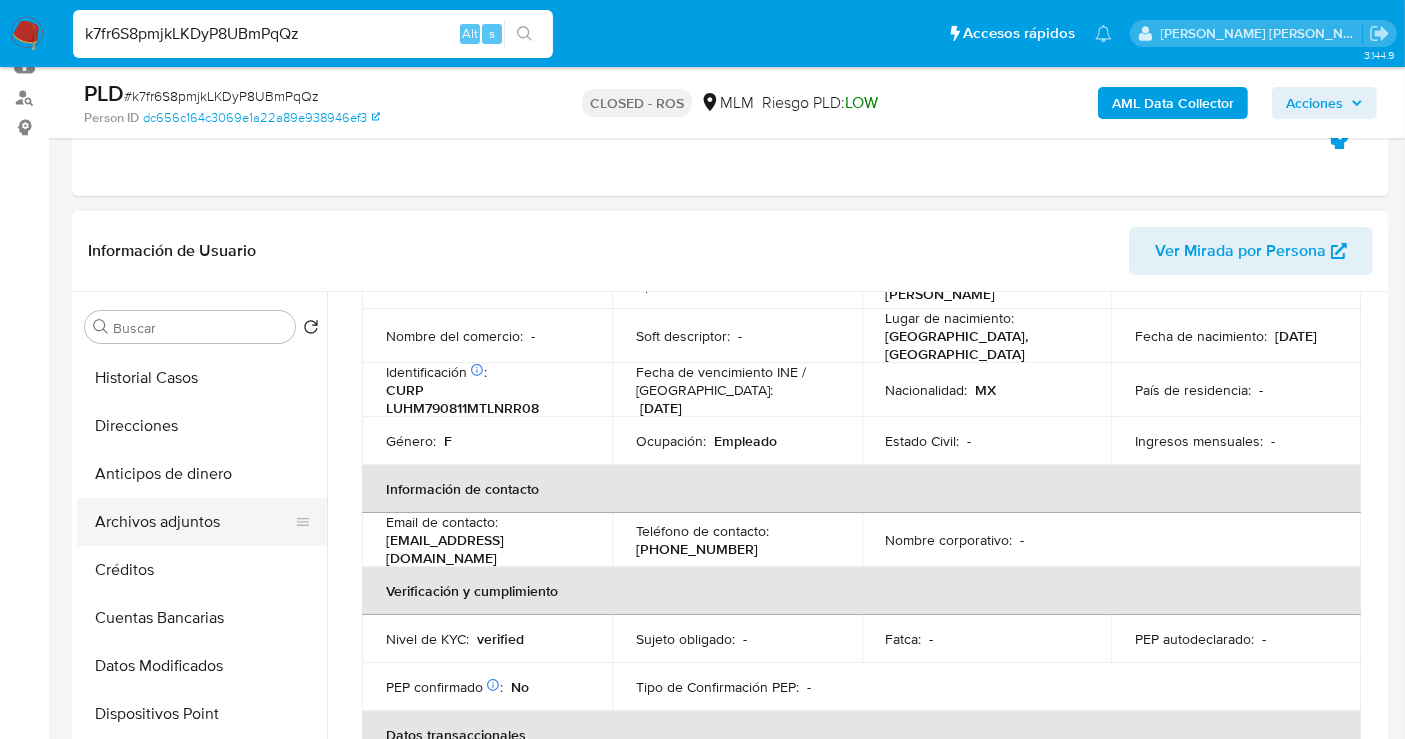click on "Archivos adjuntos" at bounding box center [194, 522] 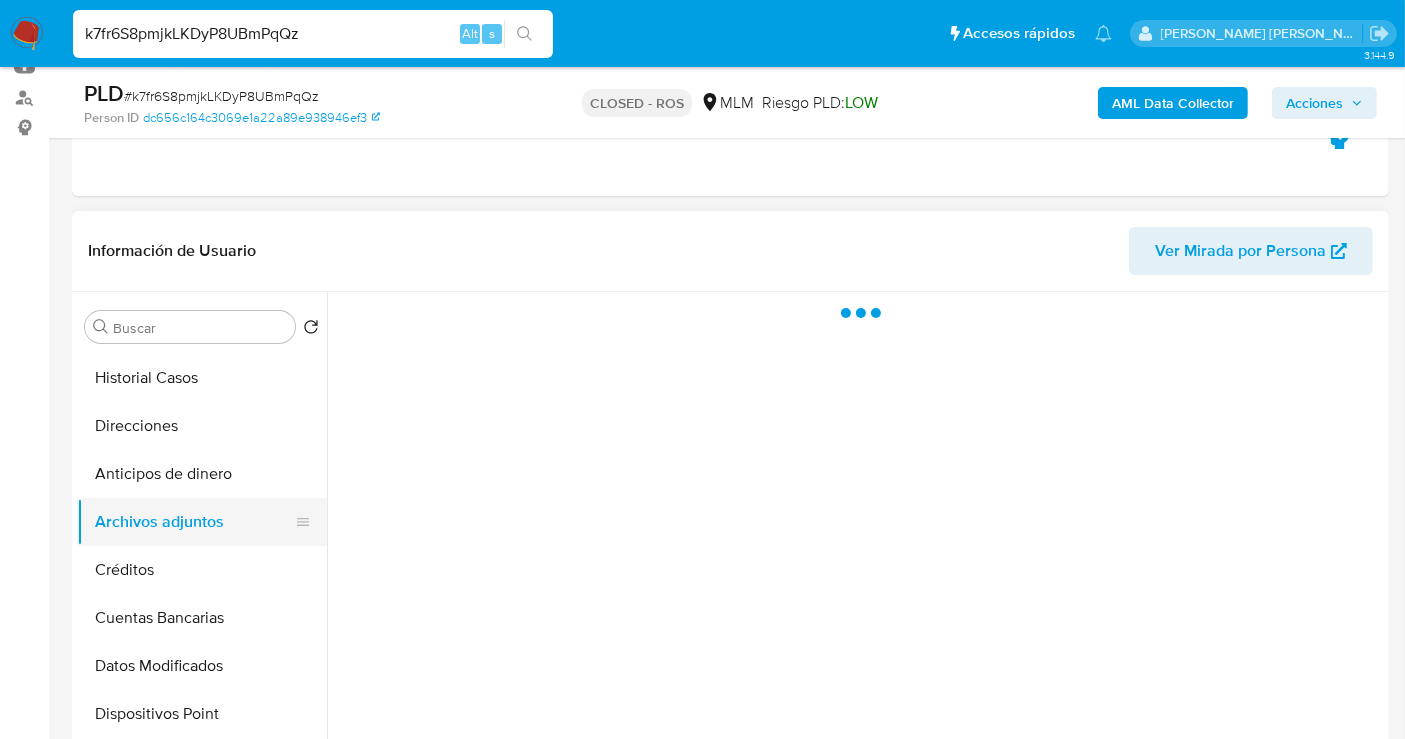 type 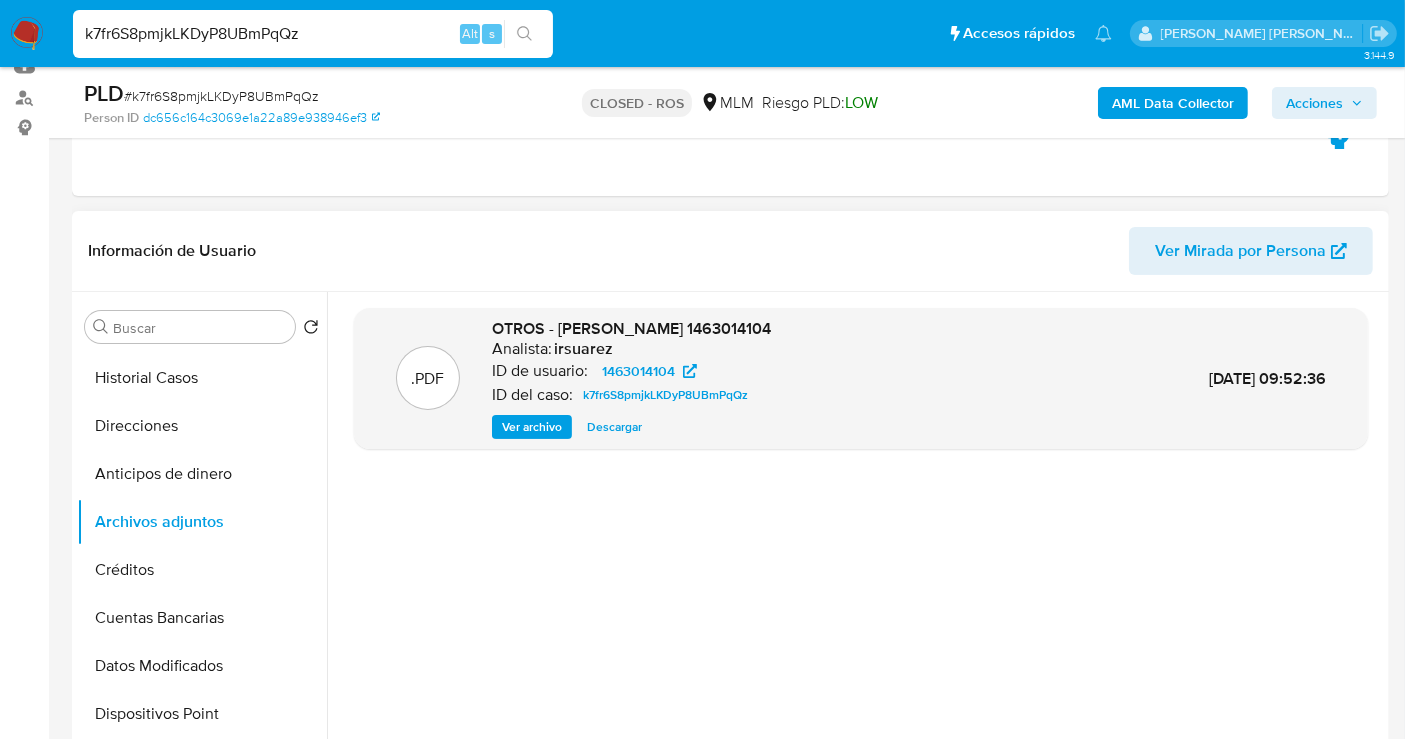 click on "Descargar" at bounding box center (614, 427) 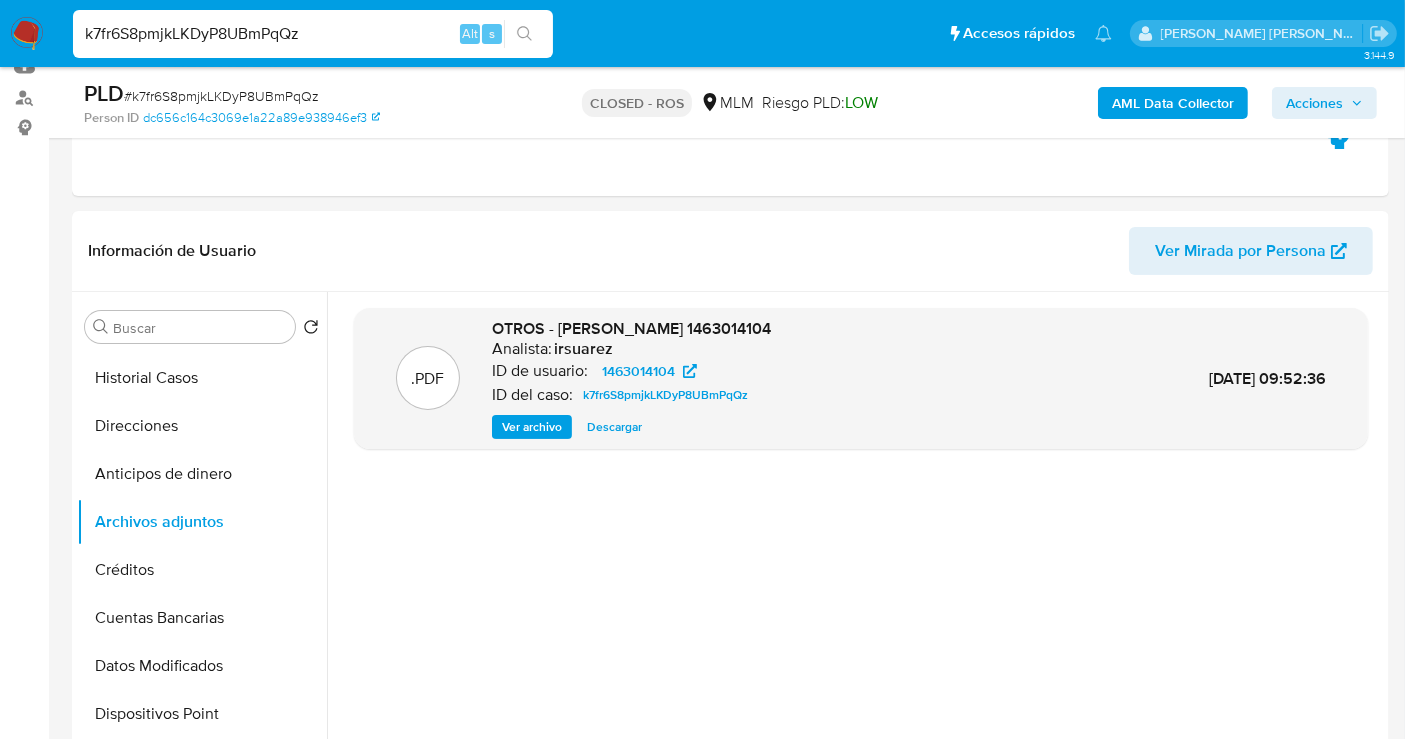 click on "k7fr6S8pmjkLKDyP8UBmPqQz" at bounding box center (313, 34) 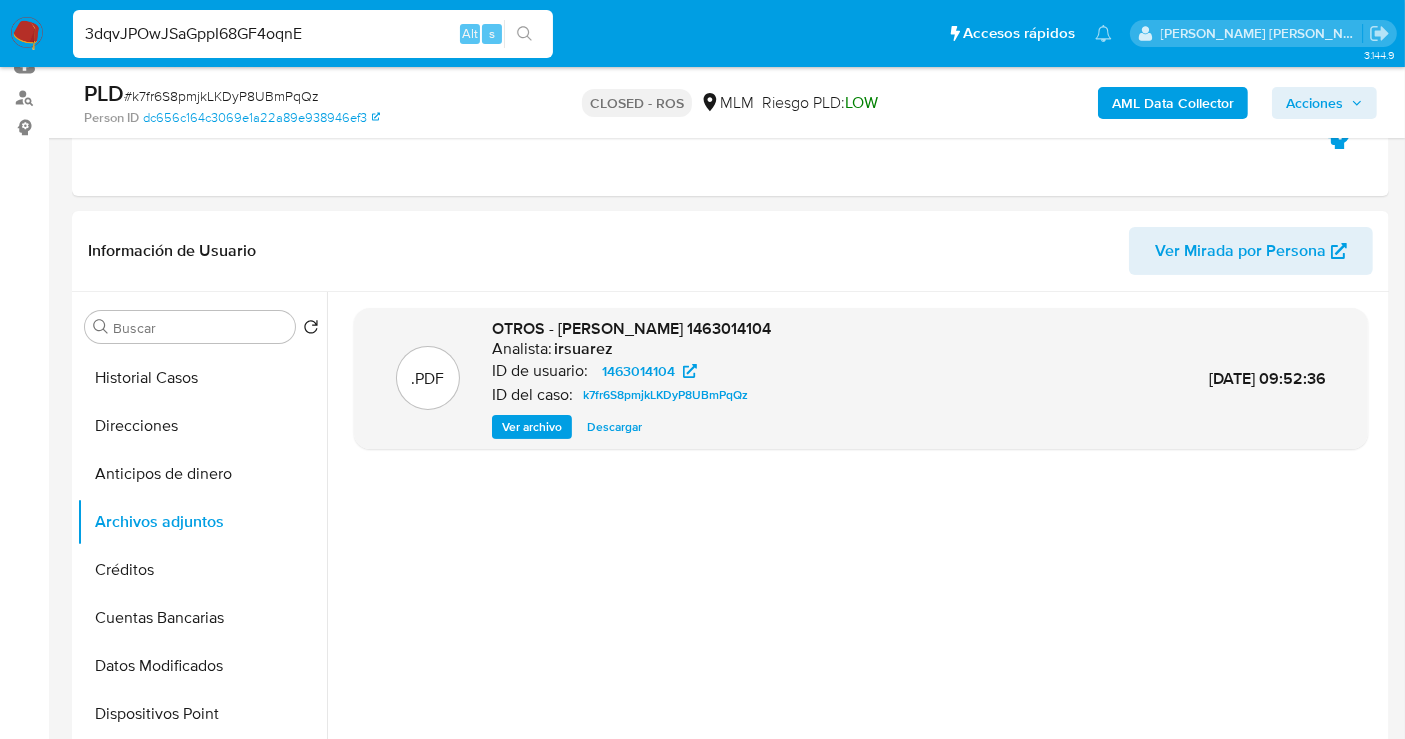 type on "3dqvJPOwJSaGppI68GF4oqnE" 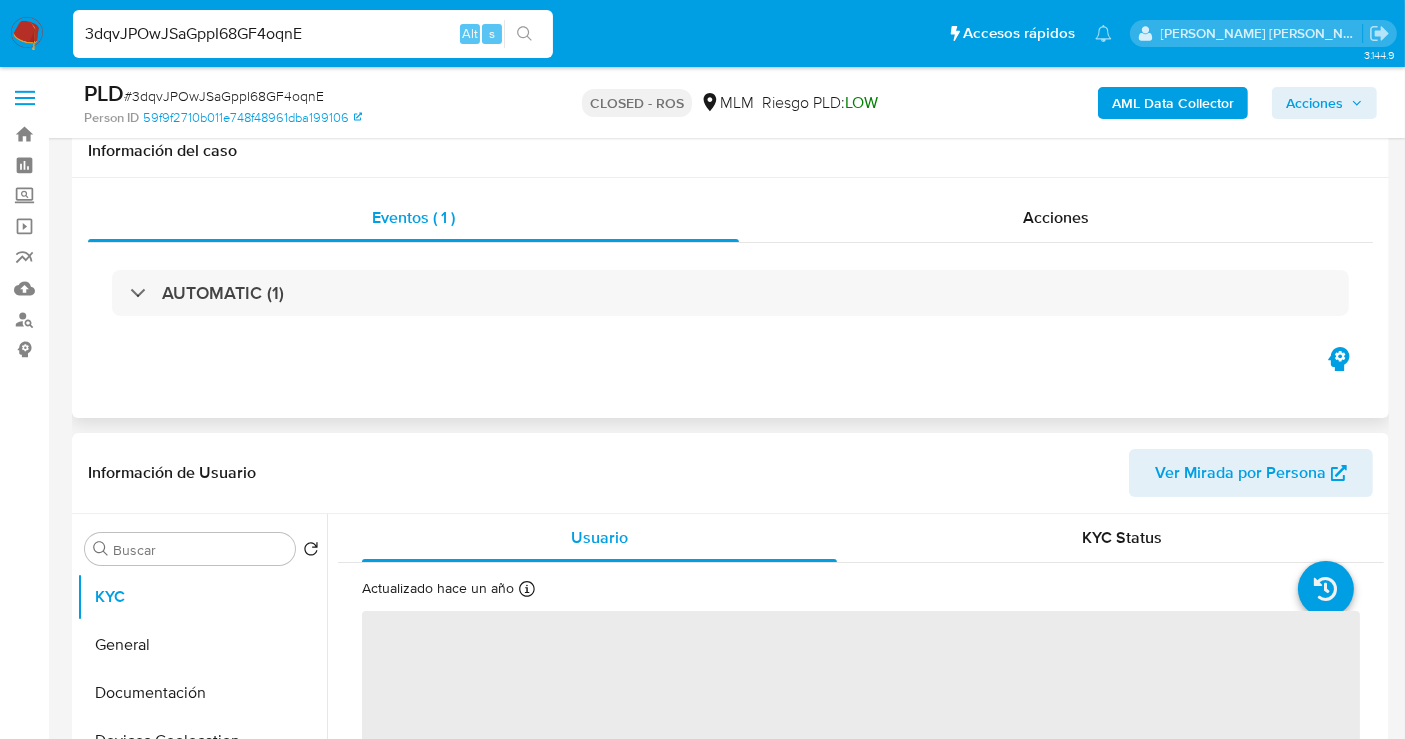 scroll, scrollTop: 444, scrollLeft: 0, axis: vertical 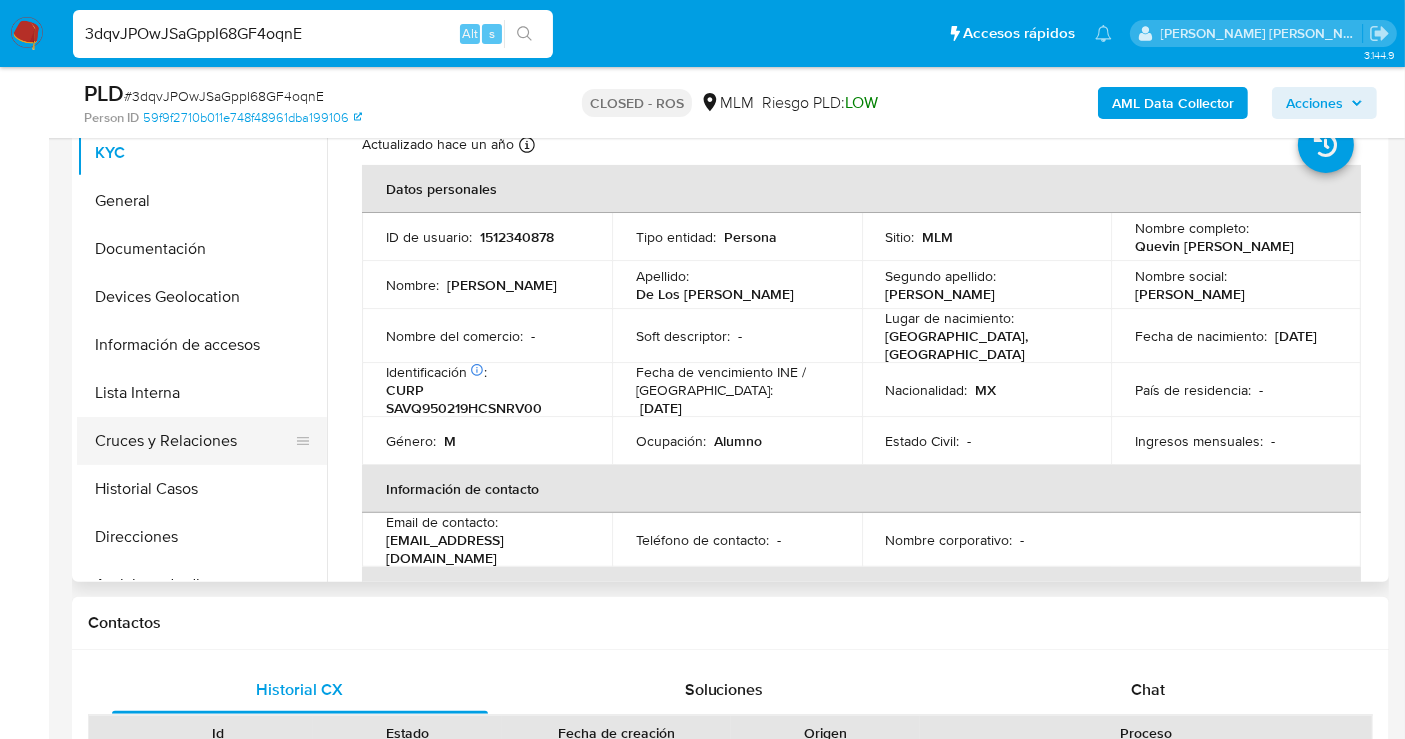 select on "10" 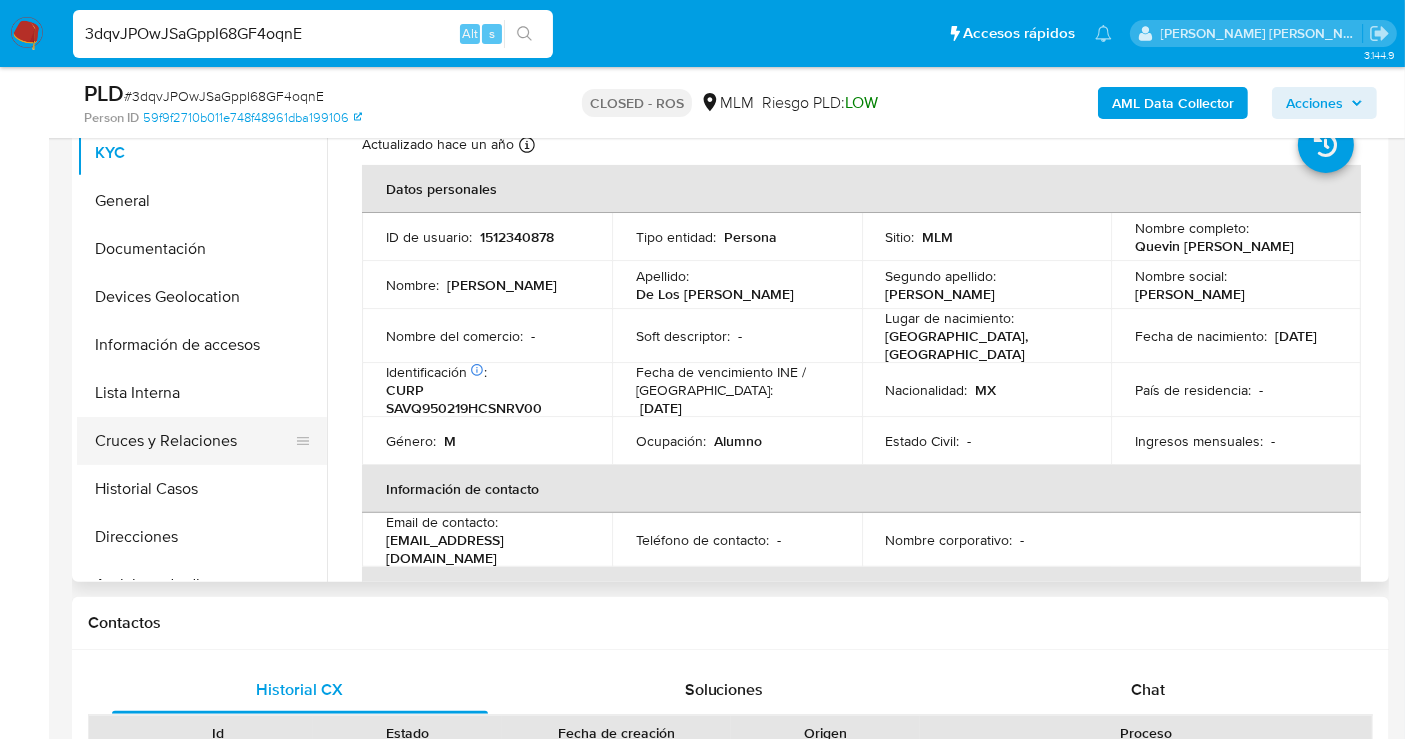 scroll, scrollTop: 111, scrollLeft: 0, axis: vertical 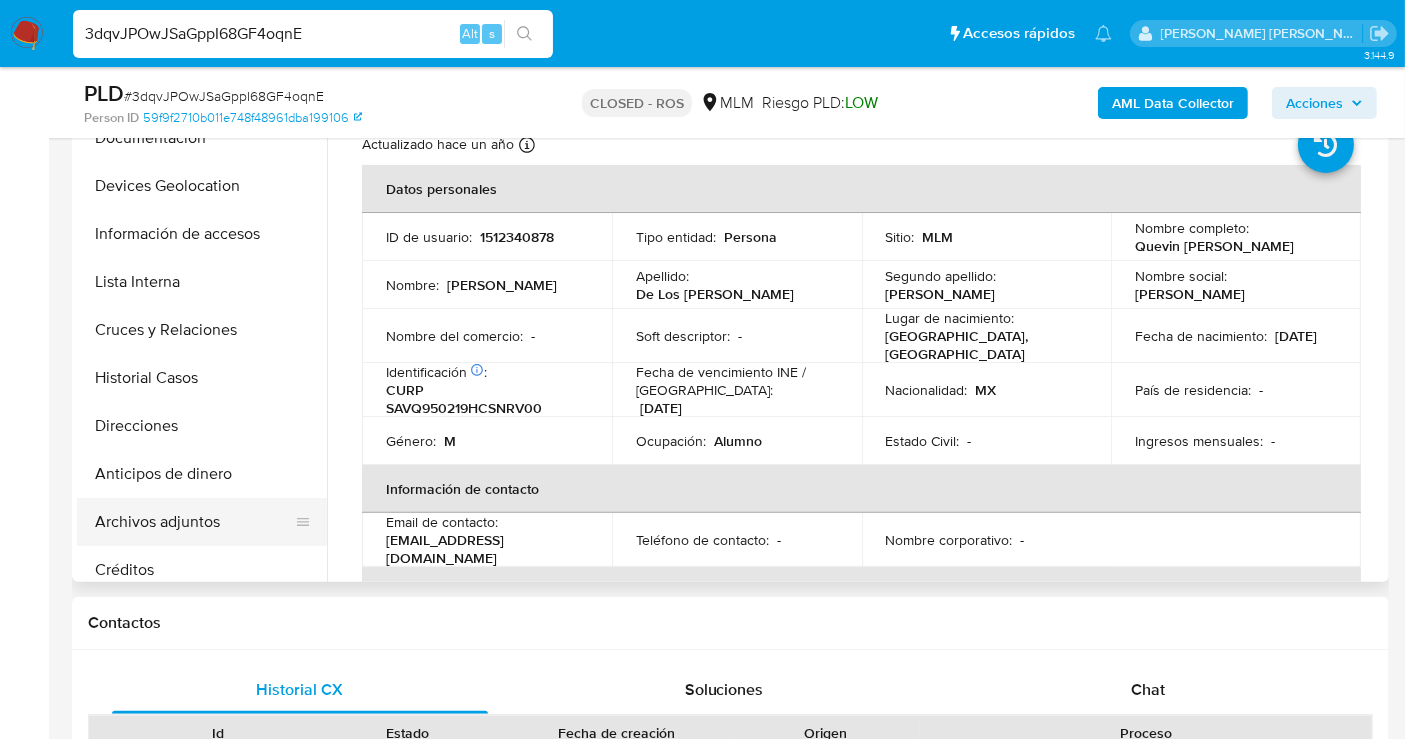 click on "Archivos adjuntos" at bounding box center (194, 522) 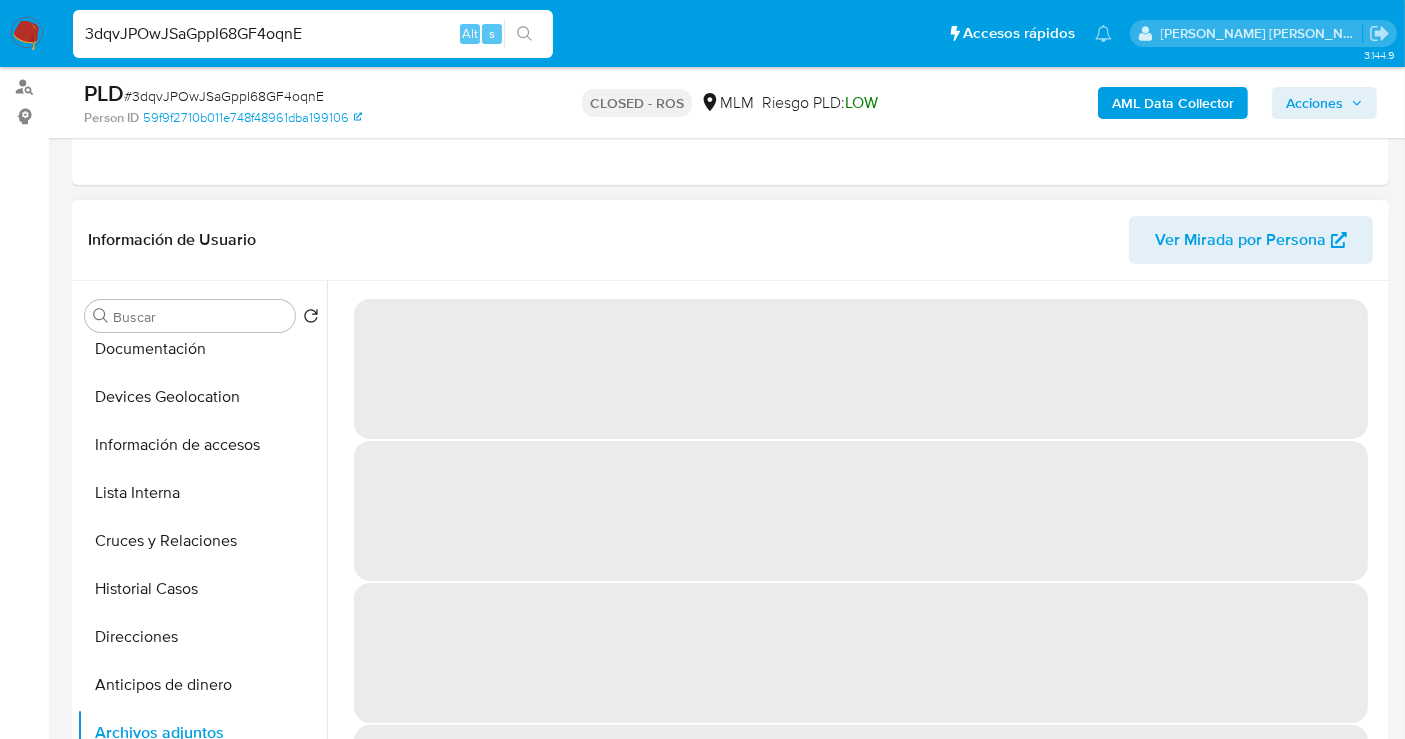 scroll, scrollTop: 222, scrollLeft: 0, axis: vertical 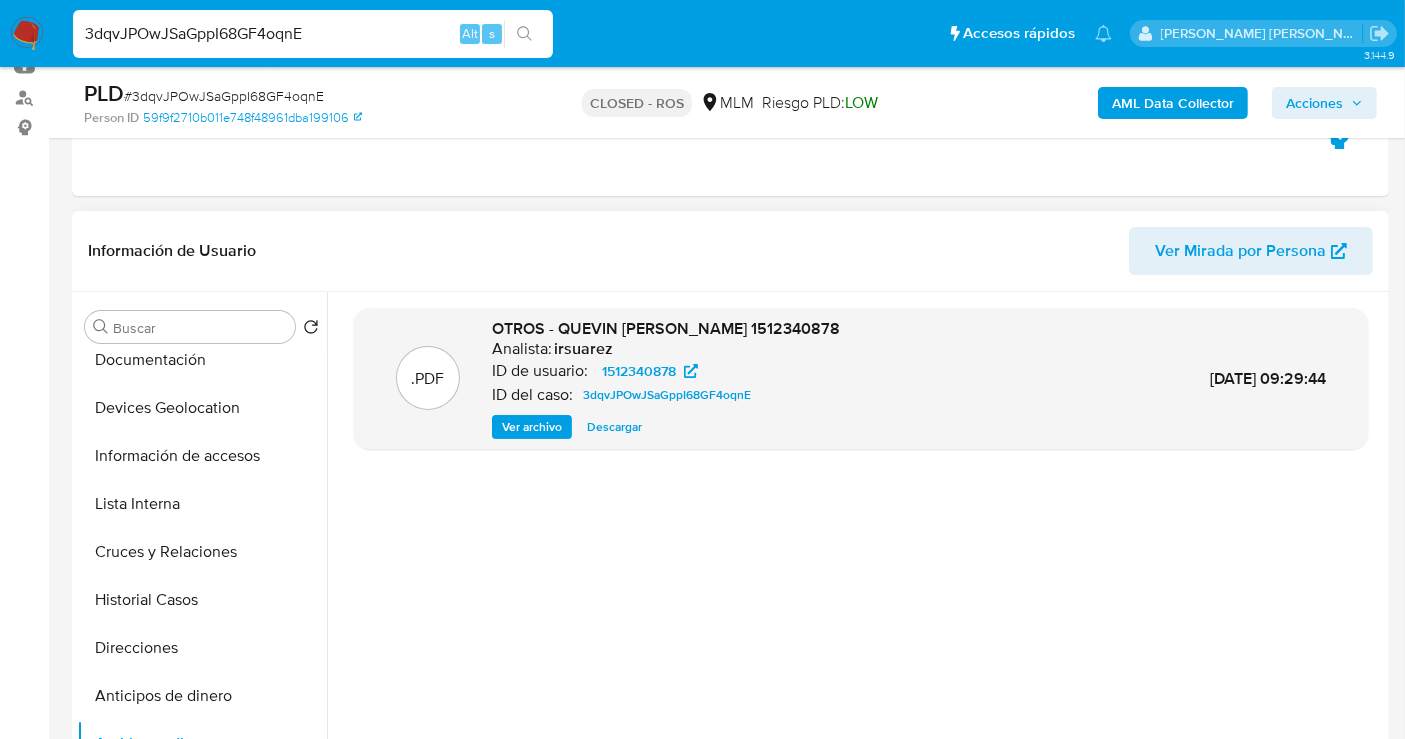 type 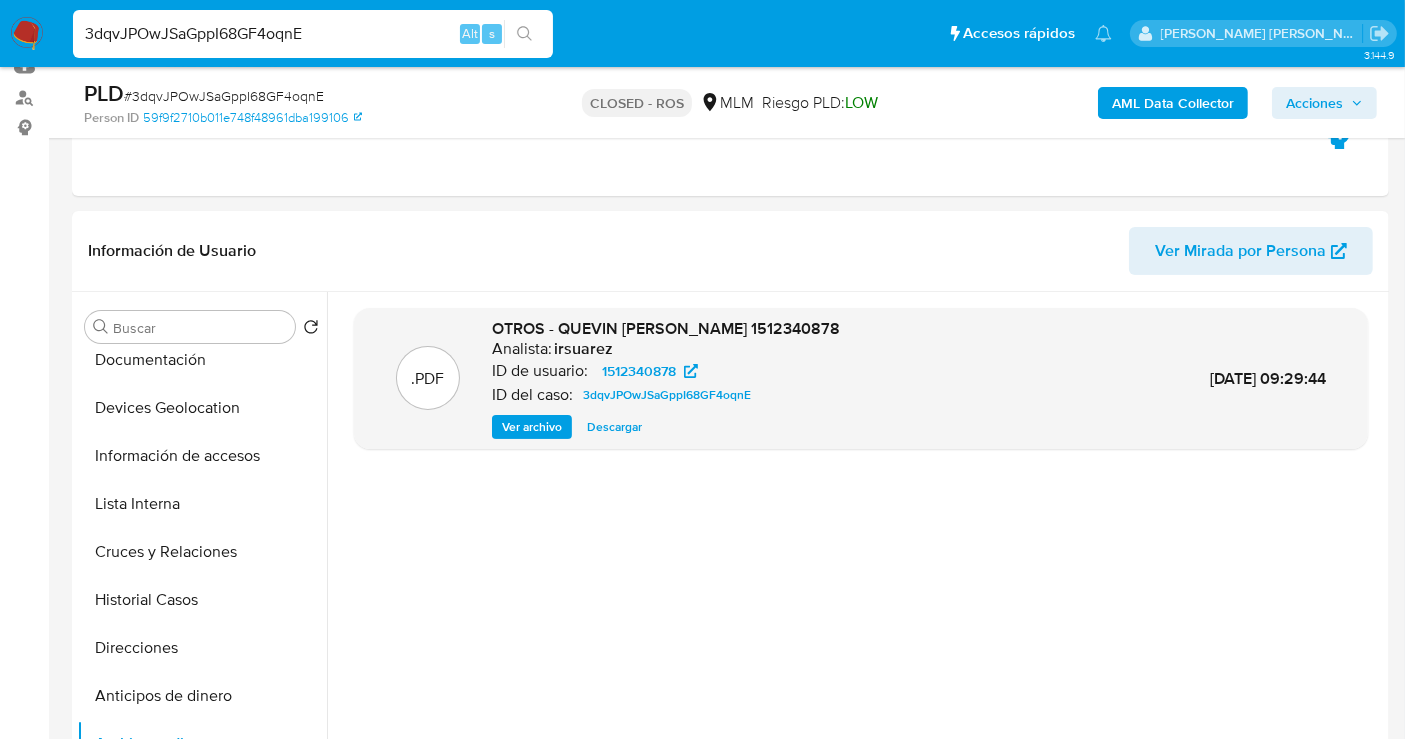 click on "3dqvJPOwJSaGppI68GF4oqnE Alt s" at bounding box center (313, 34) 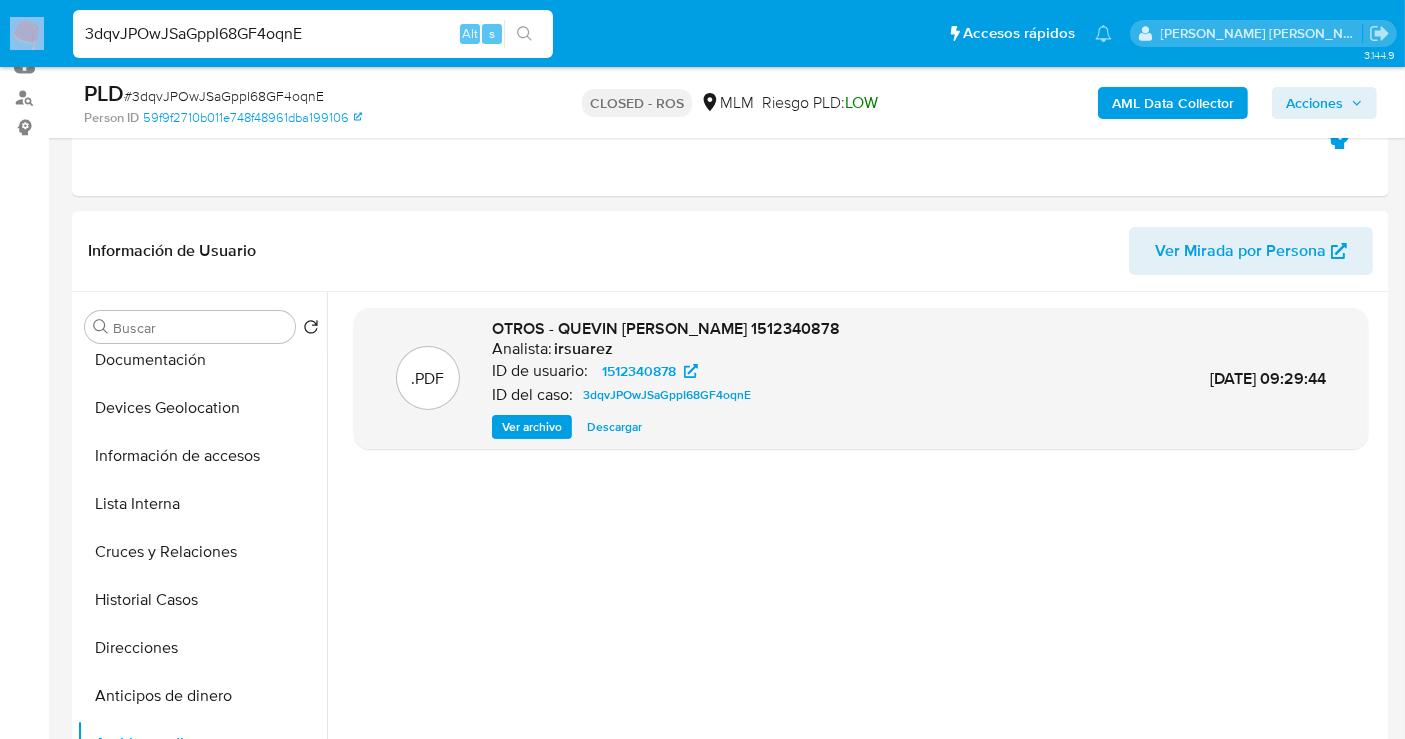 click on "3dqvJPOwJSaGppI68GF4oqnE Alt s" at bounding box center [313, 34] 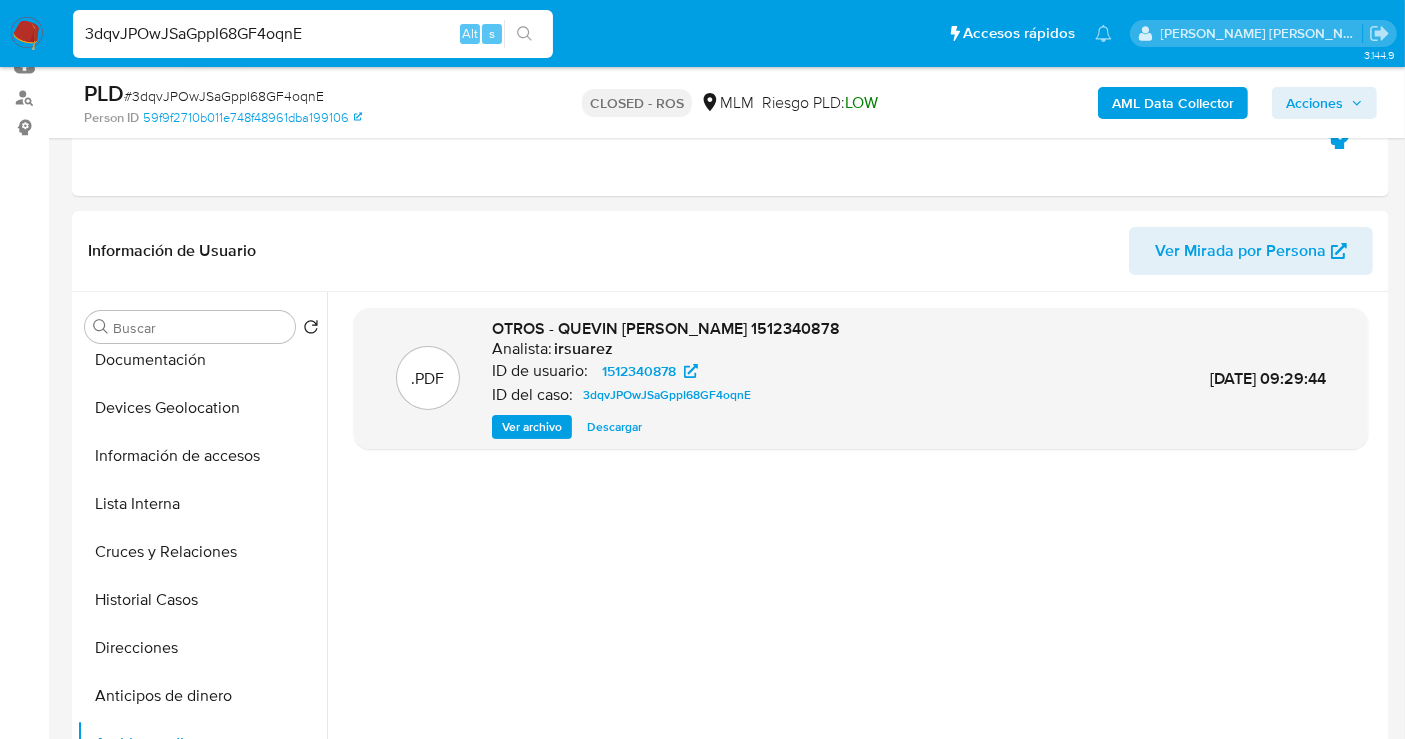 click on "3dqvJPOwJSaGppI68GF4oqnE" at bounding box center (313, 34) 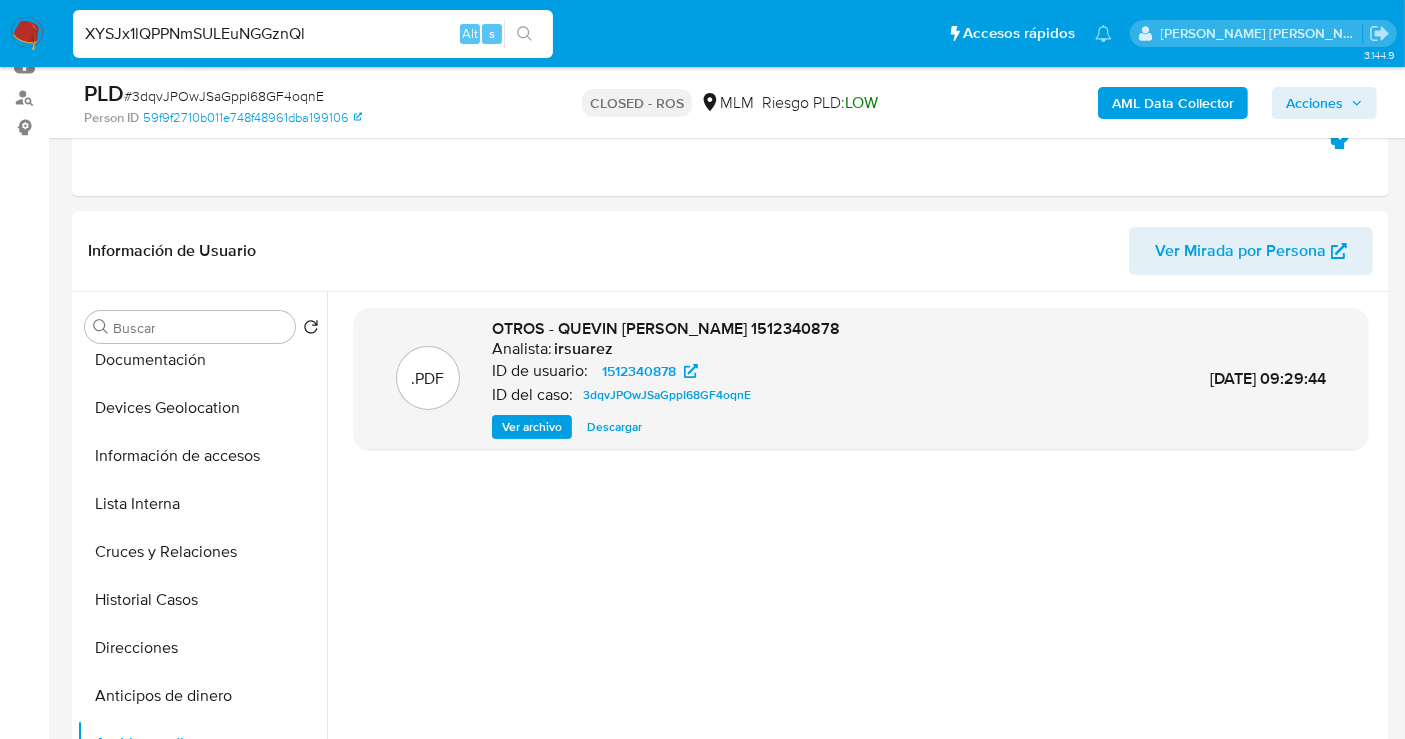 type on "XYSJx1lQPPNmSULEuNGGznQl" 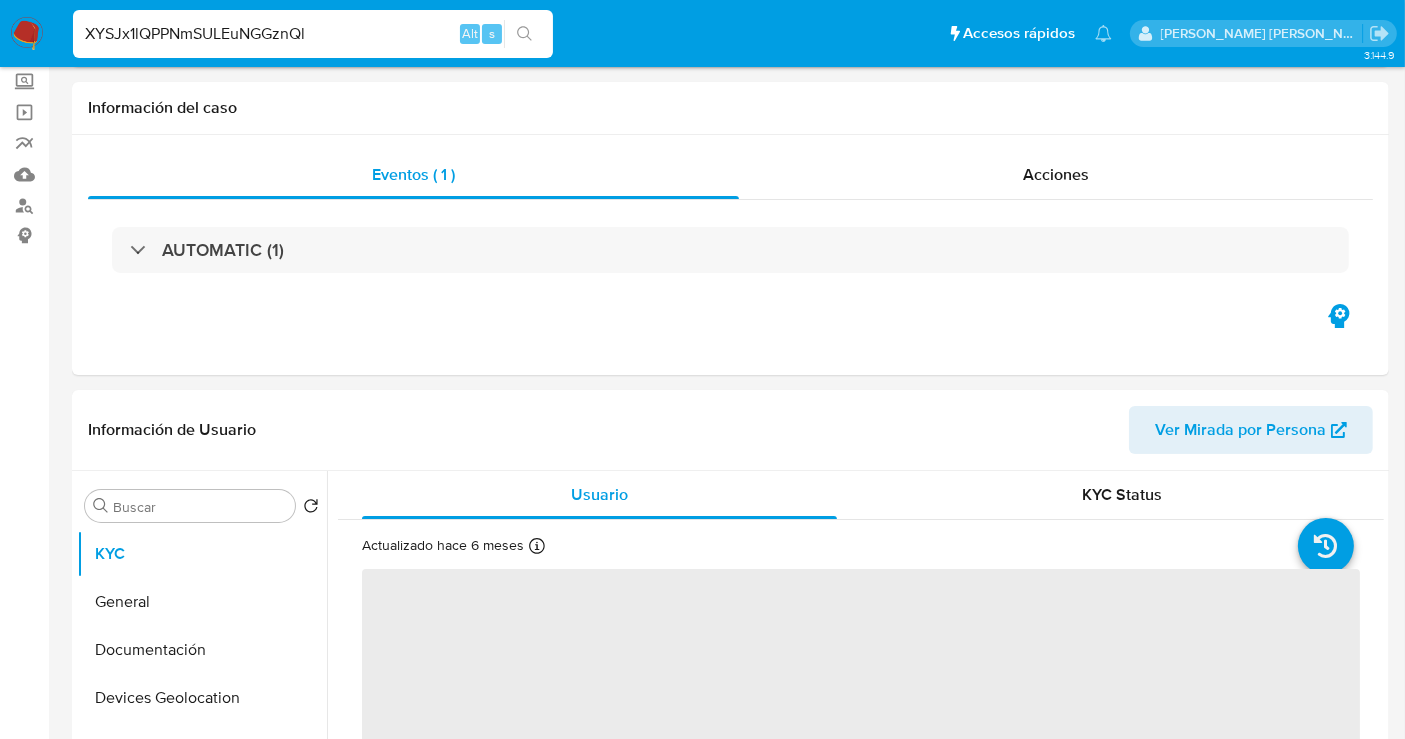 scroll, scrollTop: 333, scrollLeft: 0, axis: vertical 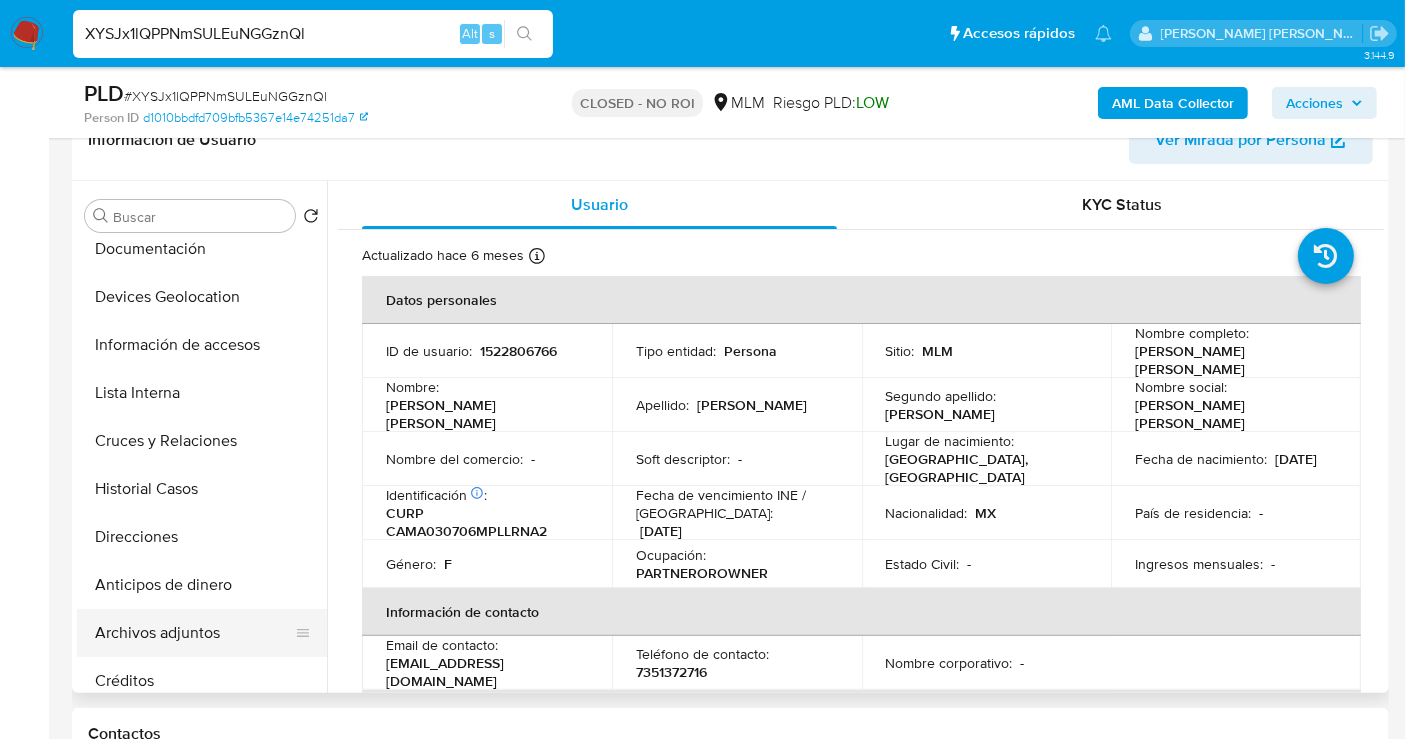 select on "10" 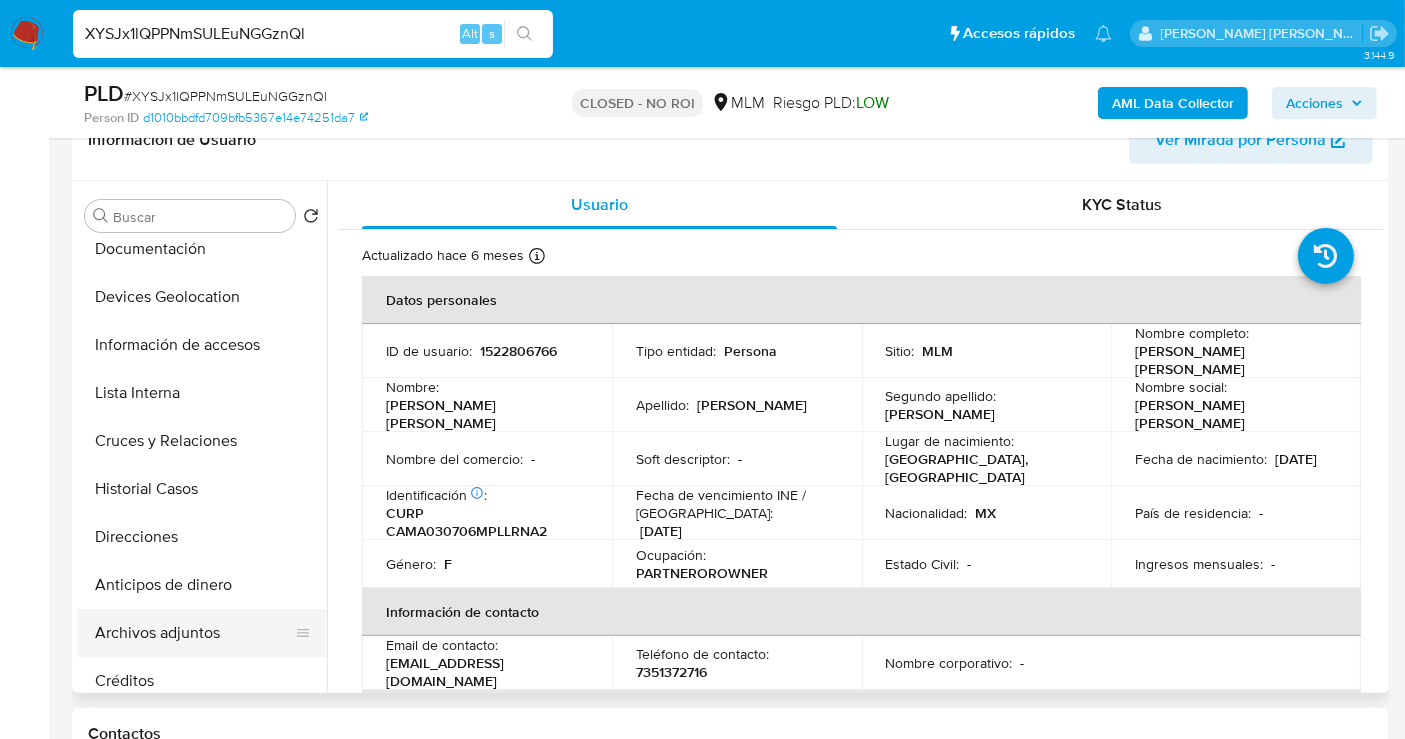click on "Archivos adjuntos" at bounding box center [194, 633] 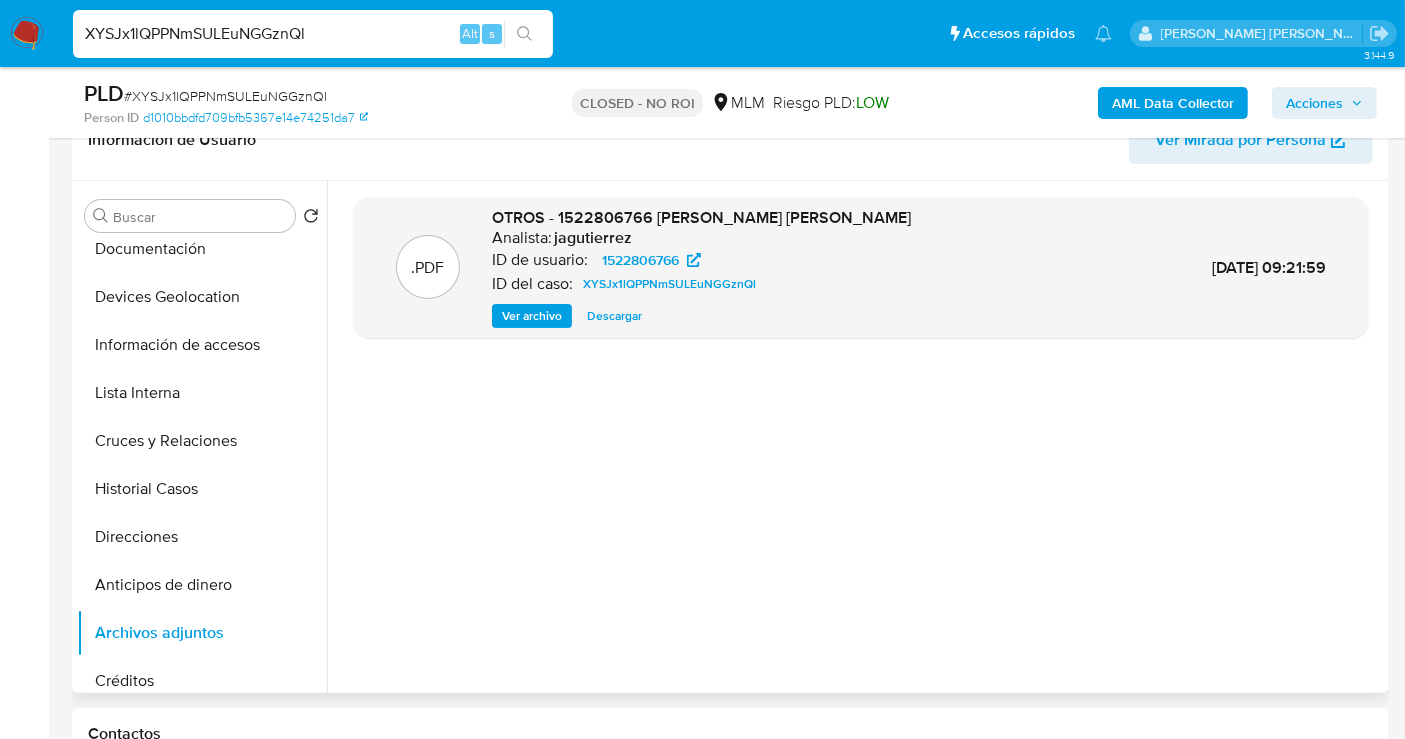 click on "Descargar" at bounding box center (614, 316) 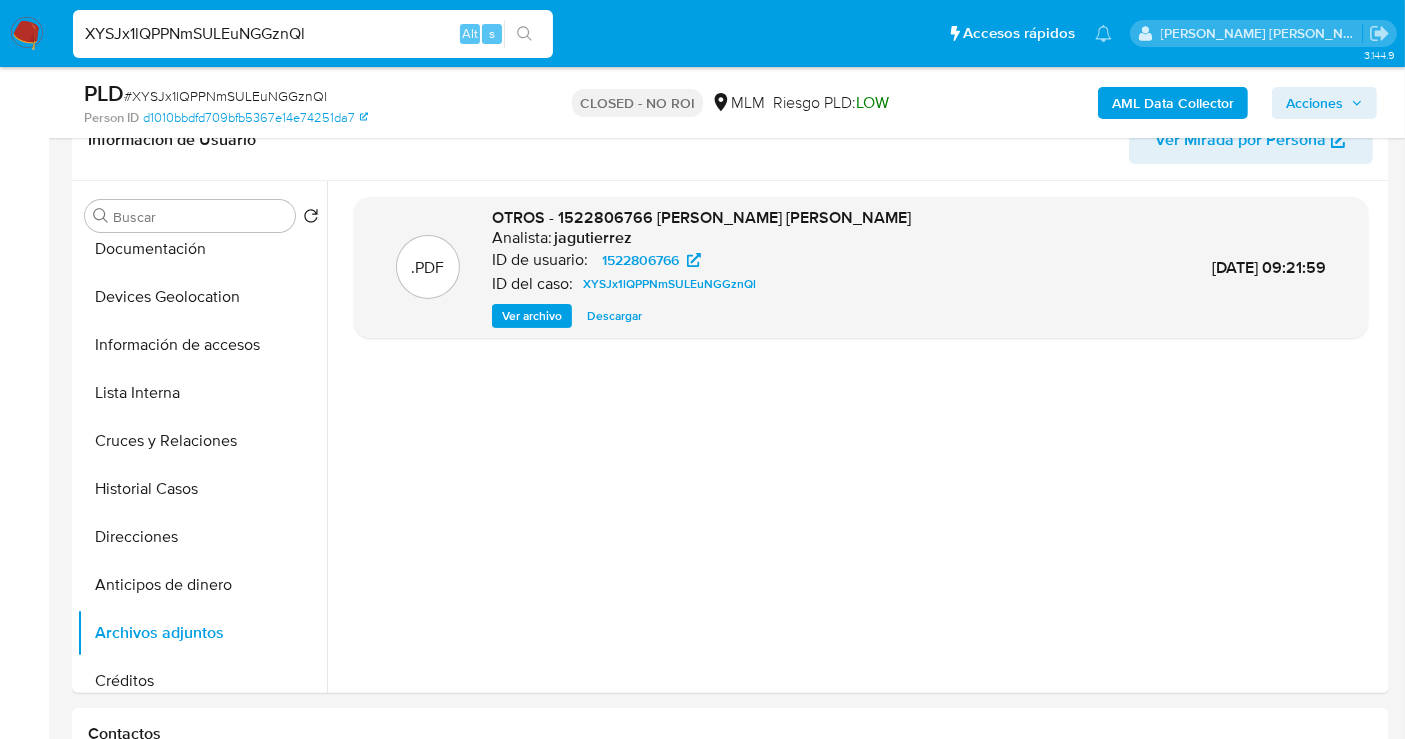 click on "XYSJx1lQPPNmSULEuNGGznQl" at bounding box center [313, 34] 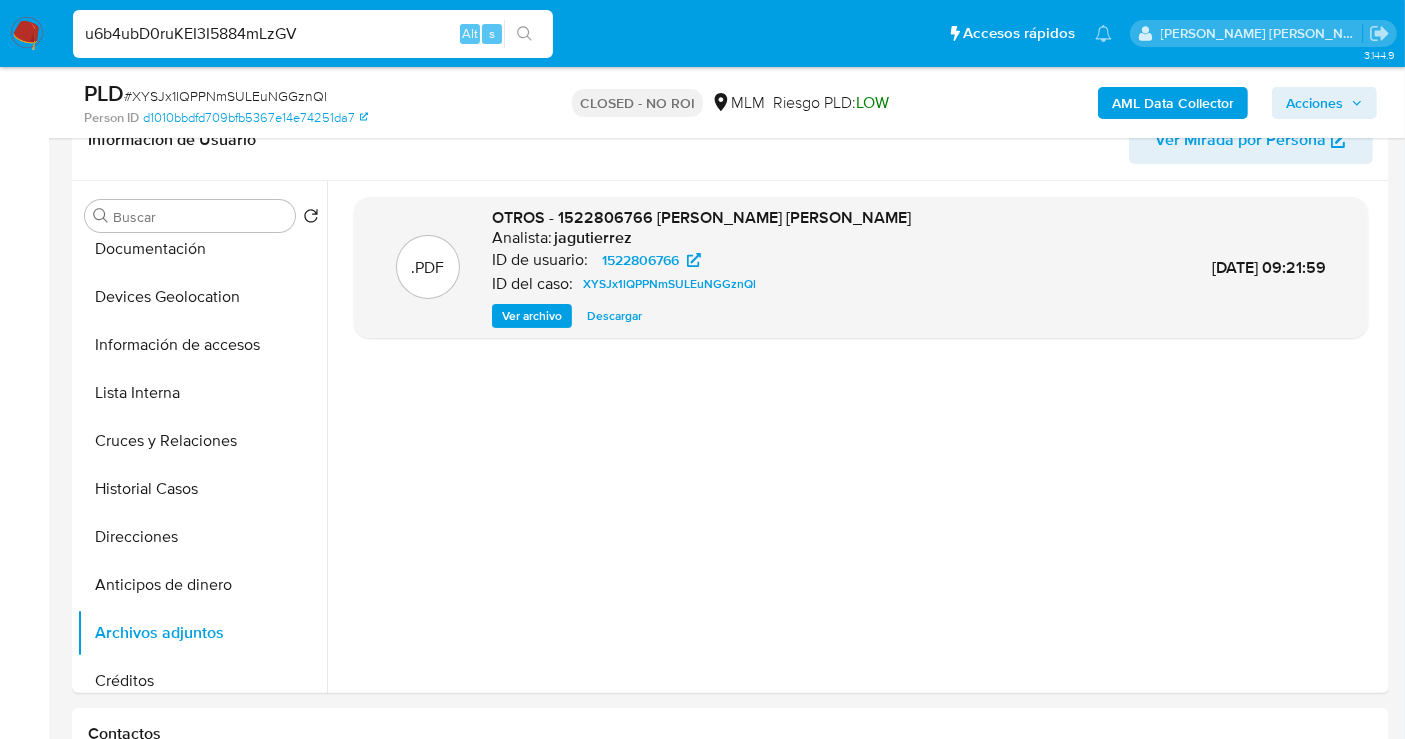 type on "u6b4ubD0ruKEI3I5884mLzGV" 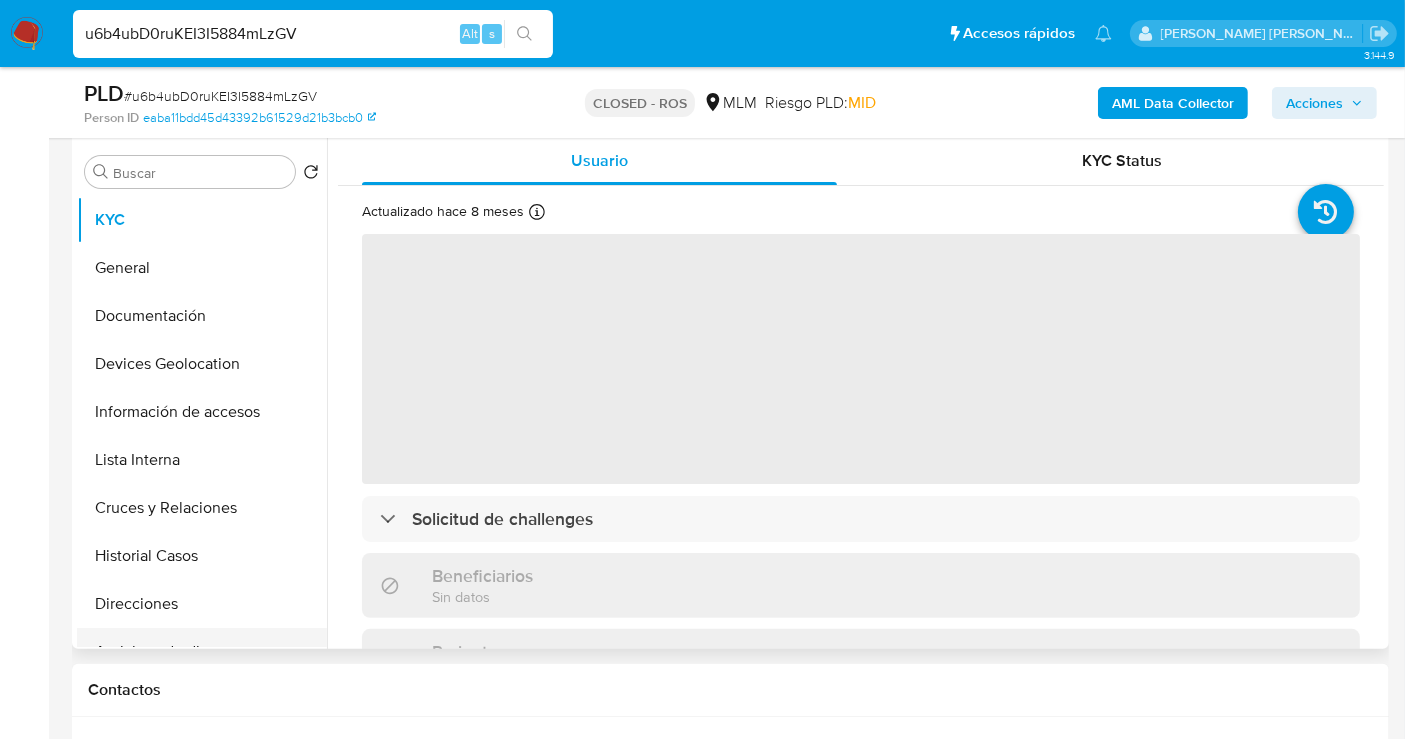 scroll, scrollTop: 444, scrollLeft: 0, axis: vertical 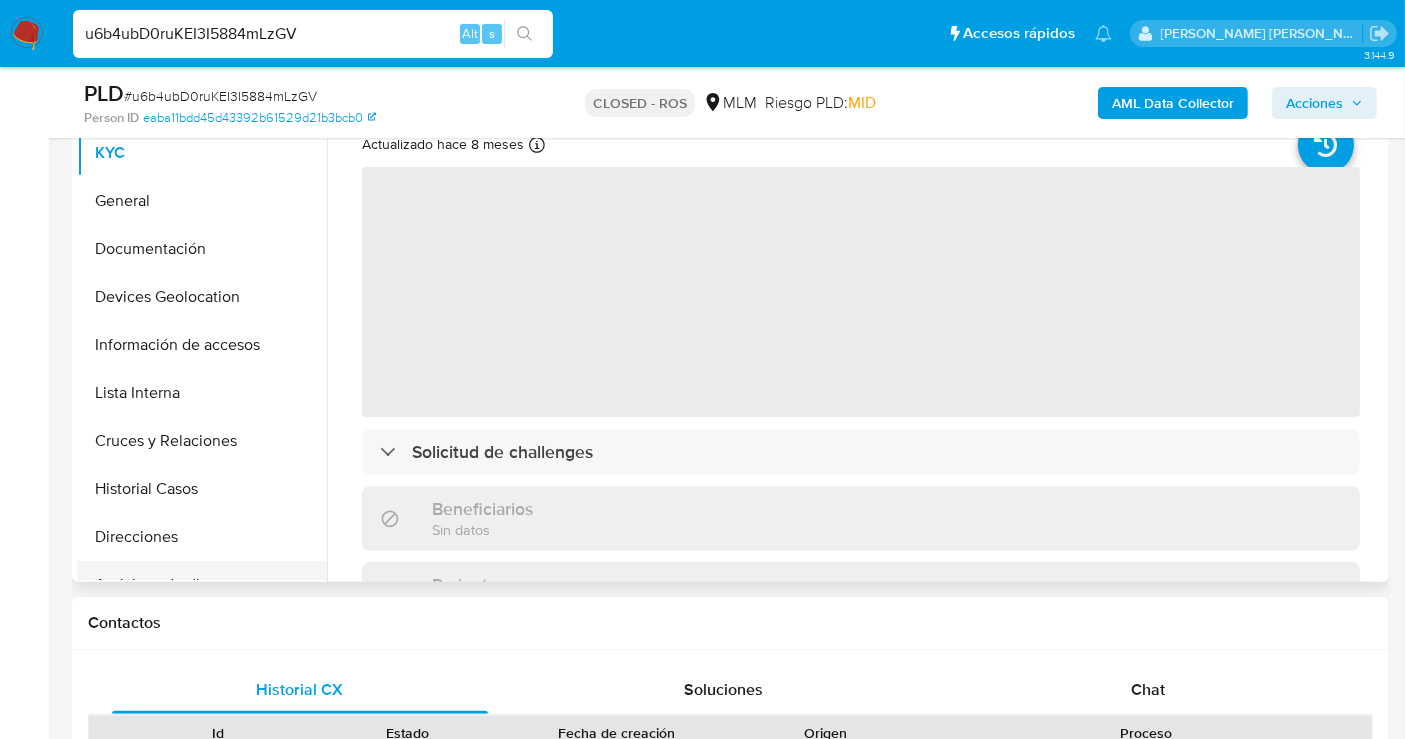 select on "10" 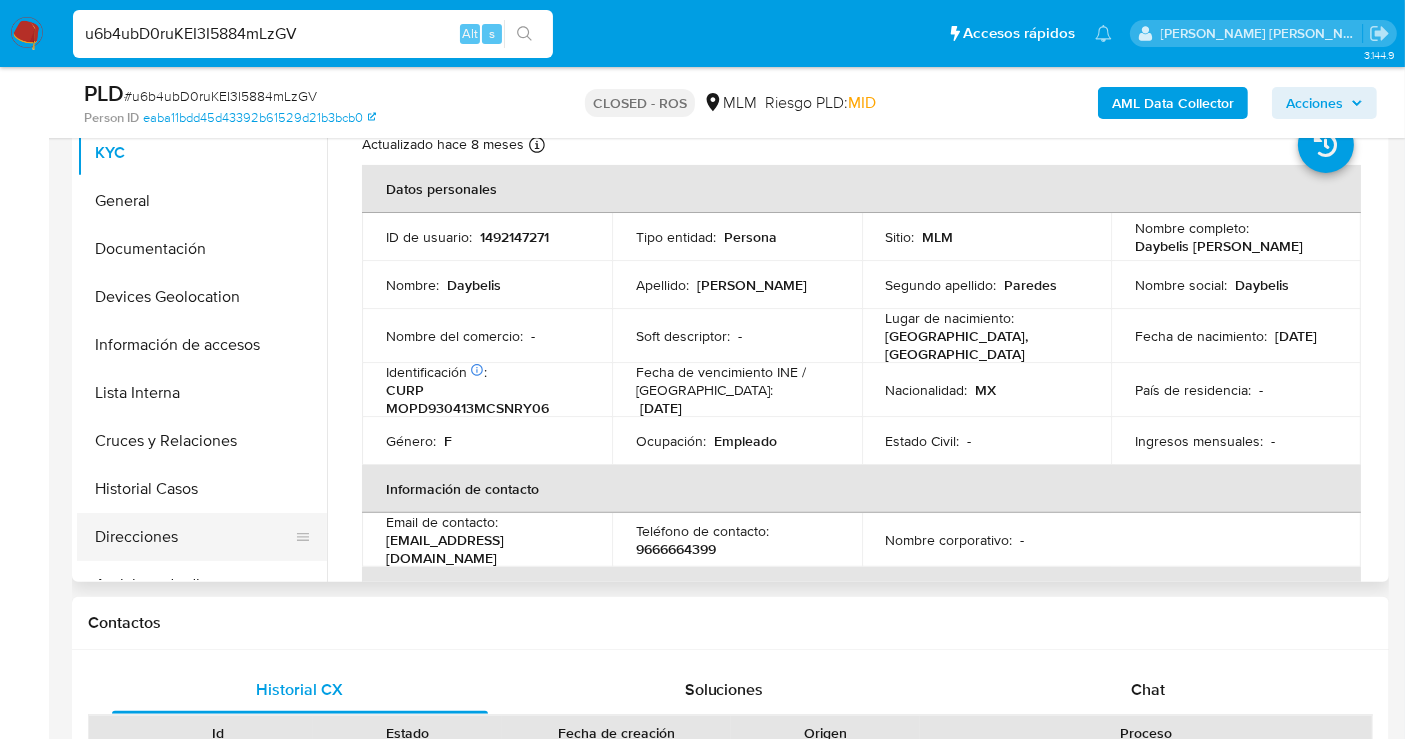 scroll, scrollTop: 222, scrollLeft: 0, axis: vertical 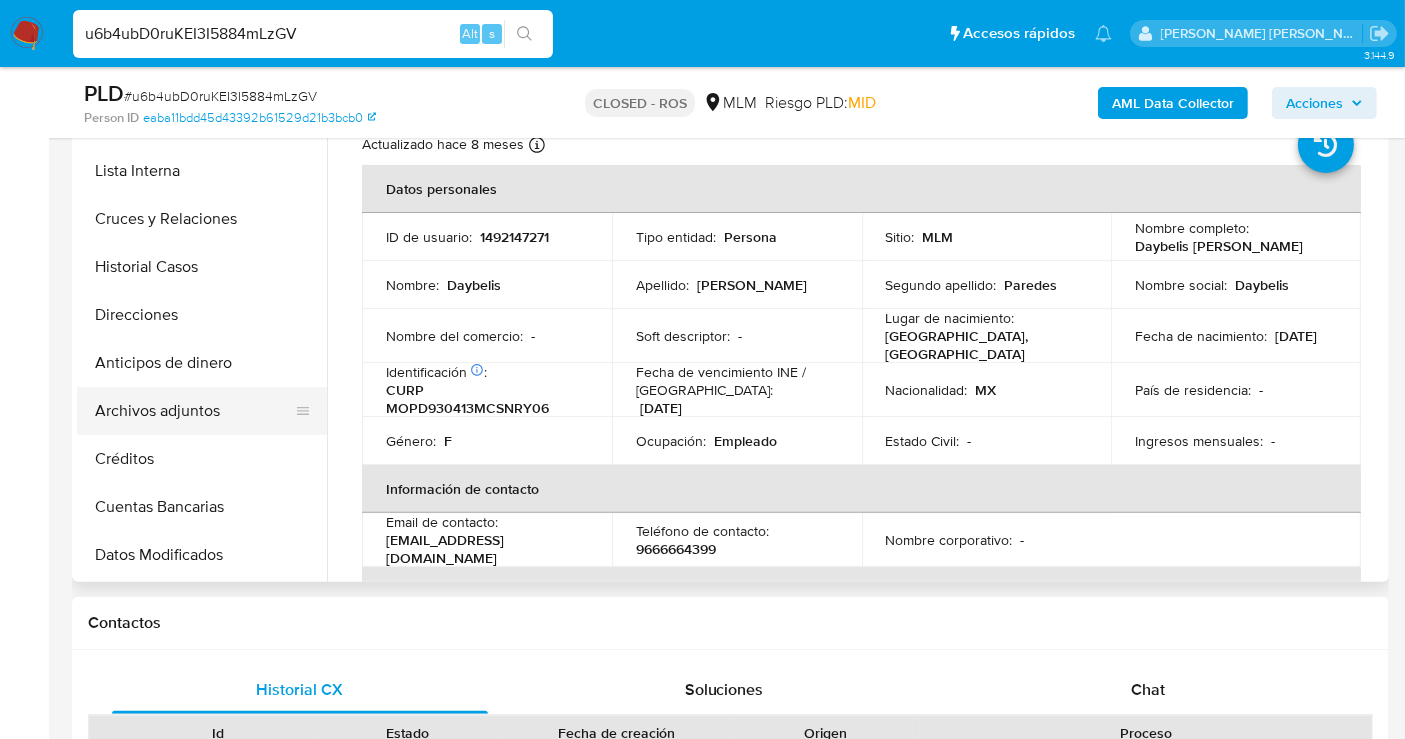 click on "Archivos adjuntos" at bounding box center [194, 411] 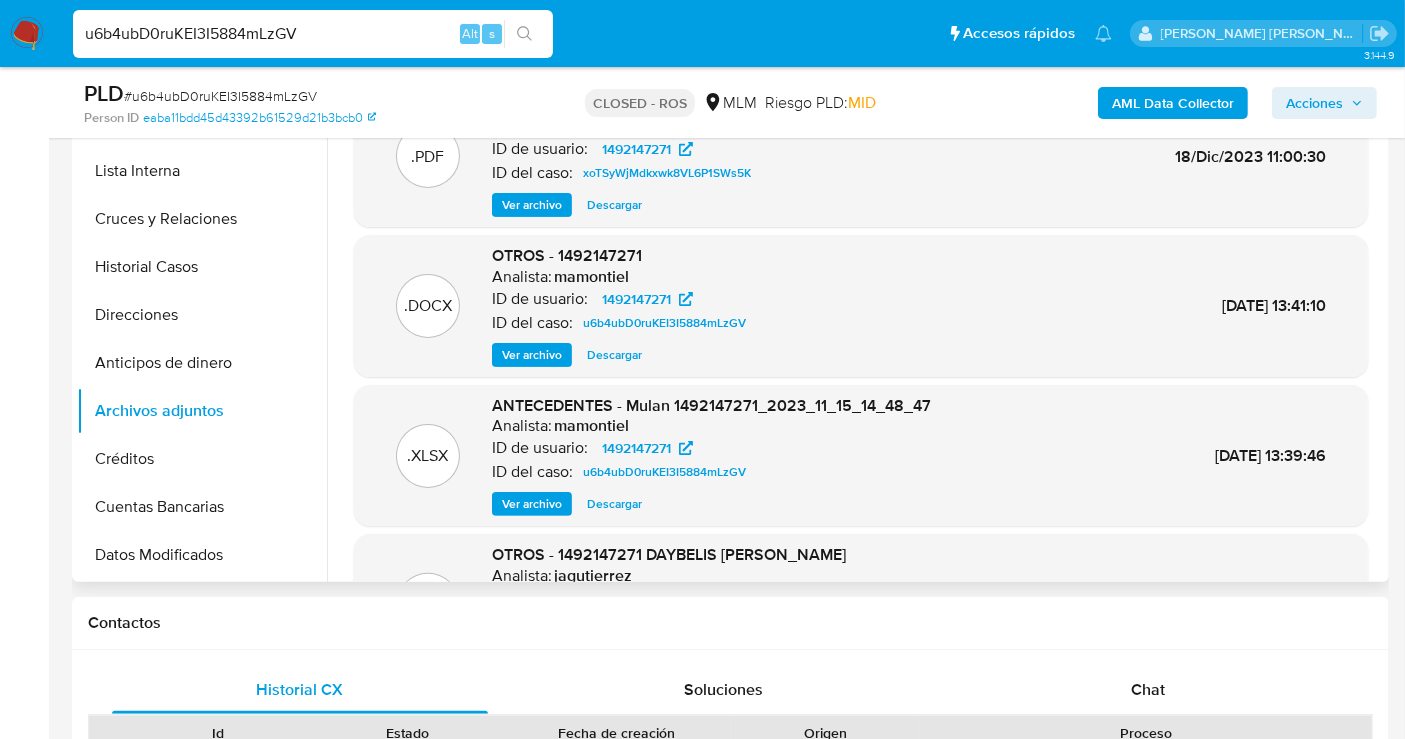 scroll, scrollTop: 333, scrollLeft: 0, axis: vertical 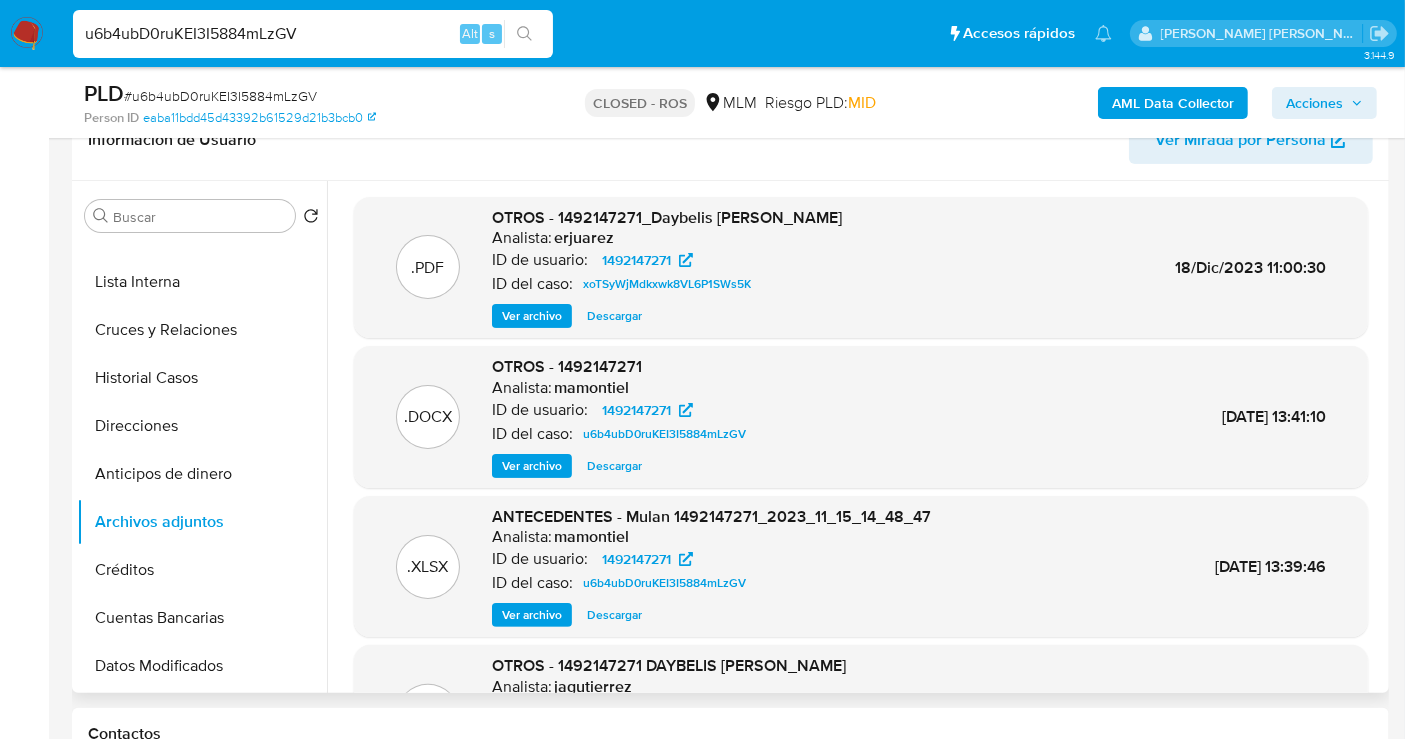 type 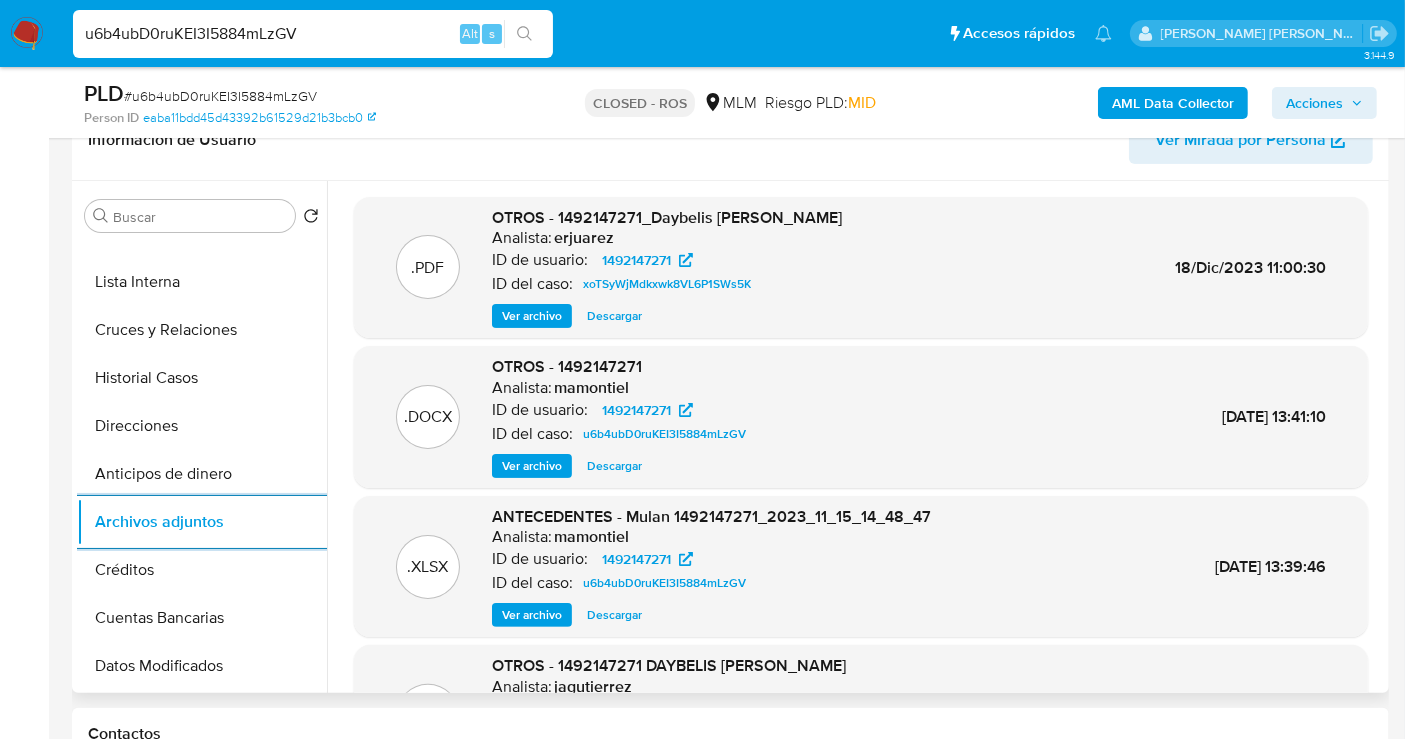 click on "Descargar" at bounding box center [614, 466] 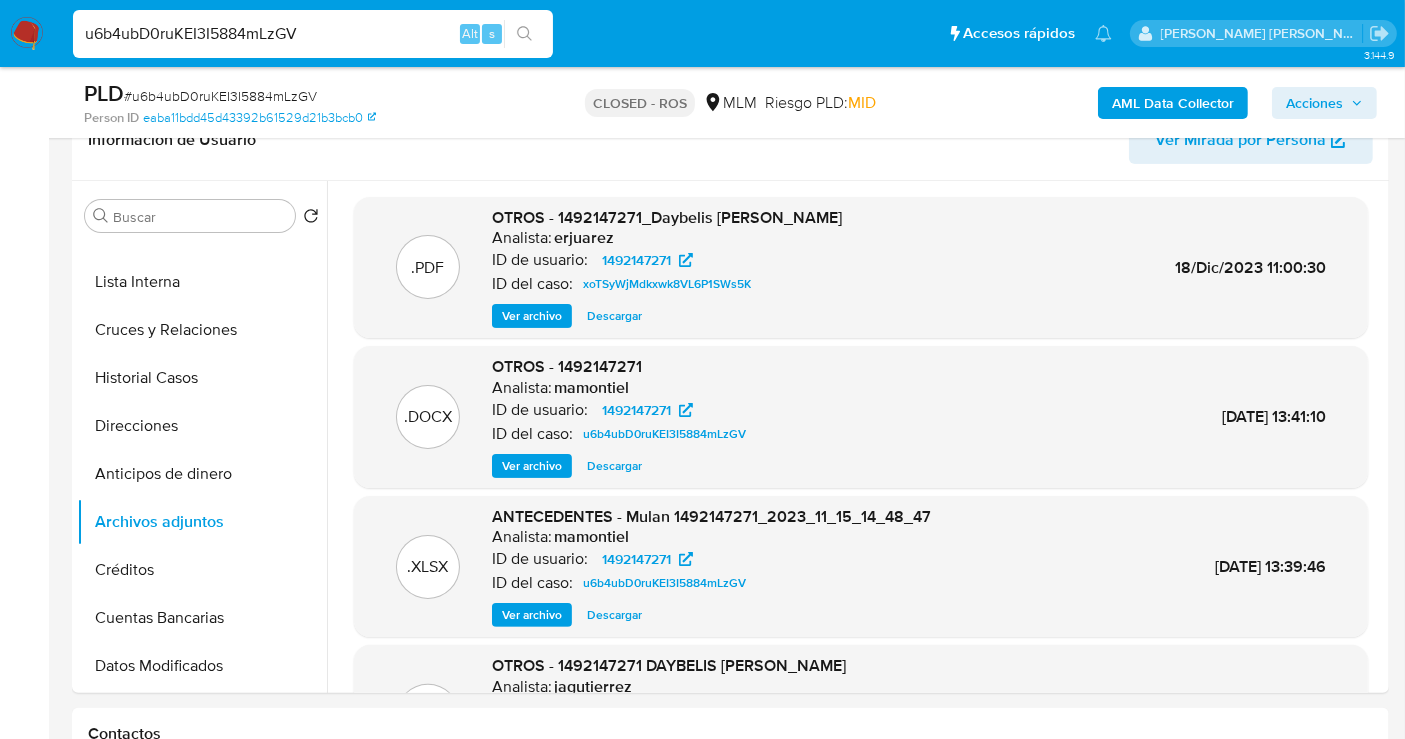 click on "u6b4ubD0ruKEI3I5884mLzGV" at bounding box center [313, 34] 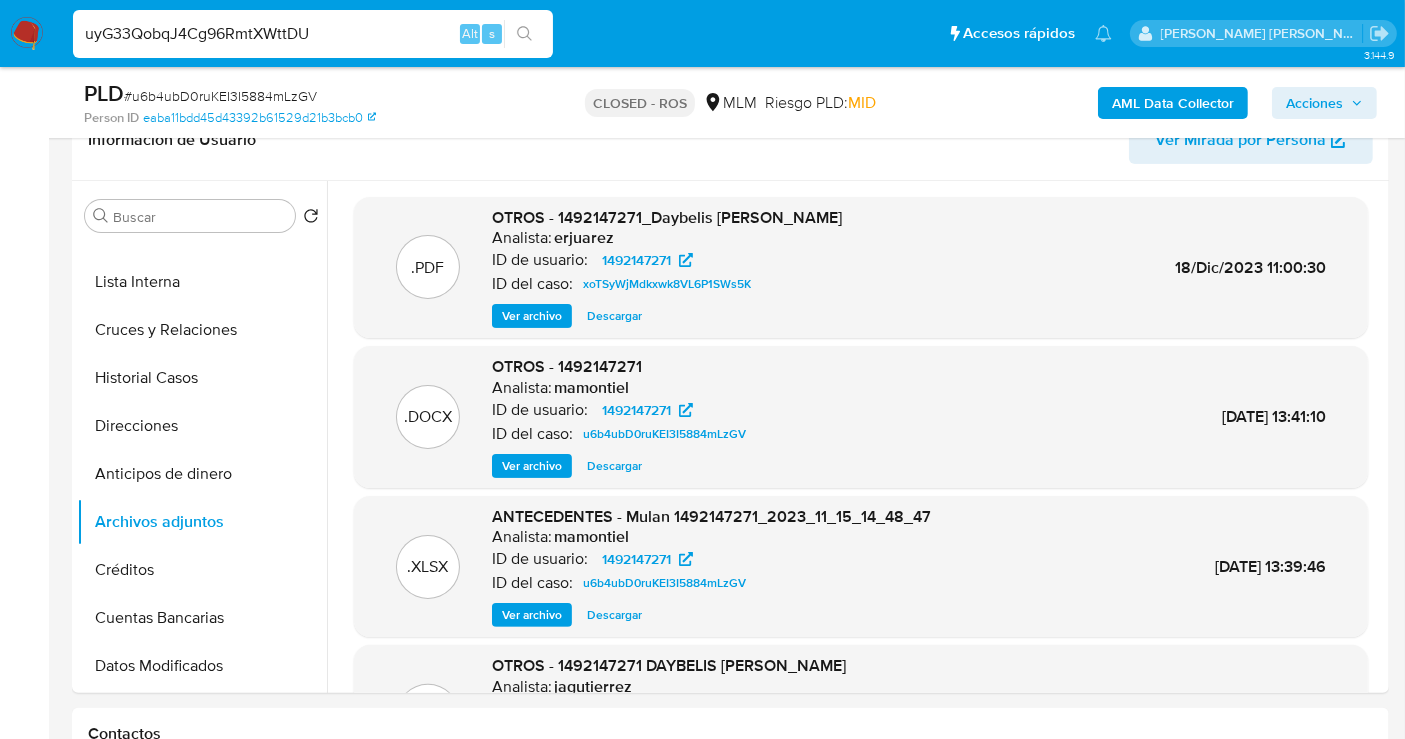 type on "uyG33QobqJ4Cg96RmtXWttDU" 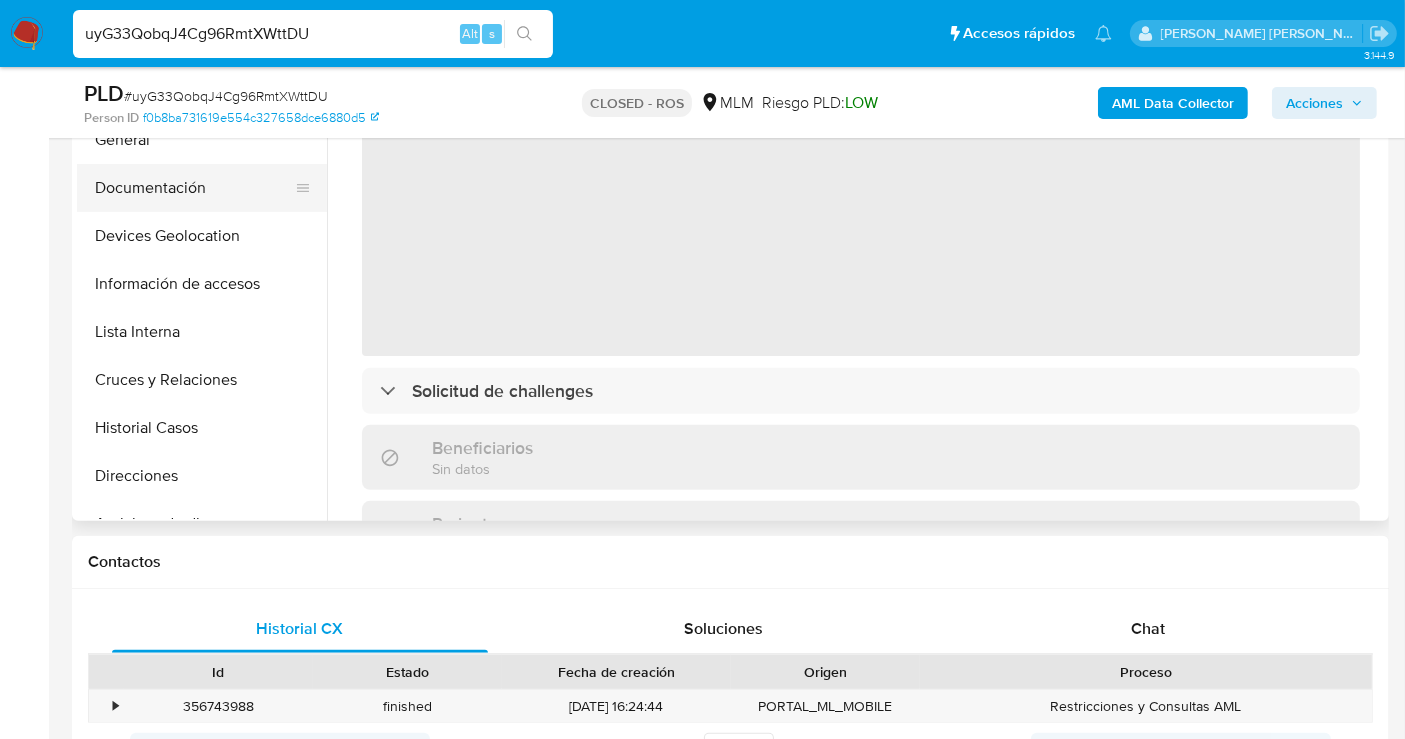 scroll, scrollTop: 666, scrollLeft: 0, axis: vertical 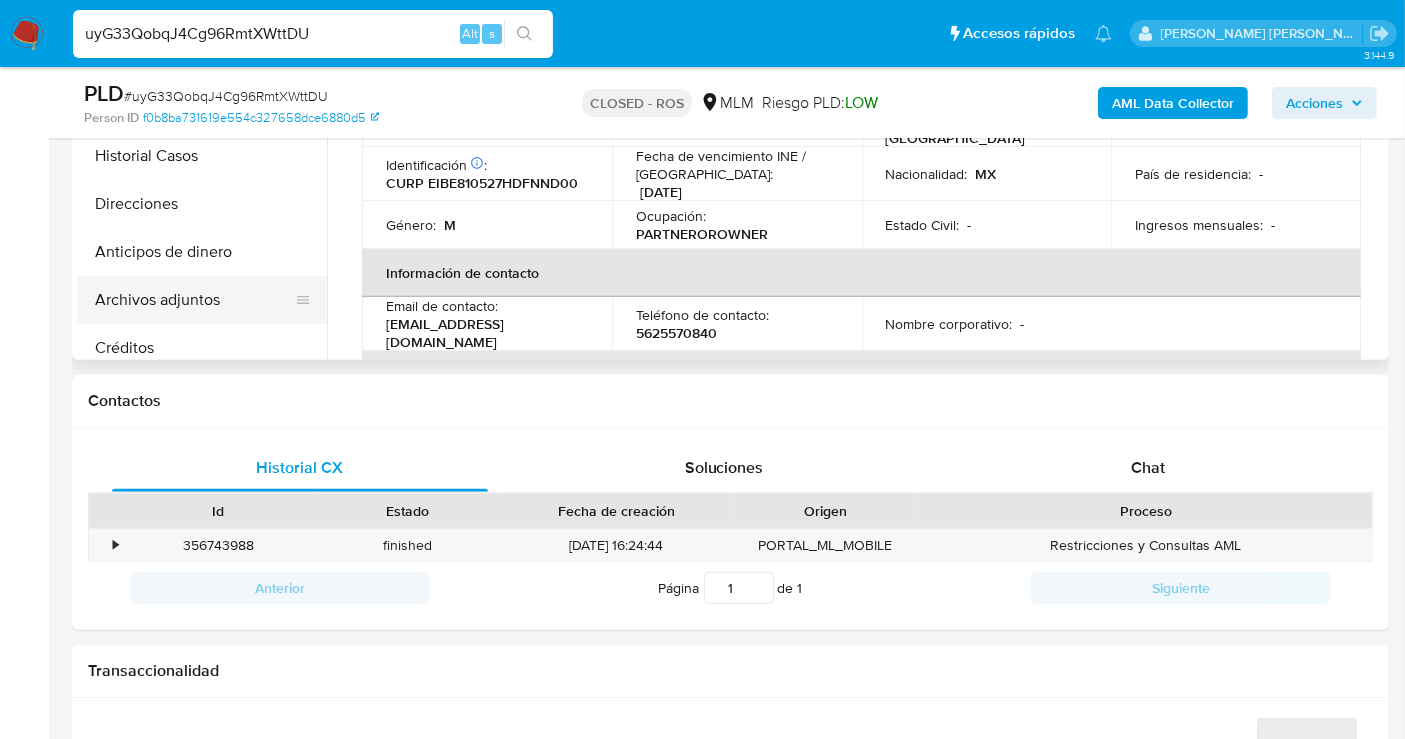 select on "10" 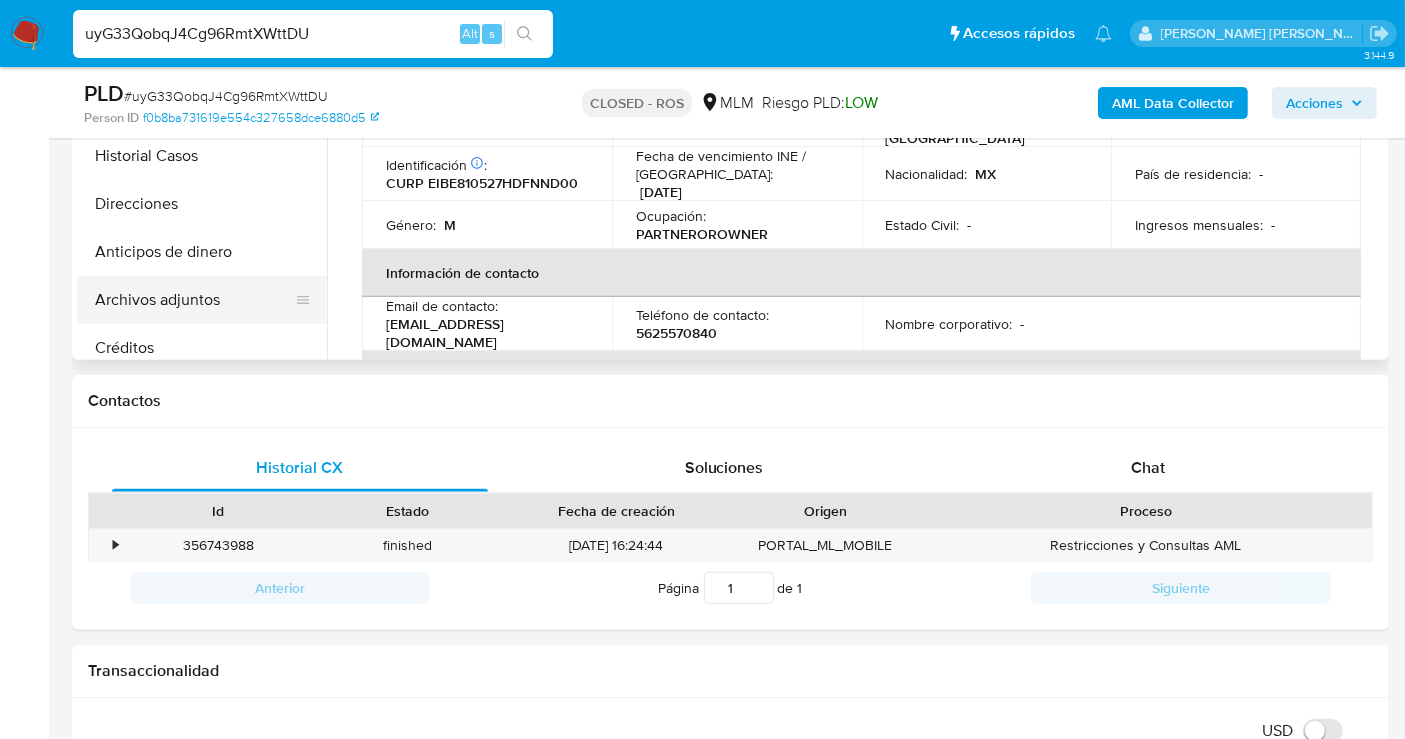 click on "Archivos adjuntos" at bounding box center [194, 300] 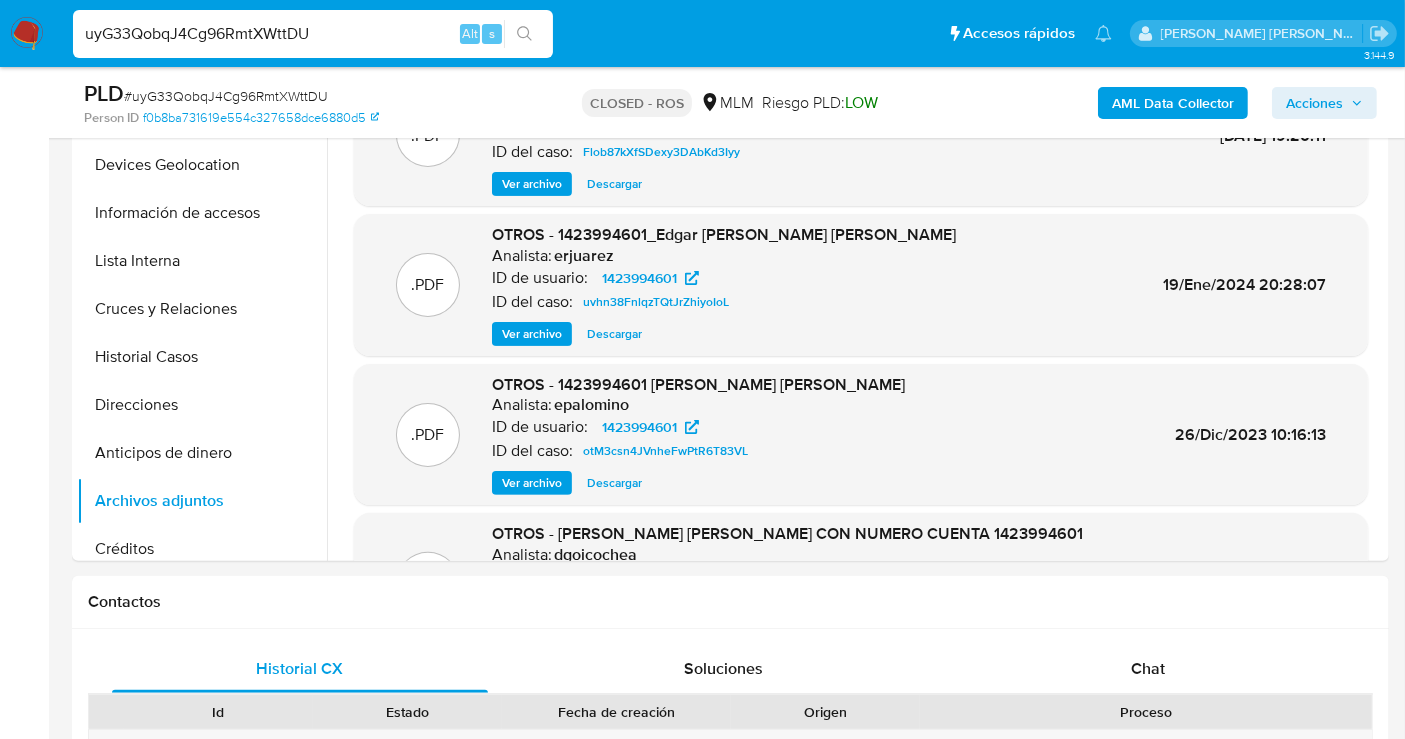 scroll, scrollTop: 444, scrollLeft: 0, axis: vertical 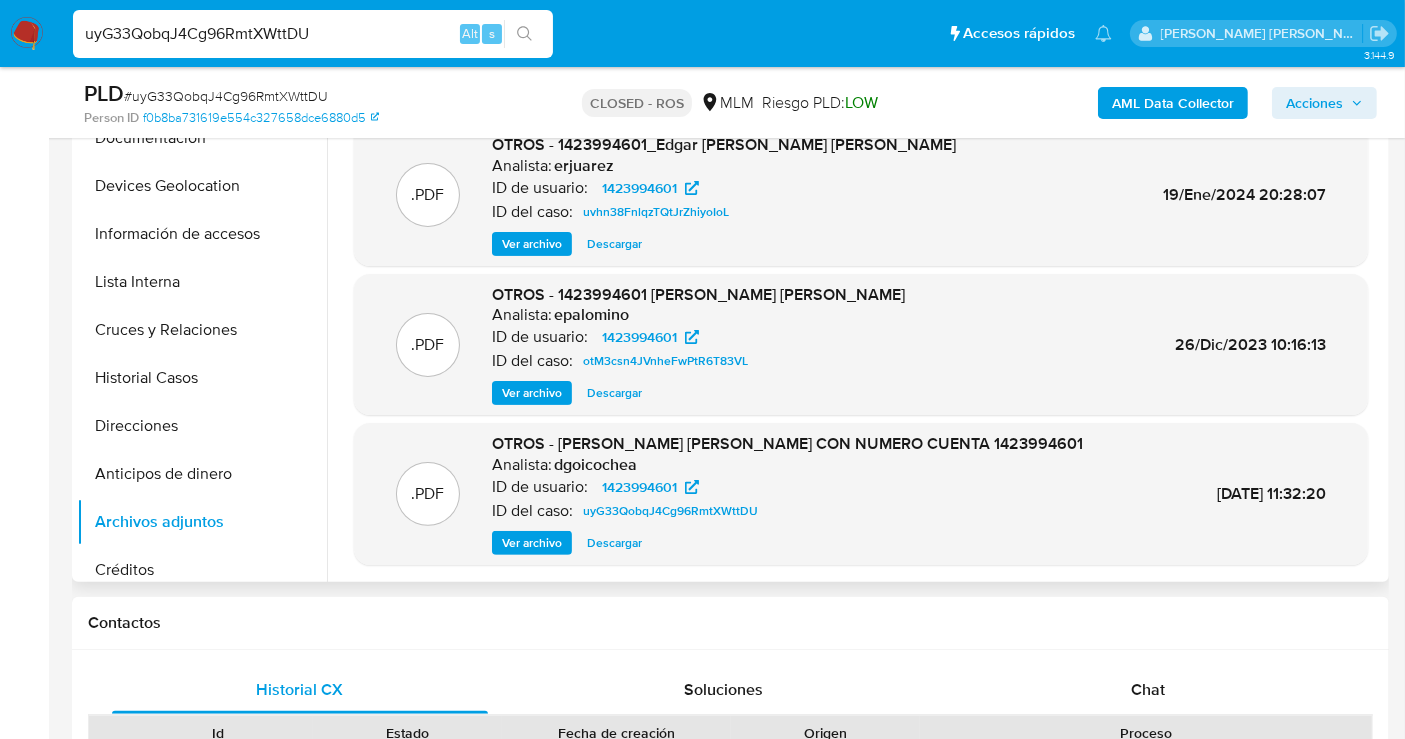 click on "Descargar" at bounding box center [614, 543] 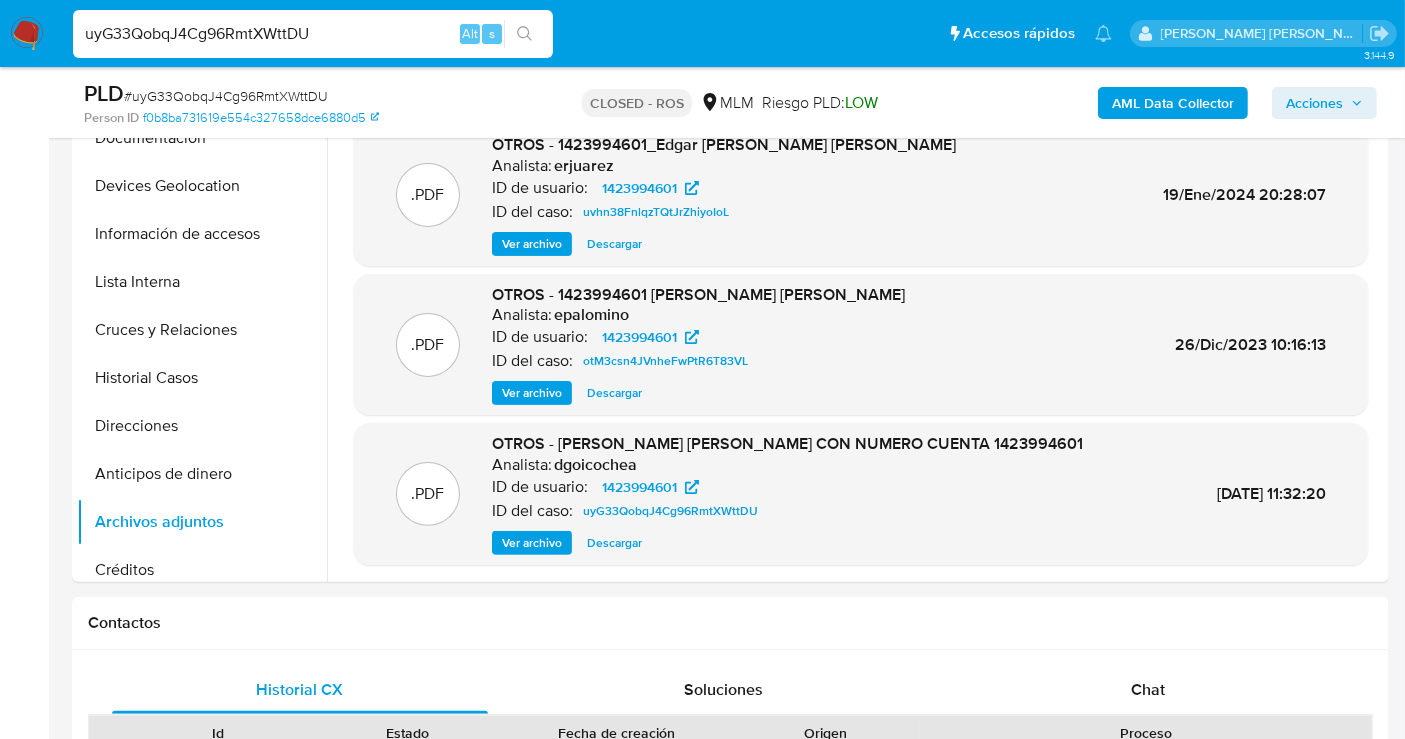 click on "uyG33QobqJ4Cg96RmtXWttDU" at bounding box center [313, 34] 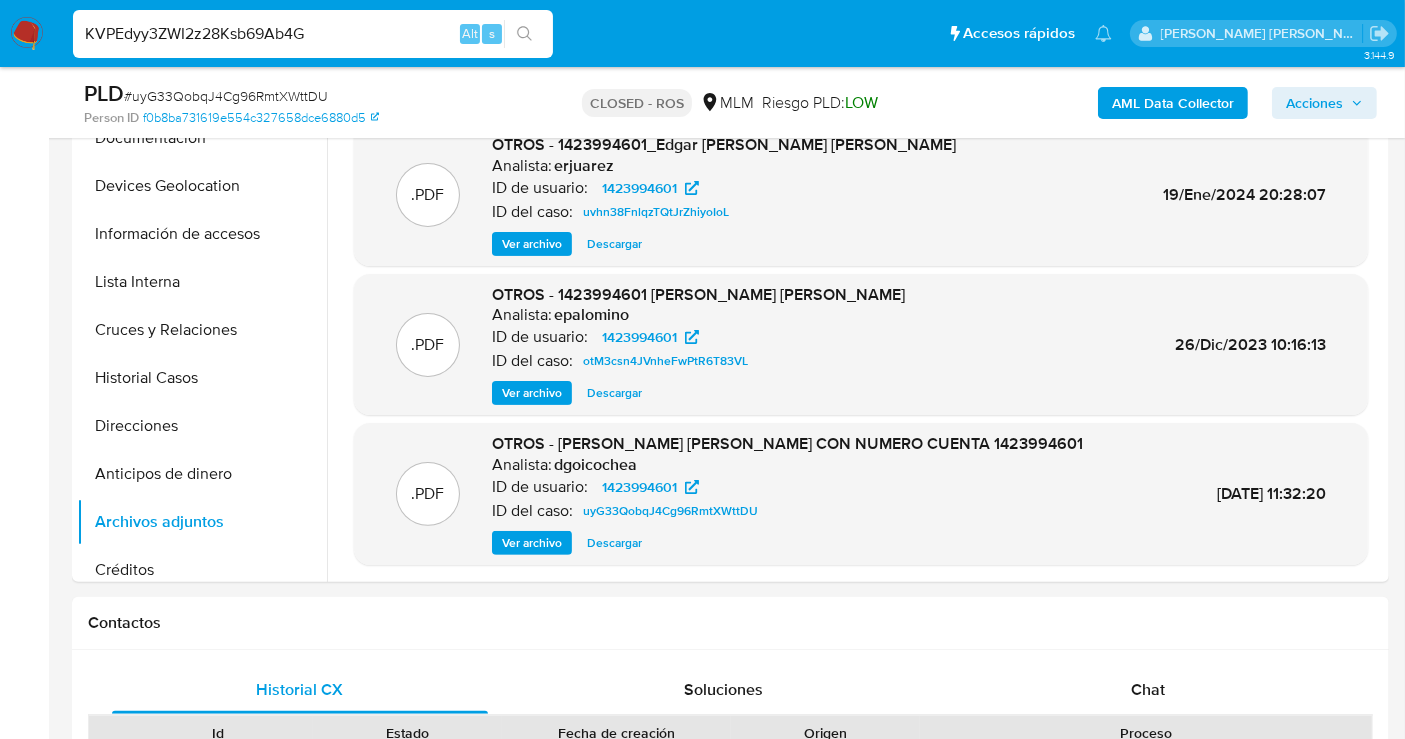 type on "KVPEdyy3ZWI2z28Ksb69Ab4G" 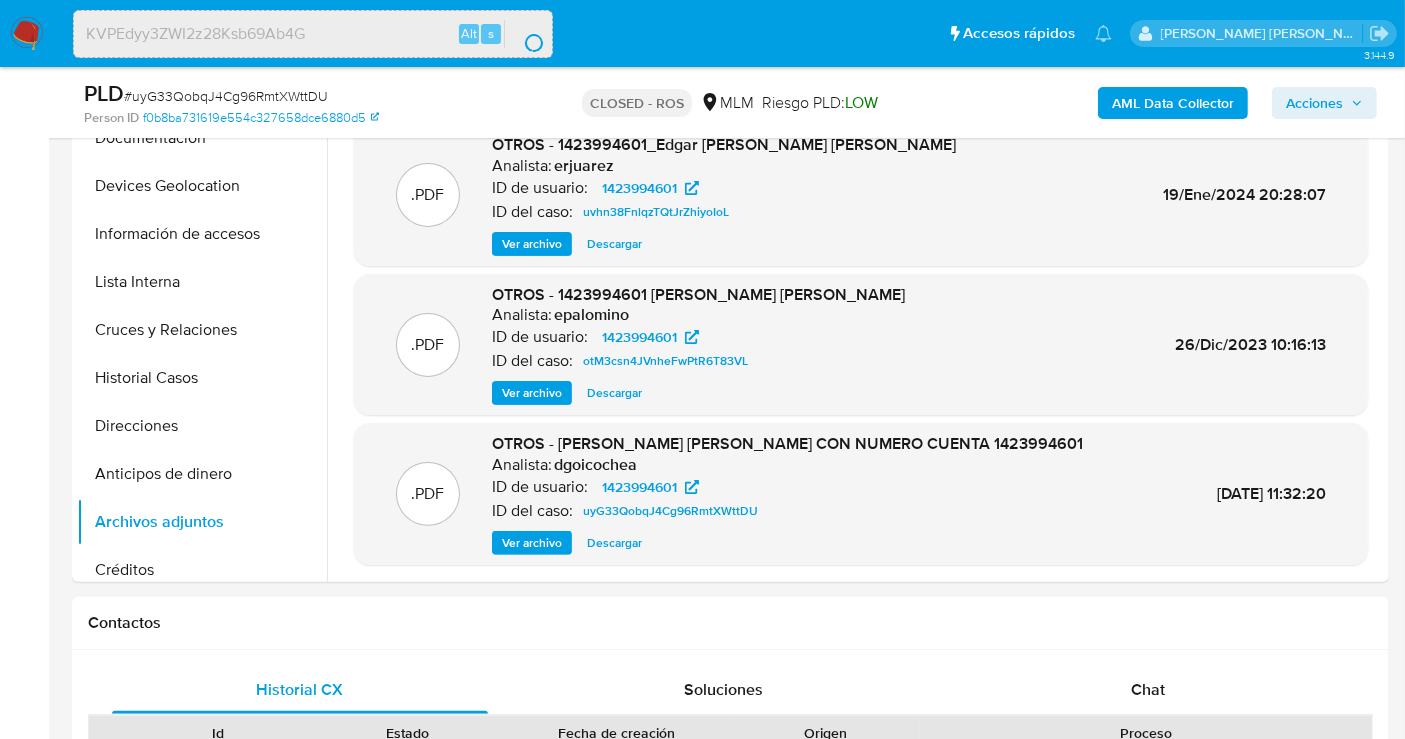 scroll, scrollTop: 0, scrollLeft: 0, axis: both 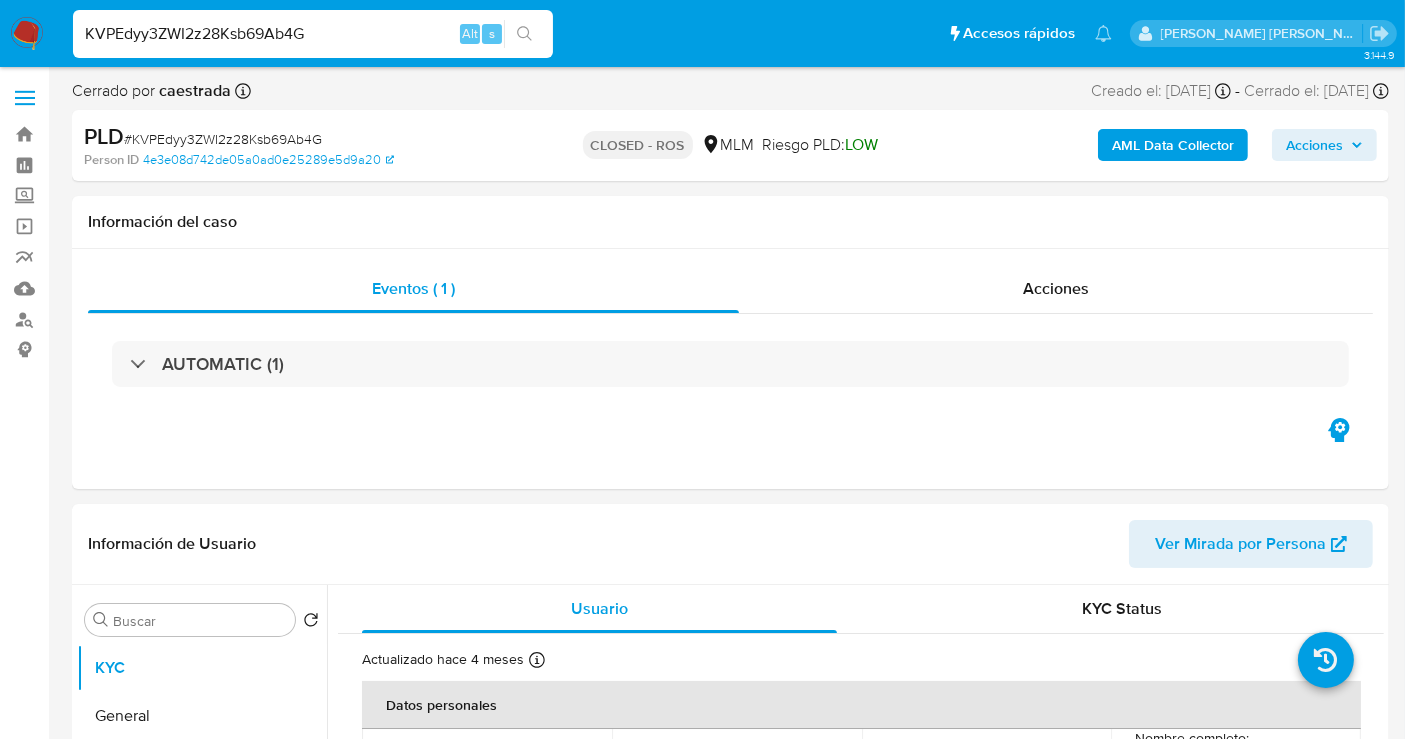 select on "10" 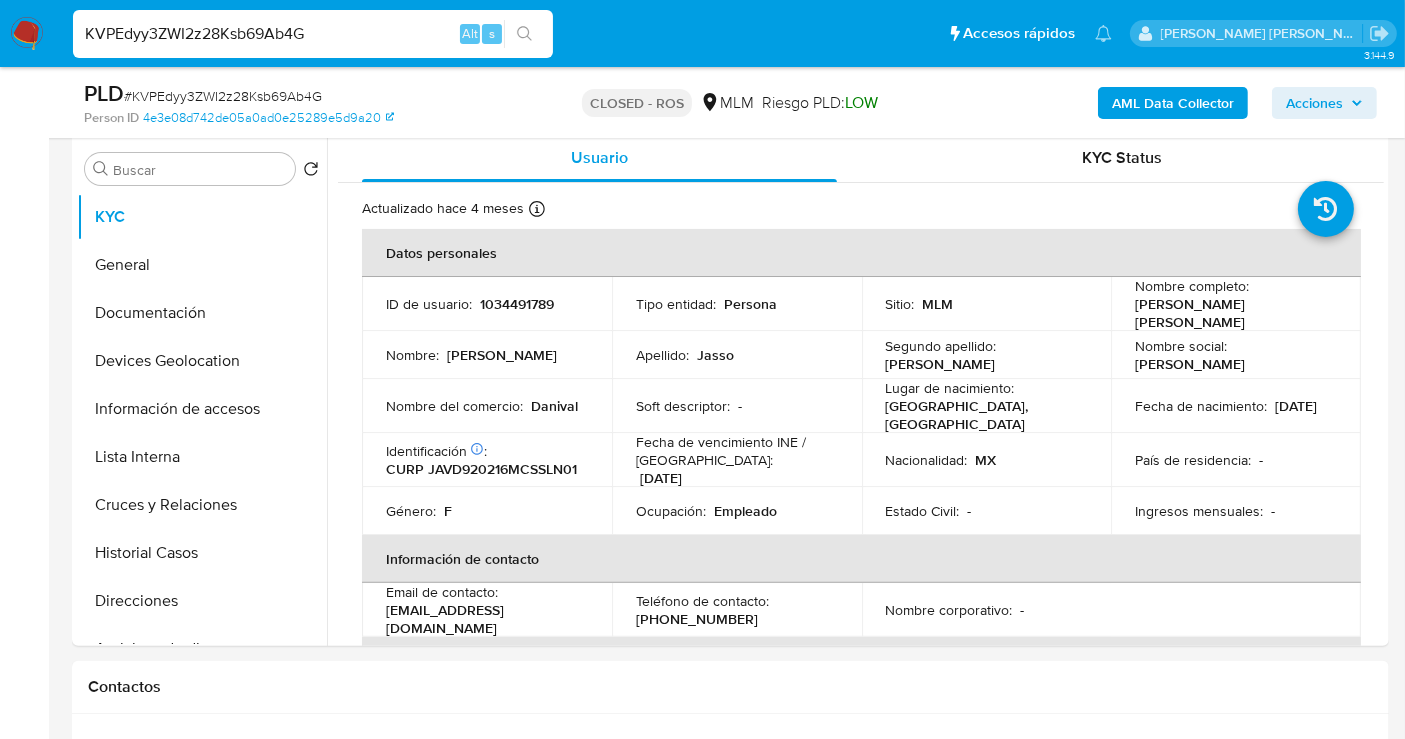 scroll, scrollTop: 444, scrollLeft: 0, axis: vertical 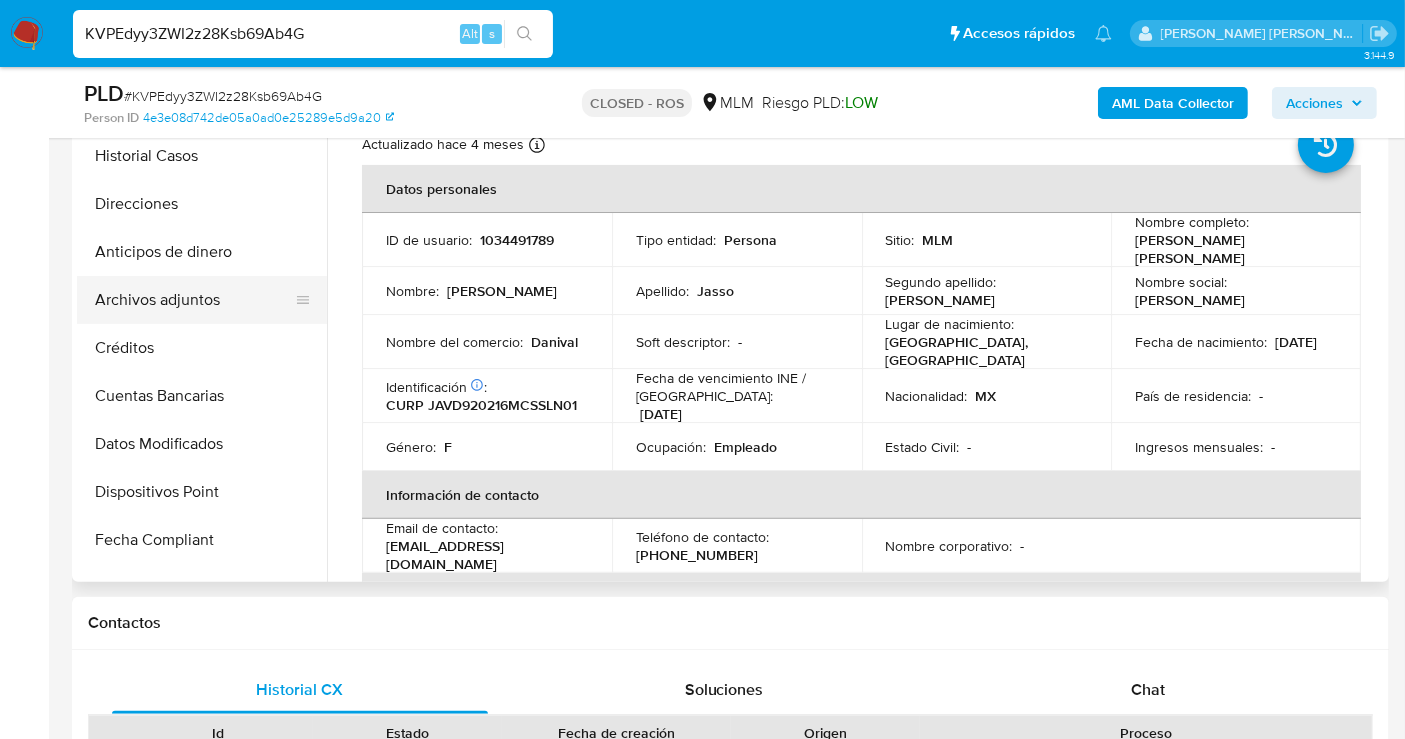 click on "Archivos adjuntos" at bounding box center (194, 300) 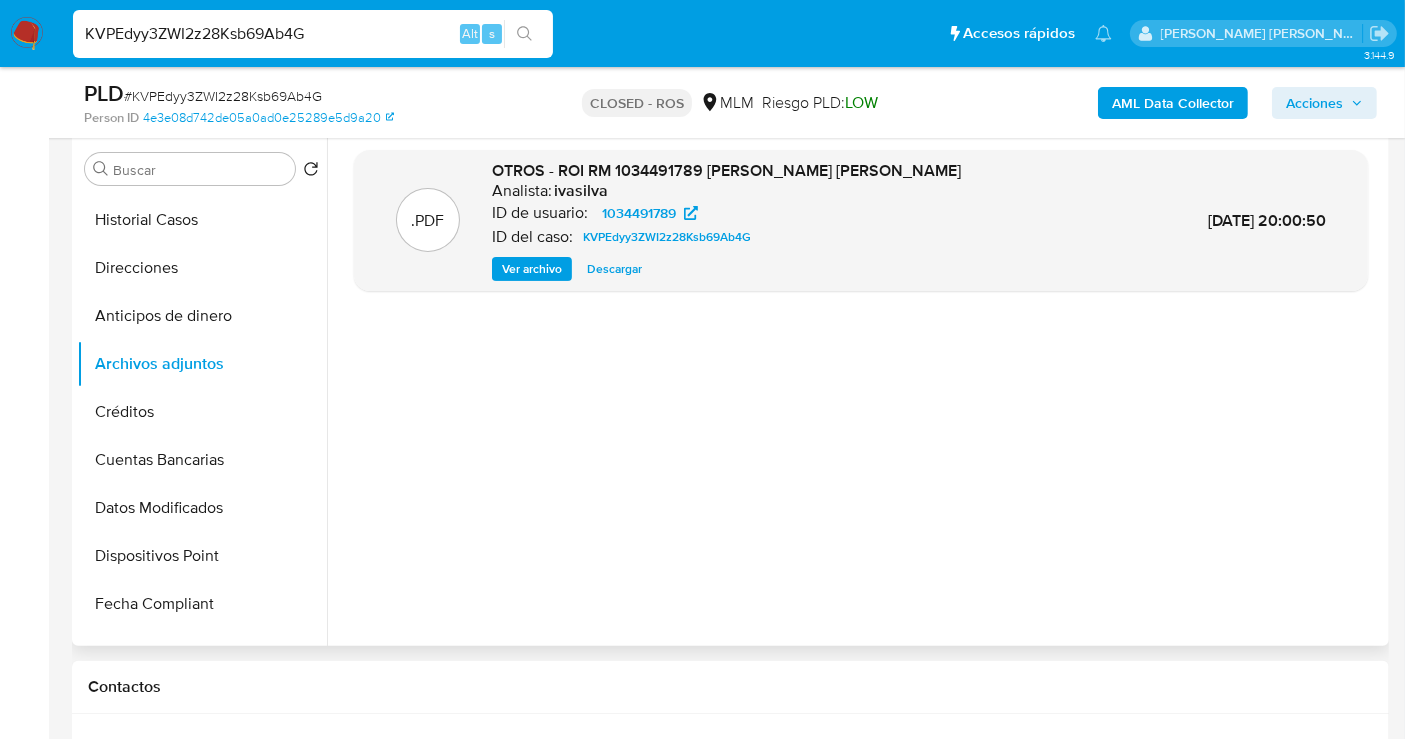 scroll, scrollTop: 333, scrollLeft: 0, axis: vertical 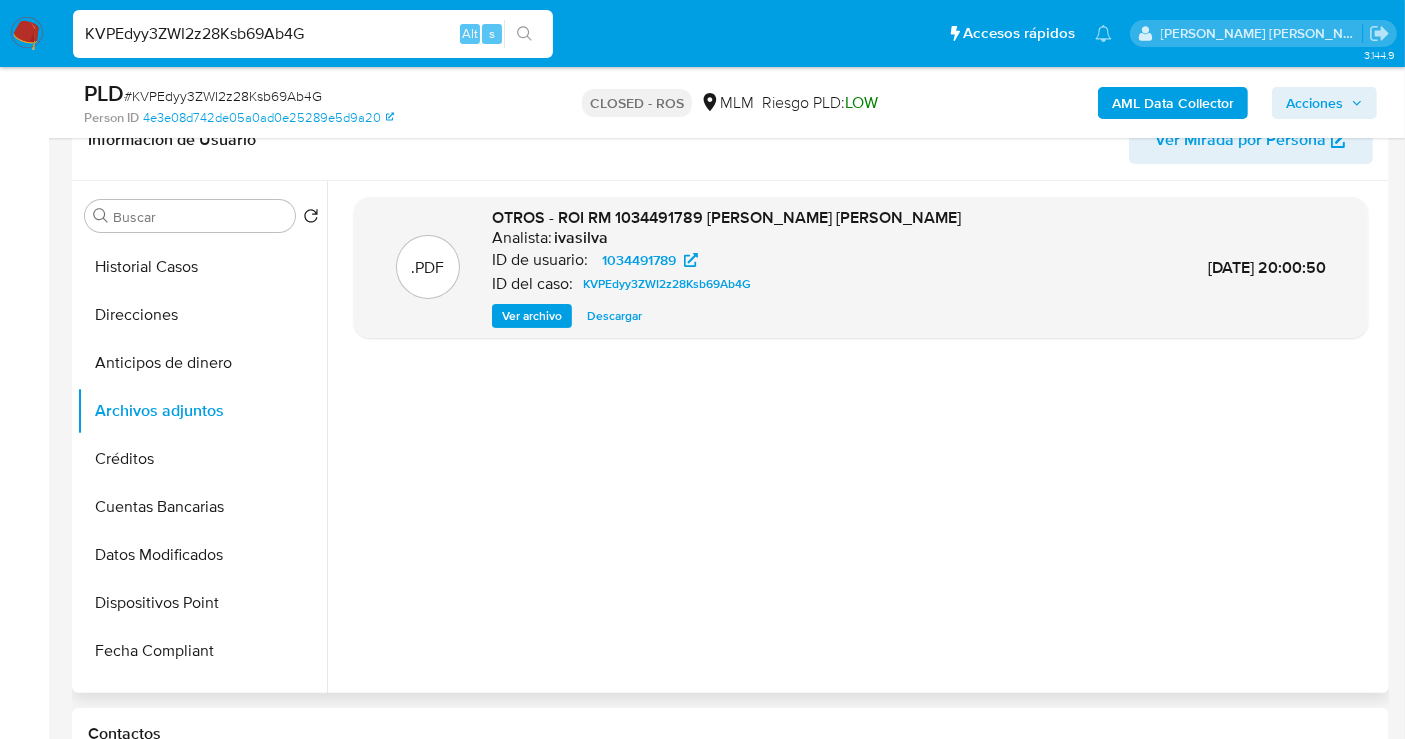 click on "Descargar" at bounding box center [614, 316] 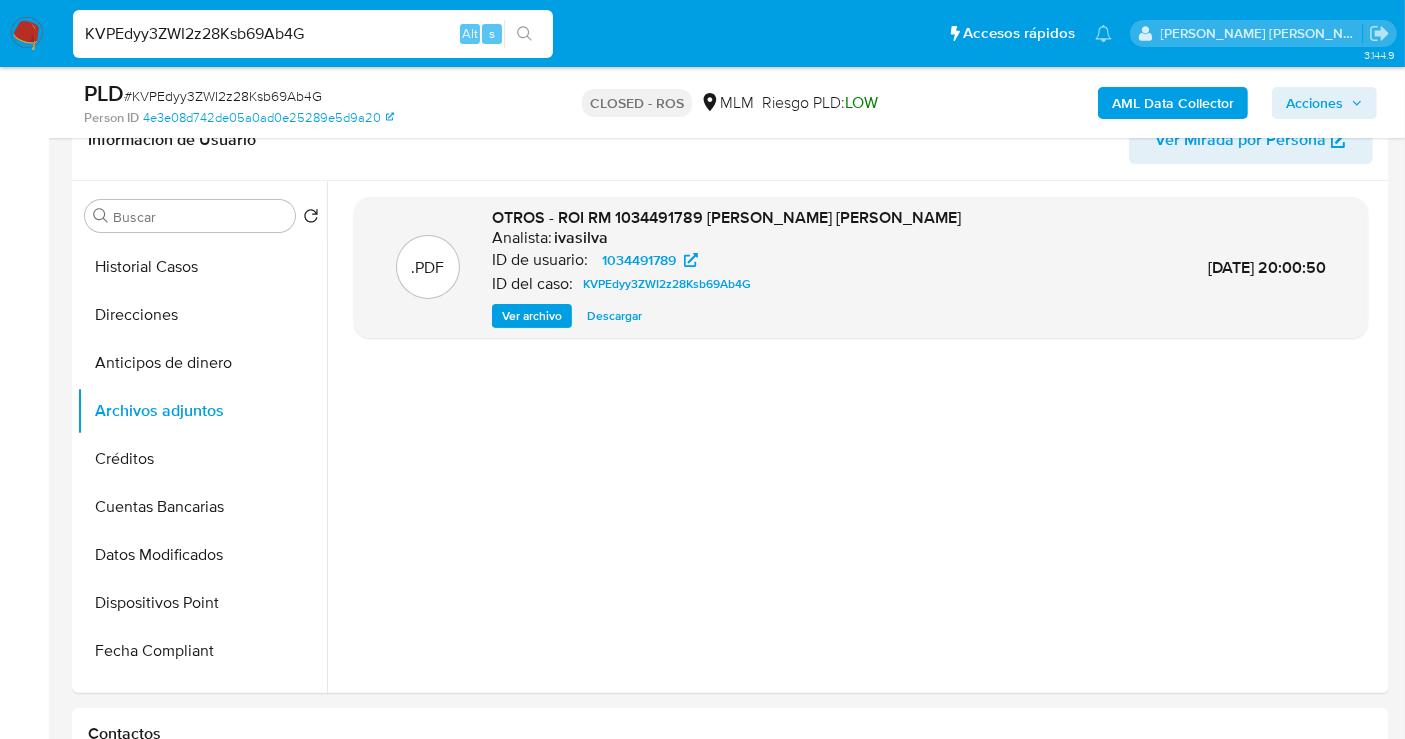 click on "KVPEdyy3ZWI2z28Ksb69Ab4G" at bounding box center (313, 34) 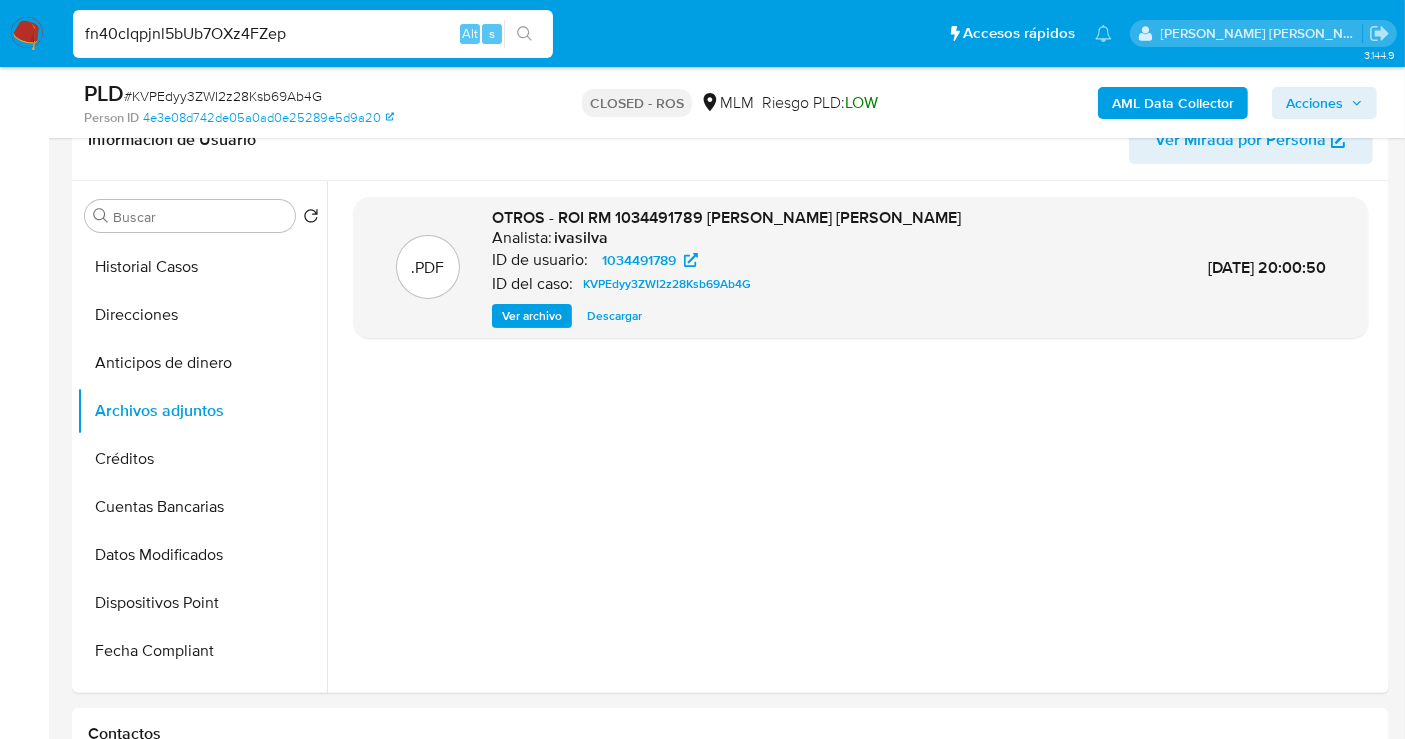 type on "fn40cIqpjnl5bUb7OXz4FZep" 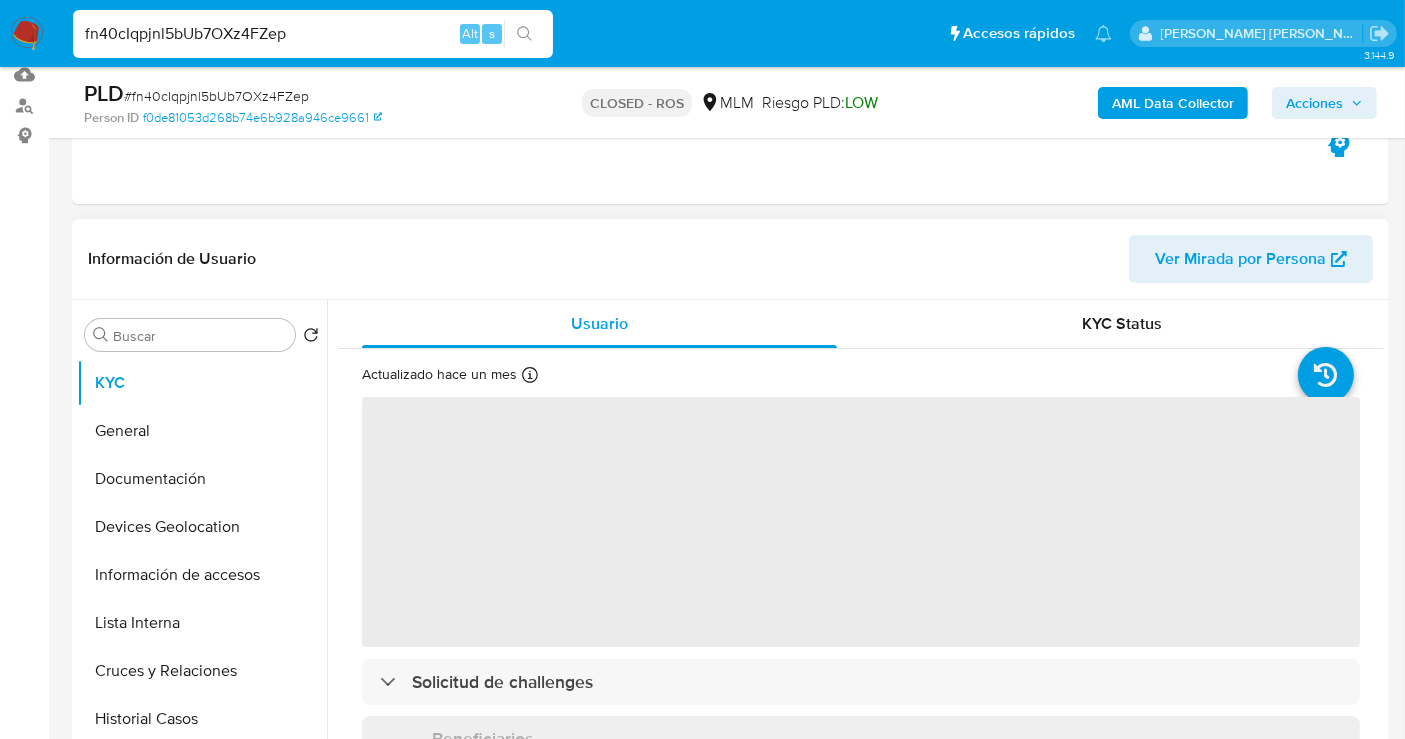 scroll, scrollTop: 222, scrollLeft: 0, axis: vertical 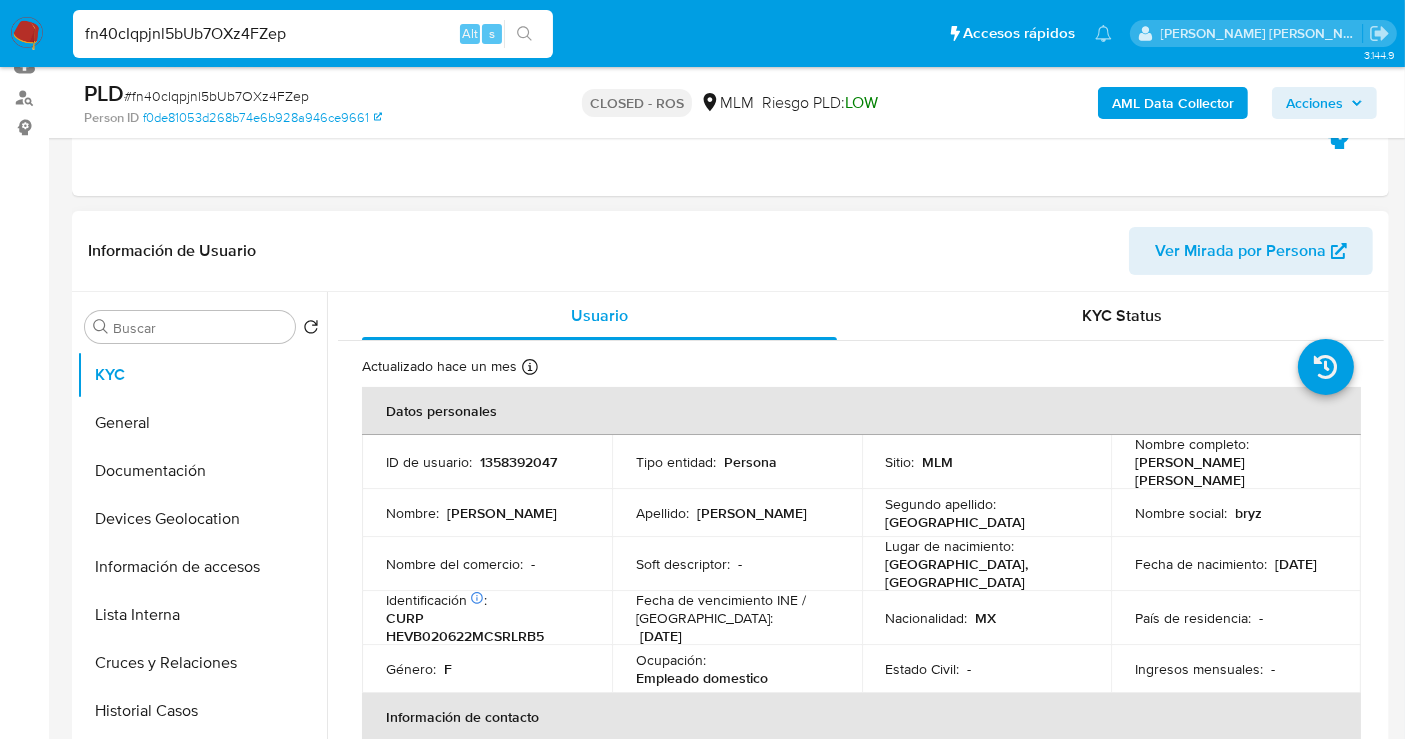 select on "10" 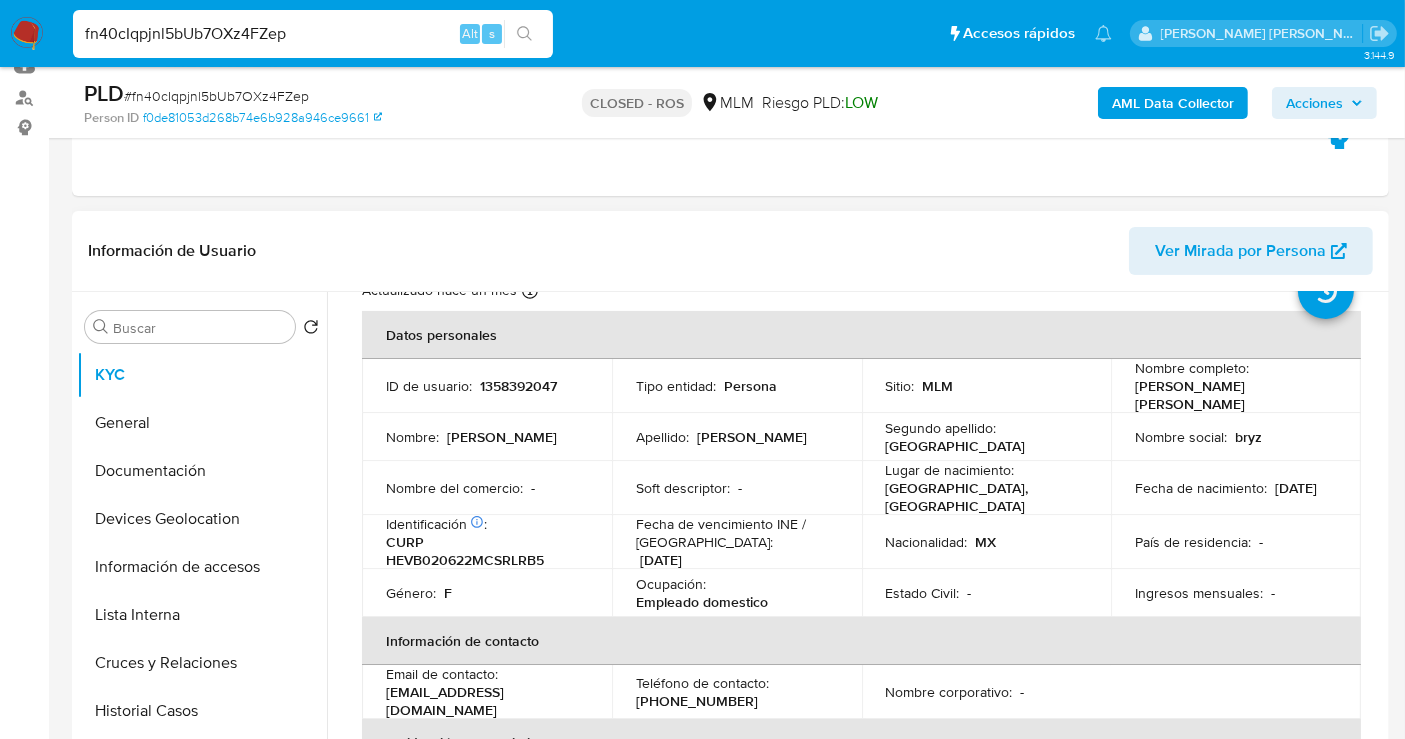 scroll, scrollTop: 111, scrollLeft: 0, axis: vertical 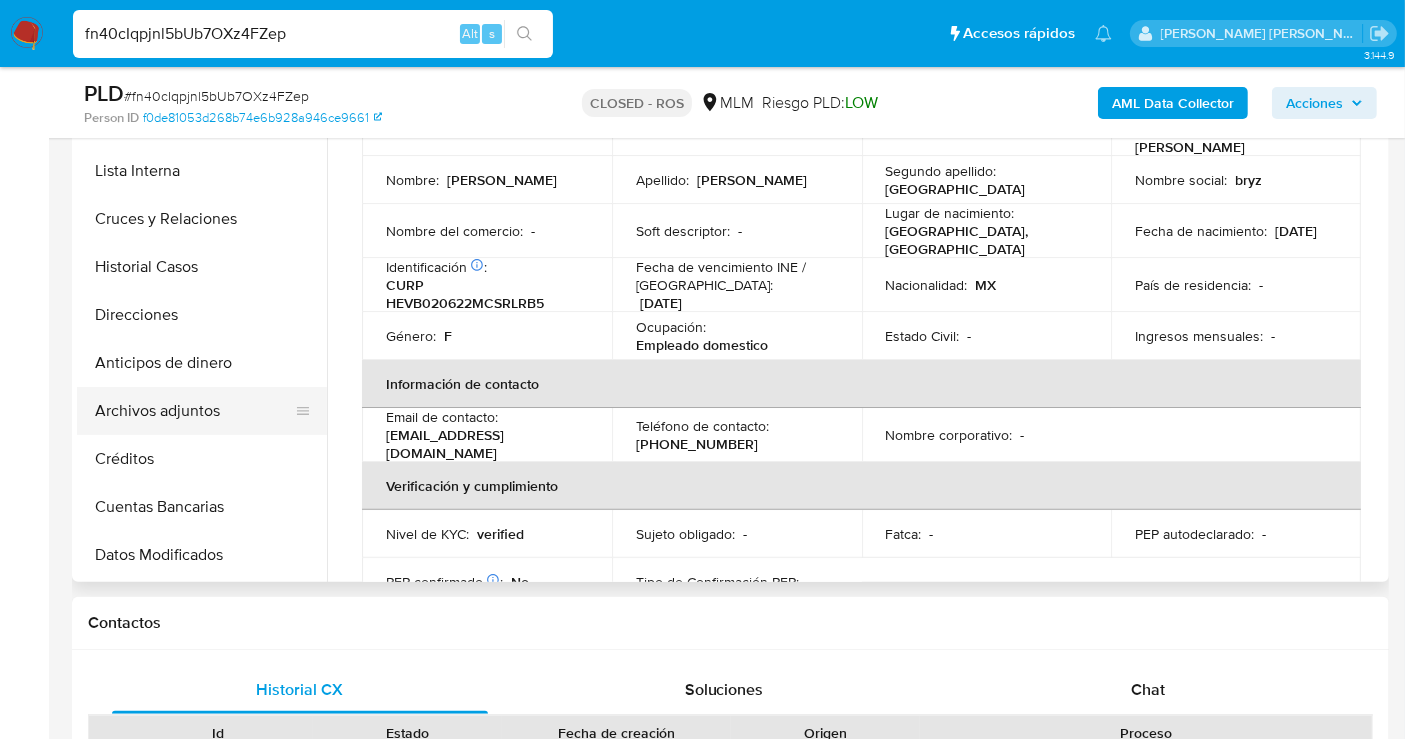 click on "Archivos adjuntos" at bounding box center [194, 411] 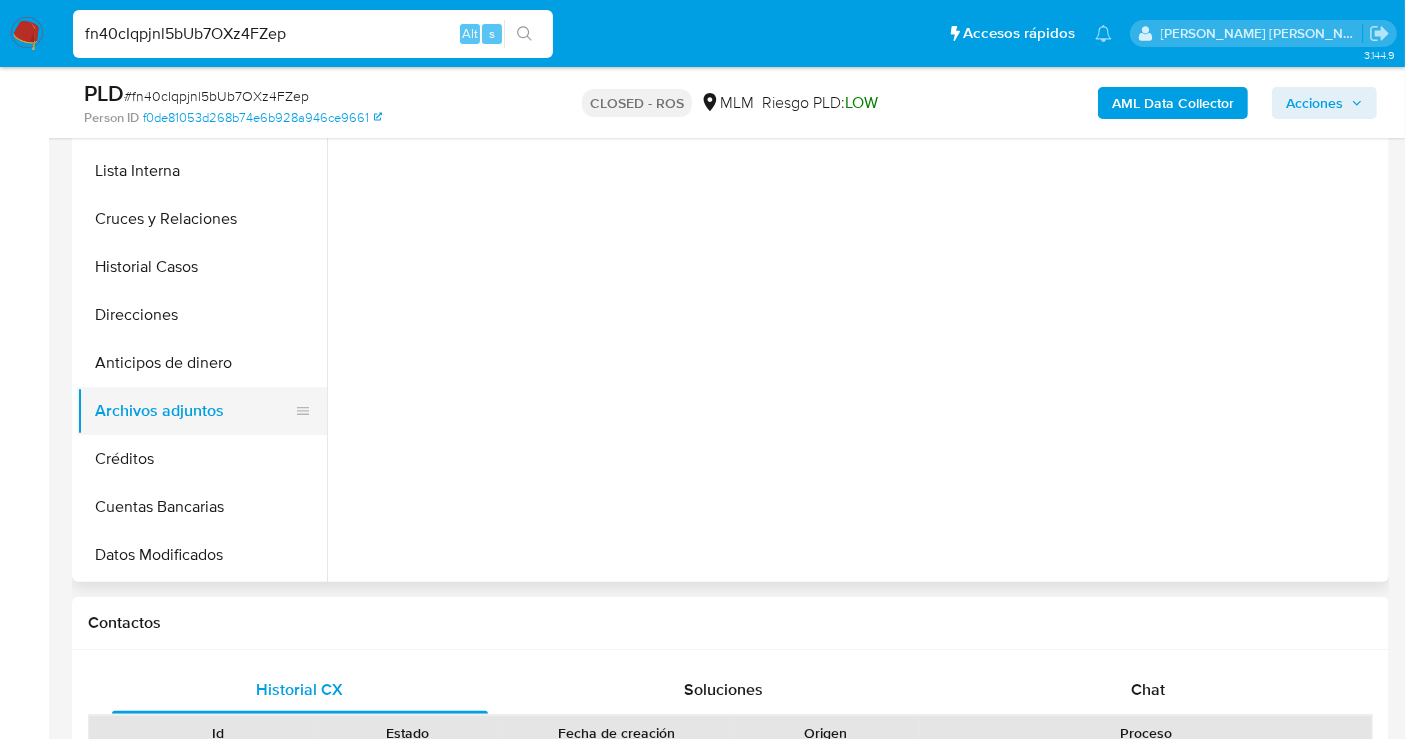 scroll, scrollTop: 0, scrollLeft: 0, axis: both 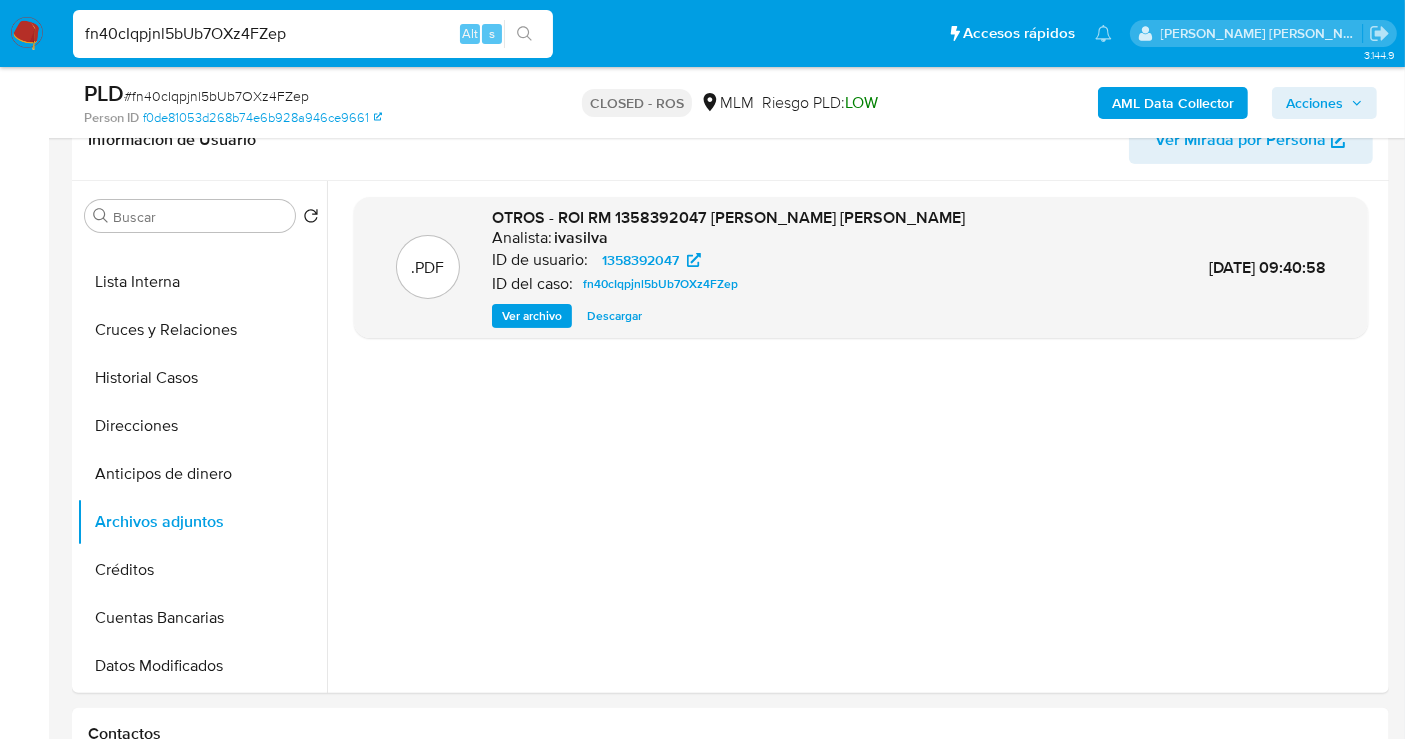 click on "Descargar" at bounding box center (614, 316) 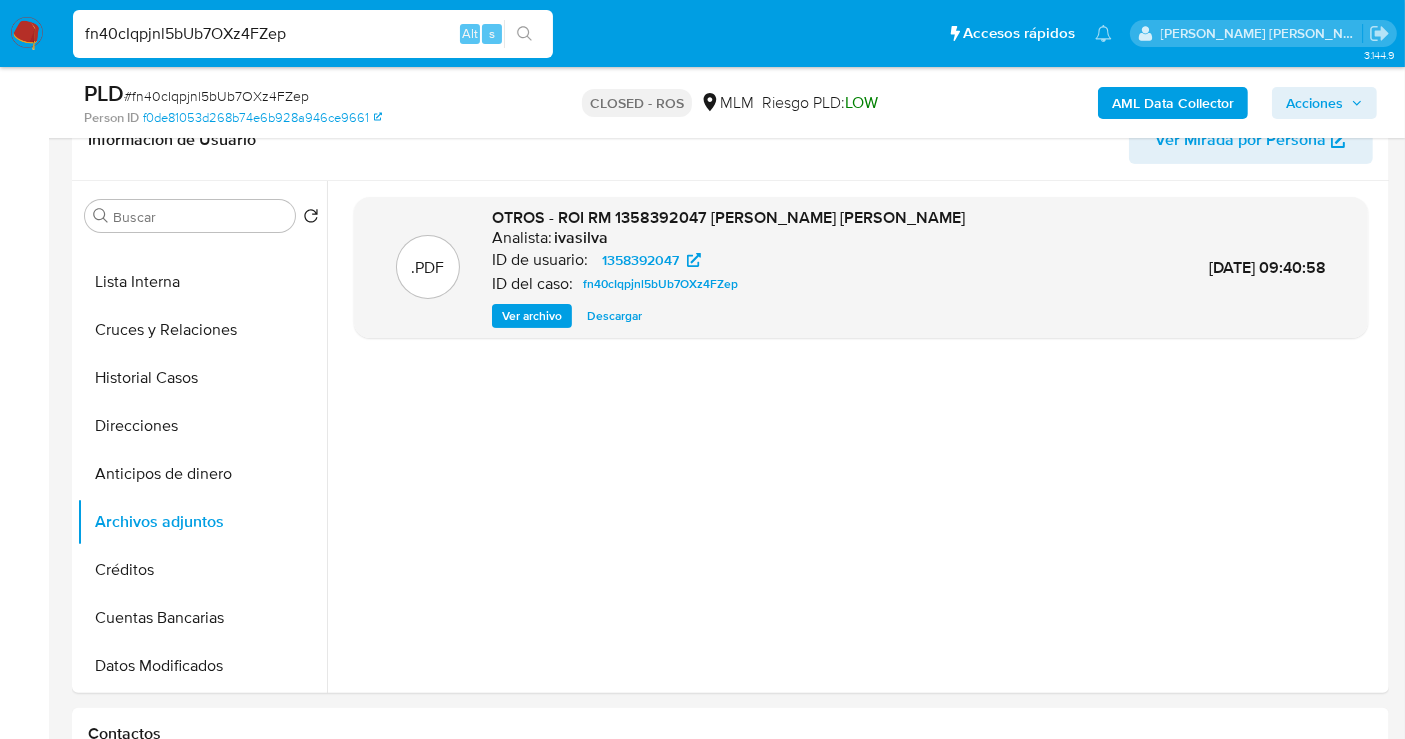 click on "fn40cIqpjnl5bUb7OXz4FZep" at bounding box center [313, 34] 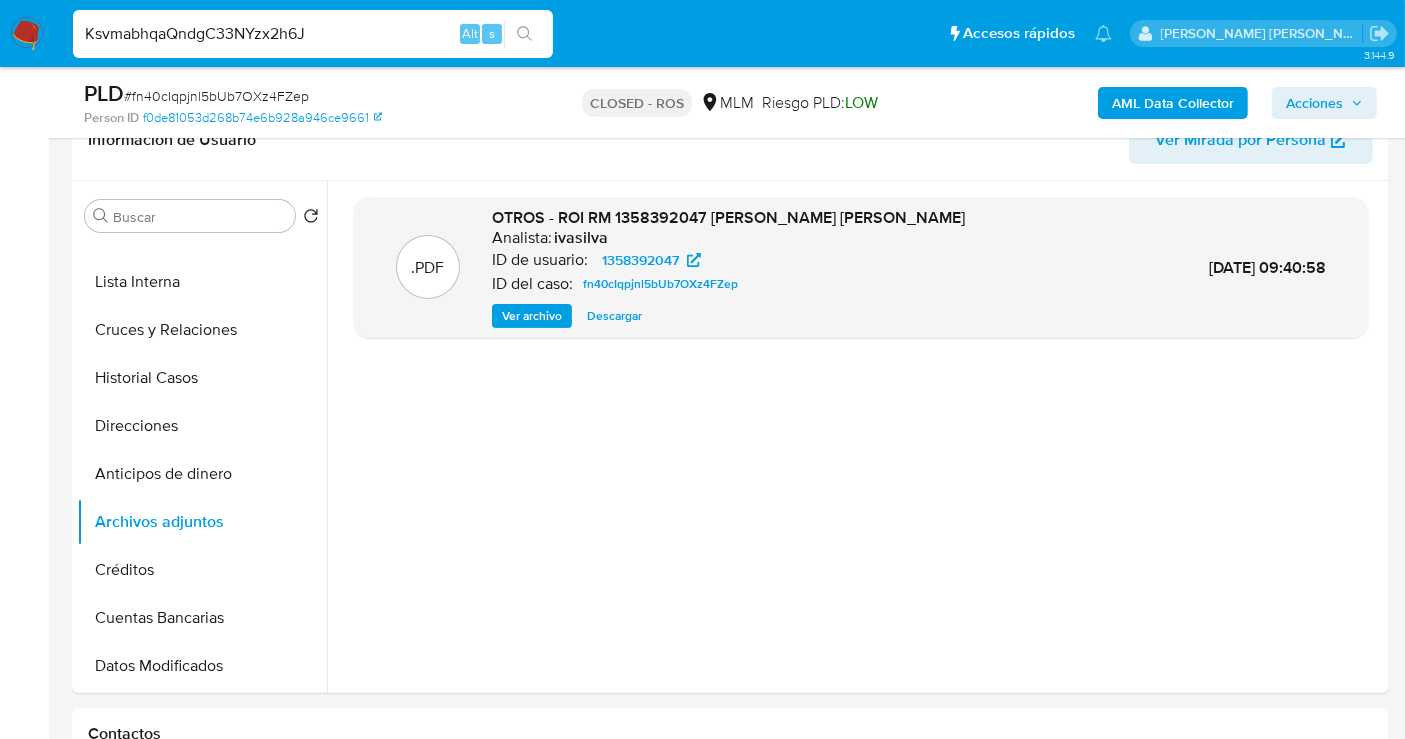 type on "KsvmabhqaQndgC33NYzx2h6J" 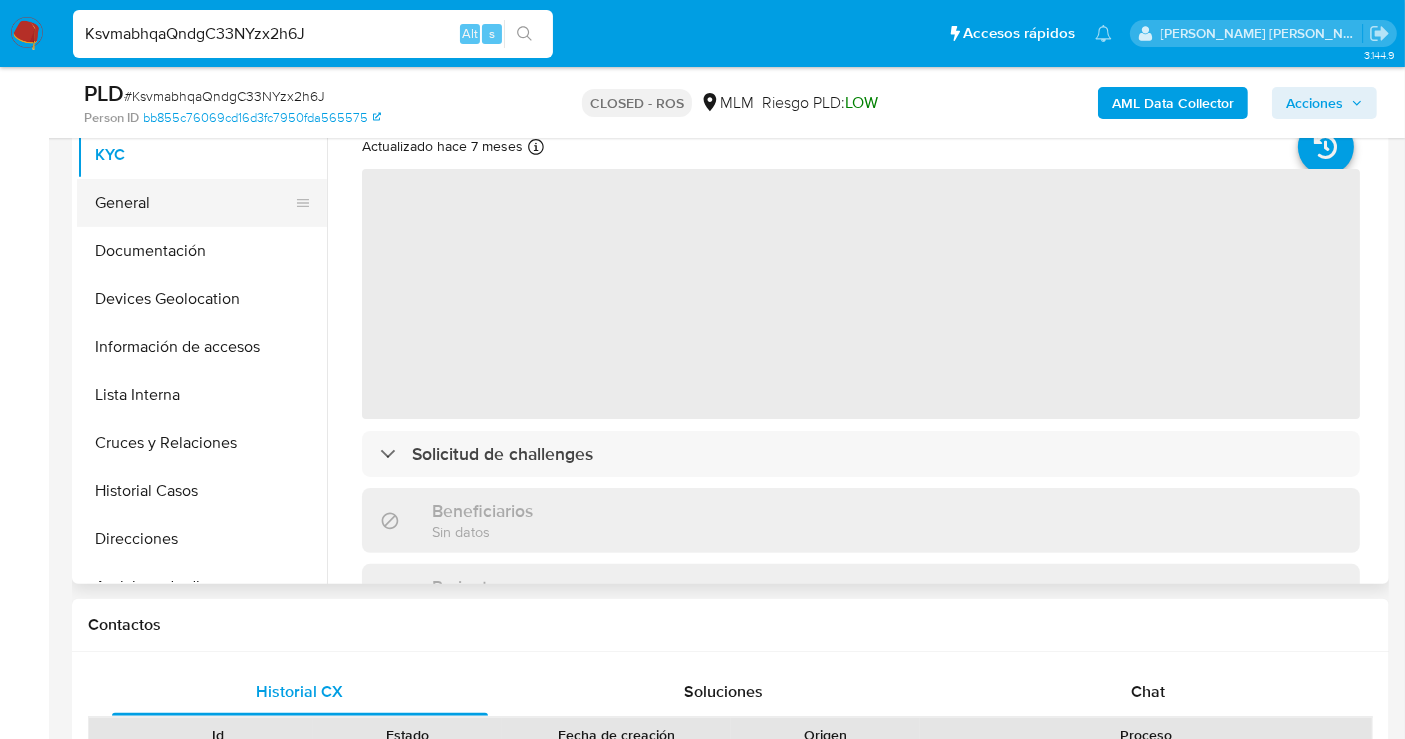 scroll, scrollTop: 444, scrollLeft: 0, axis: vertical 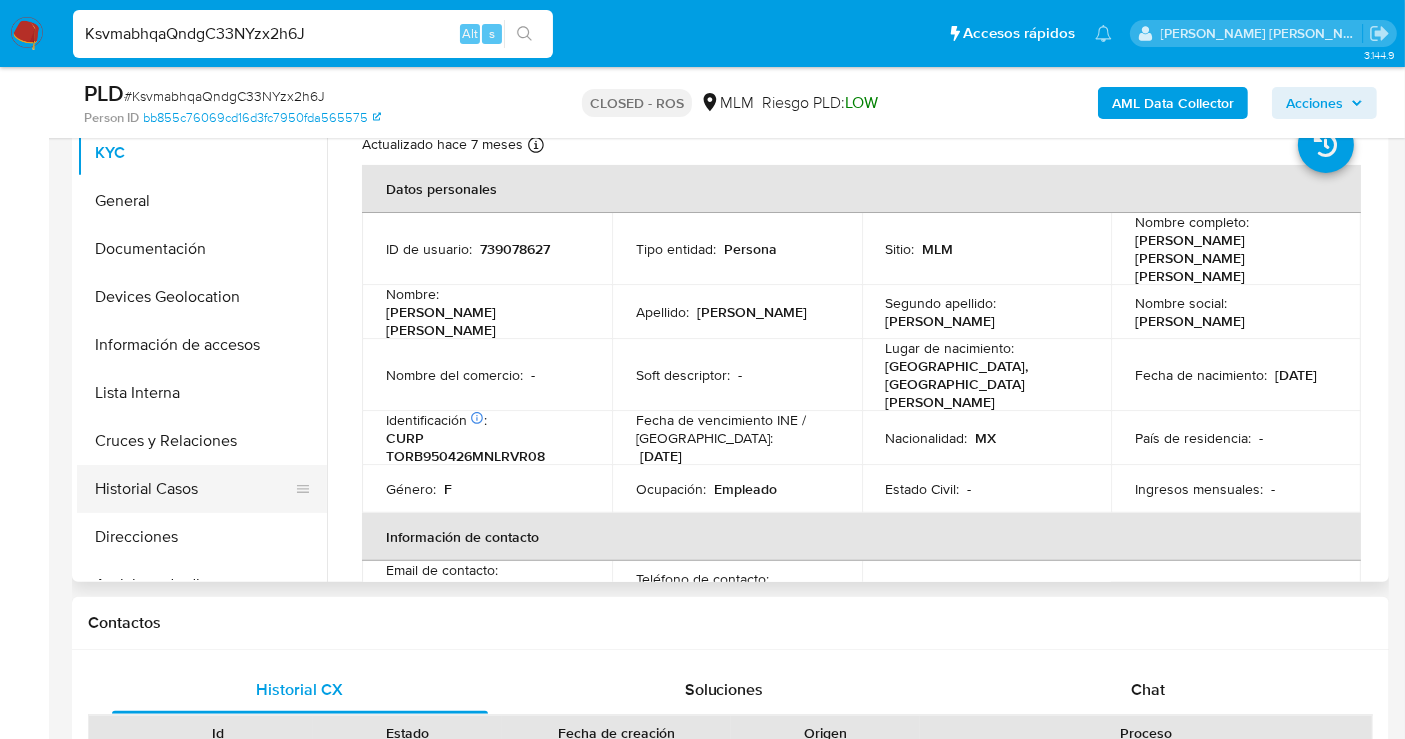 click on "Historial Casos" at bounding box center [194, 489] 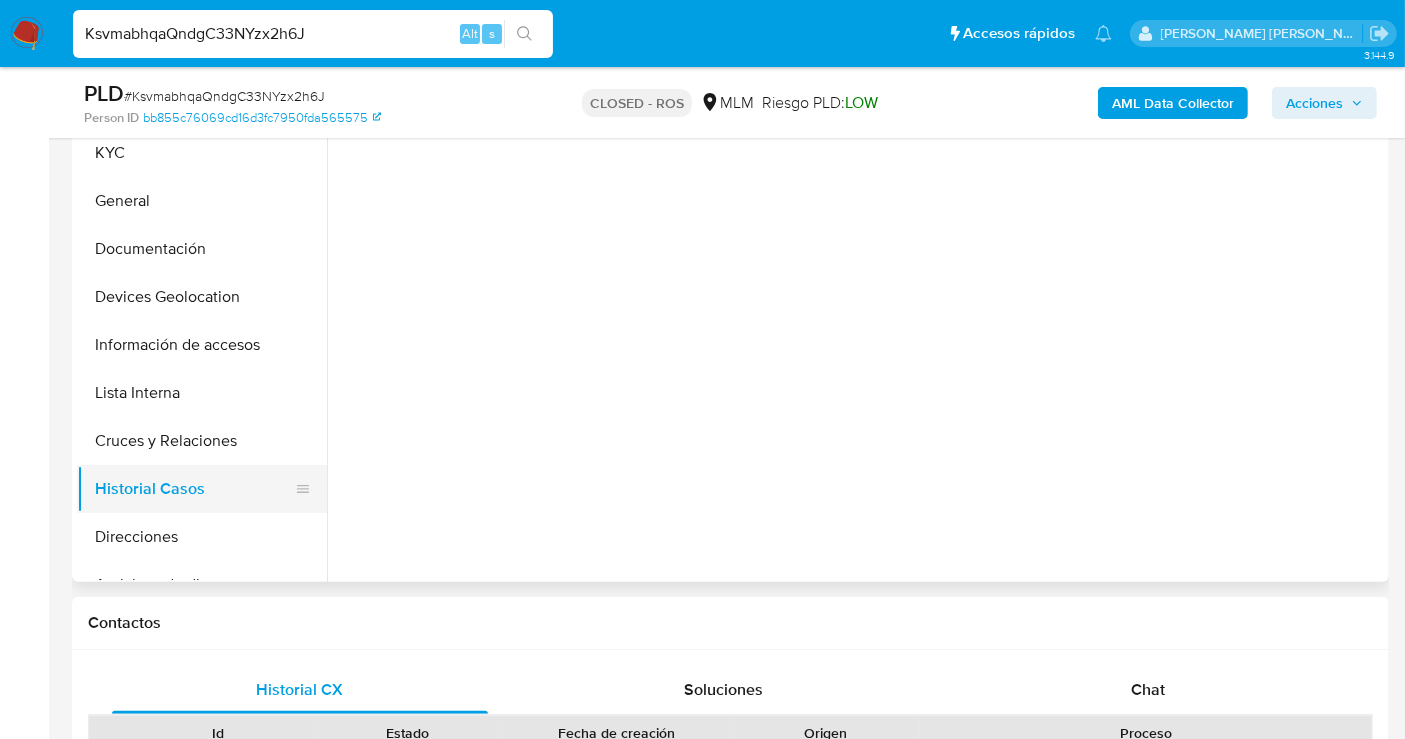 select on "10" 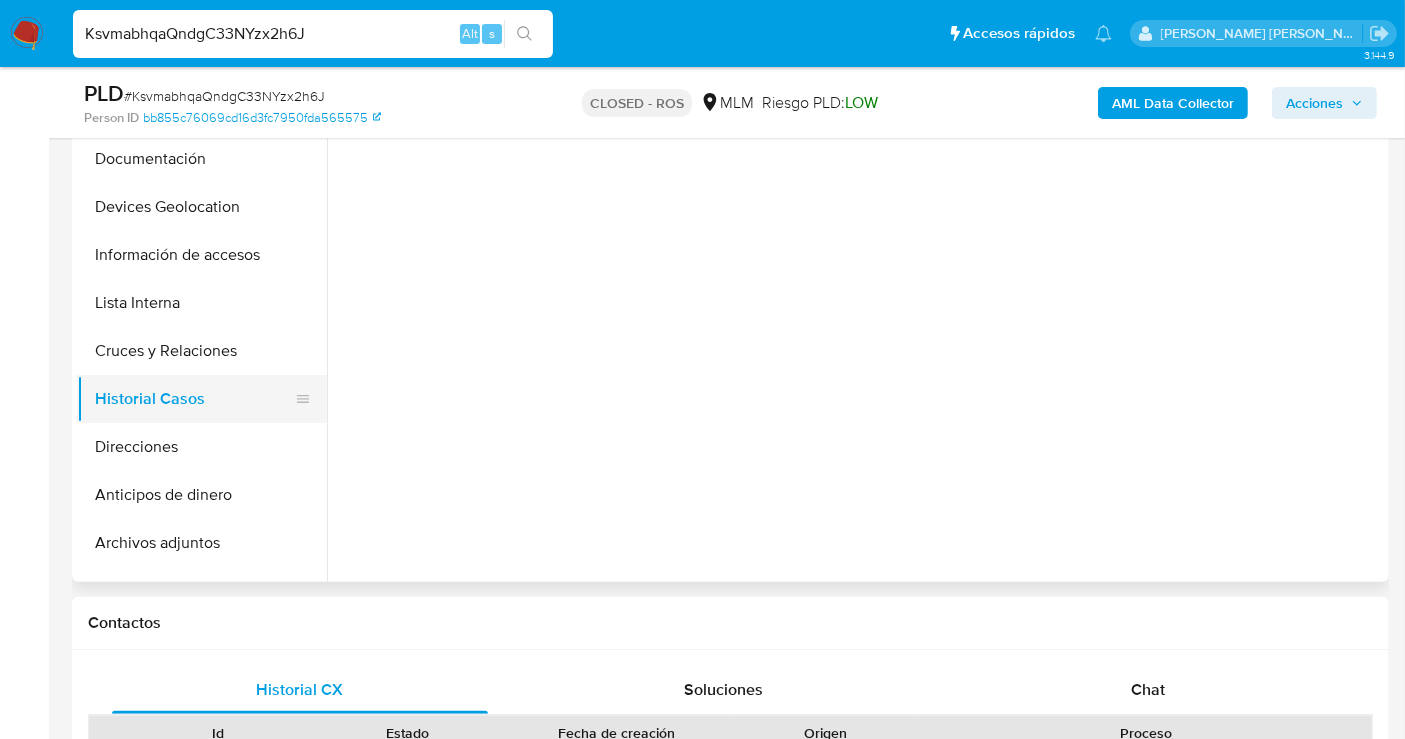 scroll, scrollTop: 111, scrollLeft: 0, axis: vertical 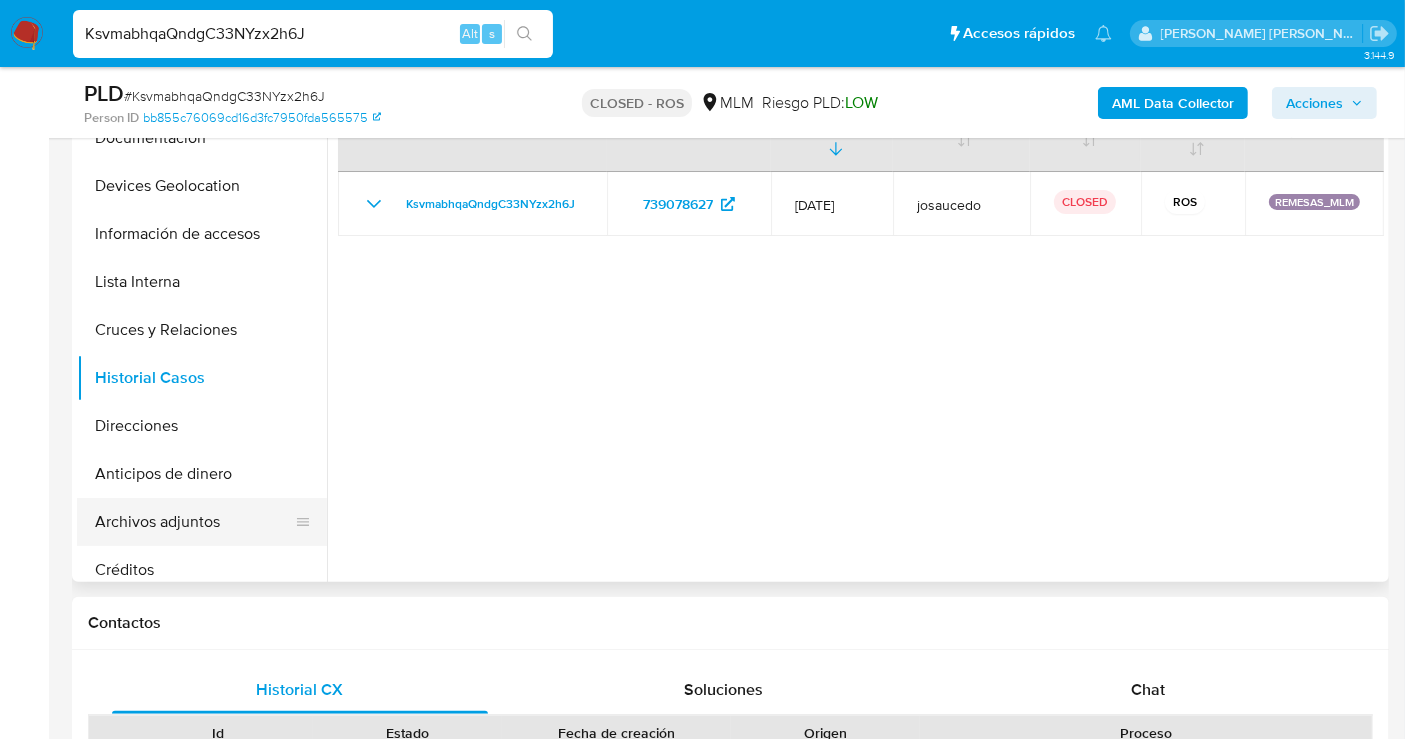 click on "Archivos adjuntos" at bounding box center [194, 522] 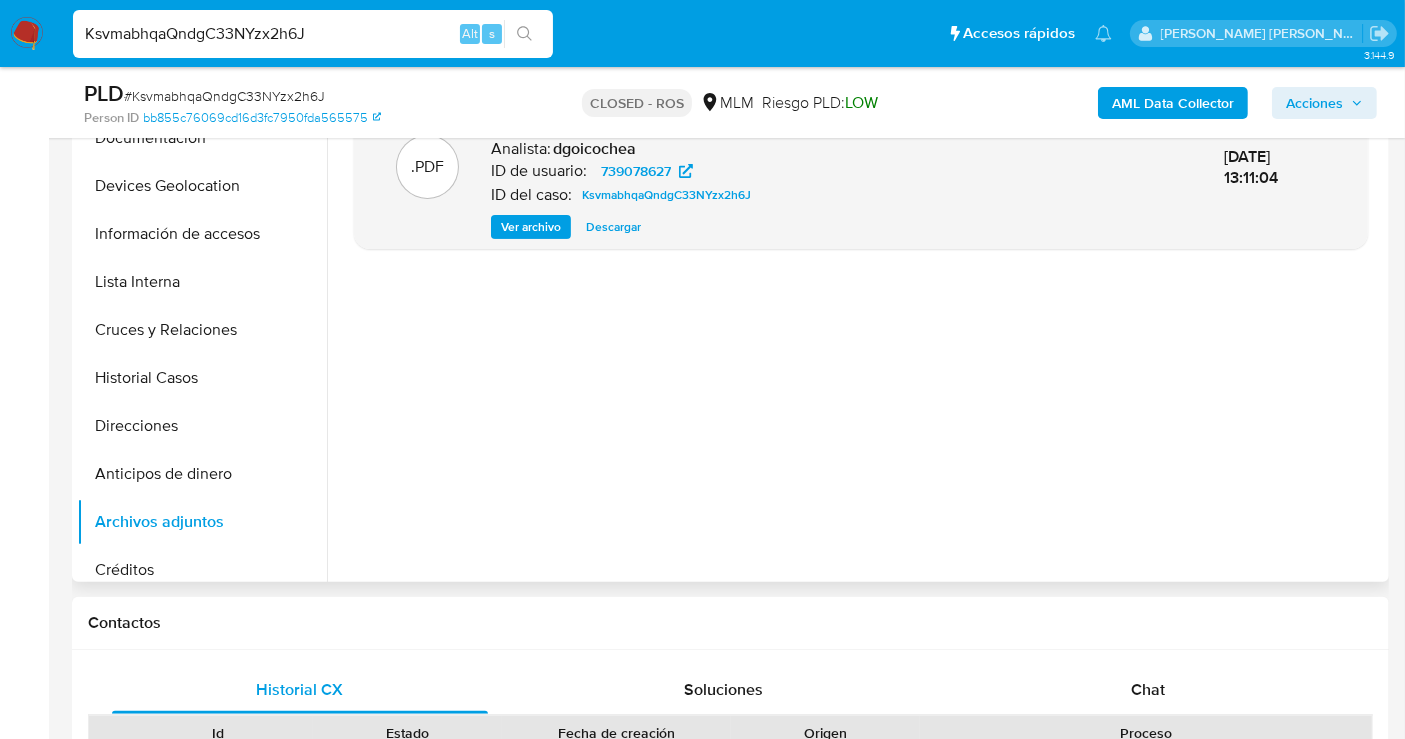 click on "Descargar" at bounding box center [613, 227] 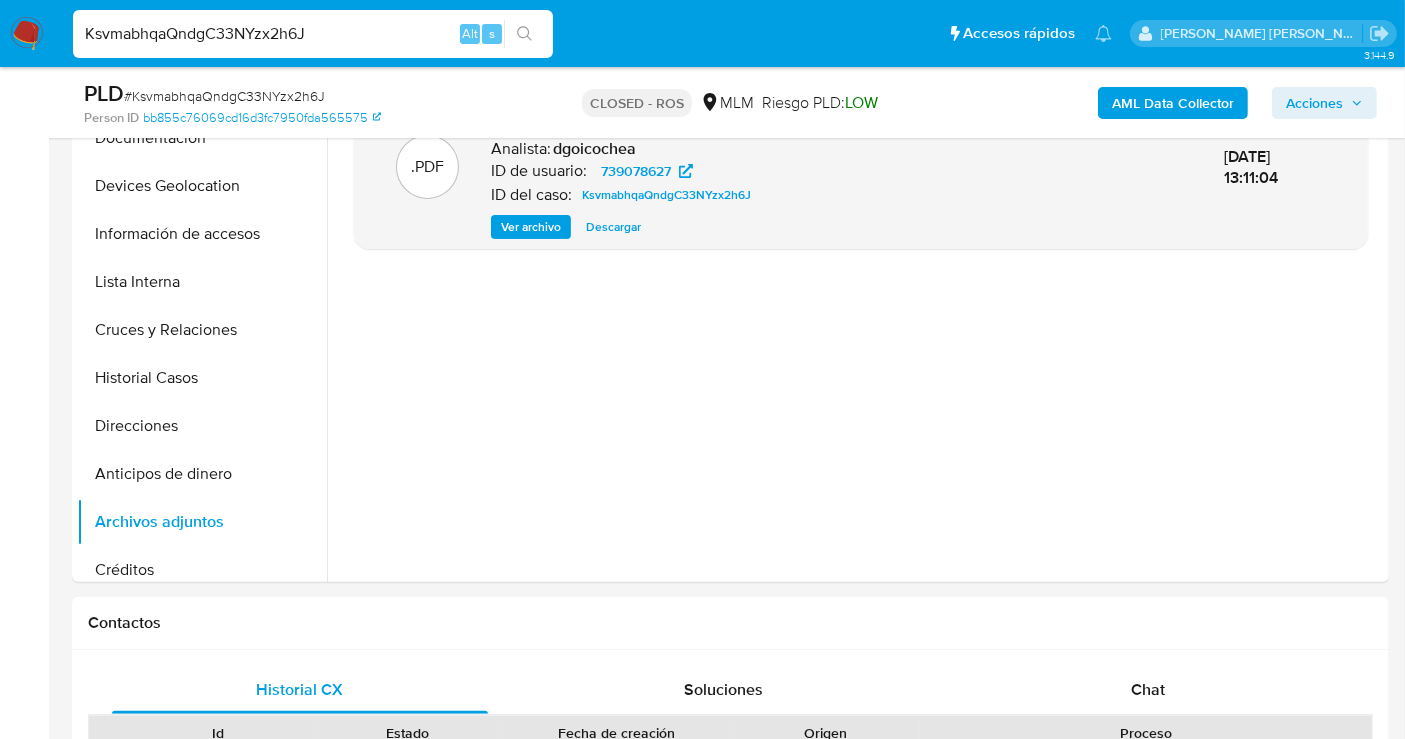 click on "KsvmabhqaQndgC33NYzx2h6J" at bounding box center [313, 34] 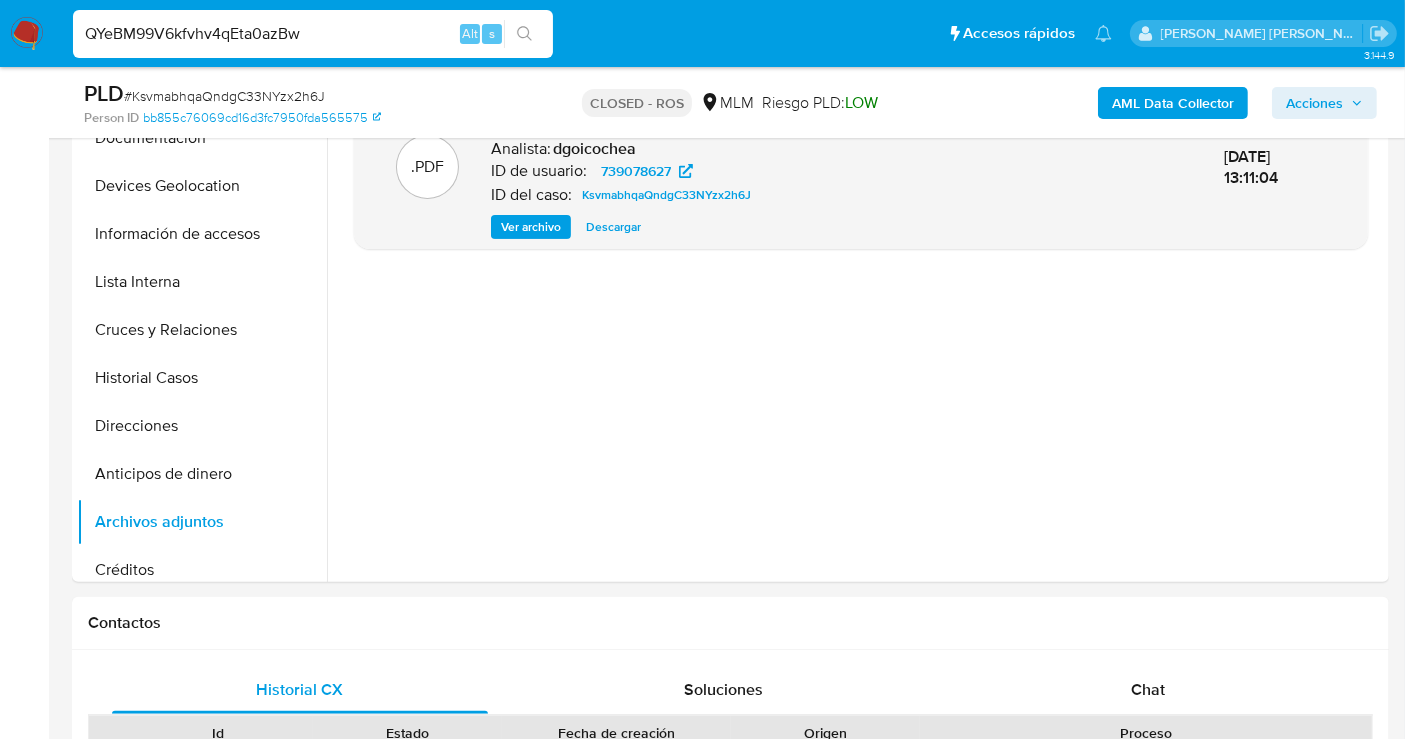type on "QYeBM99V6kfvhv4qEta0azBw" 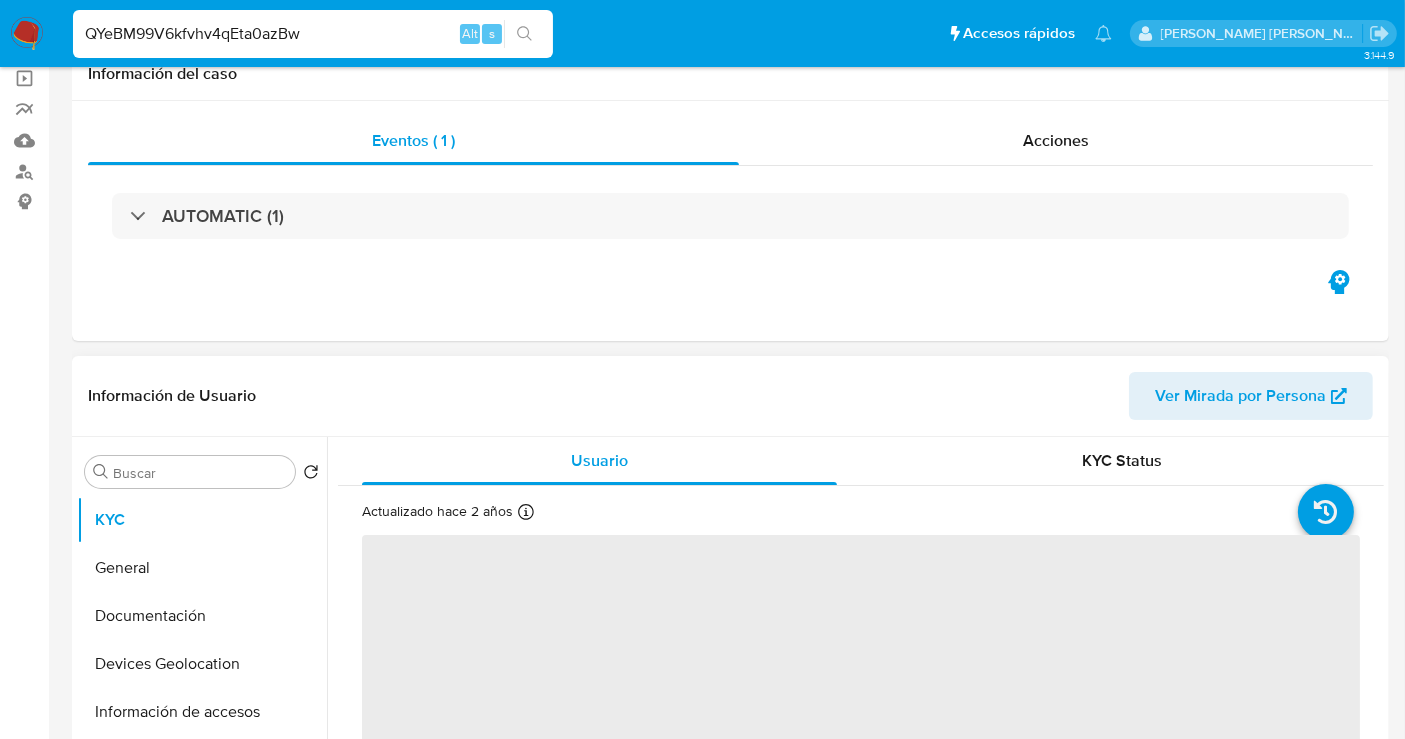 scroll, scrollTop: 222, scrollLeft: 0, axis: vertical 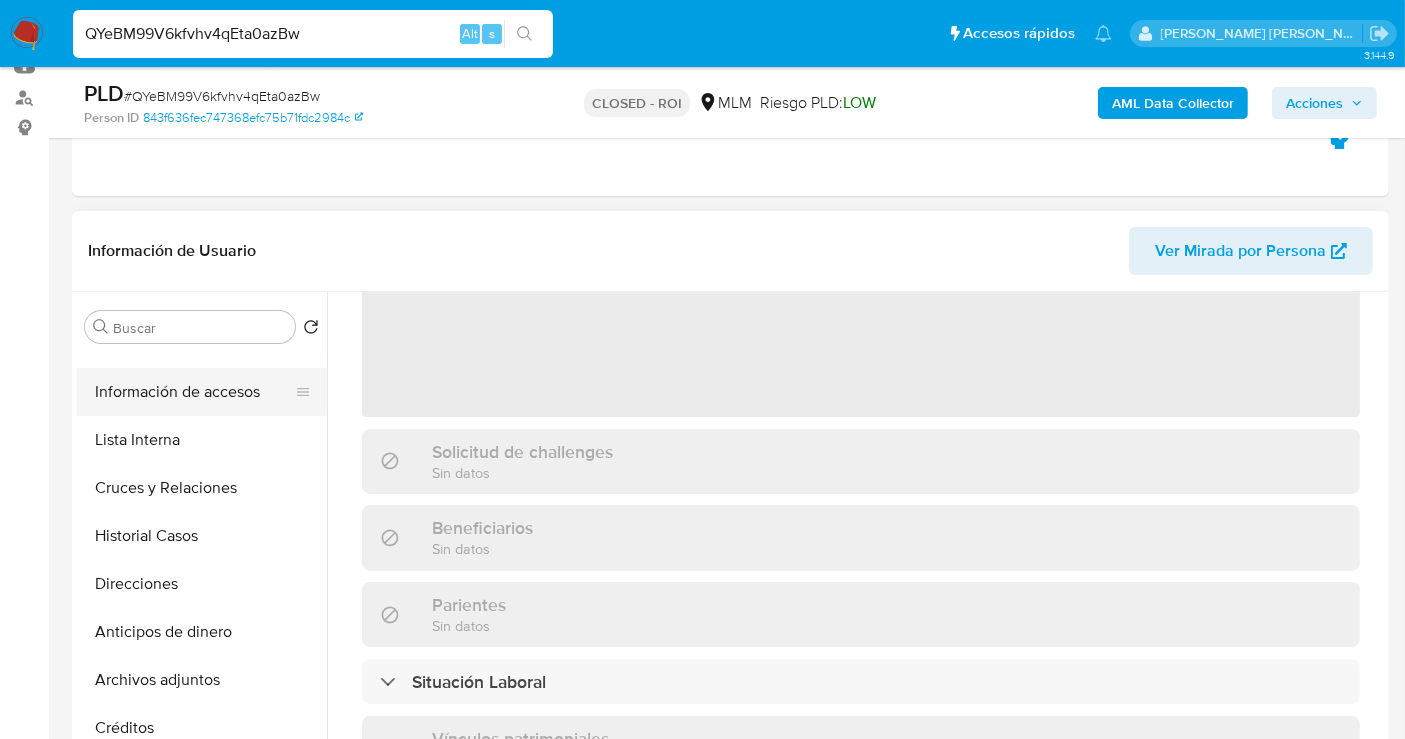 select on "10" 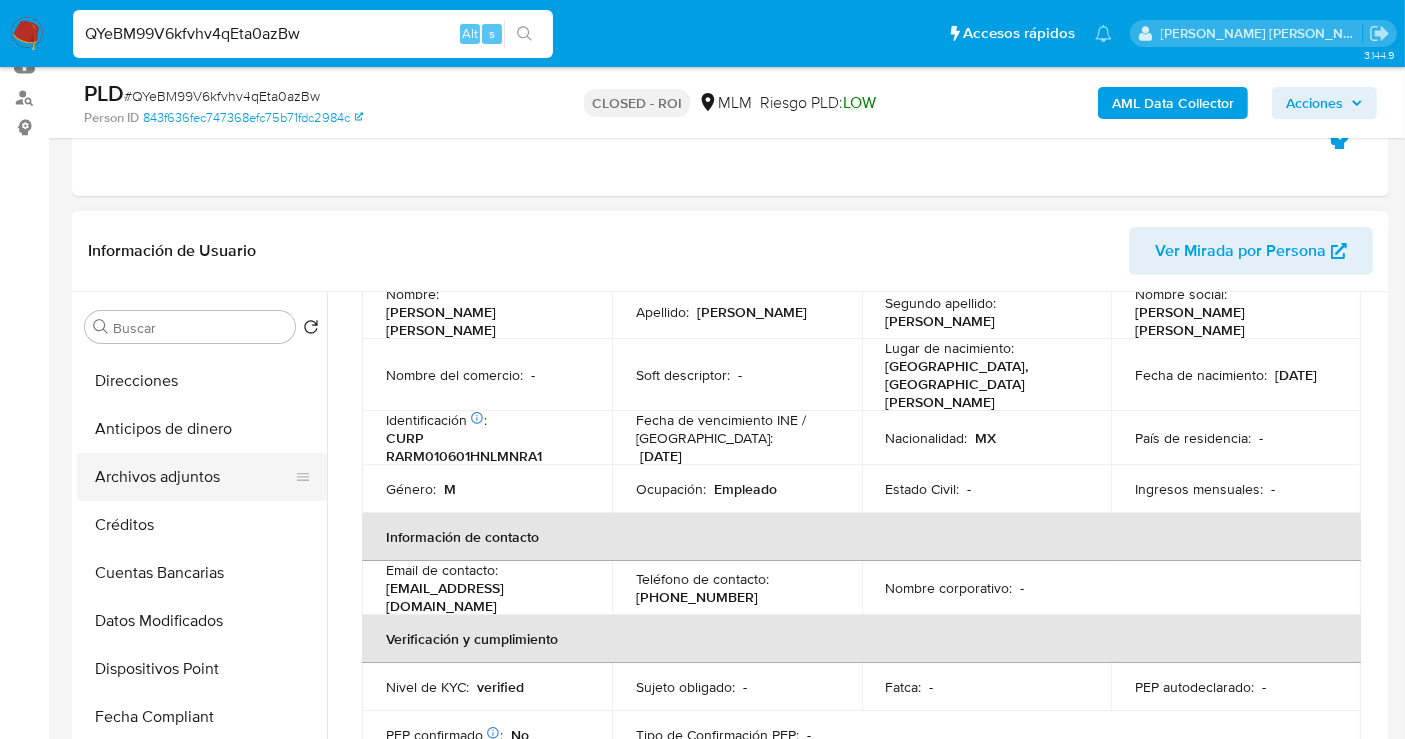 scroll, scrollTop: 333, scrollLeft: 0, axis: vertical 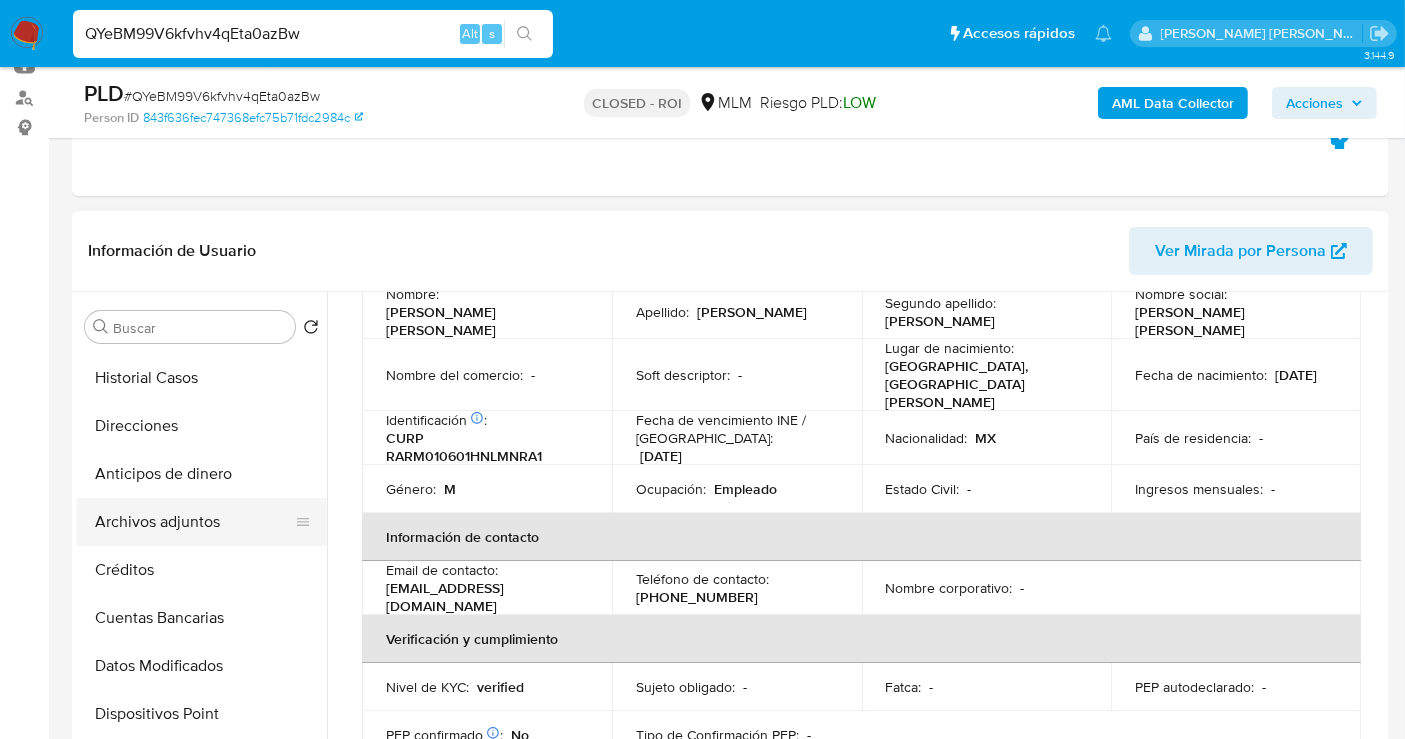 click on "Archivos adjuntos" at bounding box center (194, 522) 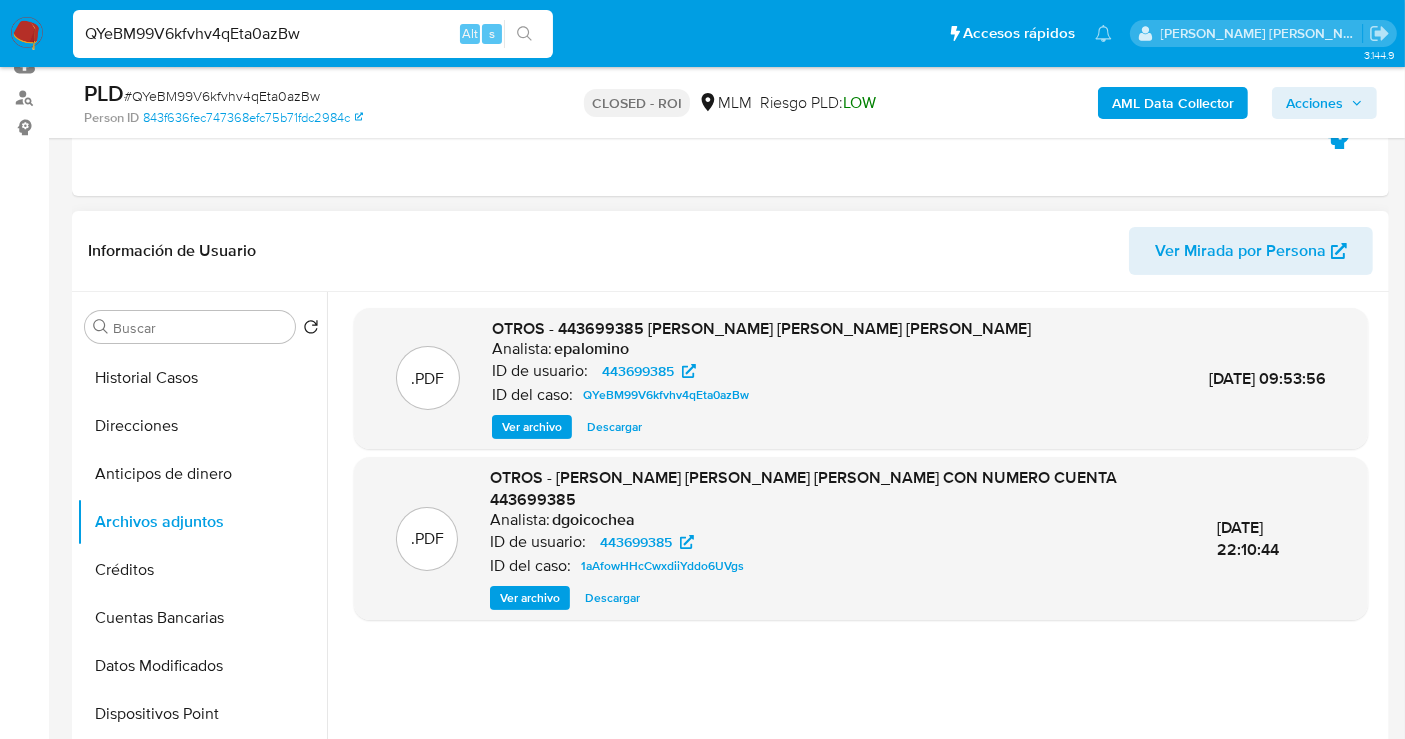 click on "Descargar" at bounding box center [614, 427] 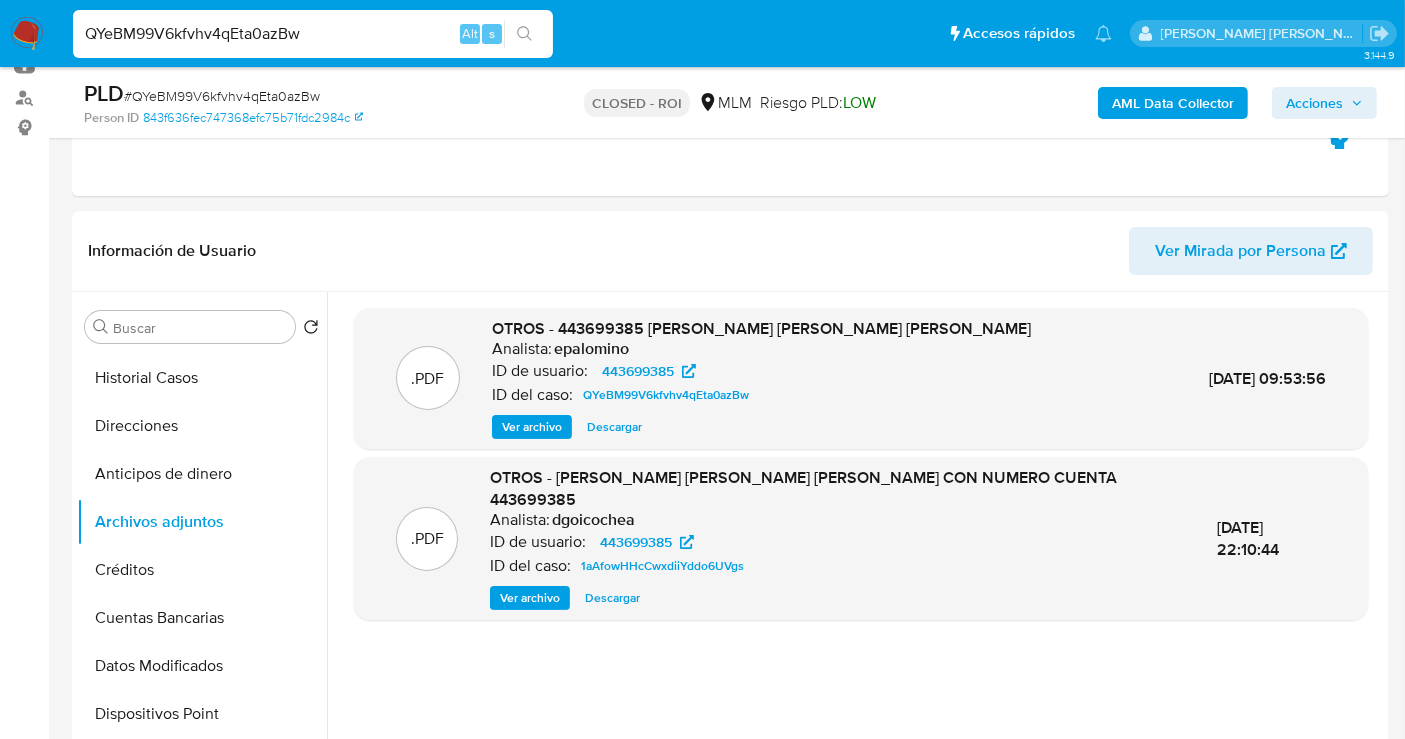 click on "QYeBM99V6kfvhv4qEta0azBw" at bounding box center [313, 34] 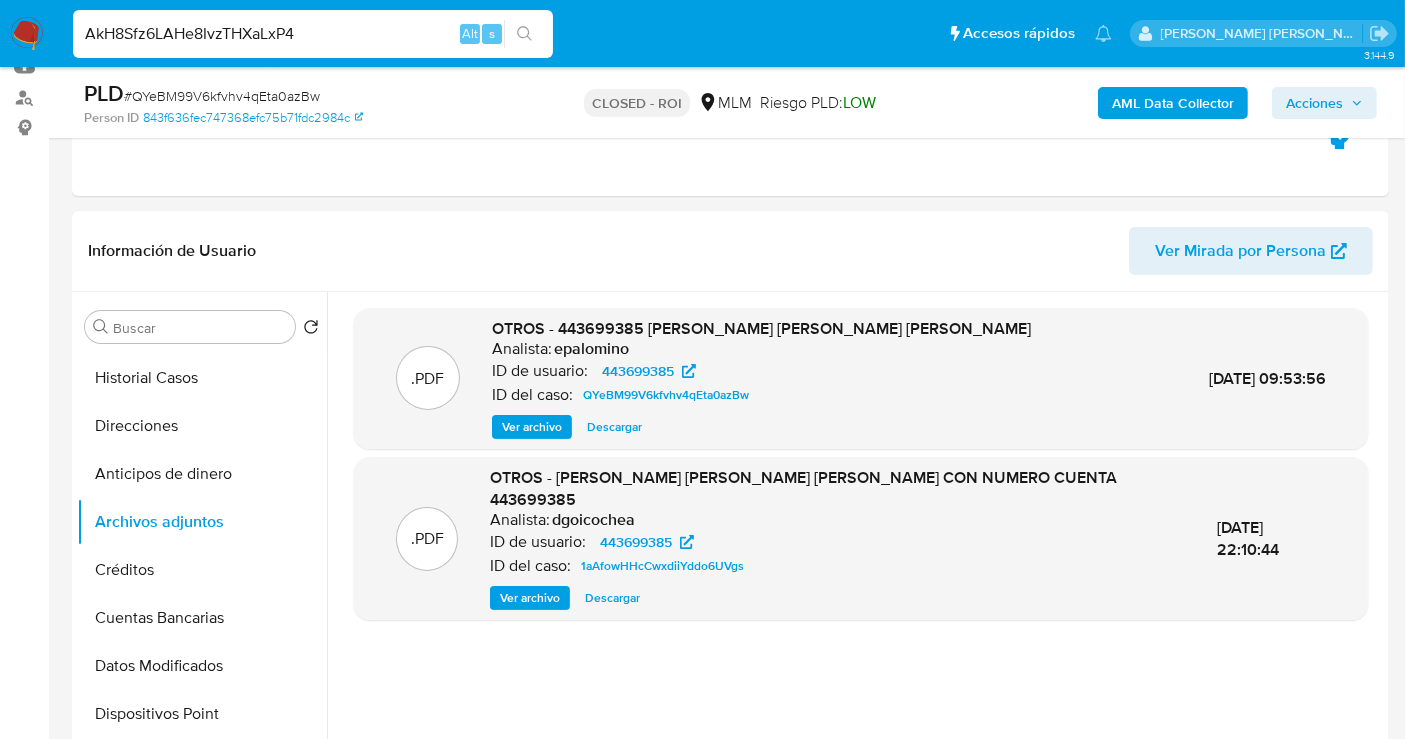 type on "AkH8Sfz6LAHe8IvzTHXaLxP4" 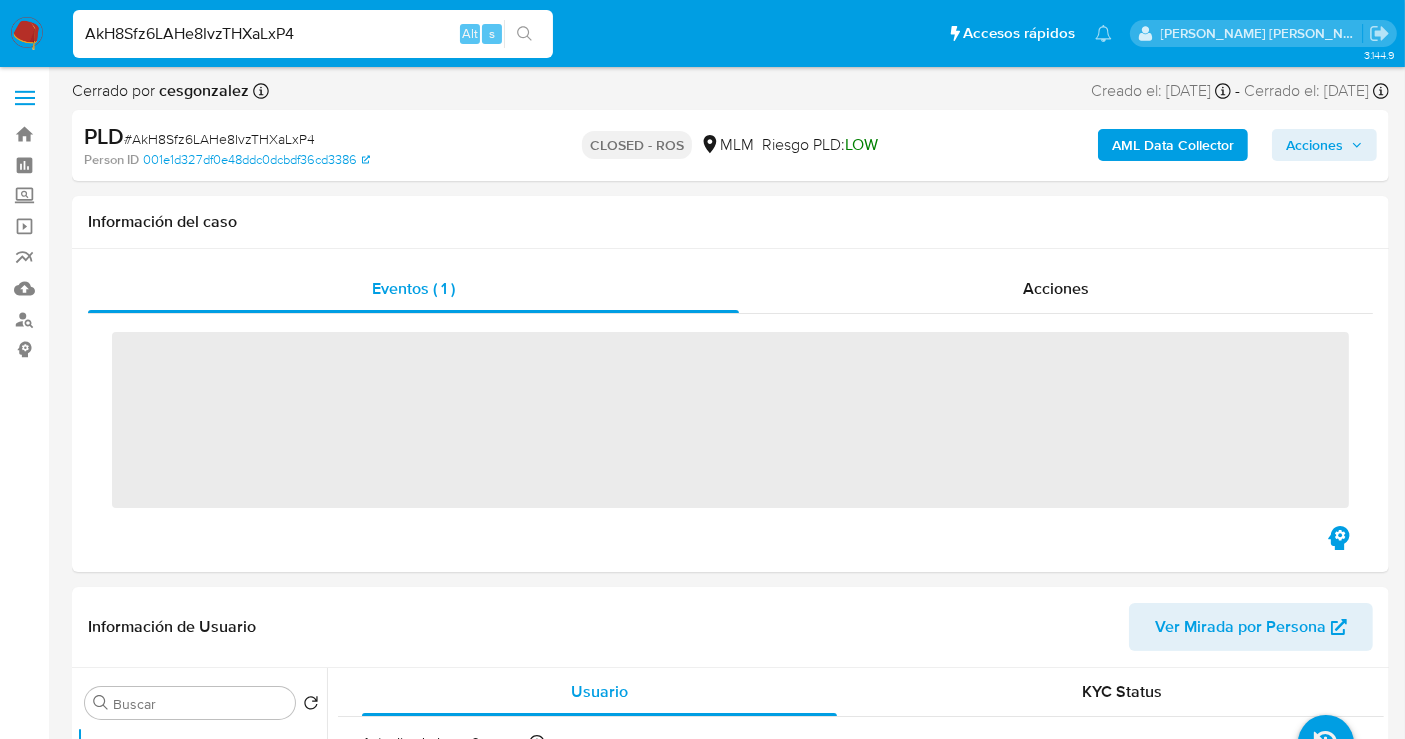 scroll, scrollTop: 555, scrollLeft: 0, axis: vertical 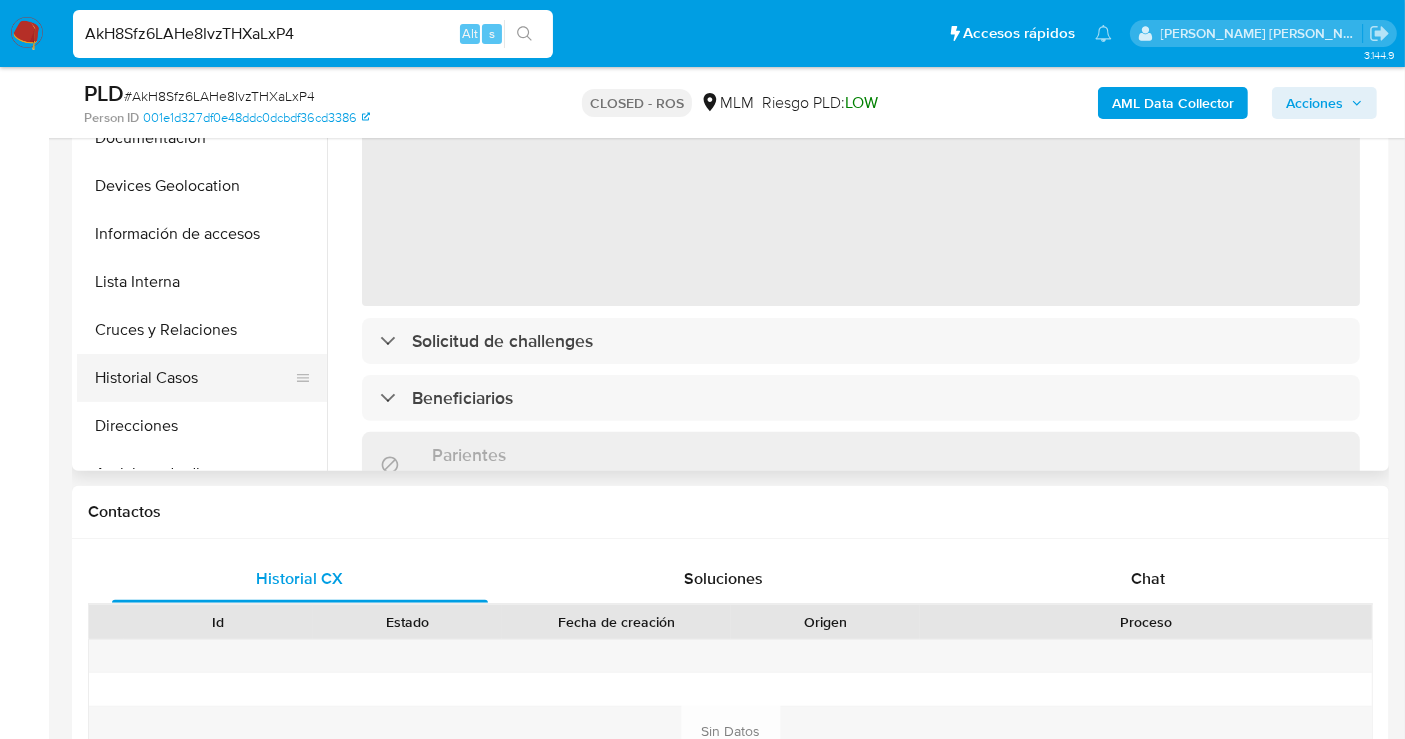 click on "Historial Casos" at bounding box center [194, 378] 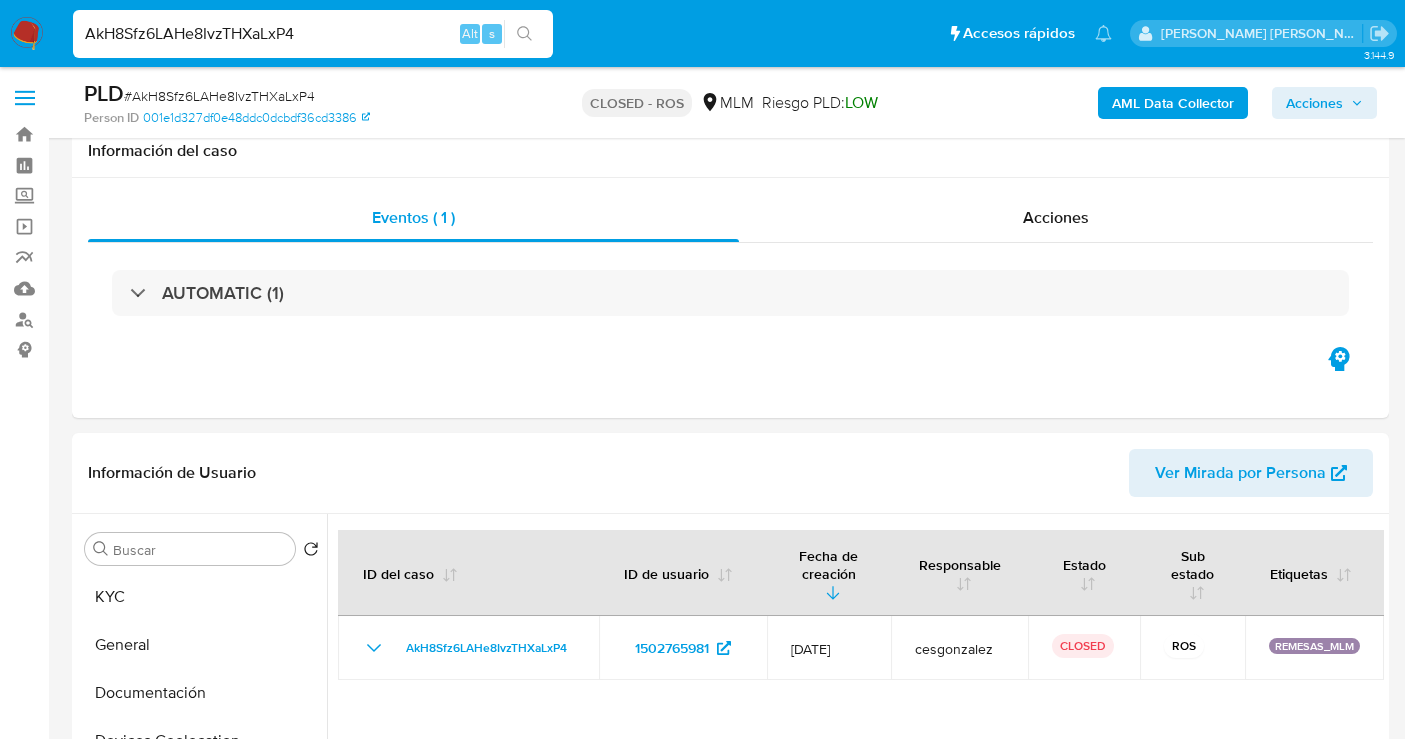 select on "10" 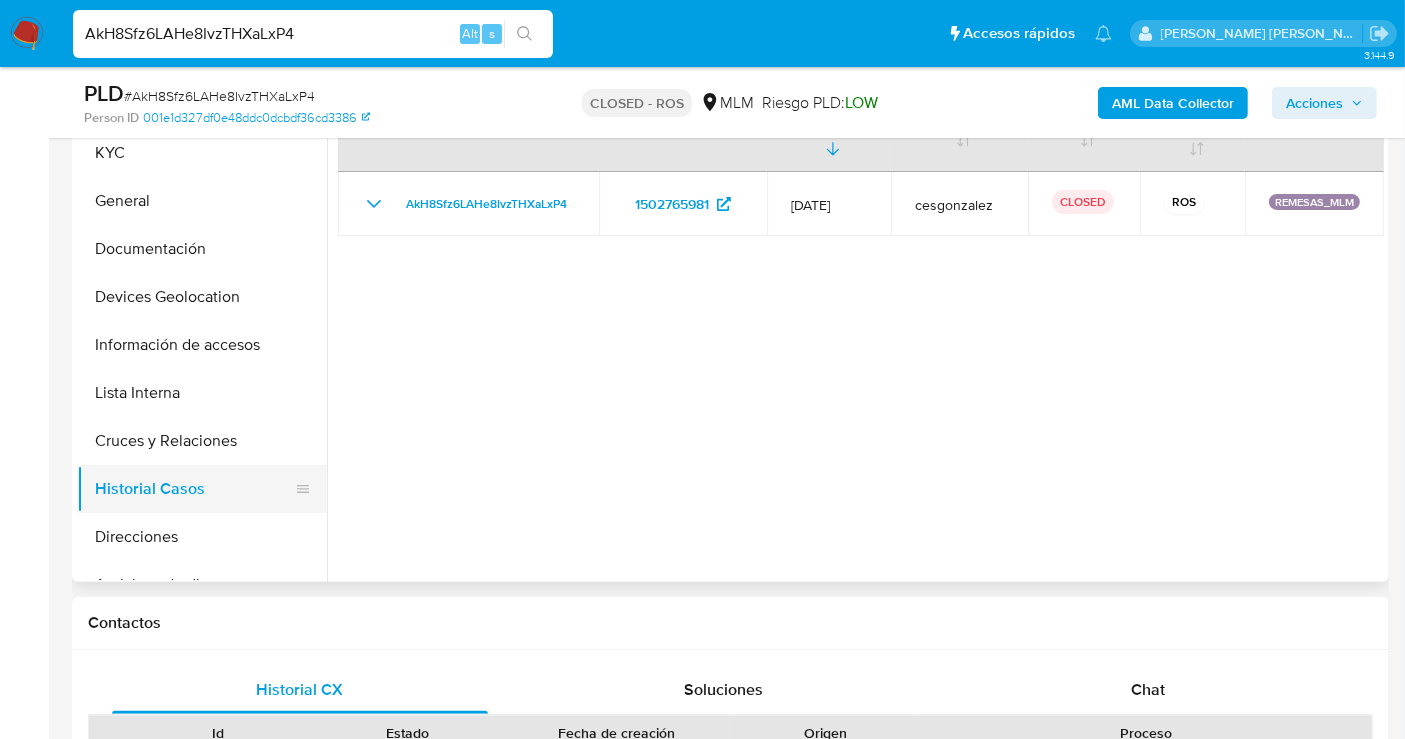 scroll, scrollTop: 111, scrollLeft: 0, axis: vertical 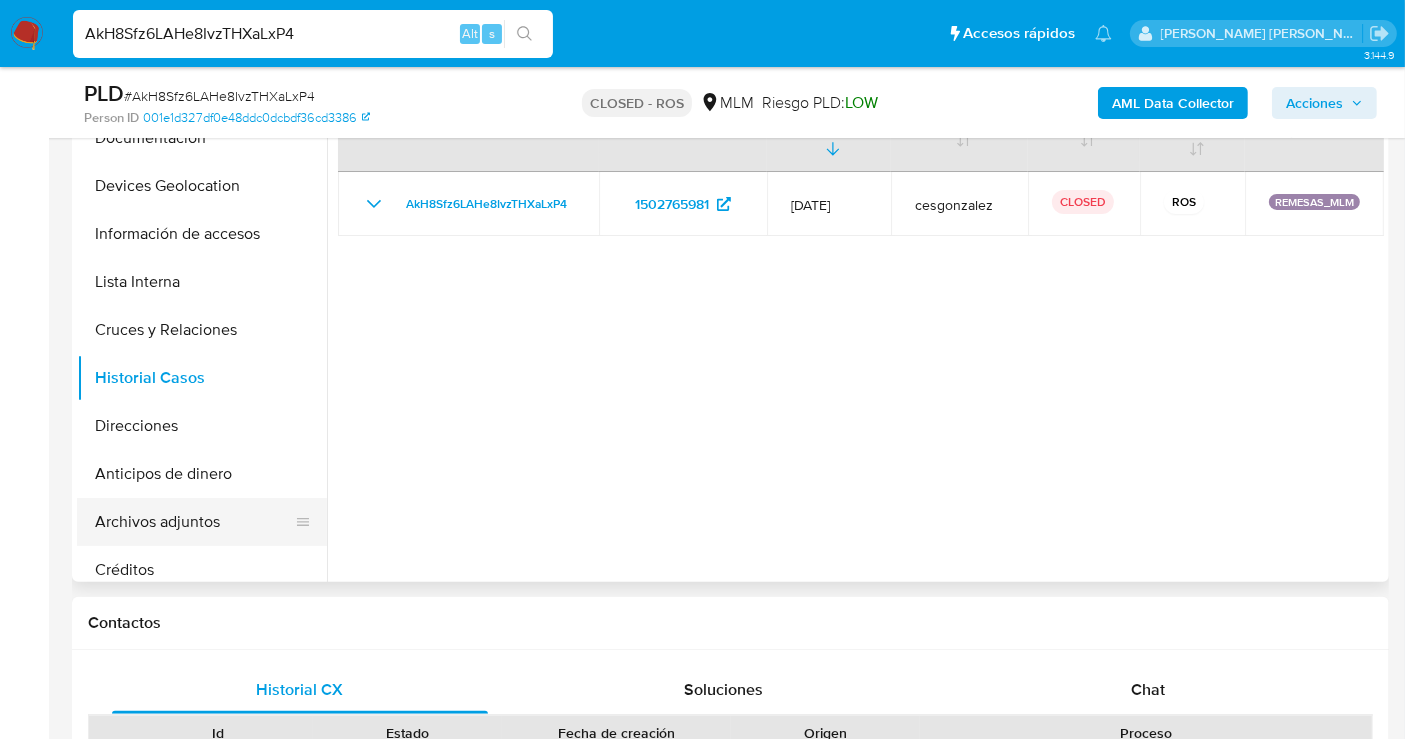 click on "Archivos adjuntos" at bounding box center (194, 522) 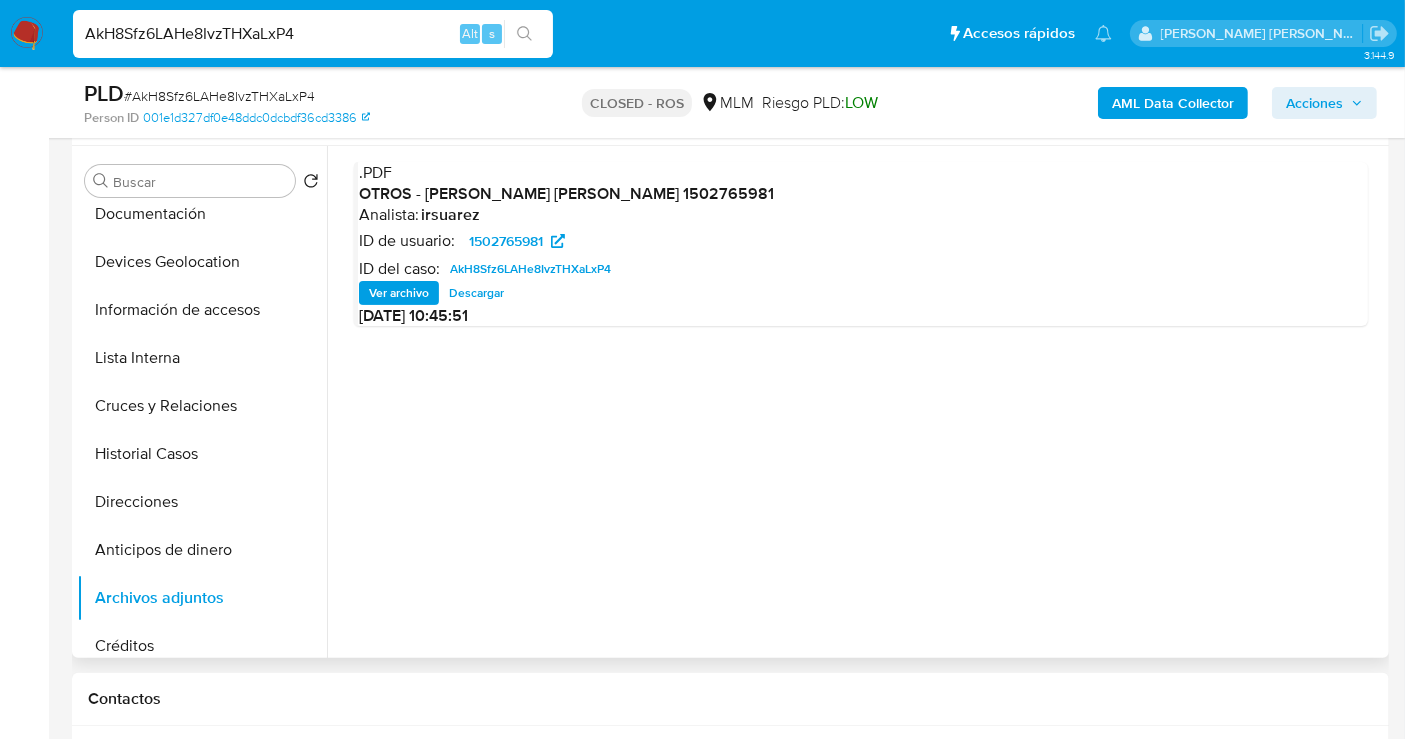 scroll, scrollTop: 333, scrollLeft: 0, axis: vertical 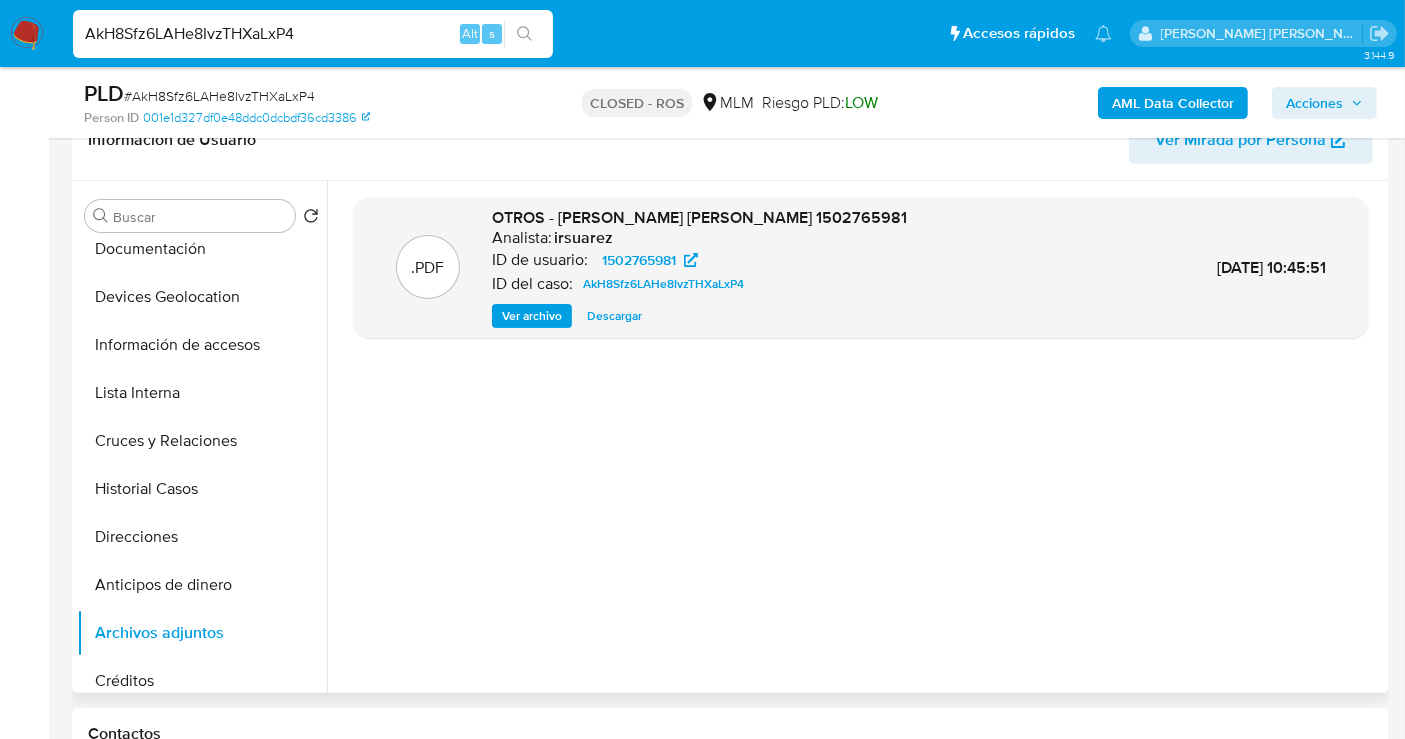 click on "Descargar" at bounding box center [614, 316] 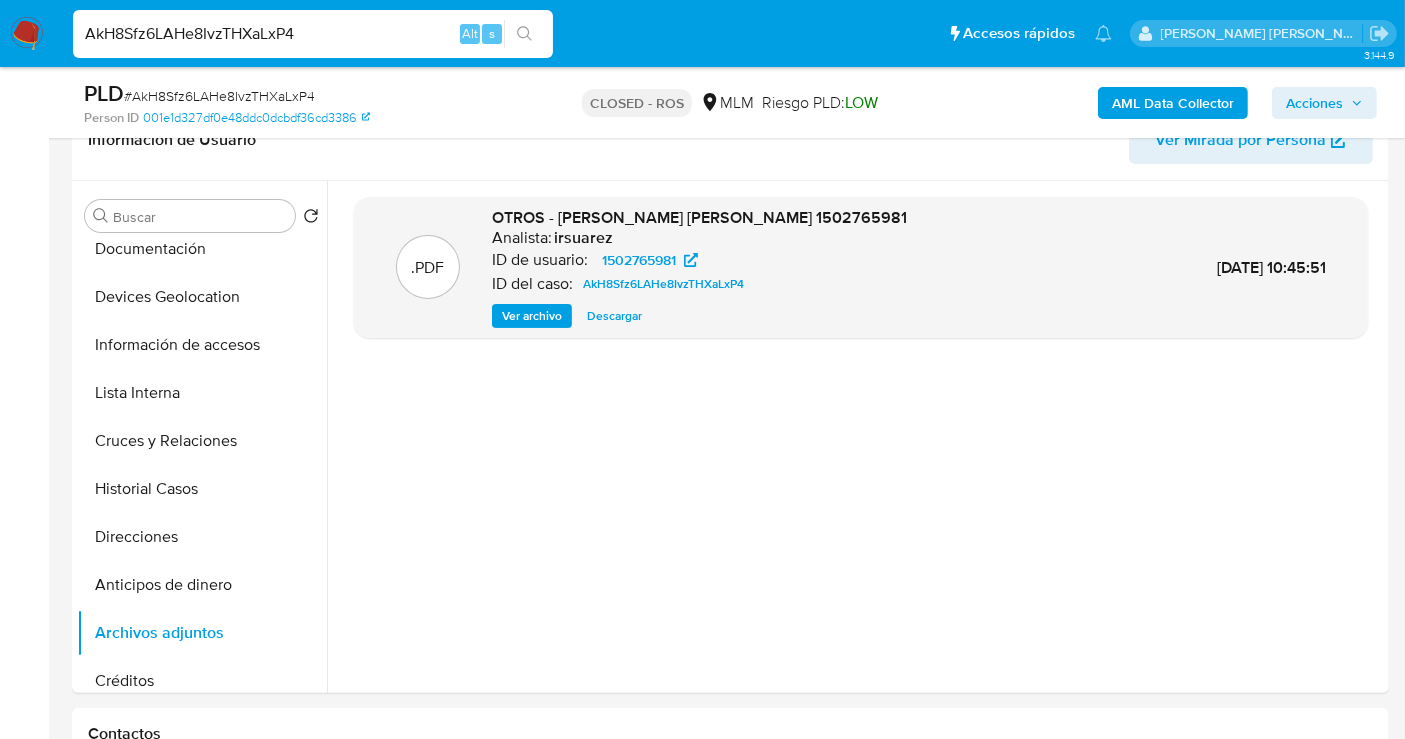 click on "AkH8Sfz6LAHe8IvzTHXaLxP4" at bounding box center (313, 34) 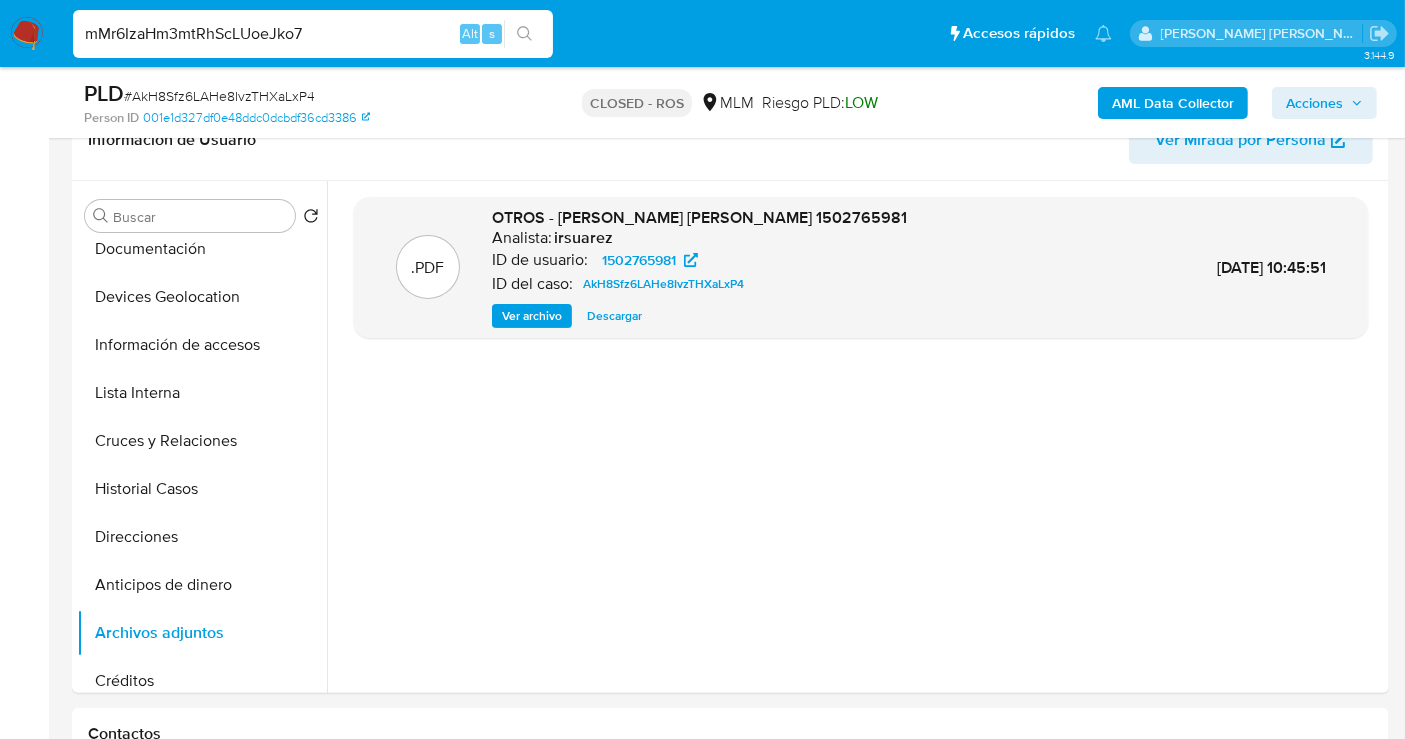 type on "mMr6IzaHm3mtRhScLUoeJko7" 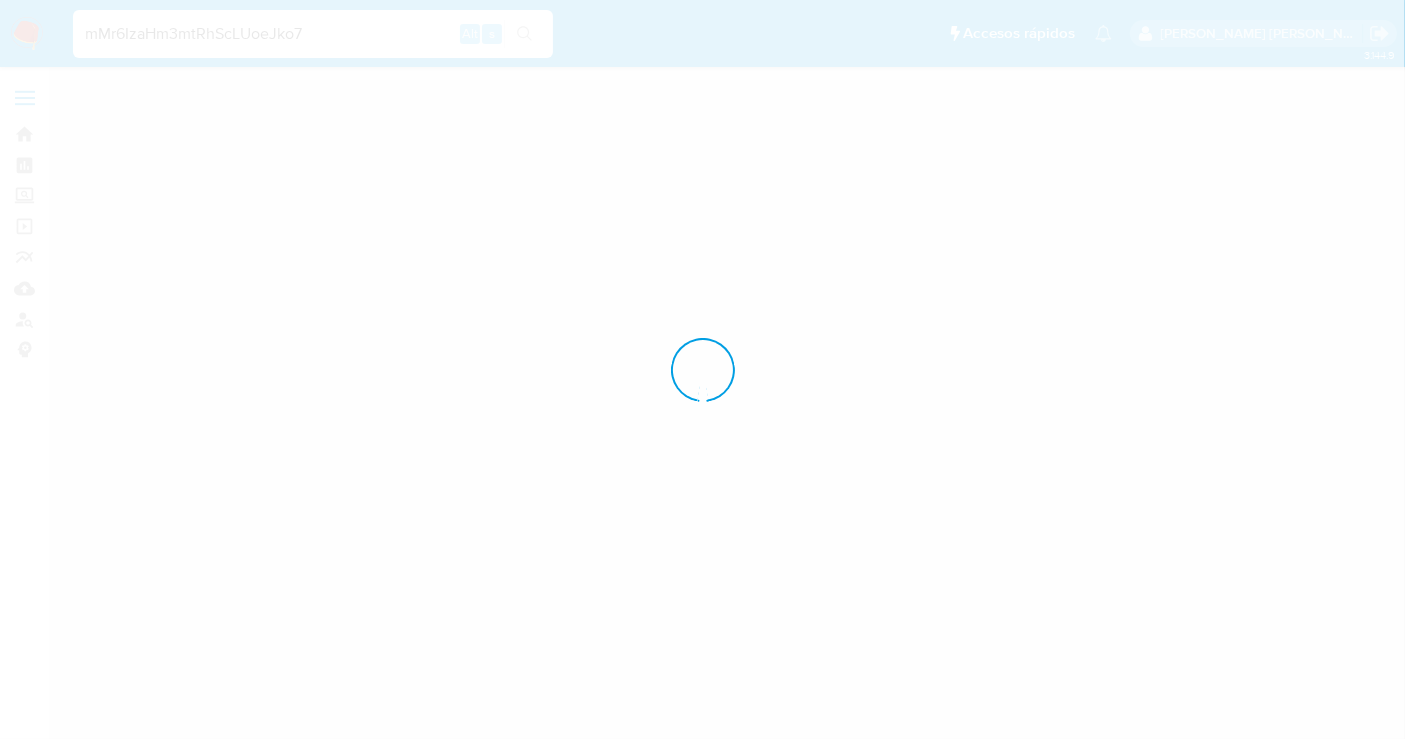 scroll, scrollTop: 0, scrollLeft: 0, axis: both 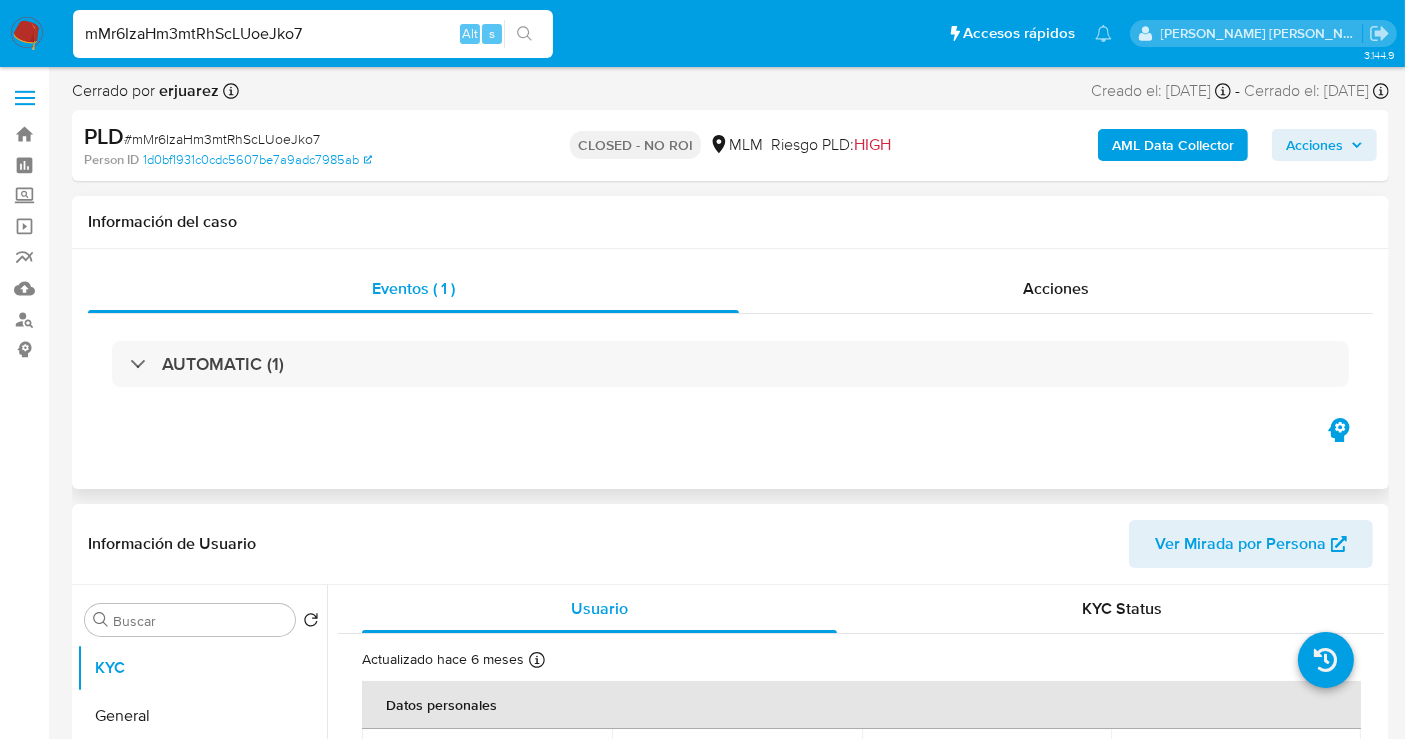 select on "10" 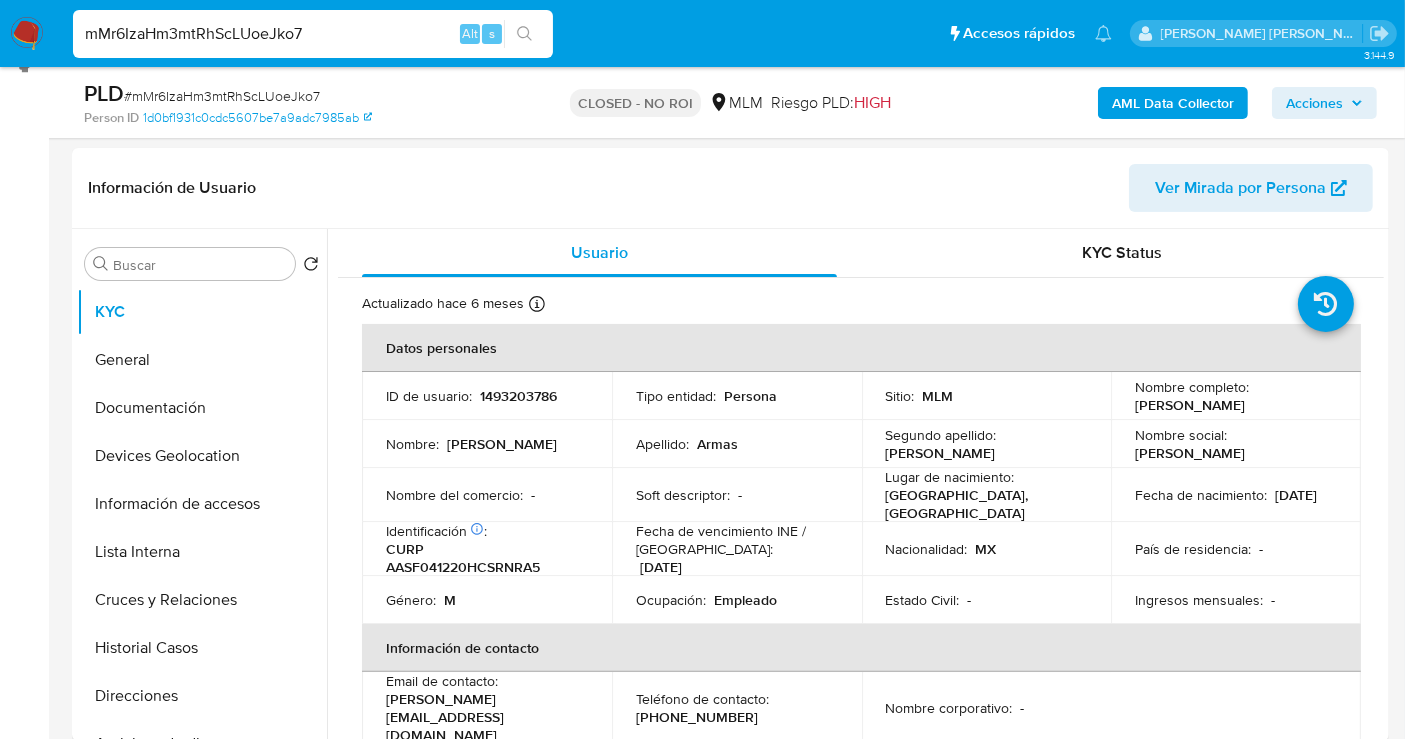scroll, scrollTop: 555, scrollLeft: 0, axis: vertical 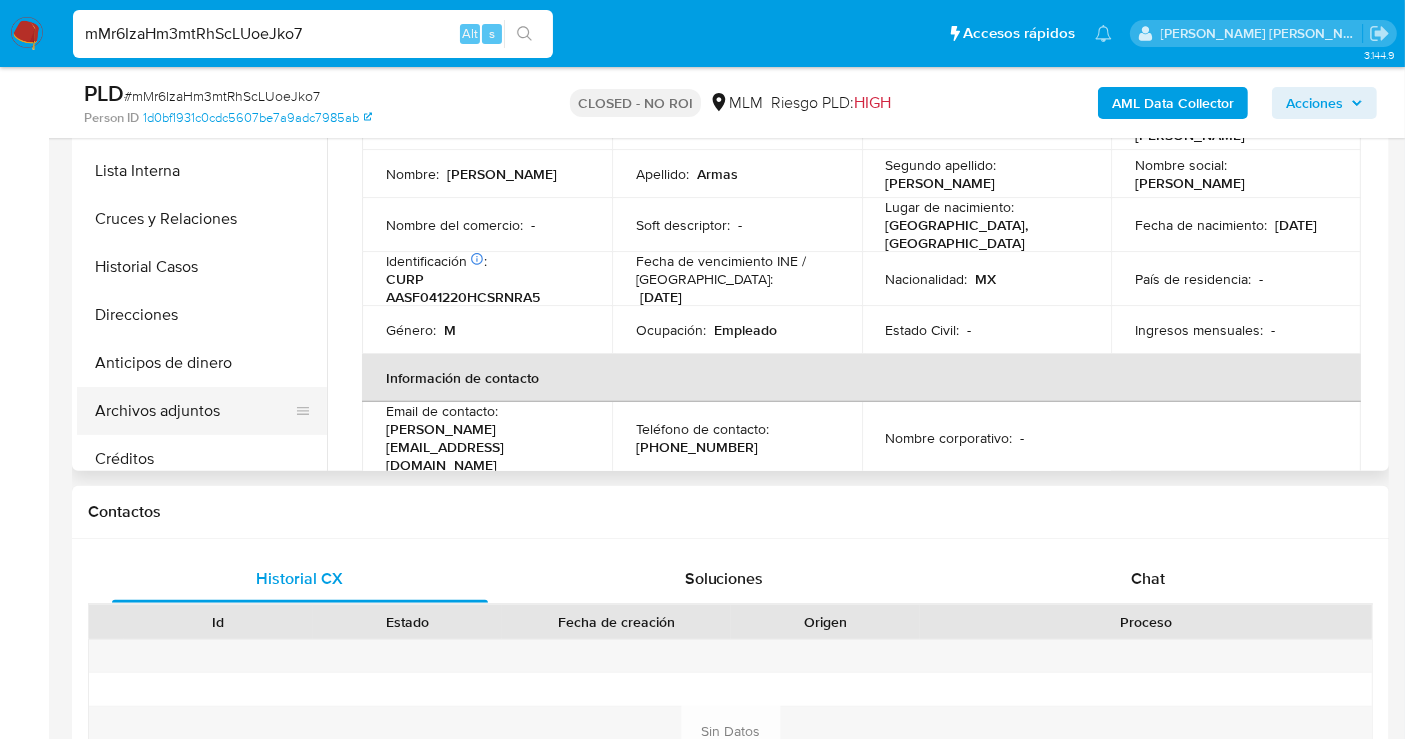 click on "Archivos adjuntos" at bounding box center (194, 411) 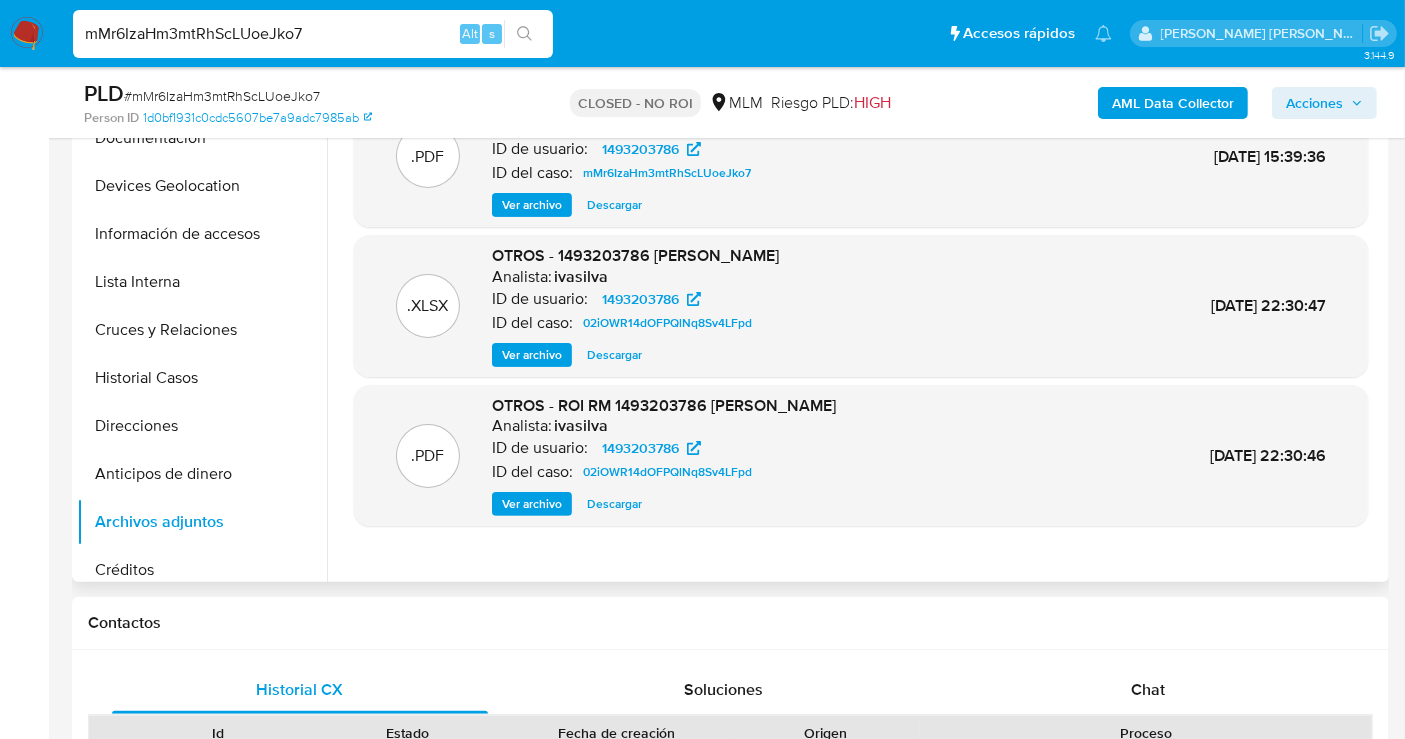 scroll, scrollTop: 333, scrollLeft: 0, axis: vertical 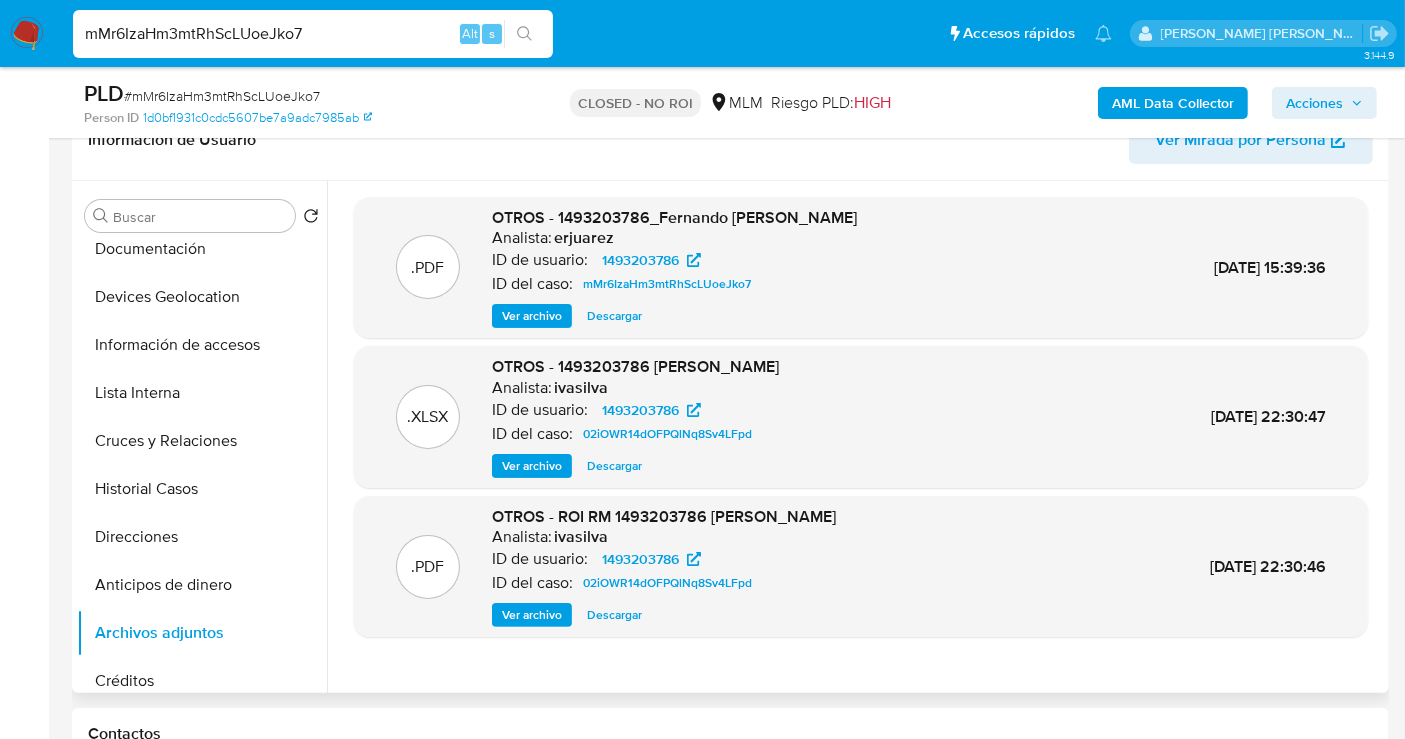type 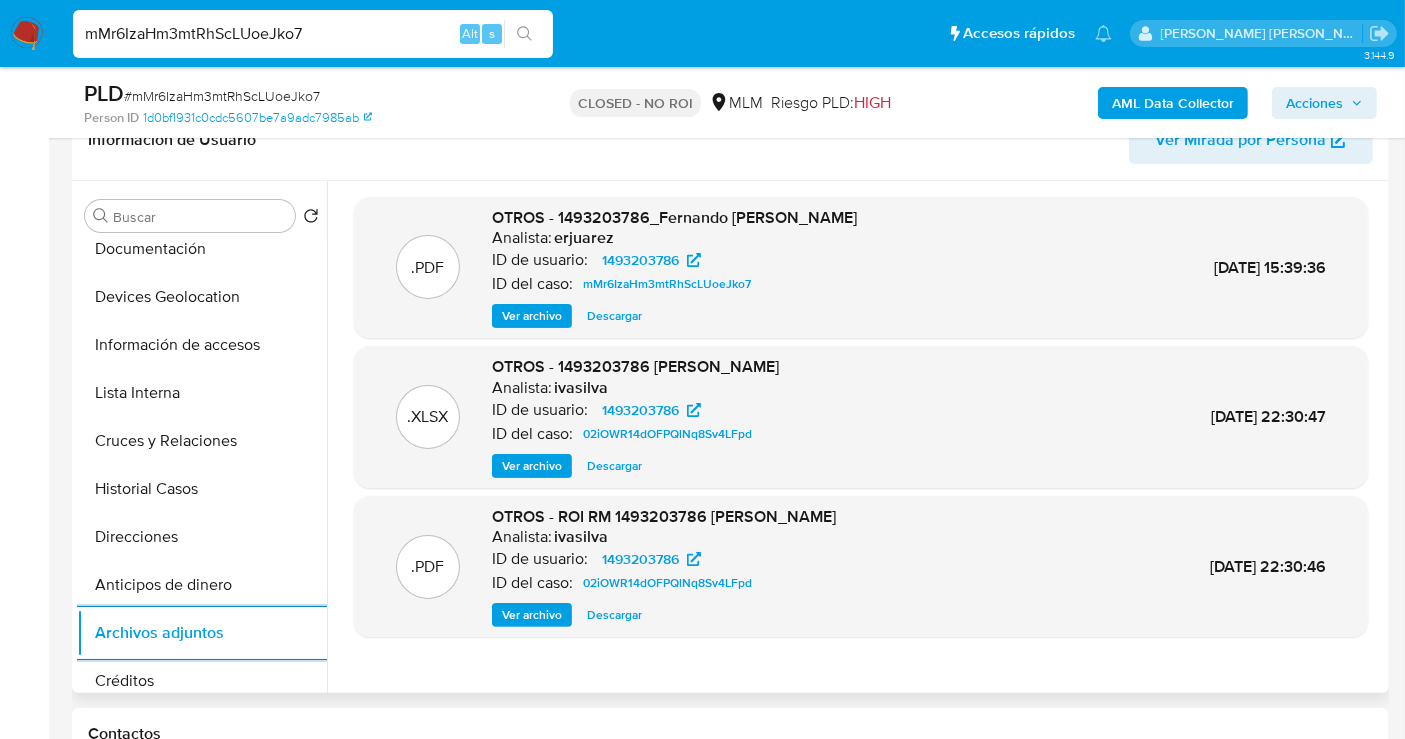 click on "Descargar" at bounding box center [614, 316] 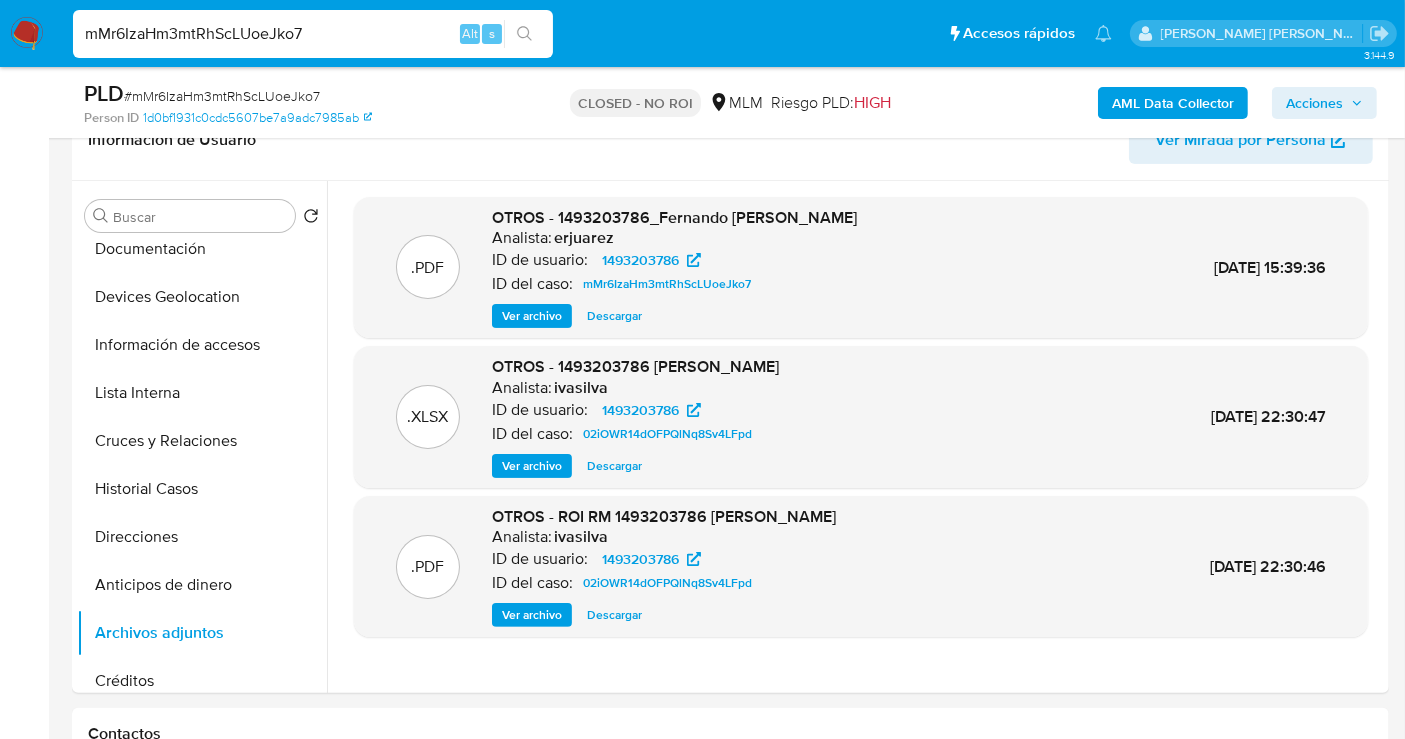click on "mMr6IzaHm3mtRhScLUoeJko7" at bounding box center [313, 34] 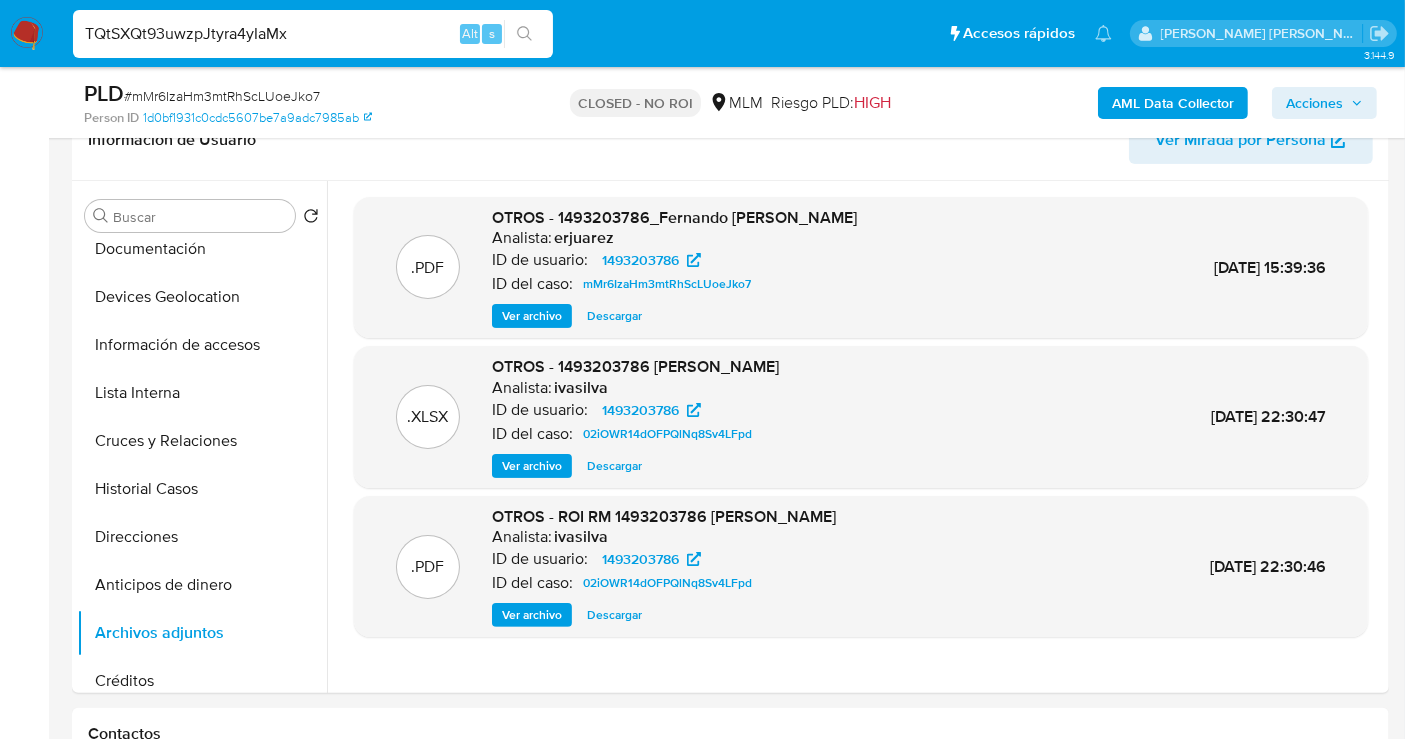 type on "TQtSXQt93uwzpJtyra4yIaMx" 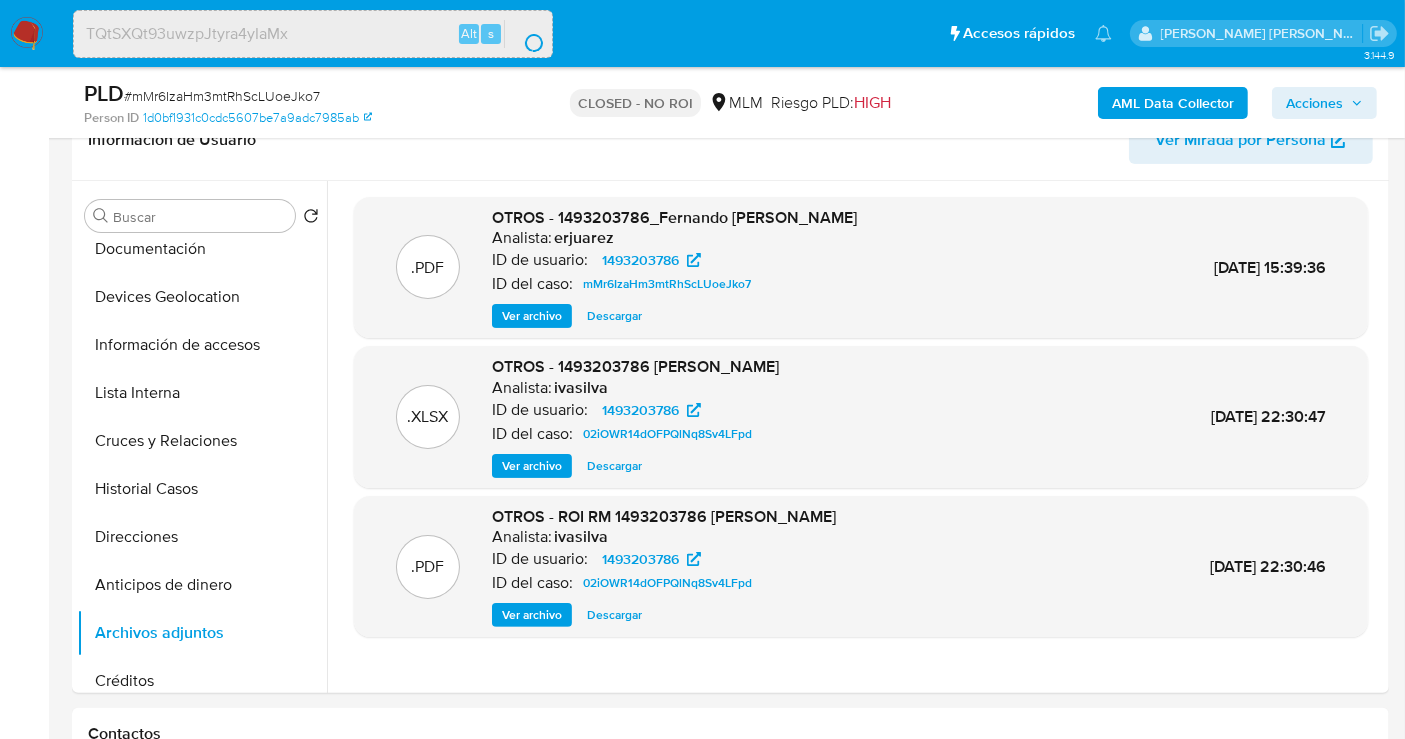 scroll, scrollTop: 0, scrollLeft: 0, axis: both 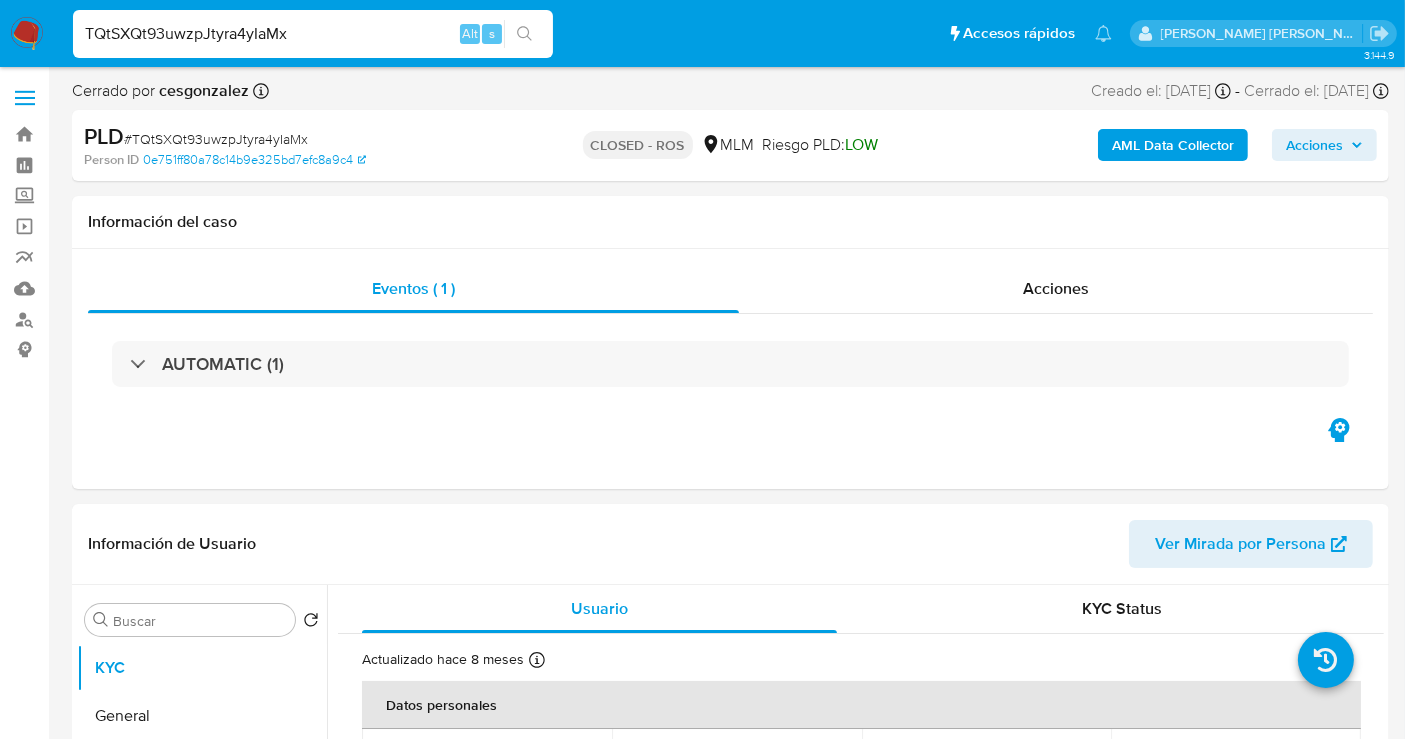 select on "10" 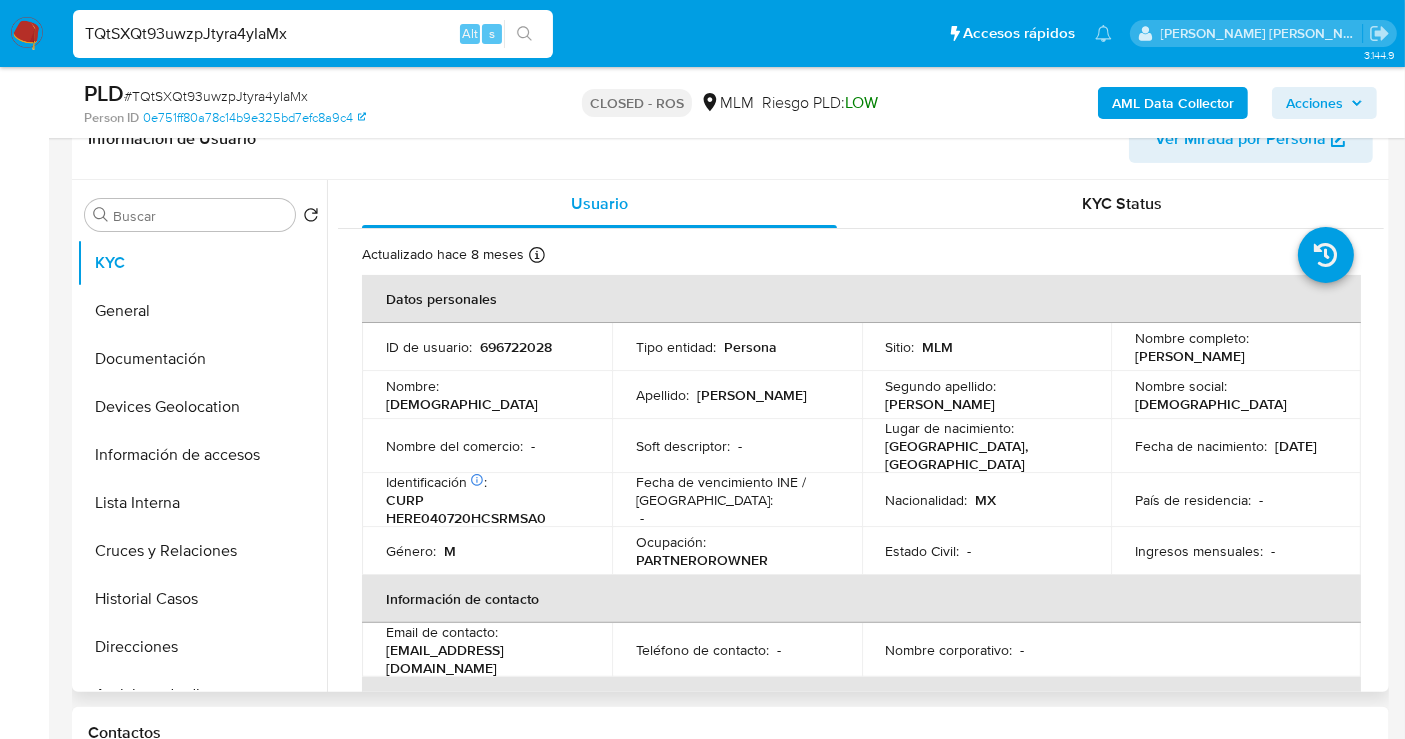 scroll, scrollTop: 444, scrollLeft: 0, axis: vertical 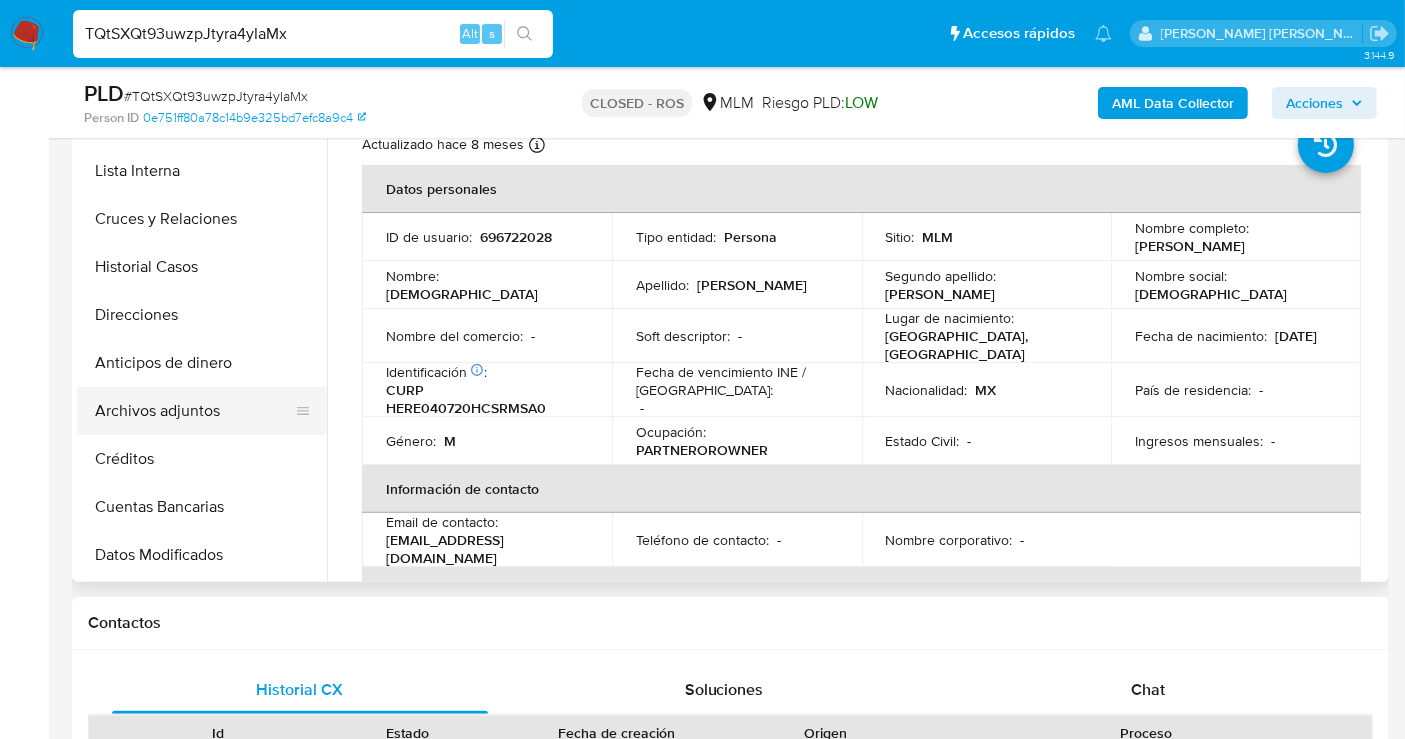 click on "Archivos adjuntos" at bounding box center [194, 411] 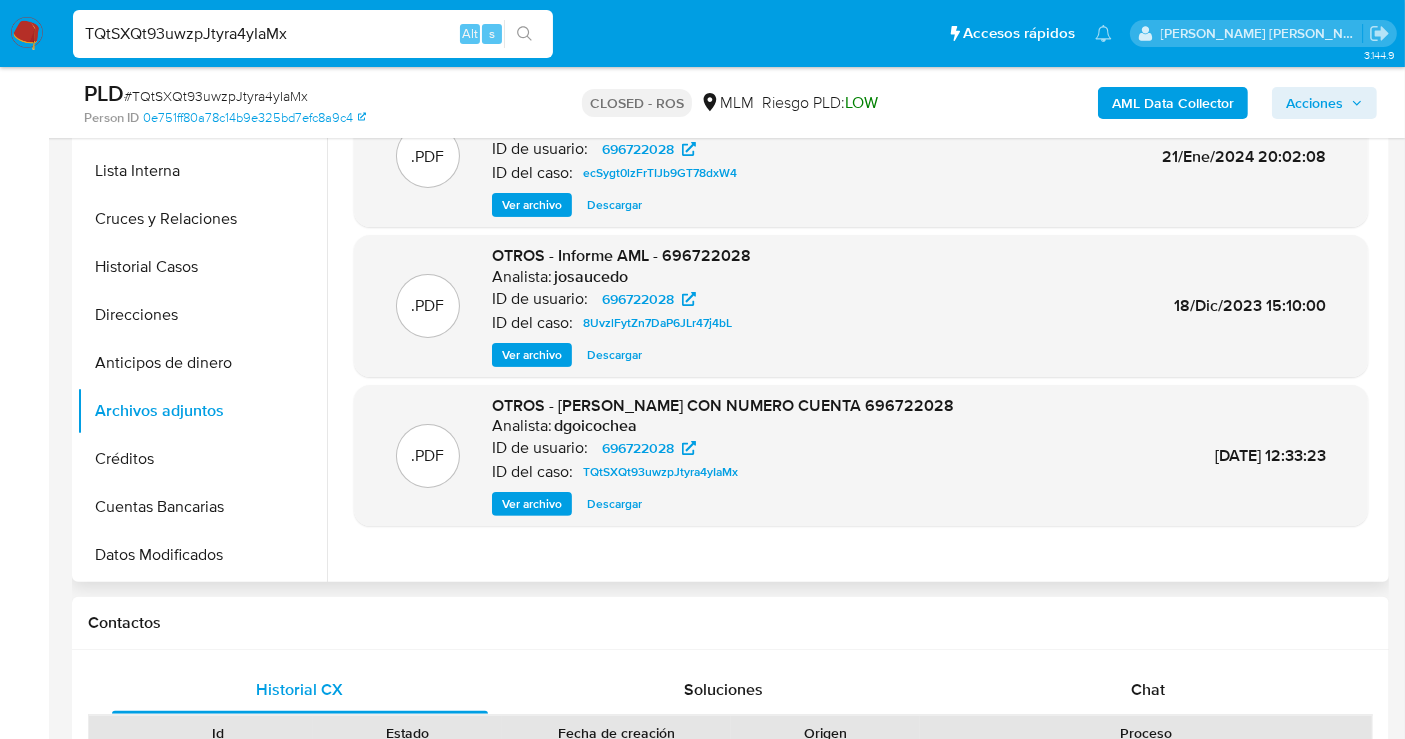 click on "Descargar" at bounding box center (614, 504) 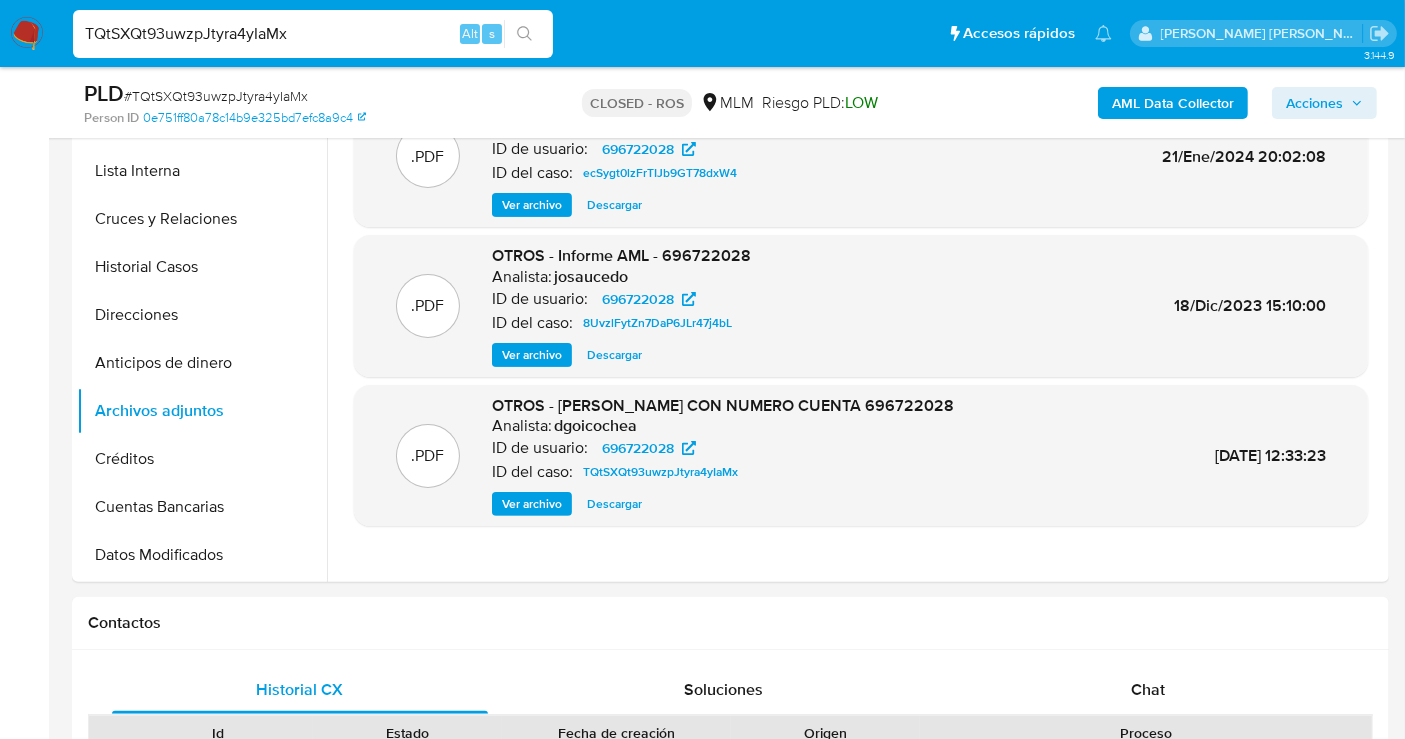 click on "TQtSXQt93uwzpJtyra4yIaMx" at bounding box center [313, 34] 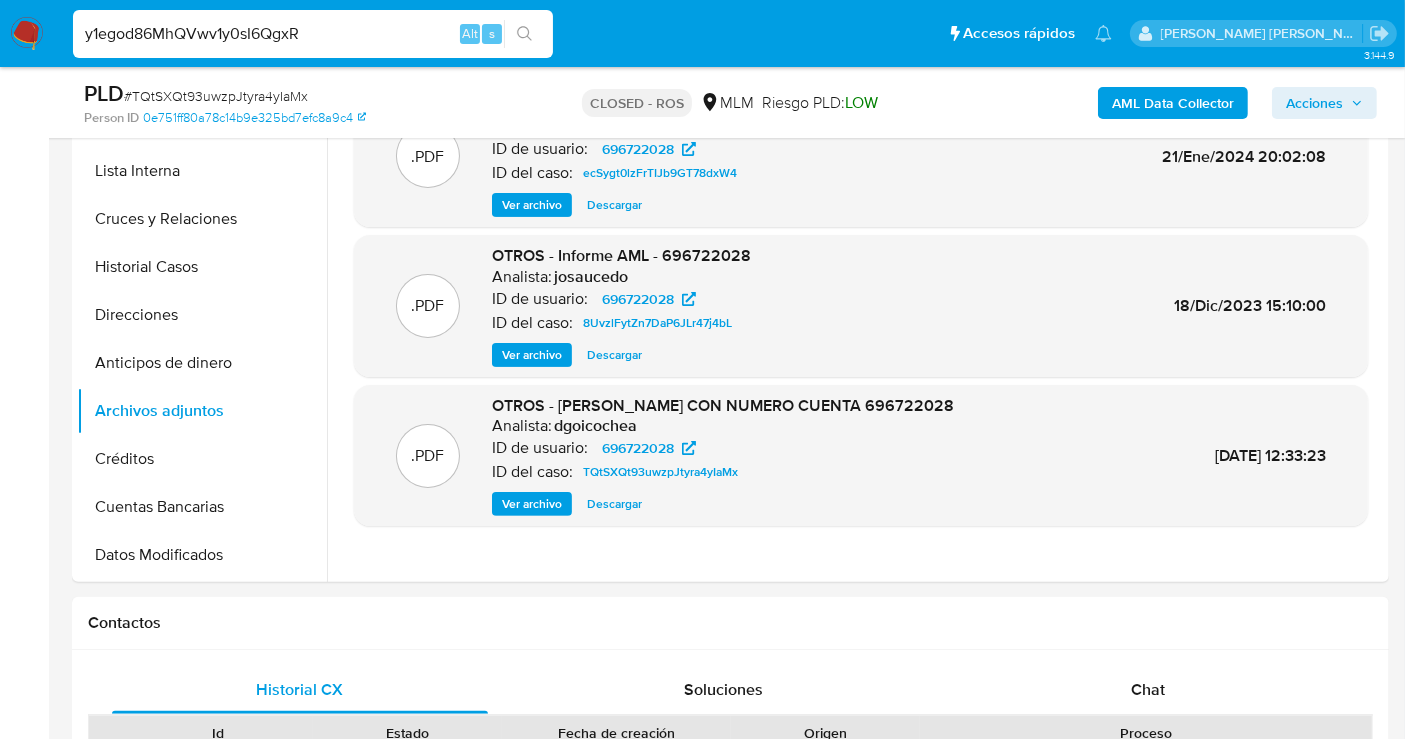type on "y1egod86MhQVwv1y0sI6QgxR" 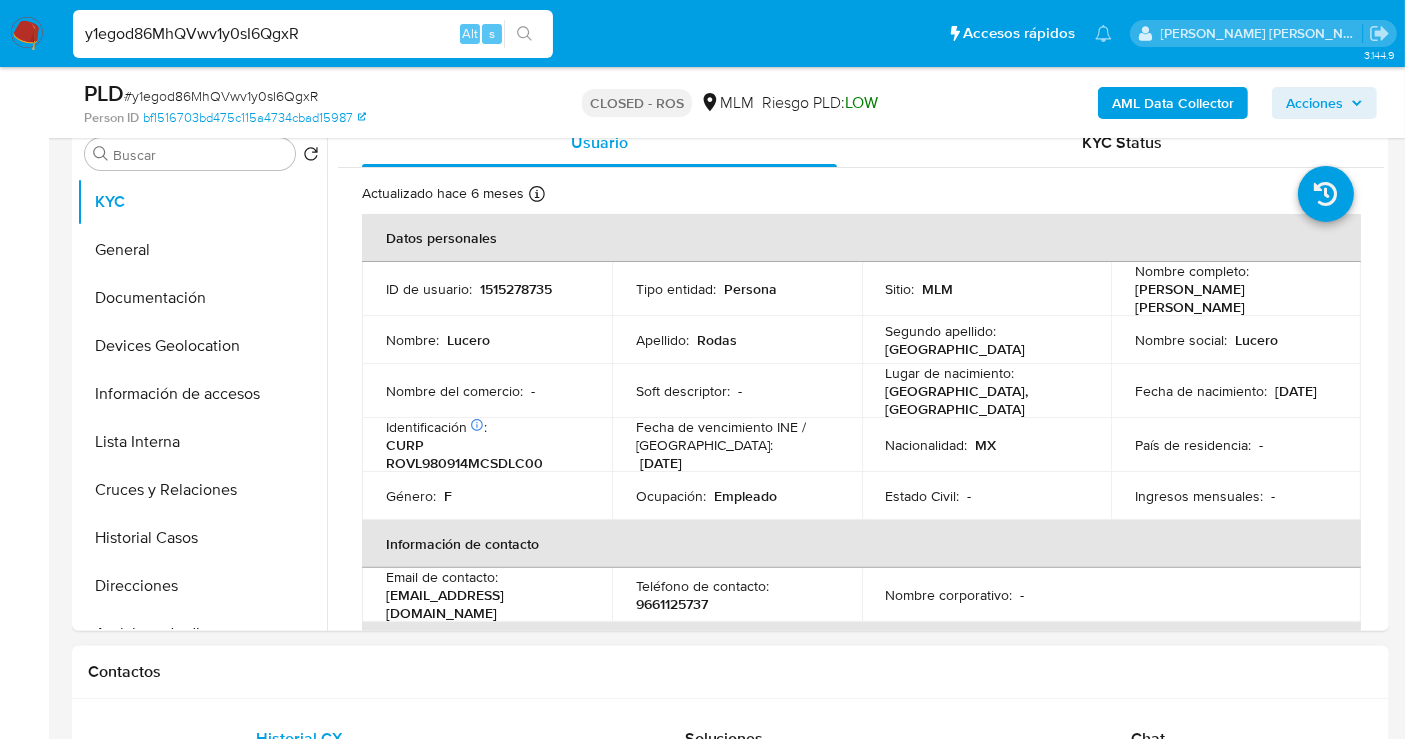 scroll, scrollTop: 555, scrollLeft: 0, axis: vertical 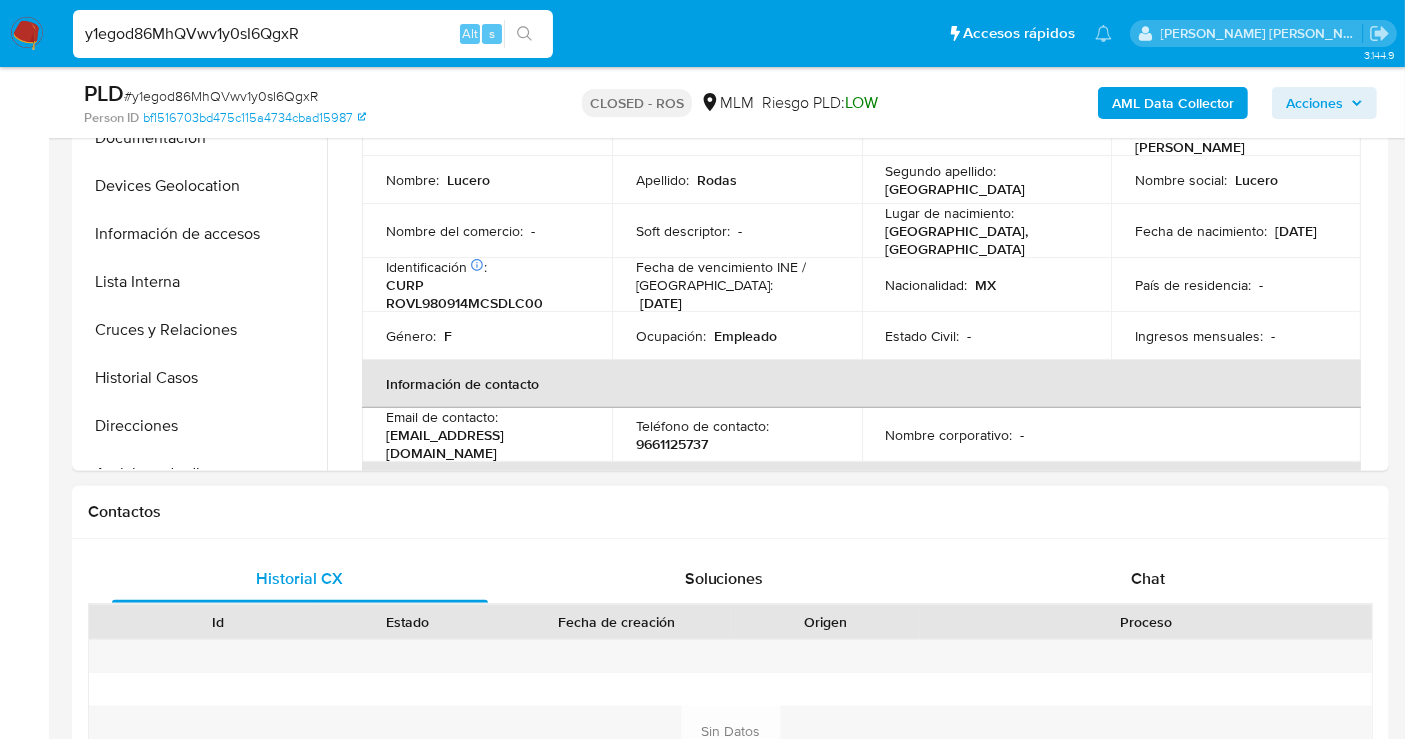 select on "10" 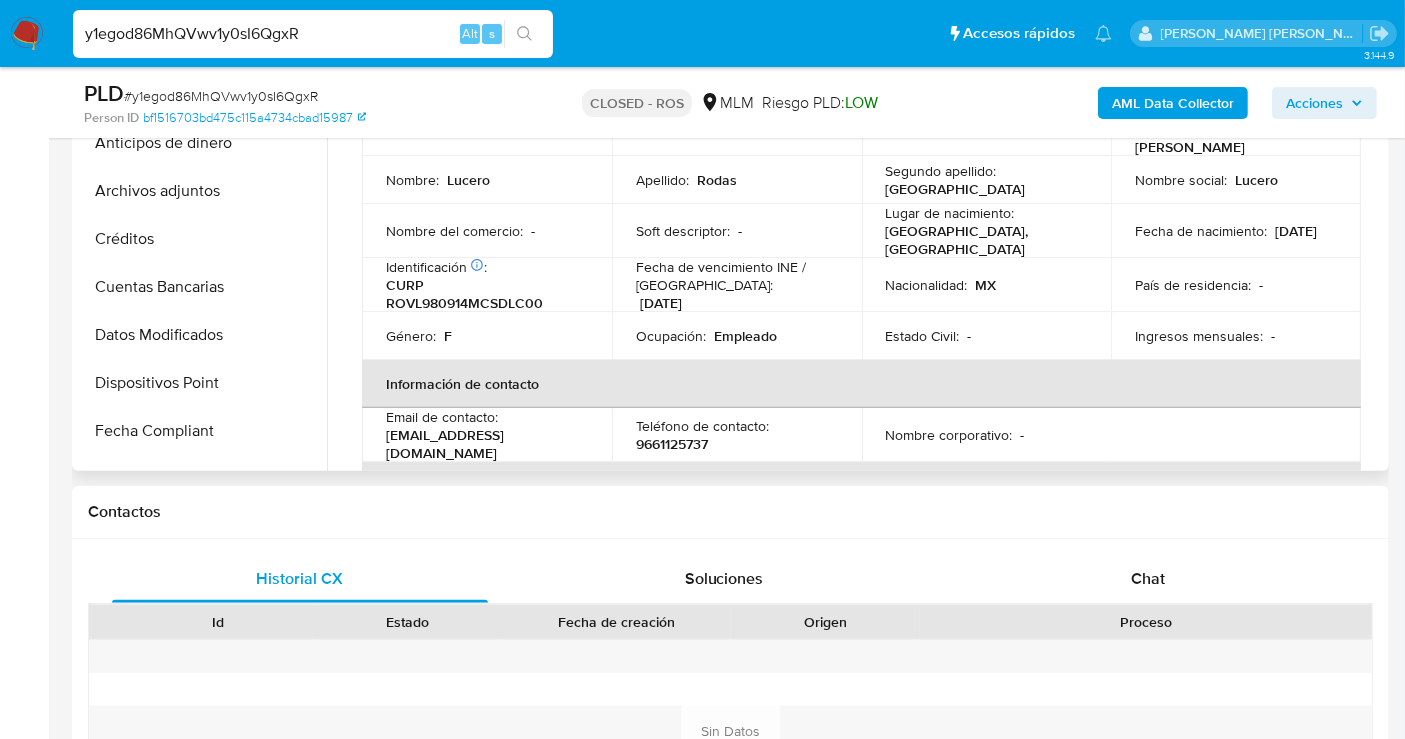 scroll, scrollTop: 333, scrollLeft: 0, axis: vertical 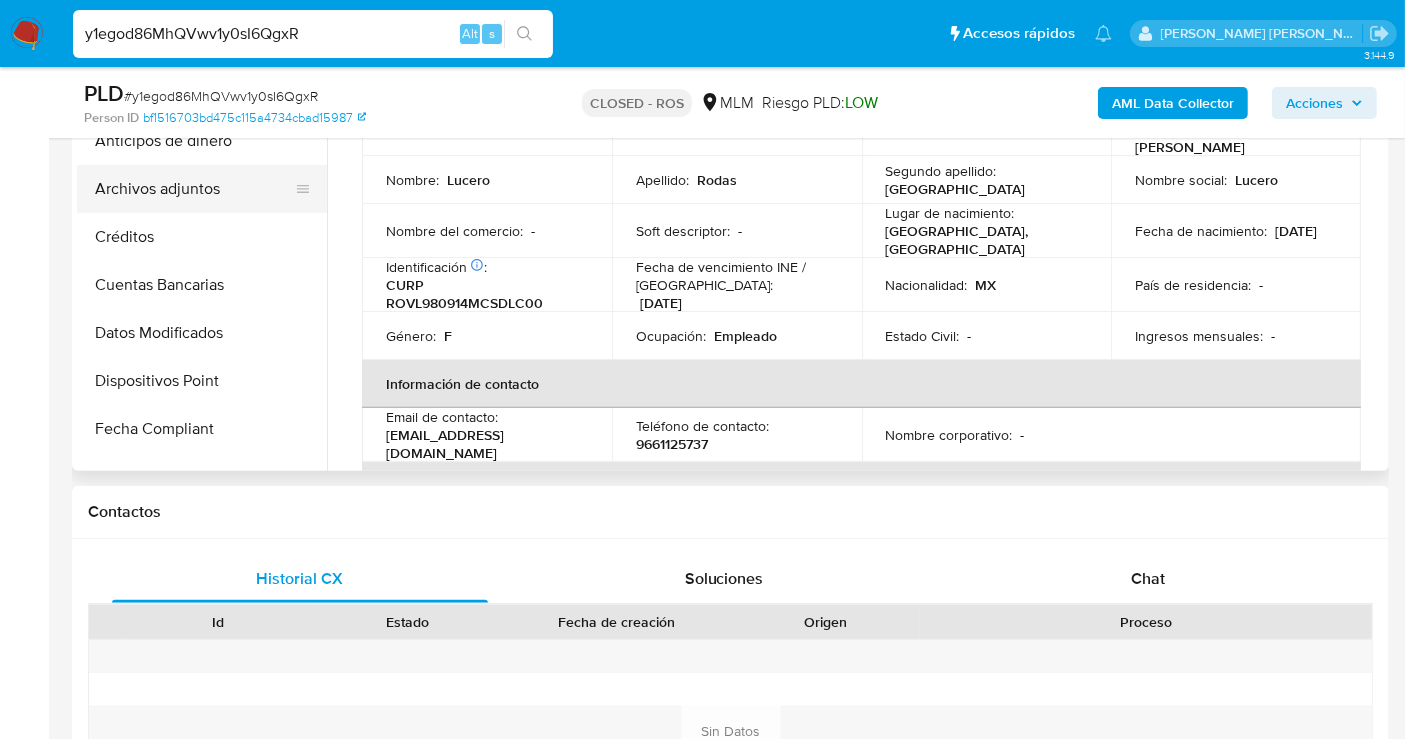 click on "Archivos adjuntos" at bounding box center (194, 189) 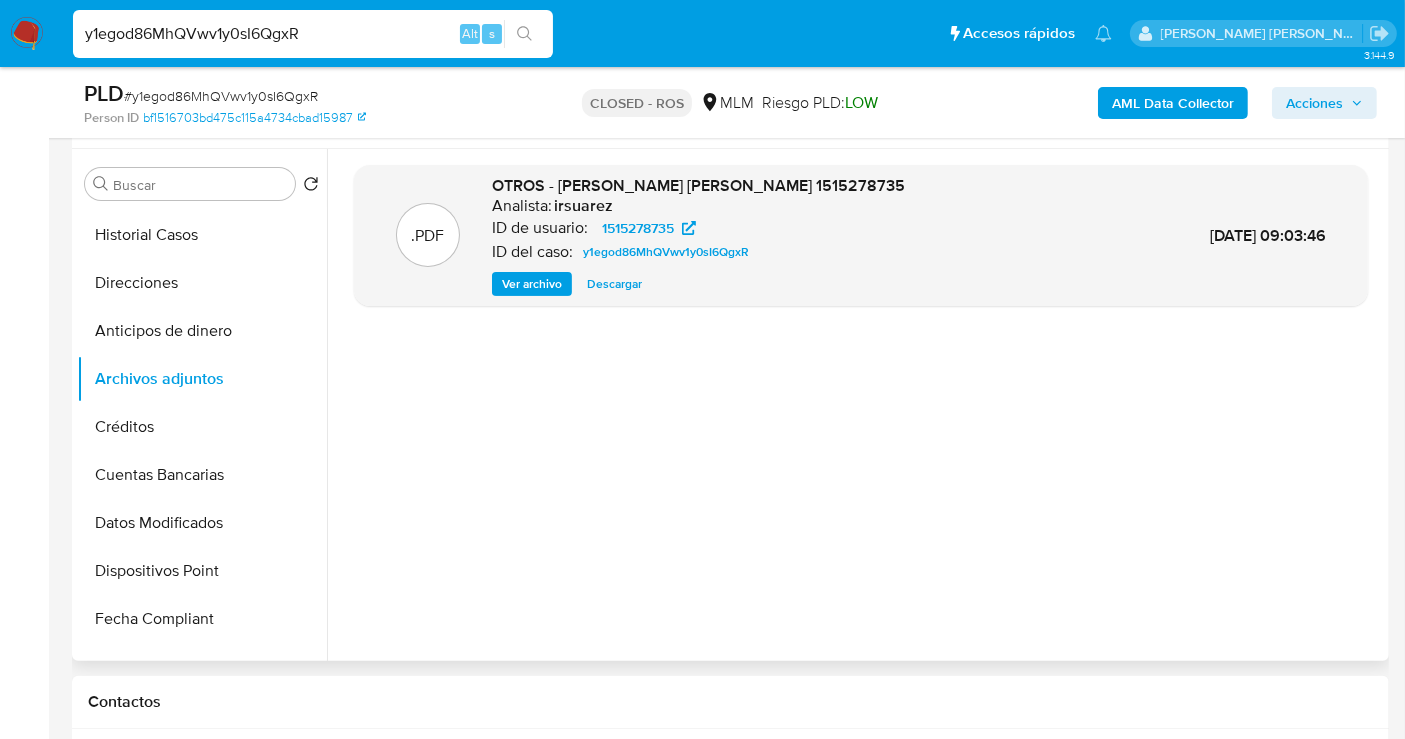 scroll, scrollTop: 333, scrollLeft: 0, axis: vertical 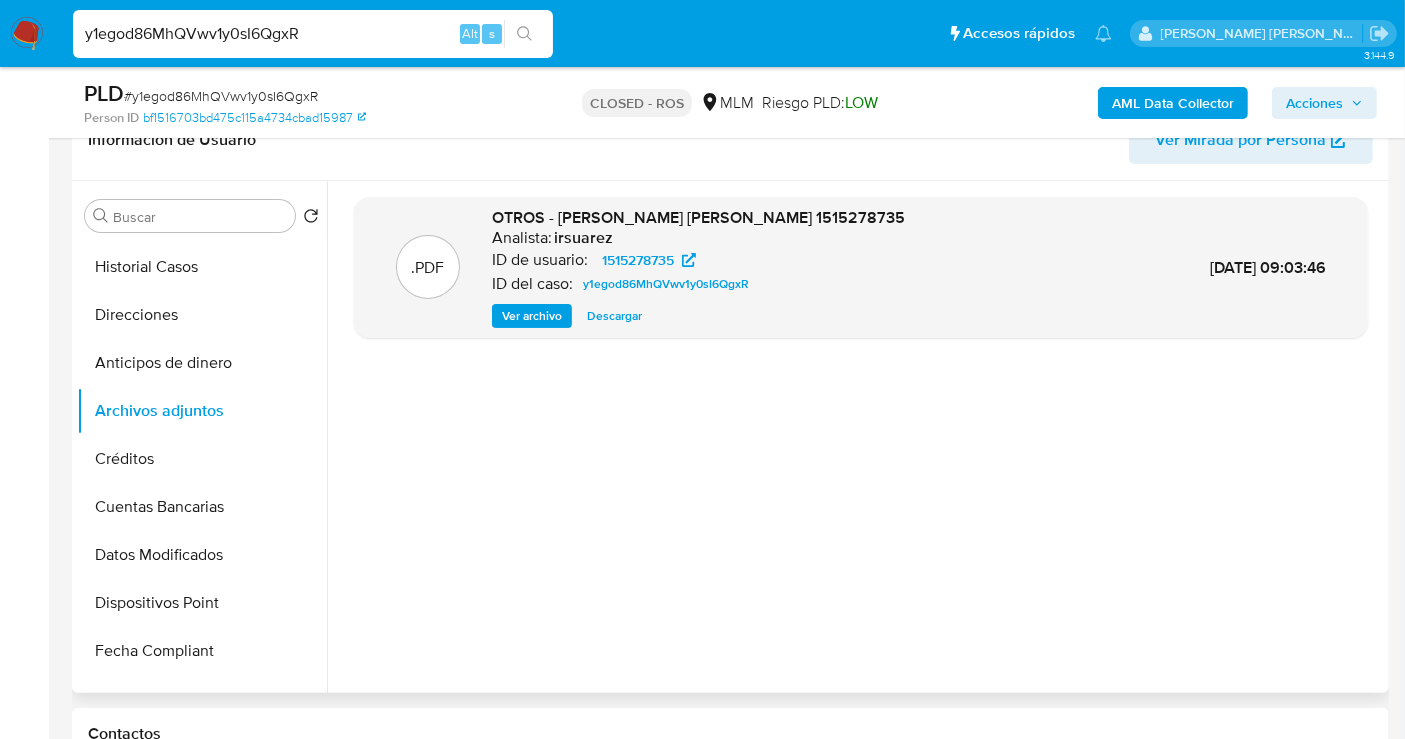 click on "Descargar" at bounding box center [614, 316] 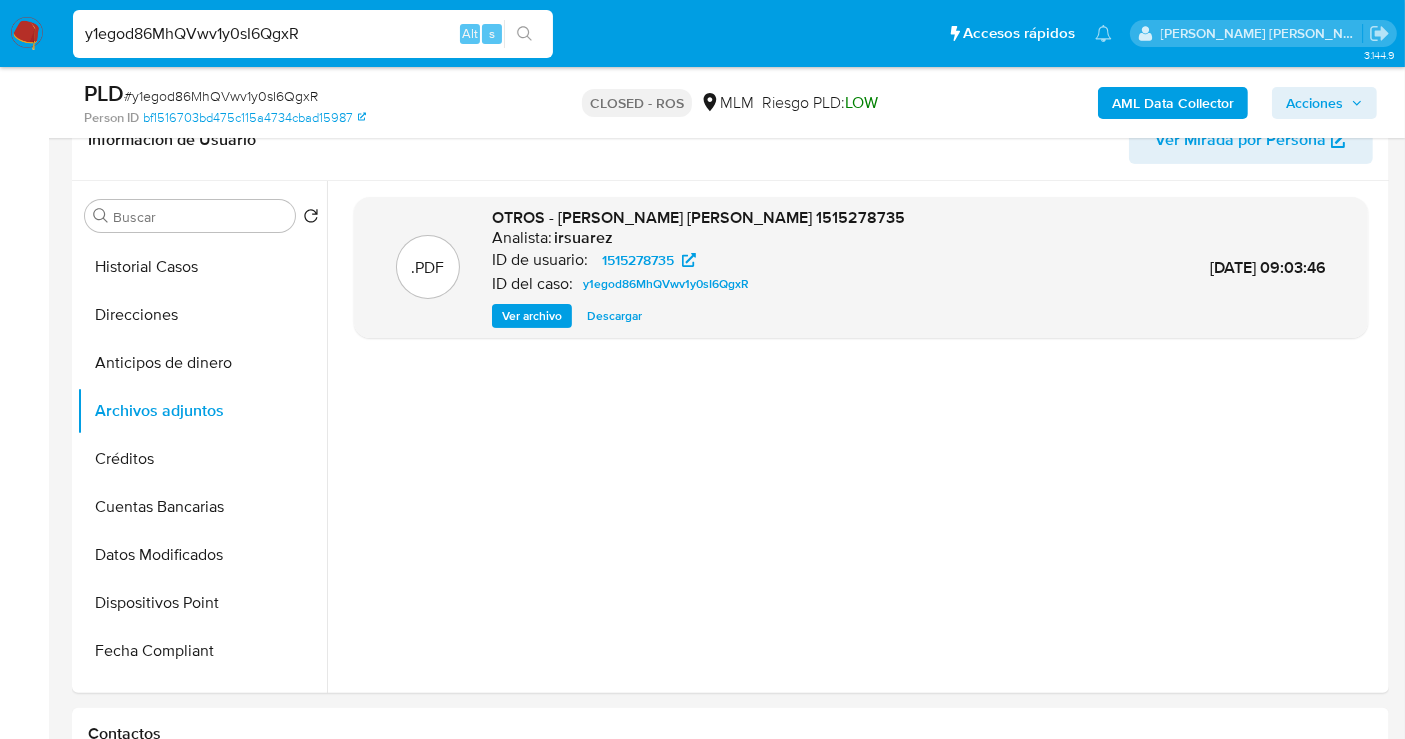 click on "y1egod86MhQVwv1y0sI6QgxR" at bounding box center [313, 34] 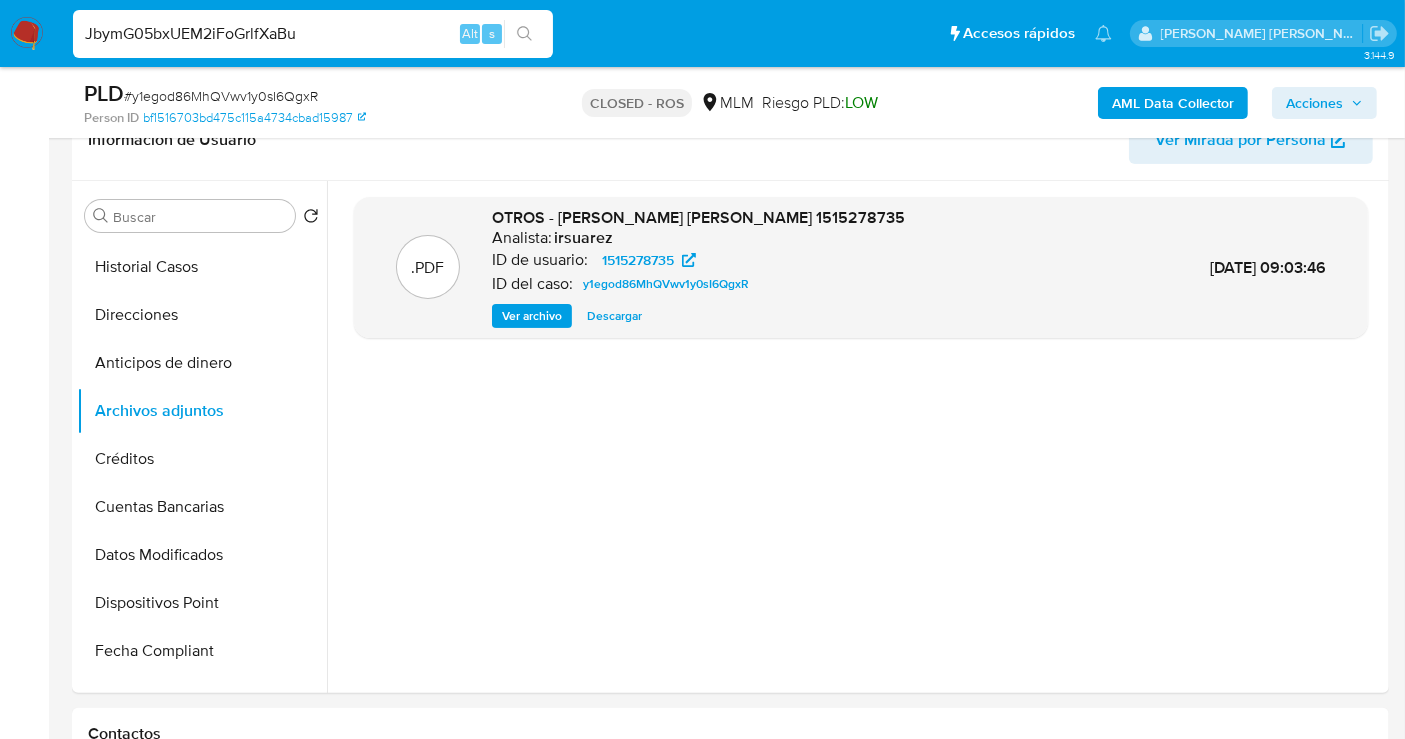 type on "JbymG05bxUEM2iFoGrlfXaBu" 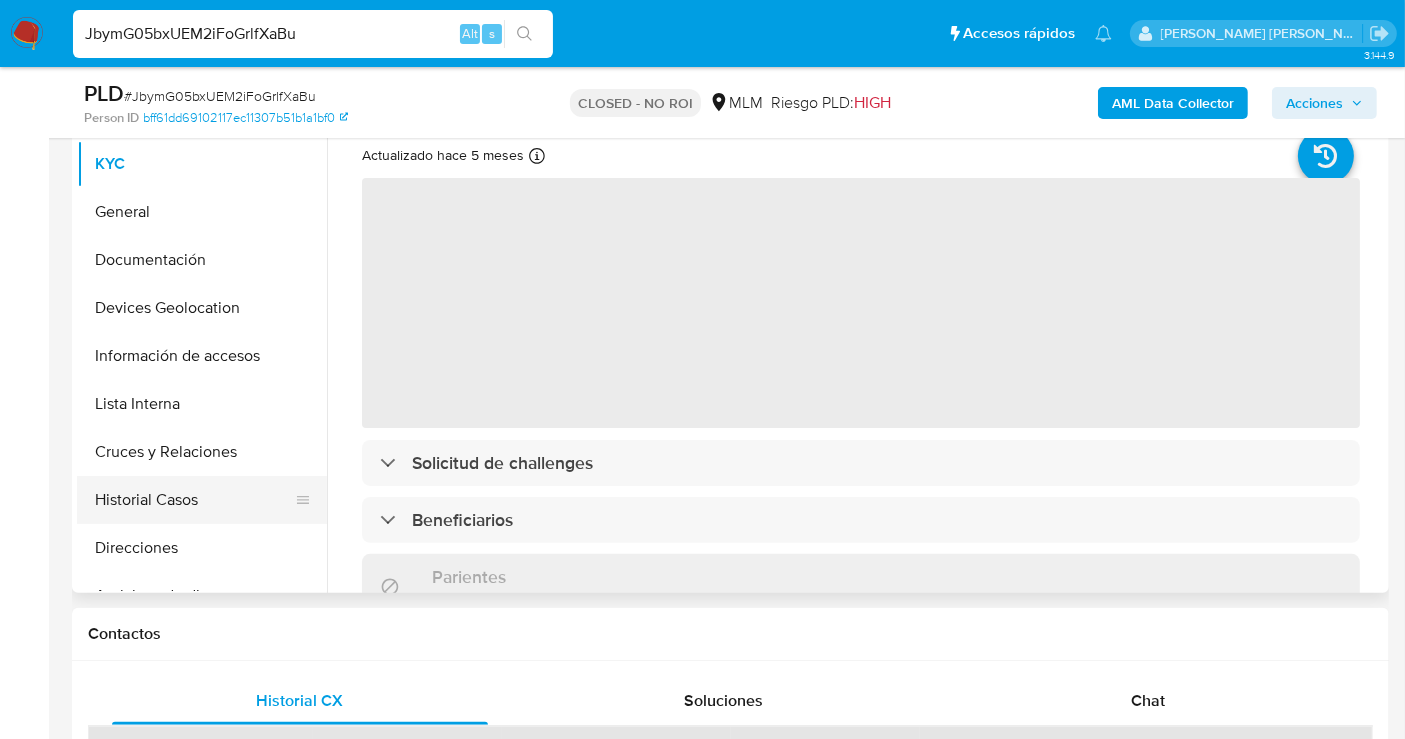 scroll, scrollTop: 444, scrollLeft: 0, axis: vertical 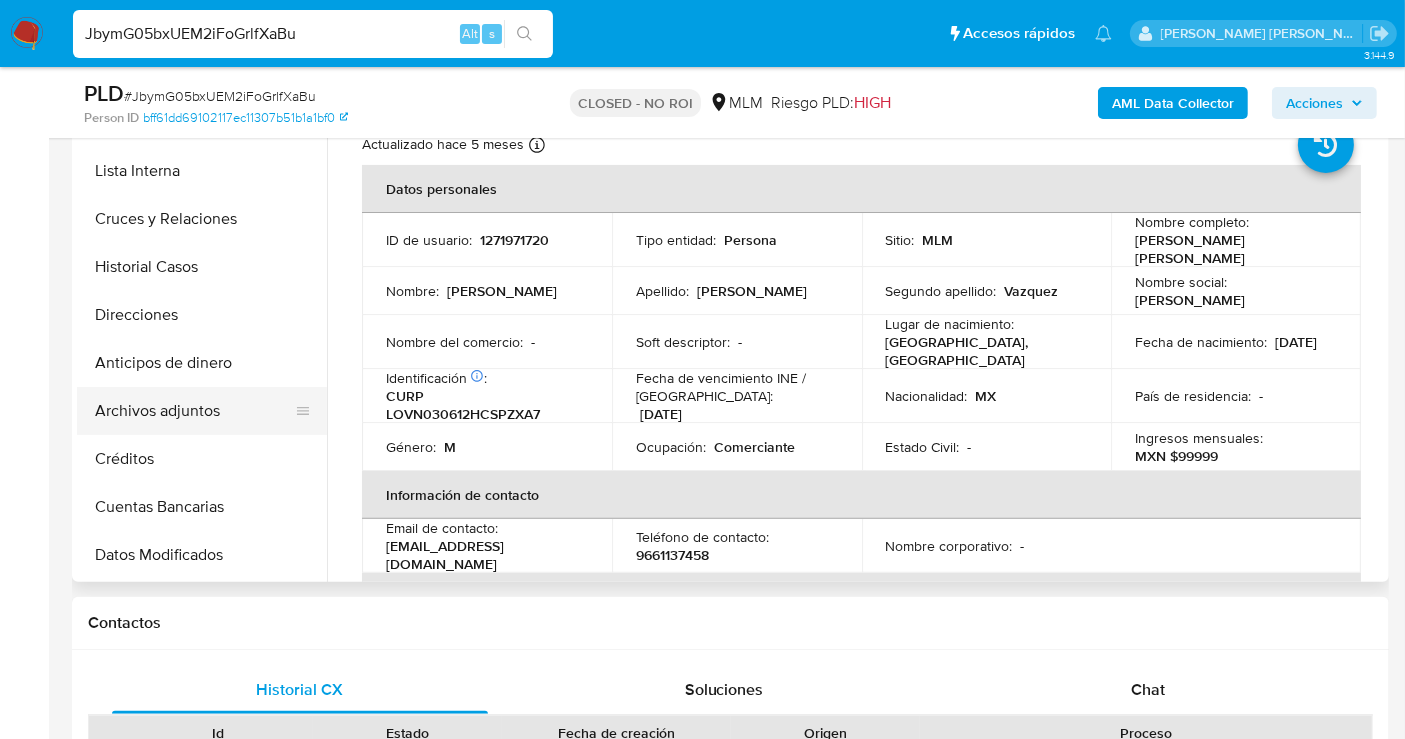 select on "10" 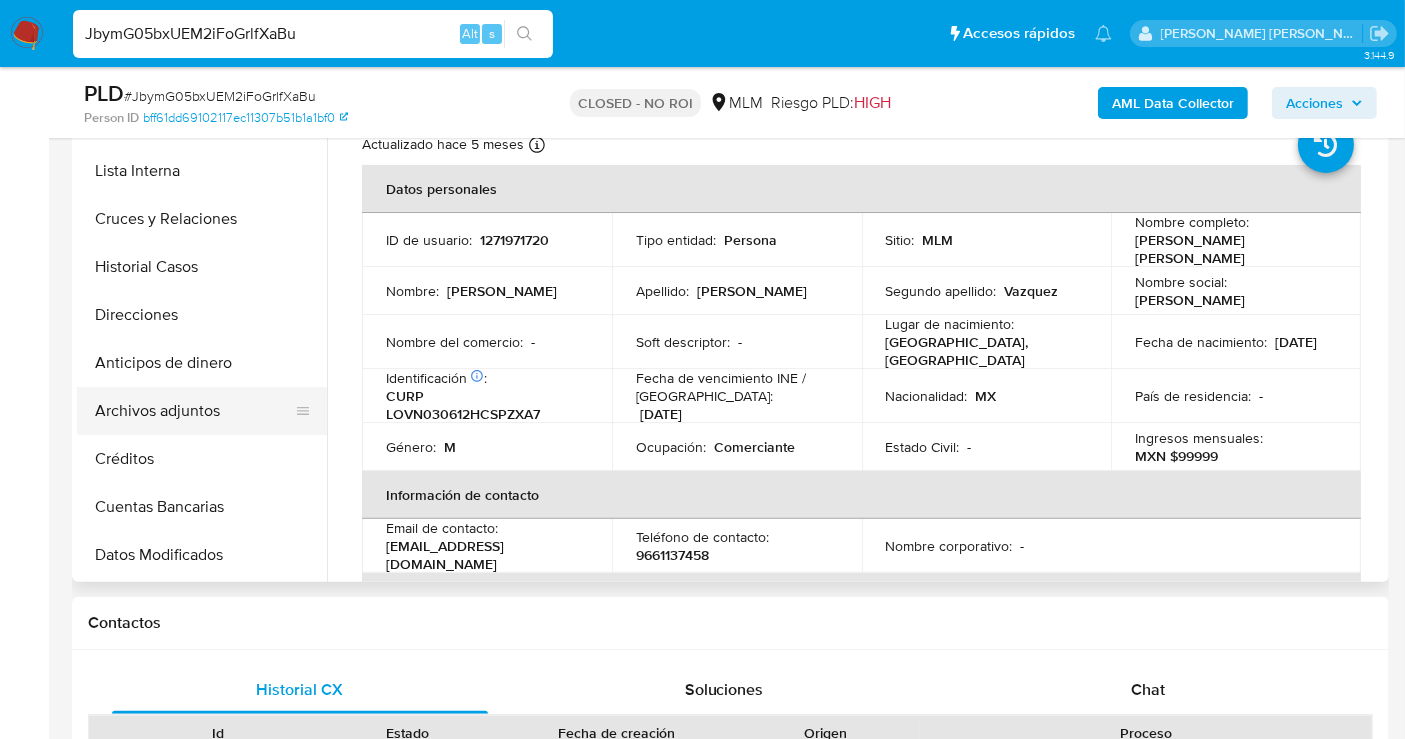 click on "Archivos adjuntos" at bounding box center (194, 411) 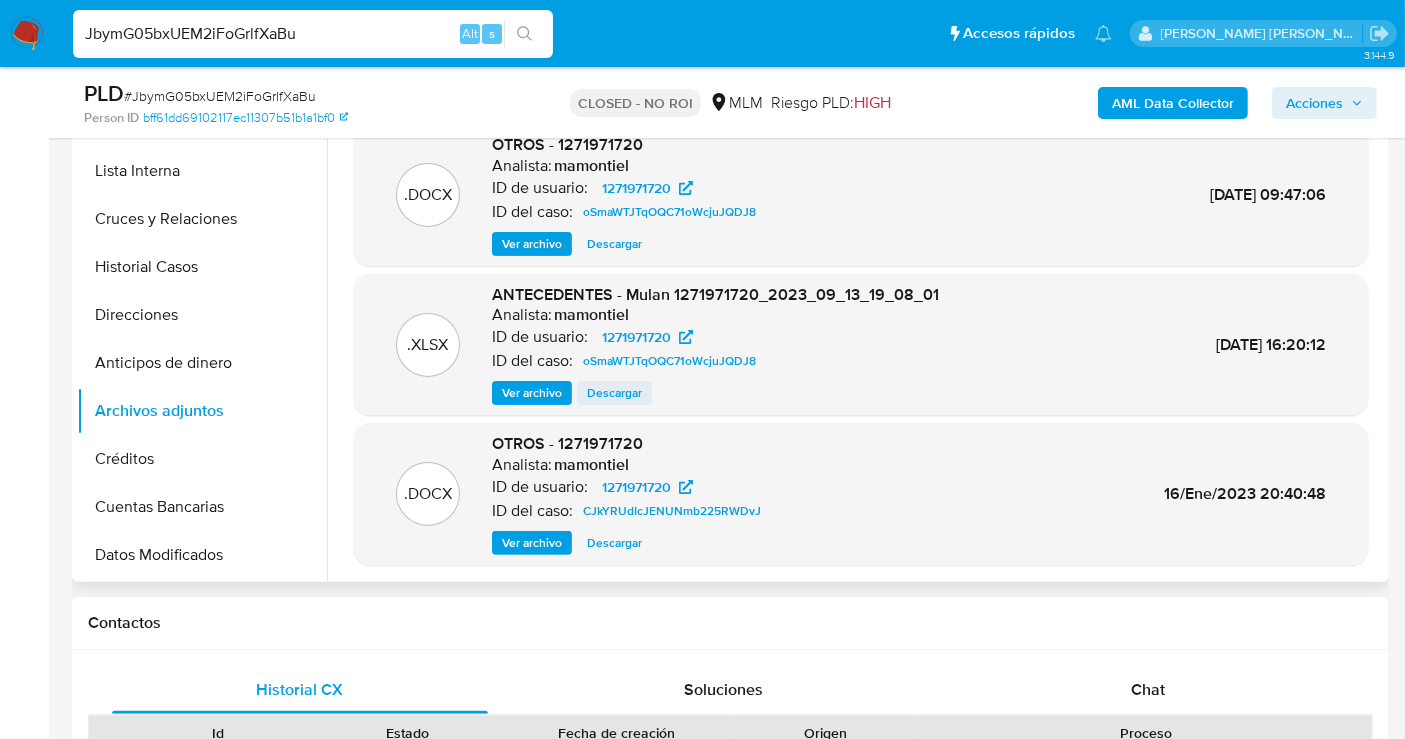 scroll, scrollTop: 168, scrollLeft: 0, axis: vertical 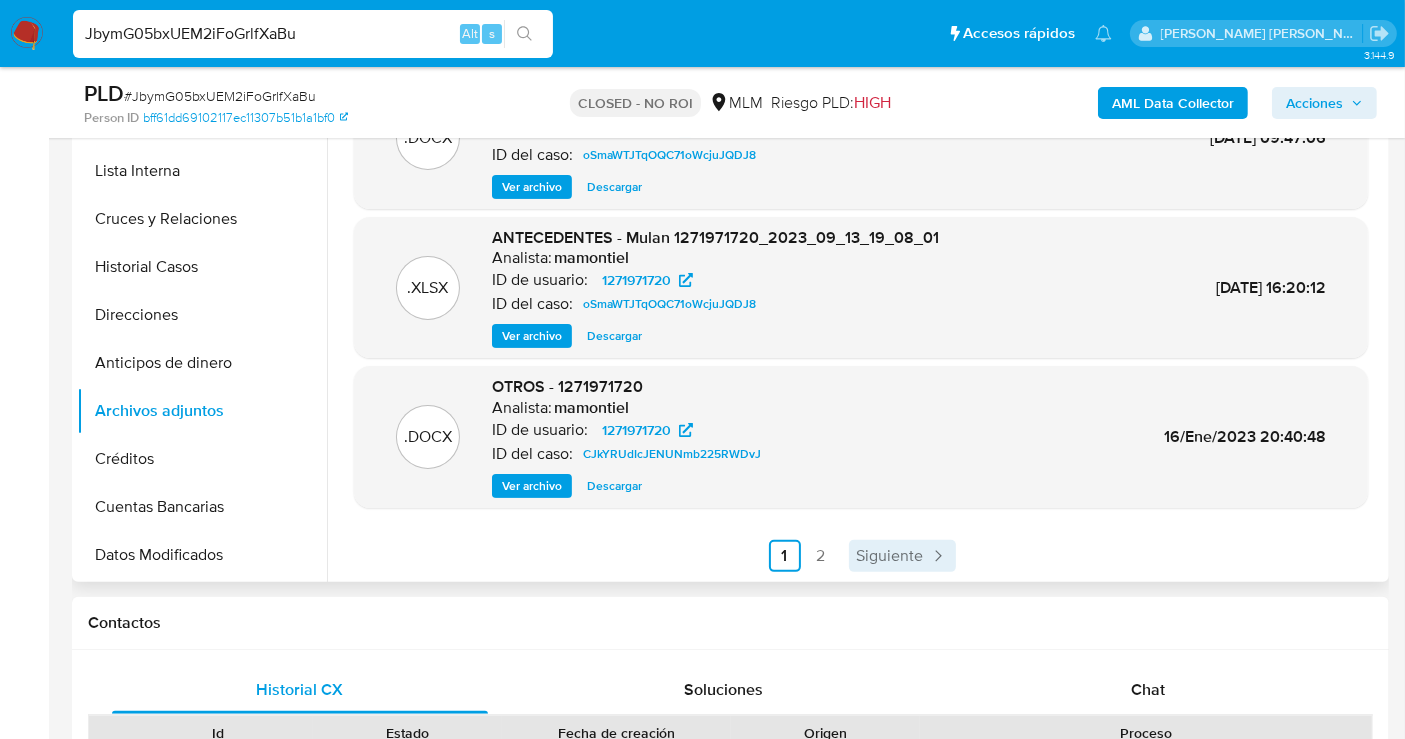 click on "Siguiente" at bounding box center (890, 556) 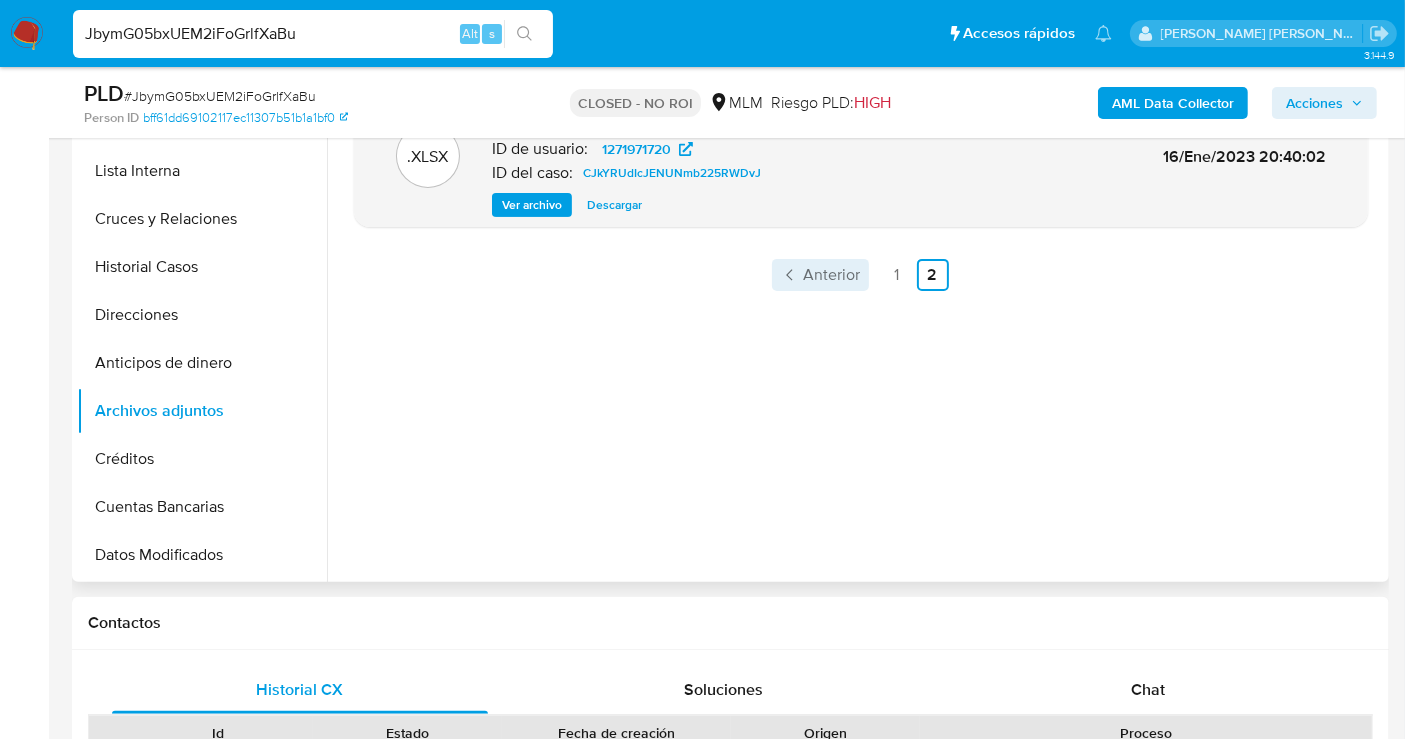 click on "Anterior" at bounding box center [832, 275] 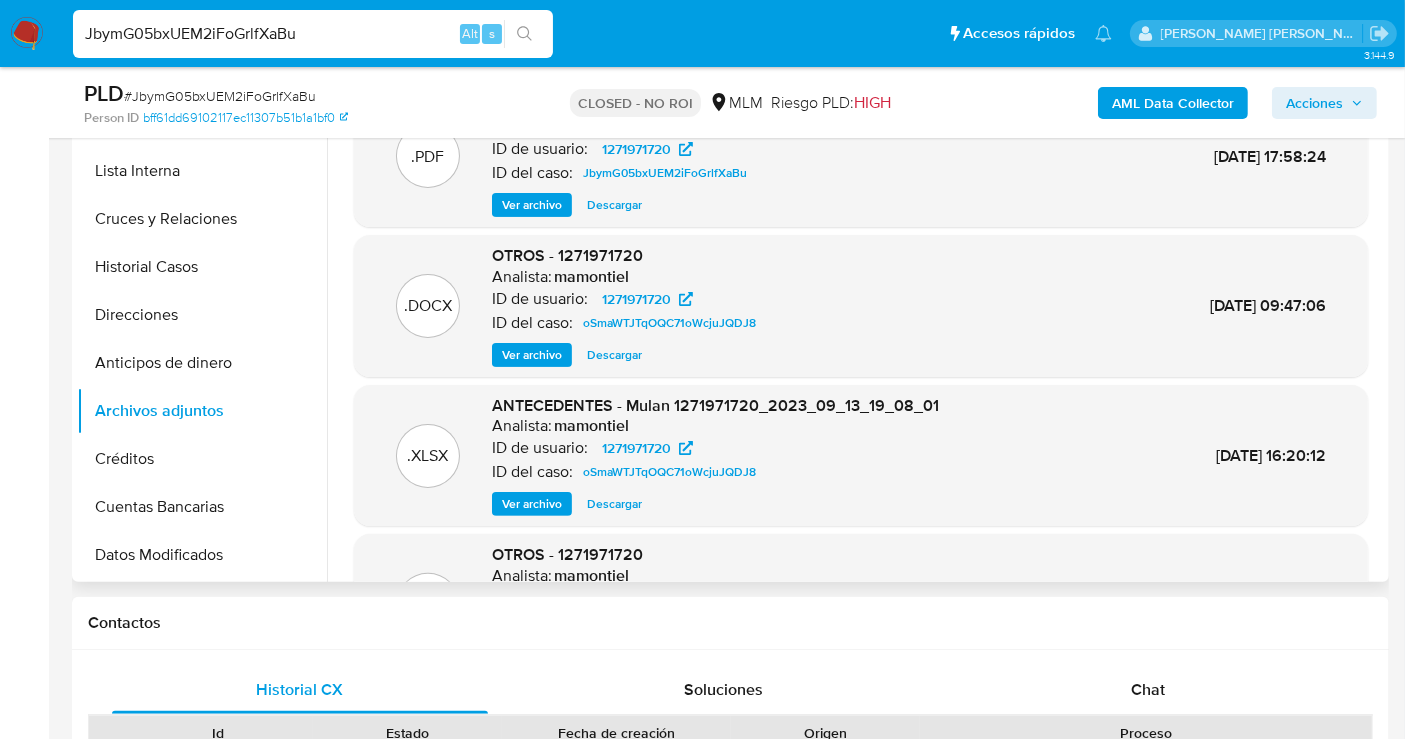 click on "Descargar" at bounding box center [614, 205] 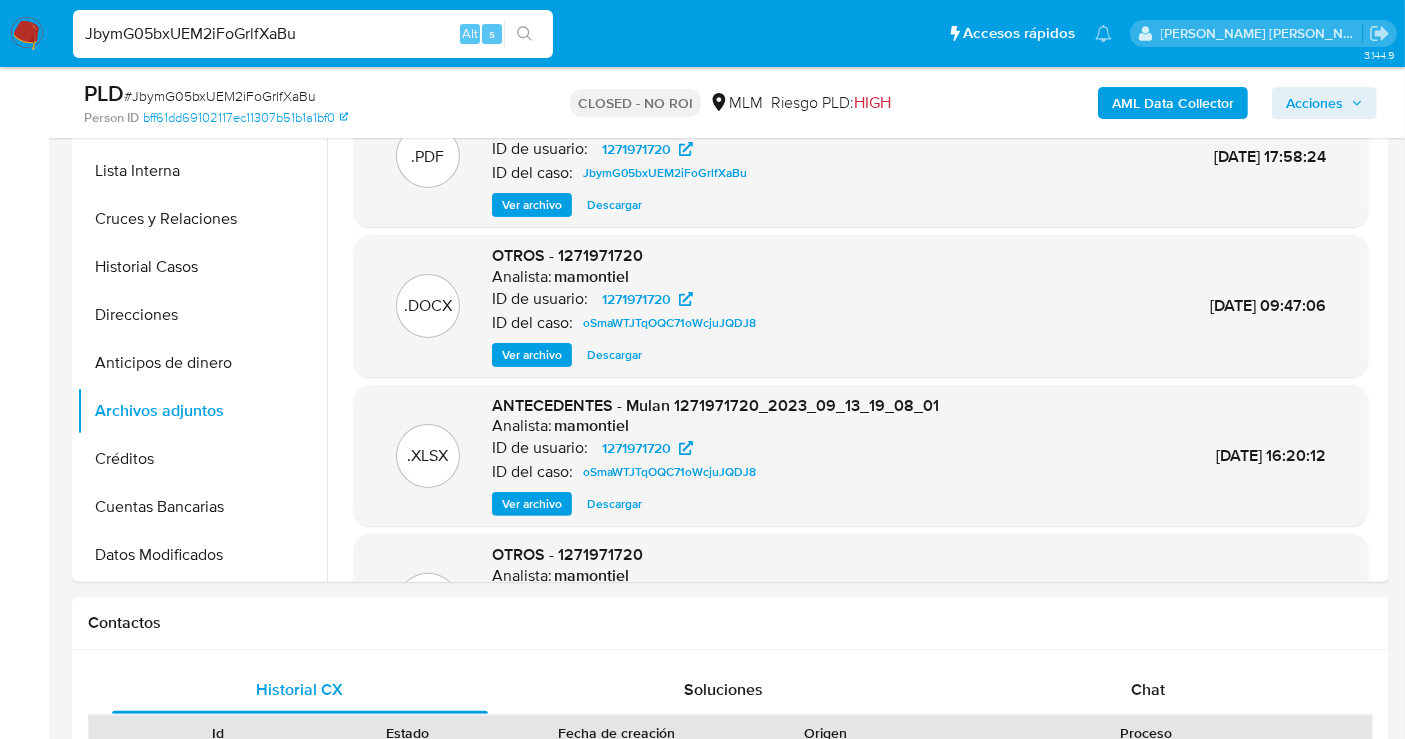 click on "JbymG05bxUEM2iFoGrlfXaBu" at bounding box center [313, 34] 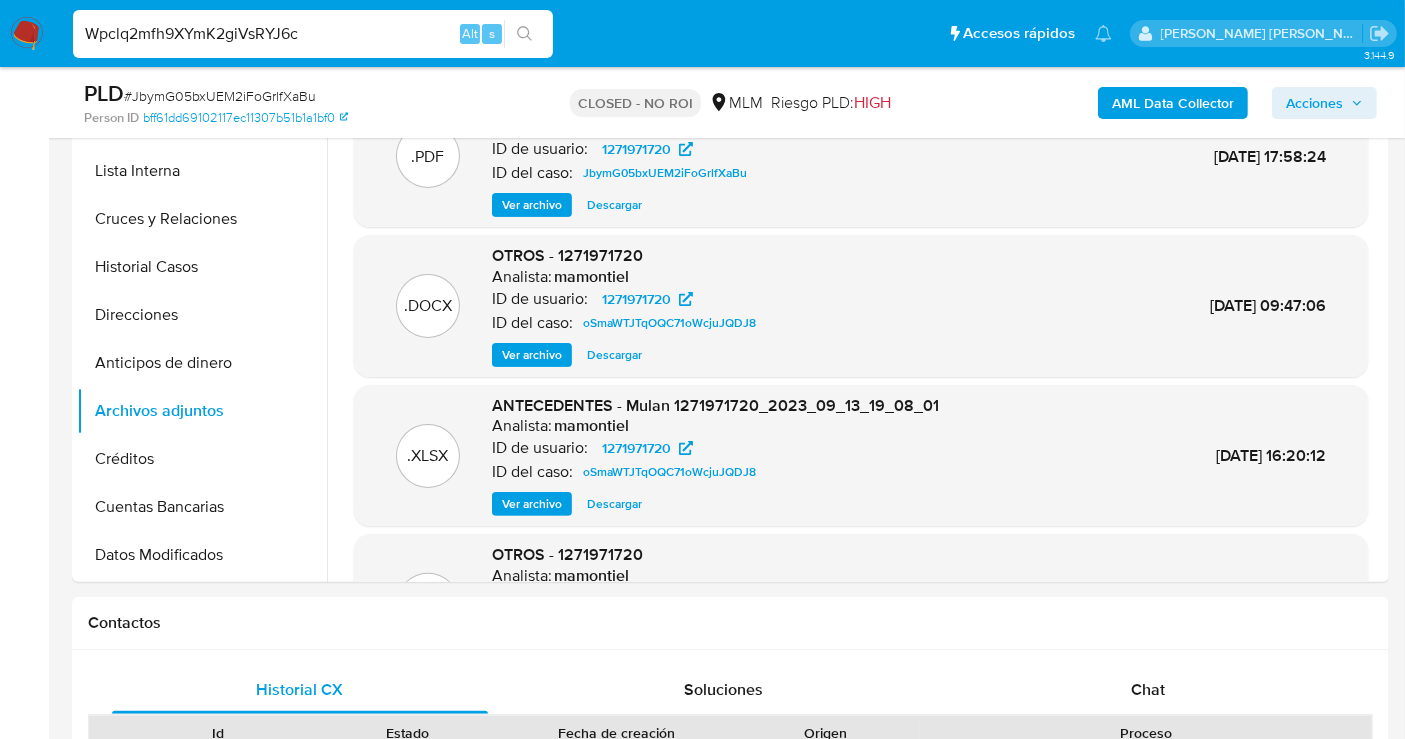 type on "Wpclq2mfh9XYmK2giVsRYJ6c" 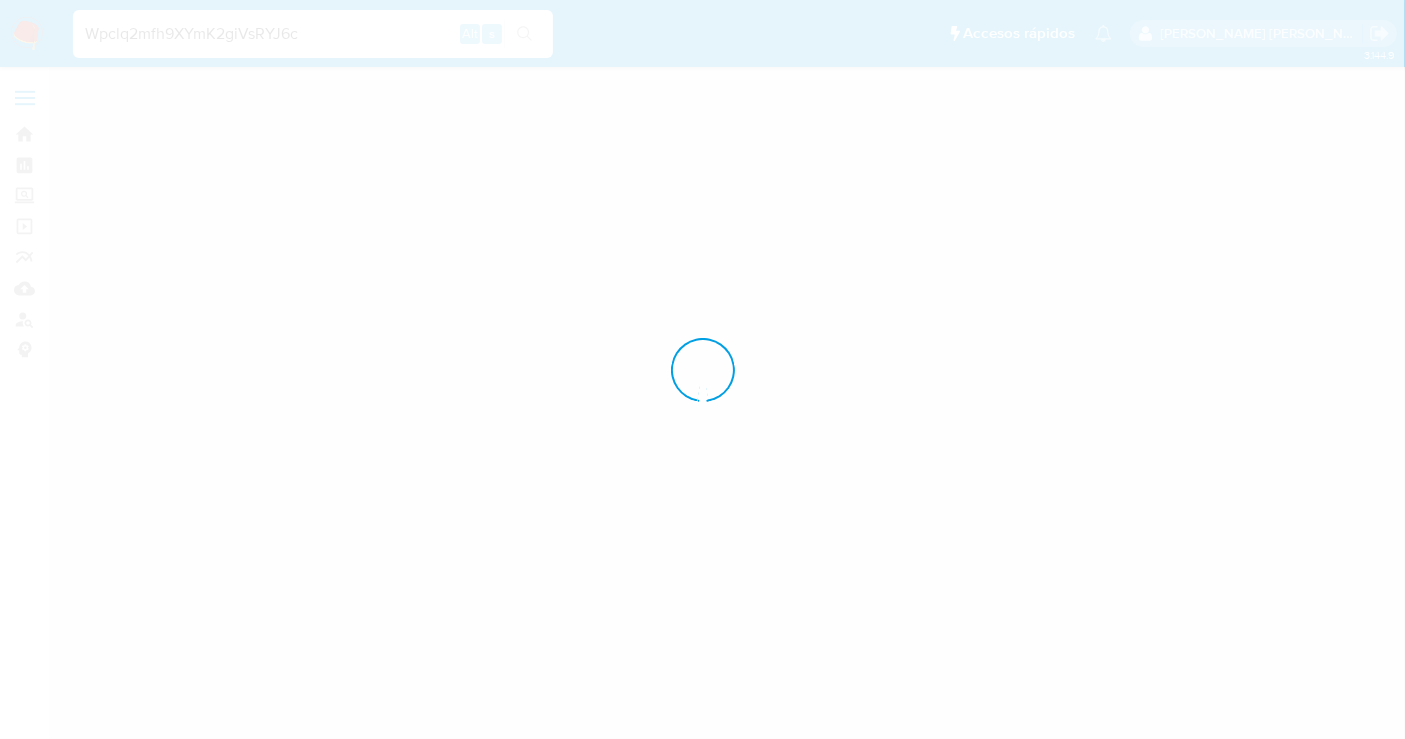scroll, scrollTop: 0, scrollLeft: 0, axis: both 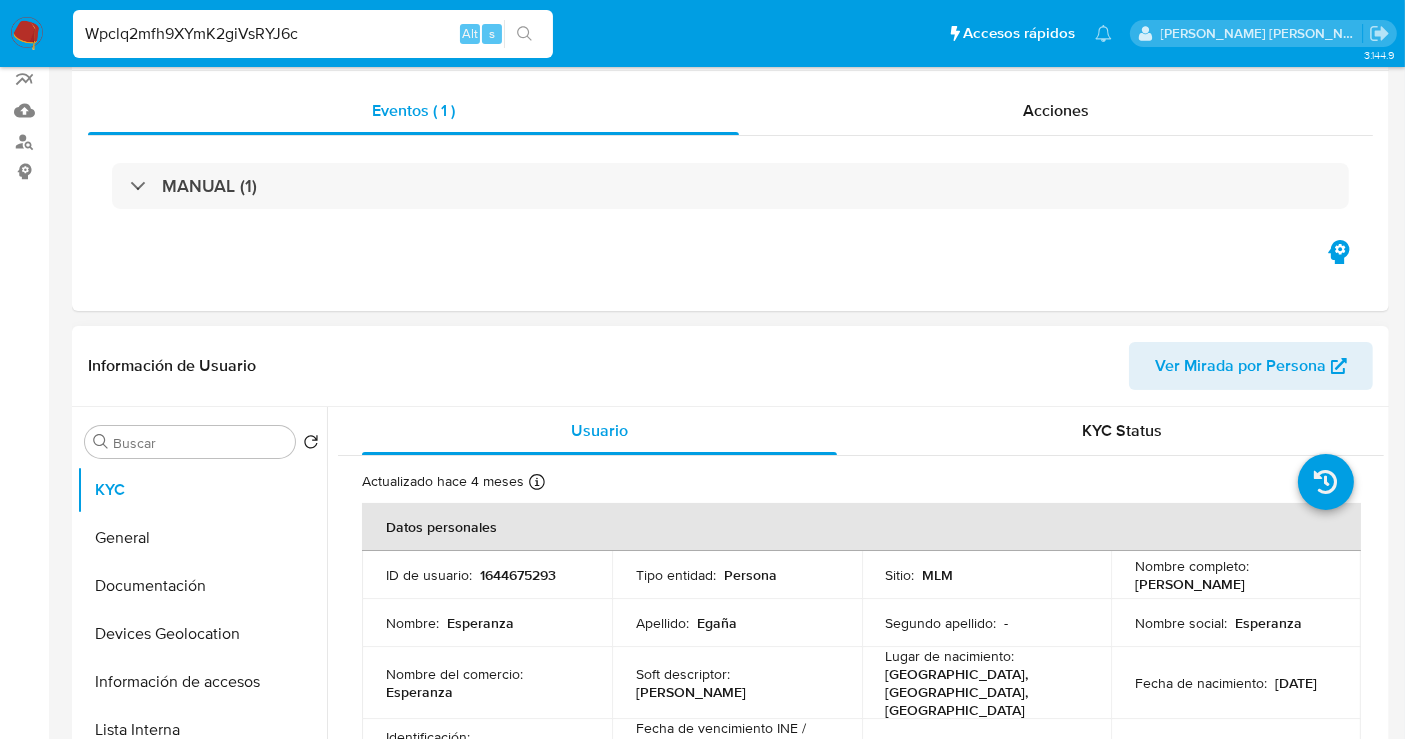 select on "10" 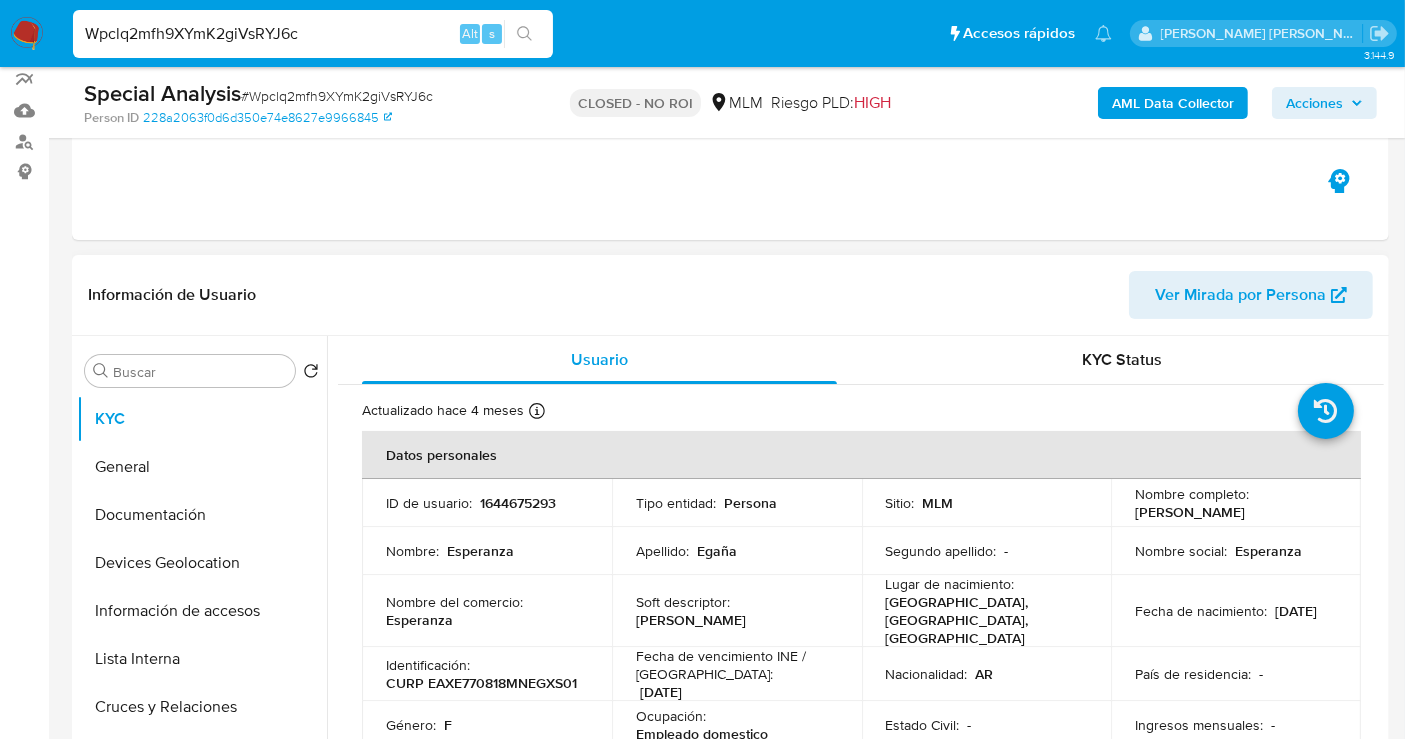 scroll, scrollTop: 444, scrollLeft: 0, axis: vertical 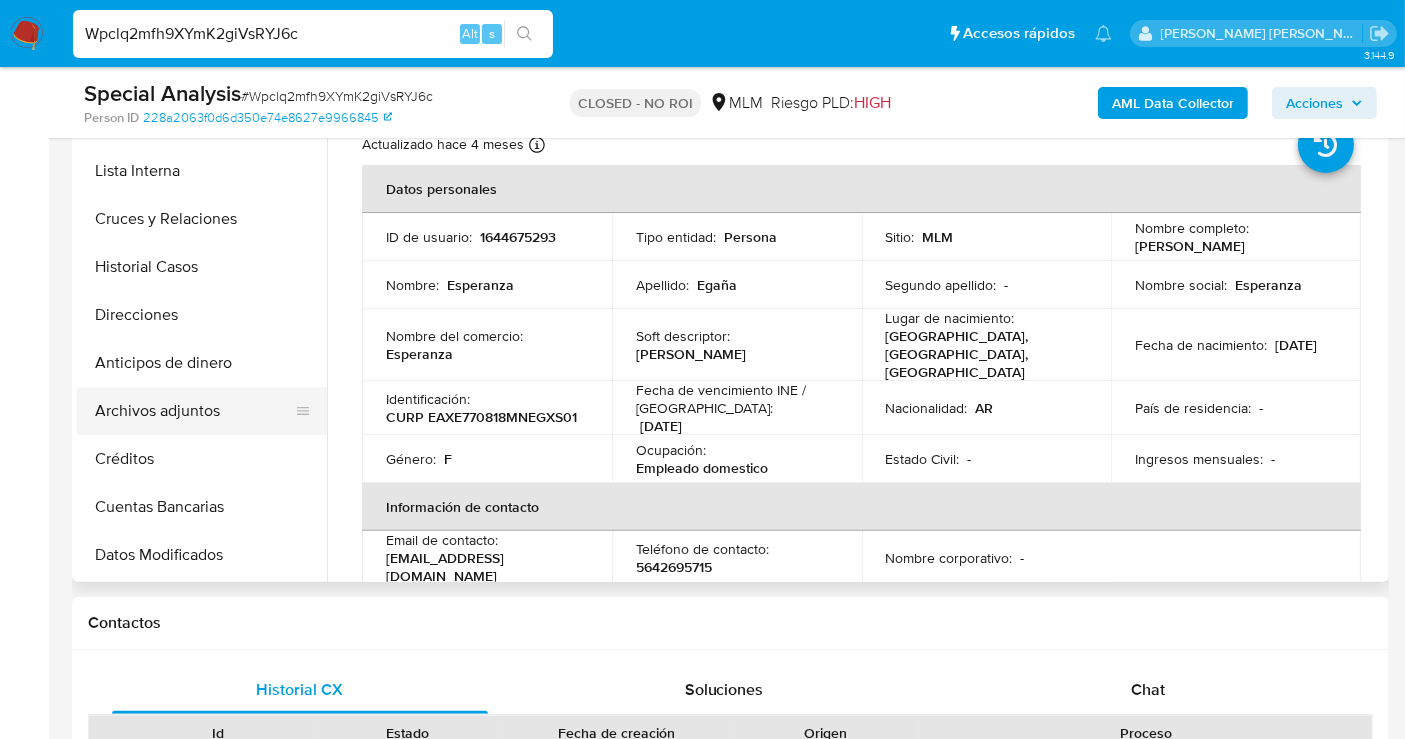 click on "Archivos adjuntos" at bounding box center [194, 411] 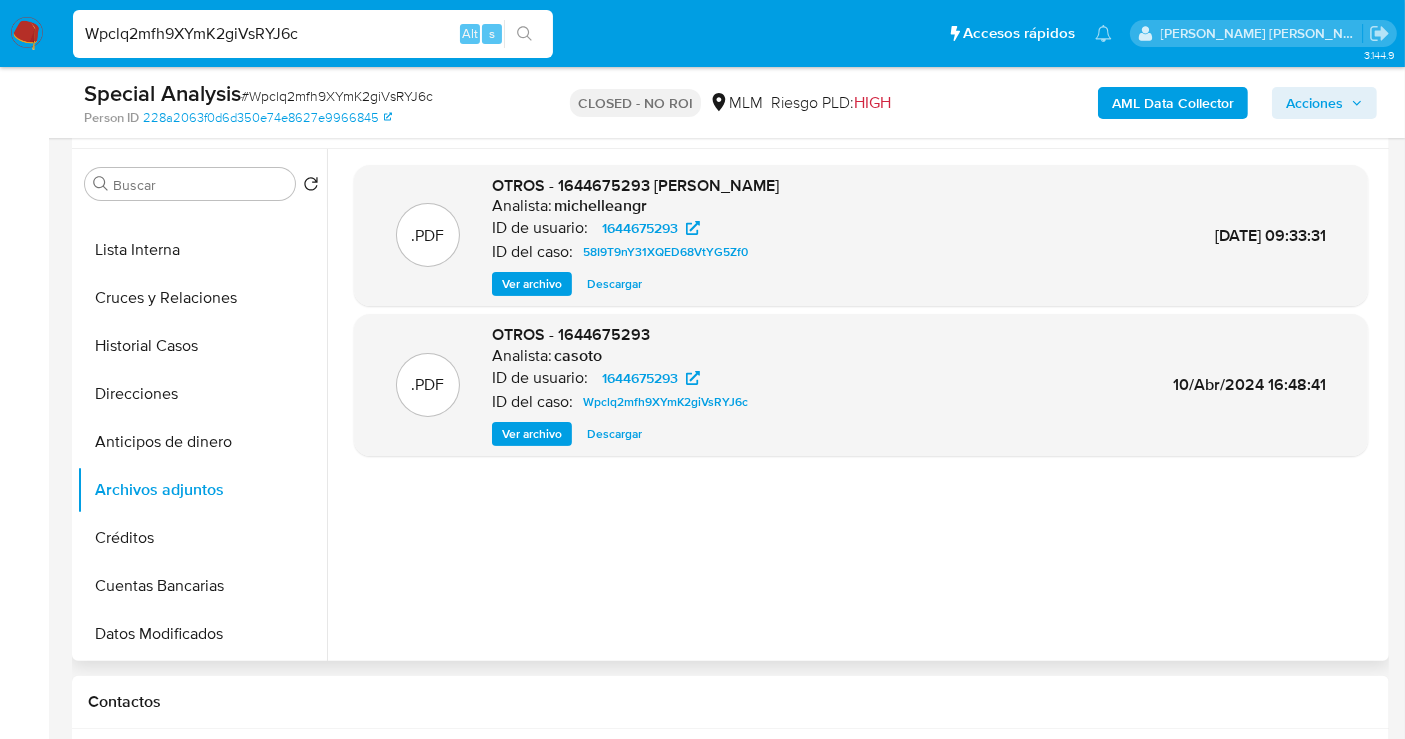 scroll, scrollTop: 333, scrollLeft: 0, axis: vertical 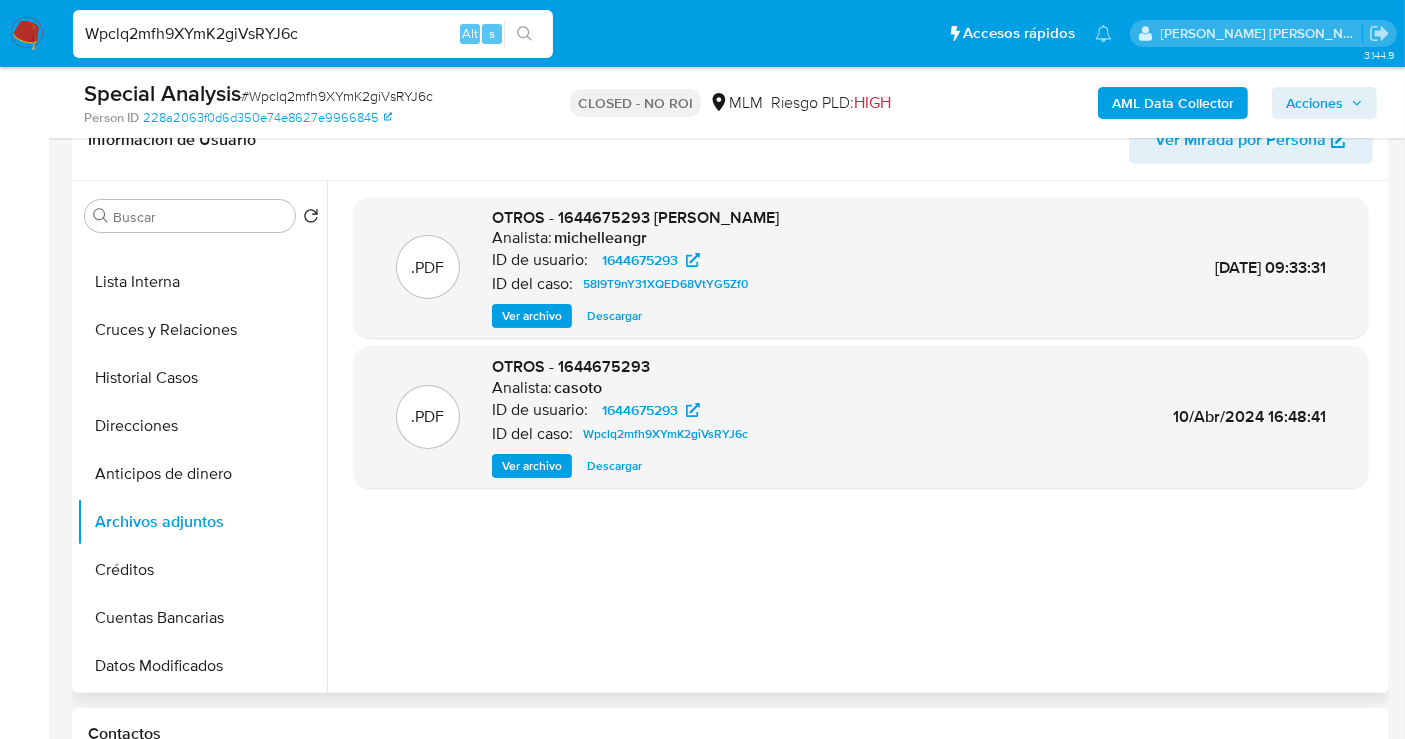 click on "Descargar" at bounding box center (614, 466) 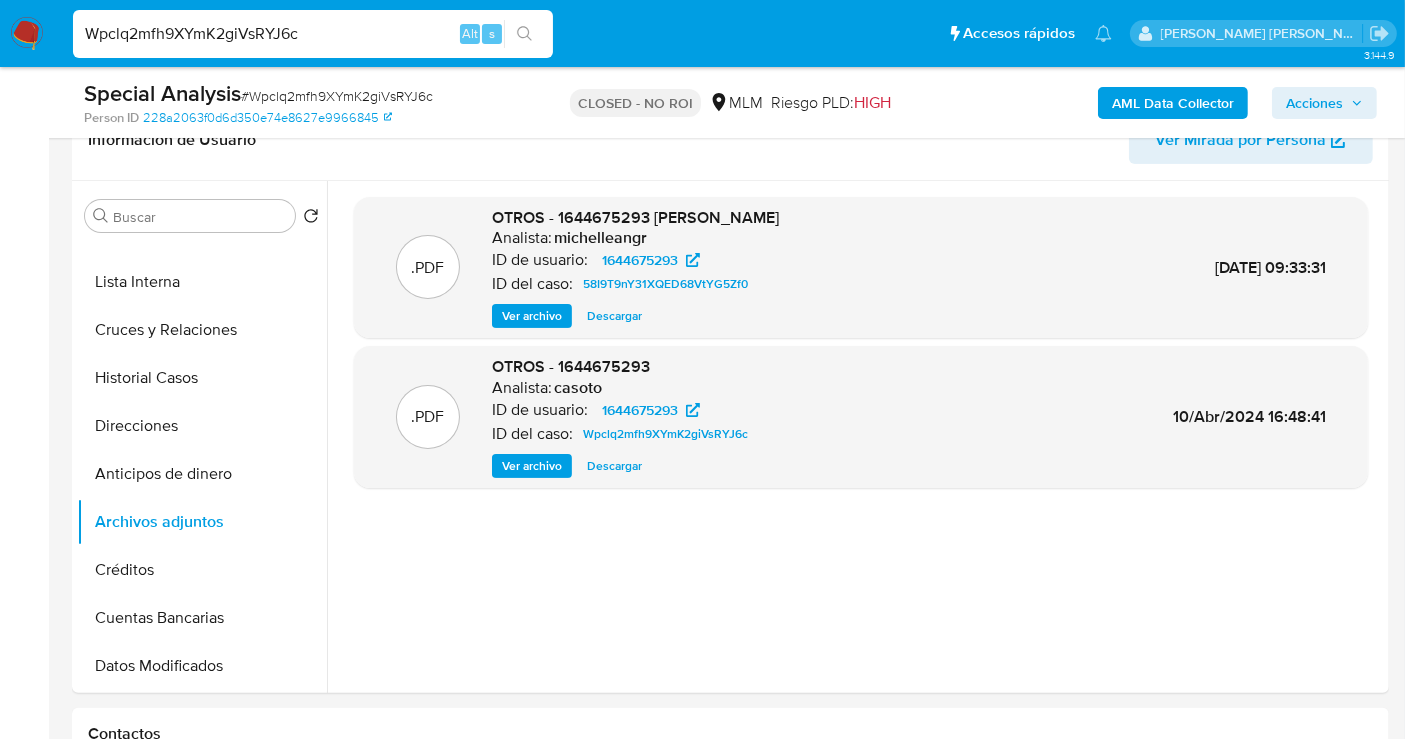click on "Wpclq2mfh9XYmK2giVsRYJ6c" at bounding box center [313, 34] 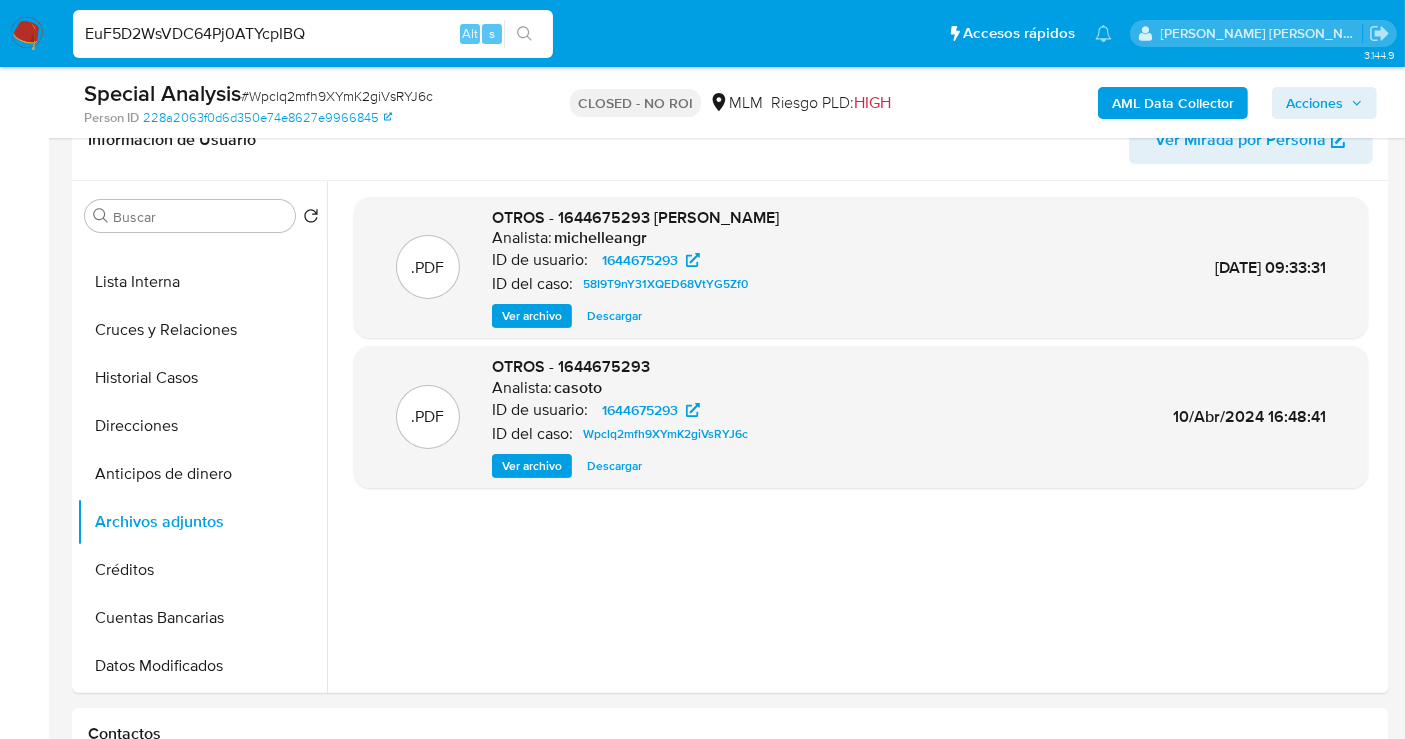 type on "EuF5D2WsVDC64Pj0ATYcpIBQ" 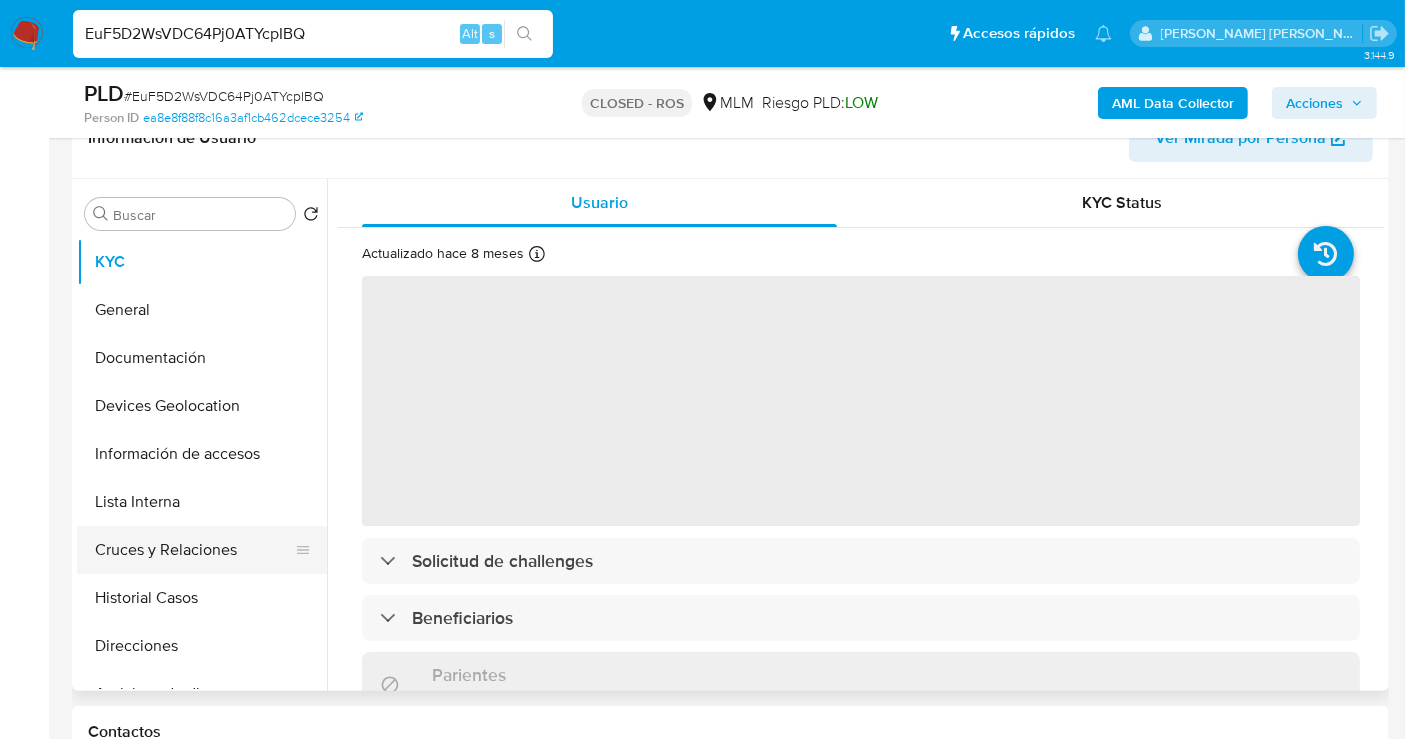 scroll, scrollTop: 444, scrollLeft: 0, axis: vertical 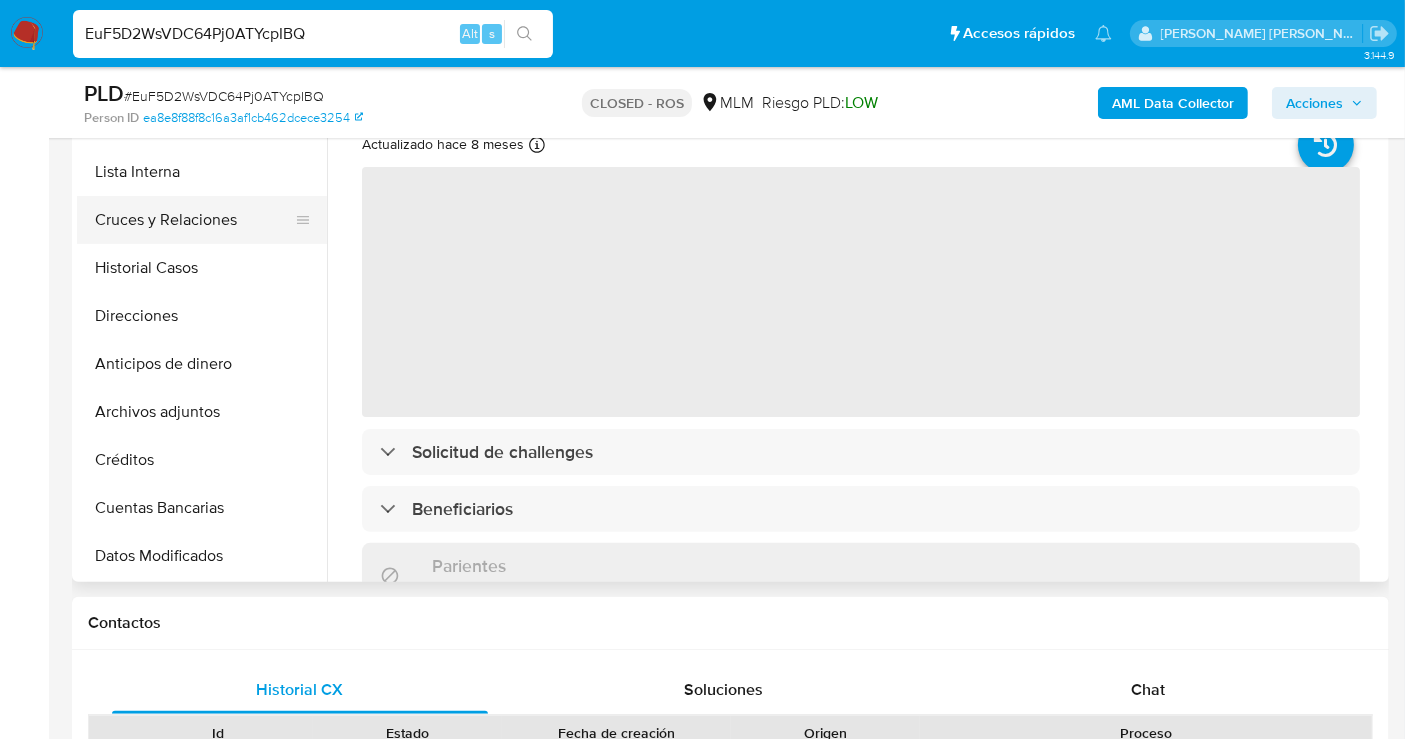 select on "10" 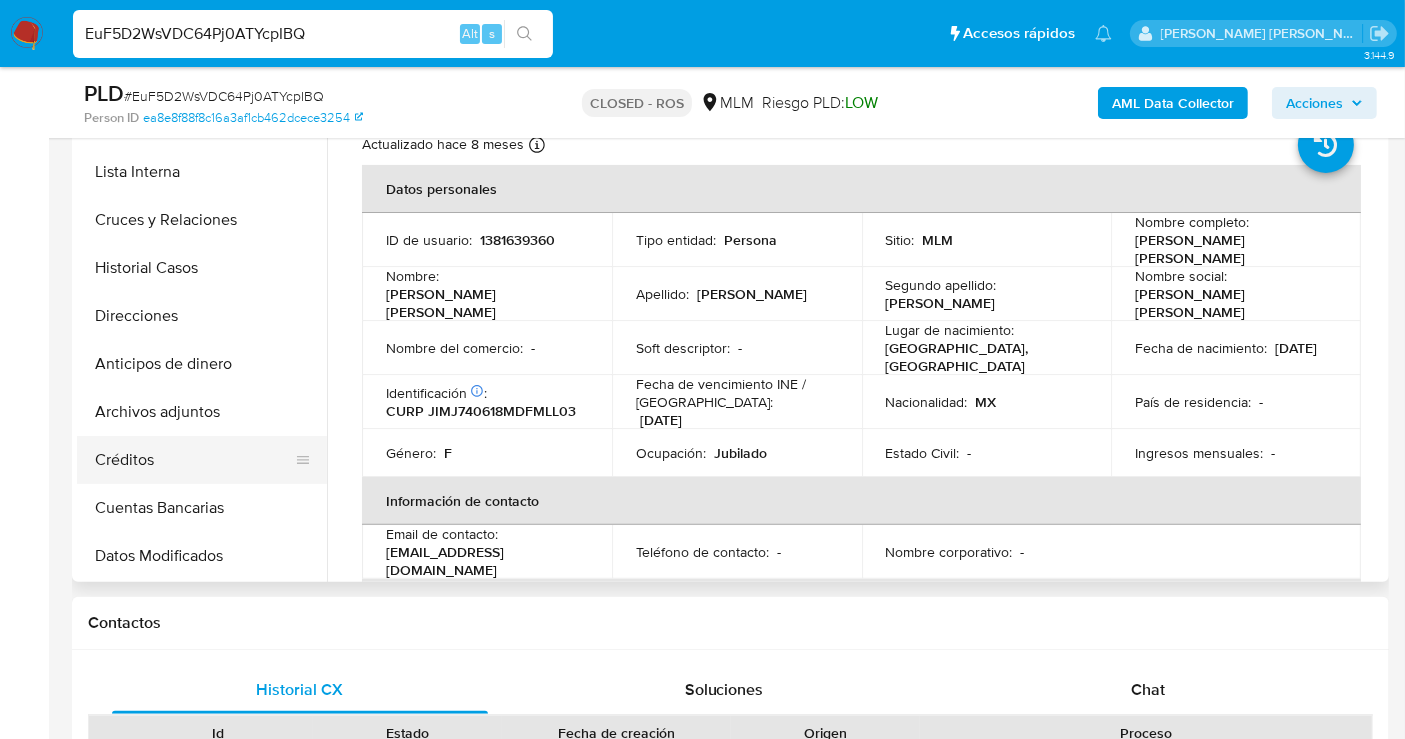 scroll, scrollTop: 222, scrollLeft: 0, axis: vertical 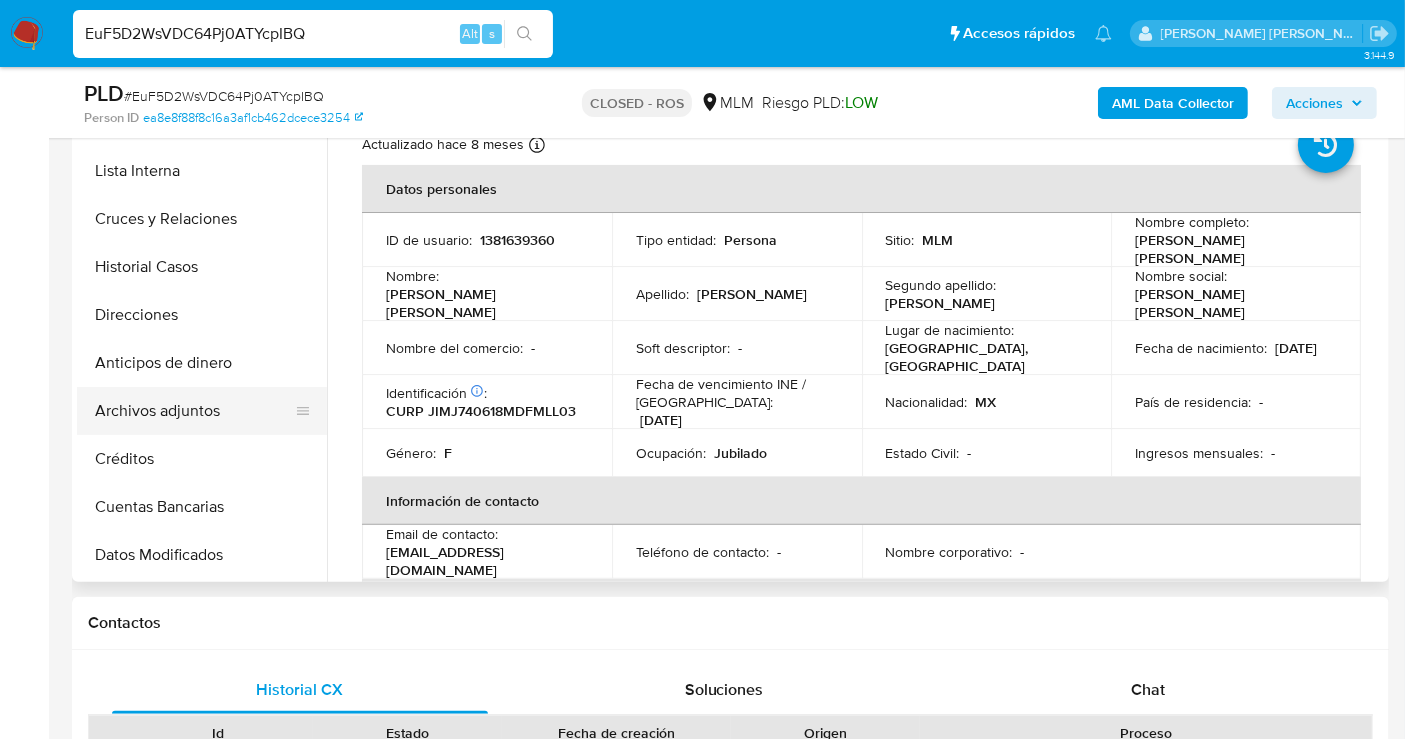 click on "Archivos adjuntos" at bounding box center (194, 411) 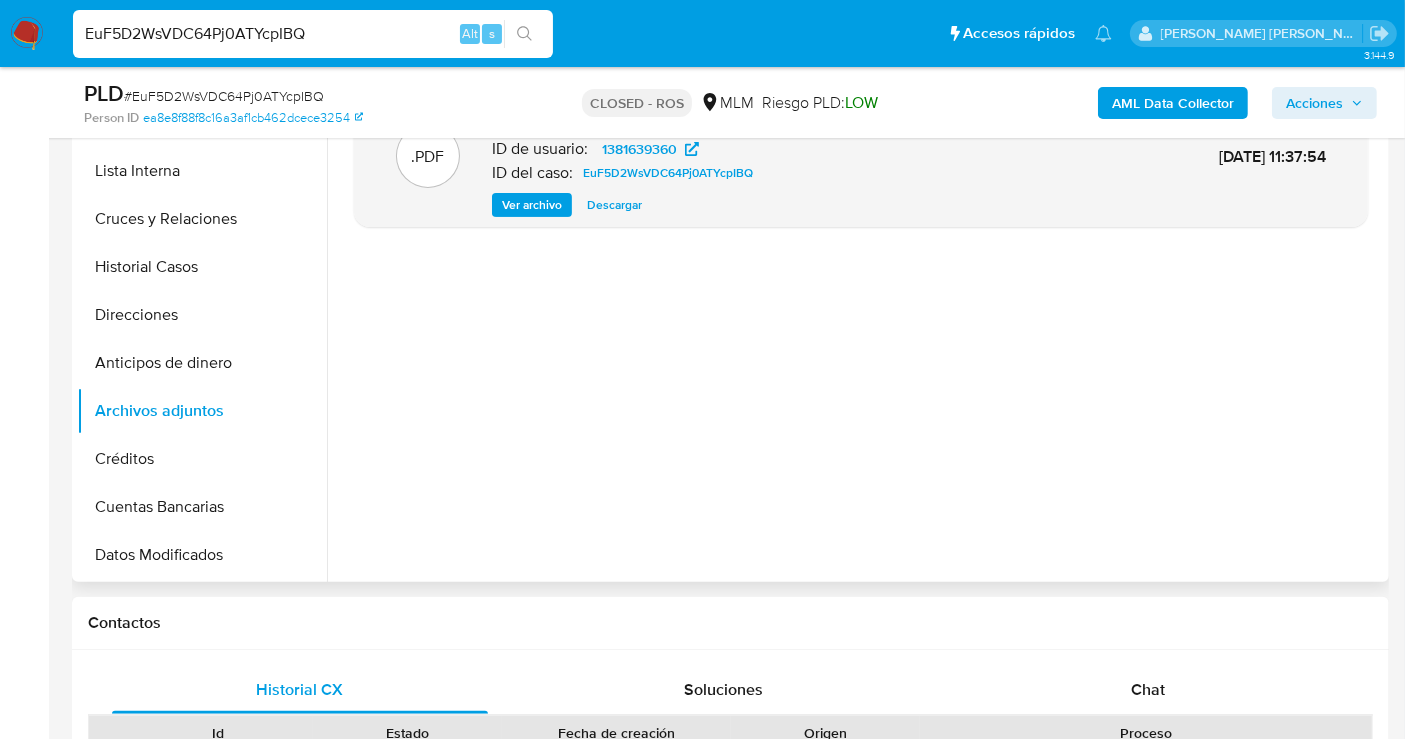 scroll, scrollTop: 333, scrollLeft: 0, axis: vertical 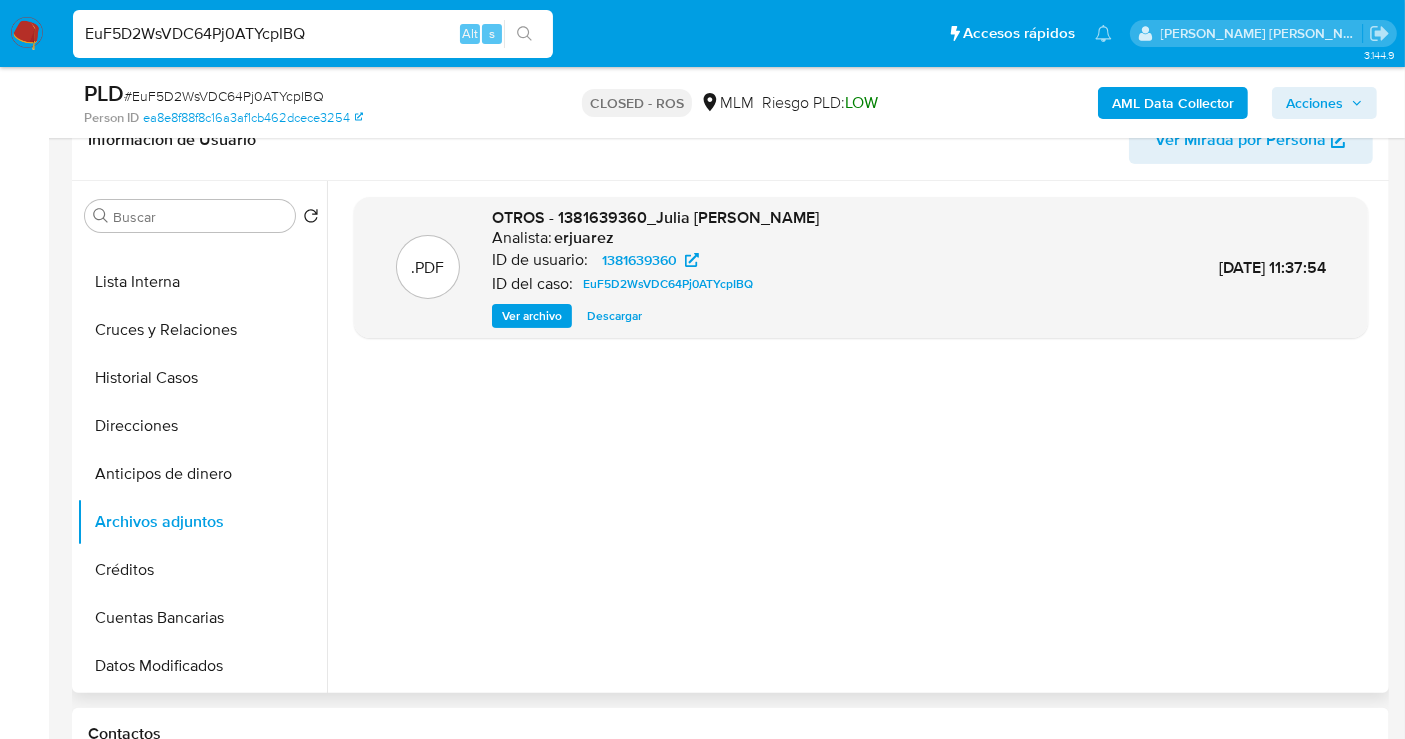 click on "Descargar" at bounding box center [614, 316] 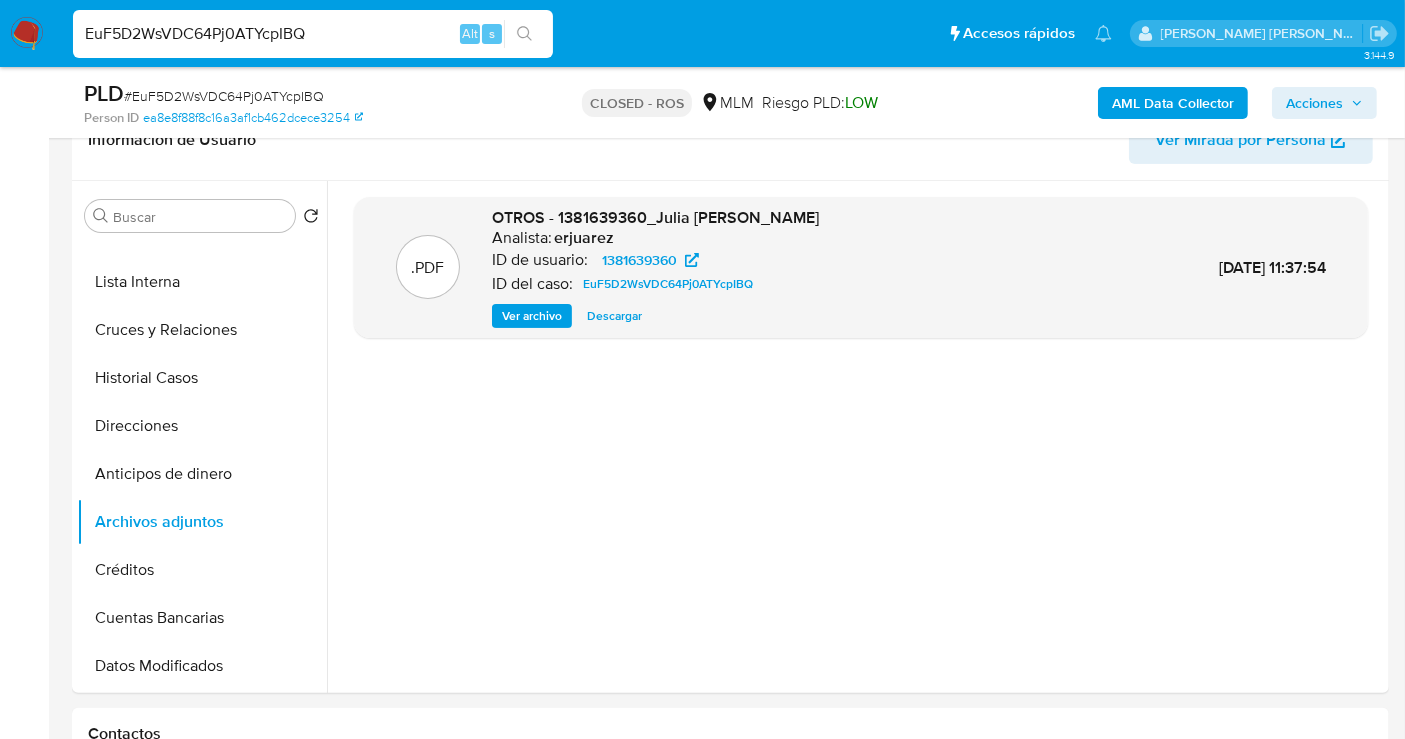 click on "EuF5D2WsVDC64Pj0ATYcpIBQ" at bounding box center (313, 34) 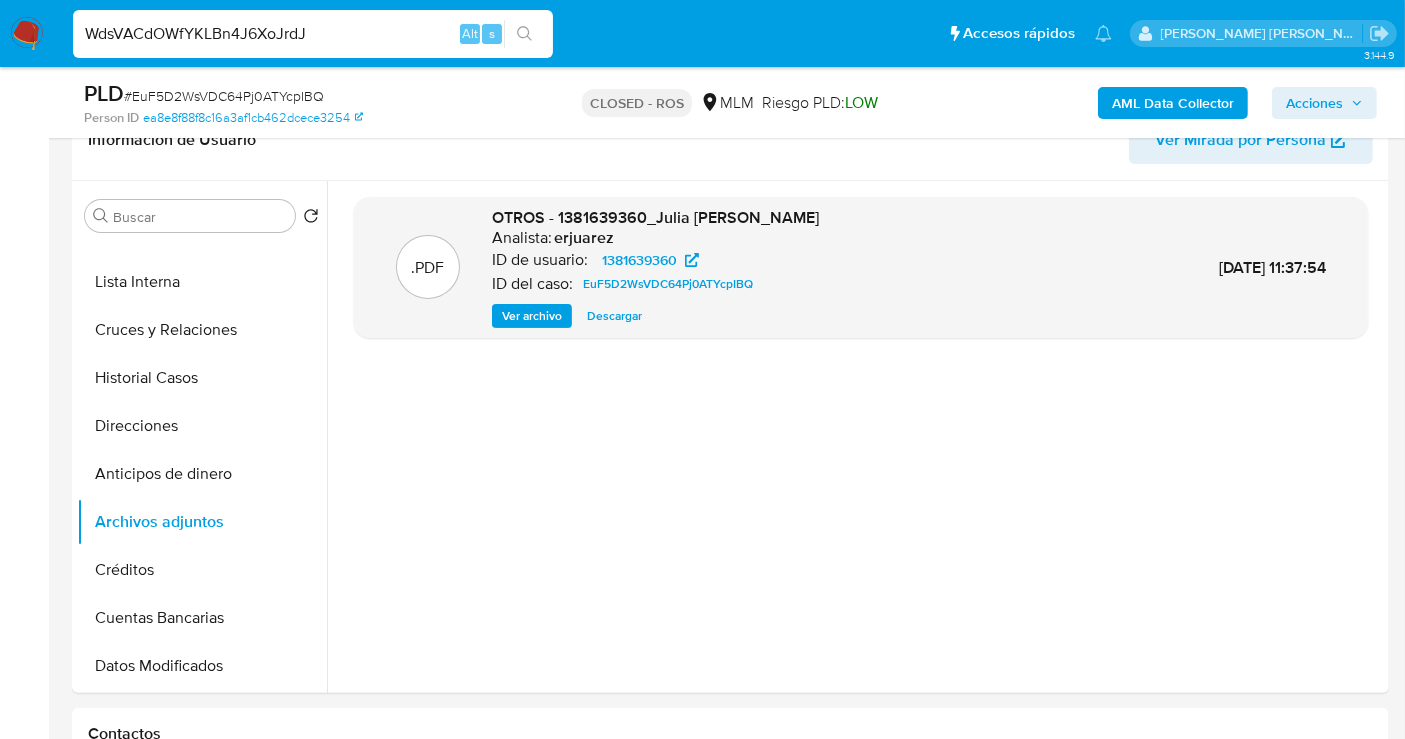 type on "WdsVACdOWfYKLBn4J6XoJrdJ" 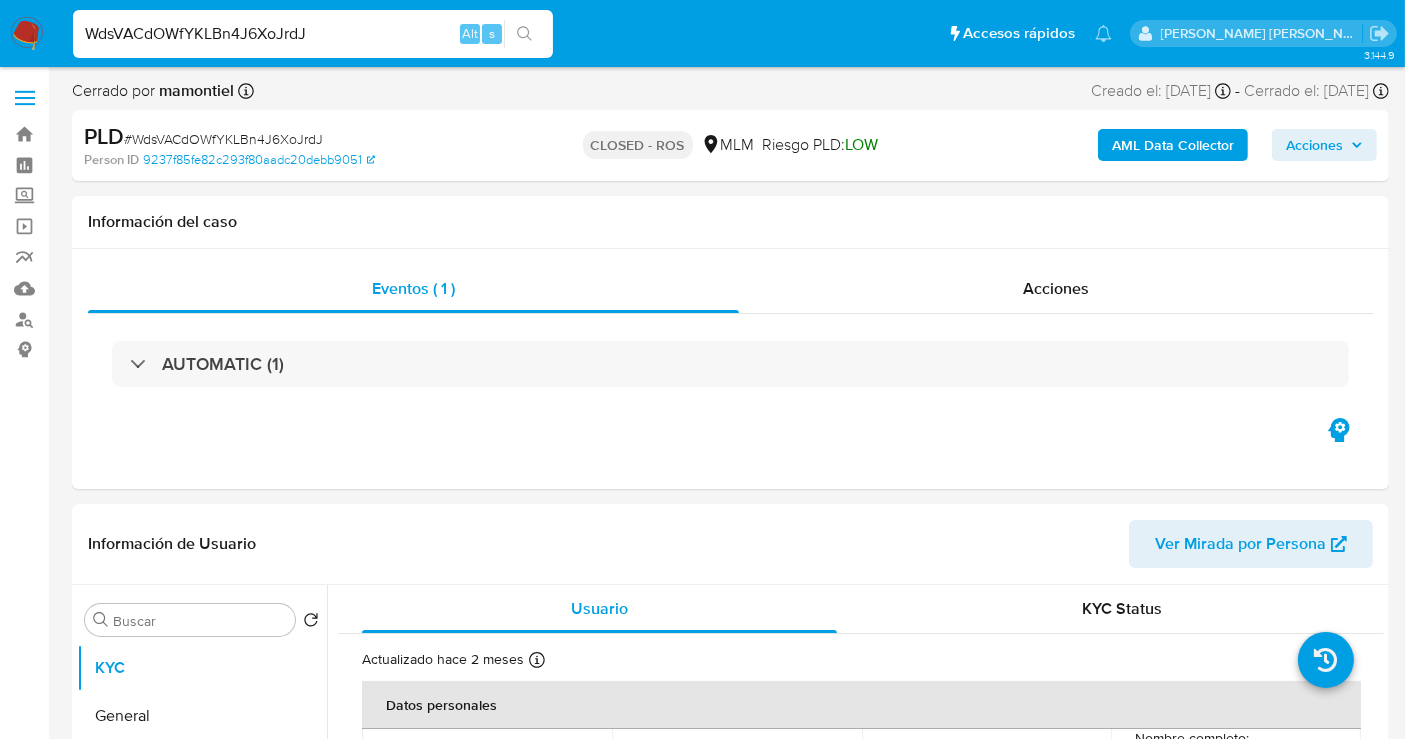 select on "10" 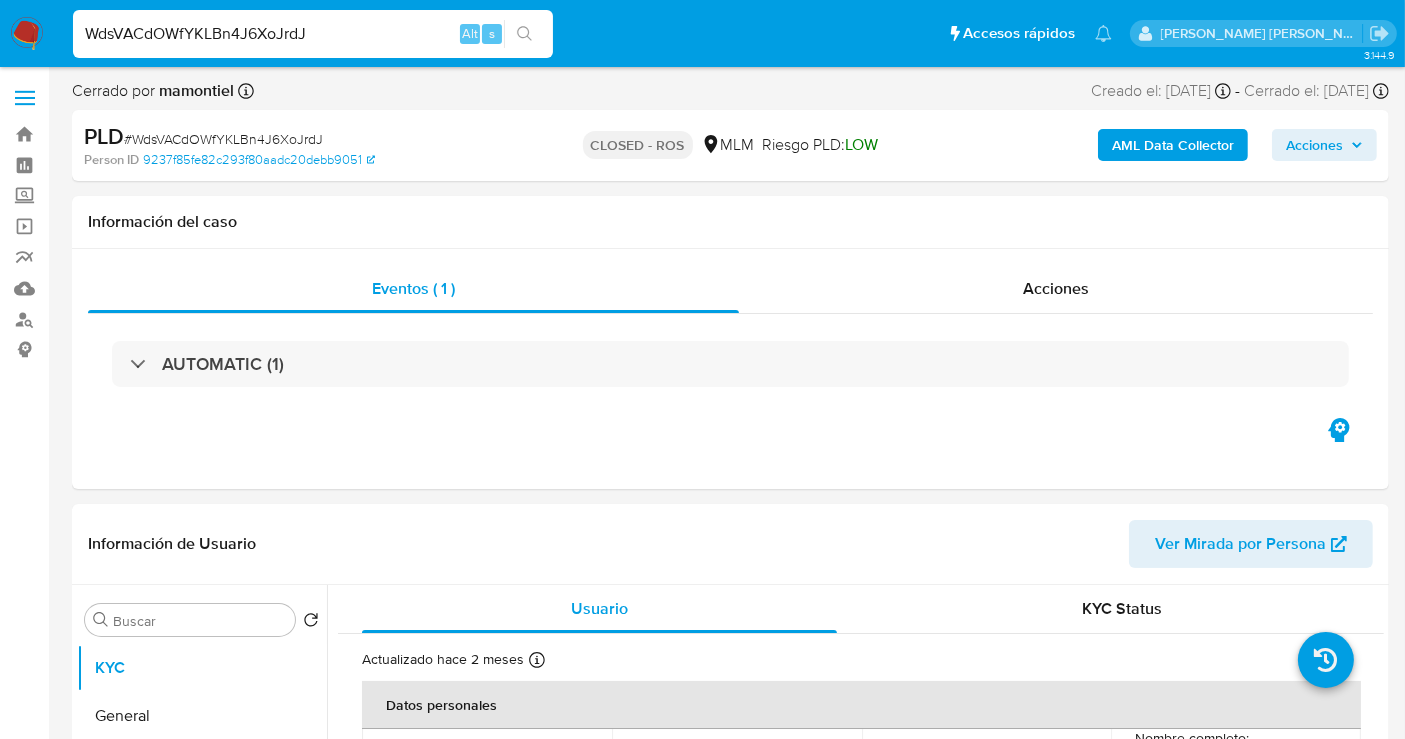 click on "WdsVACdOWfYKLBn4J6XoJrdJ" at bounding box center (313, 34) 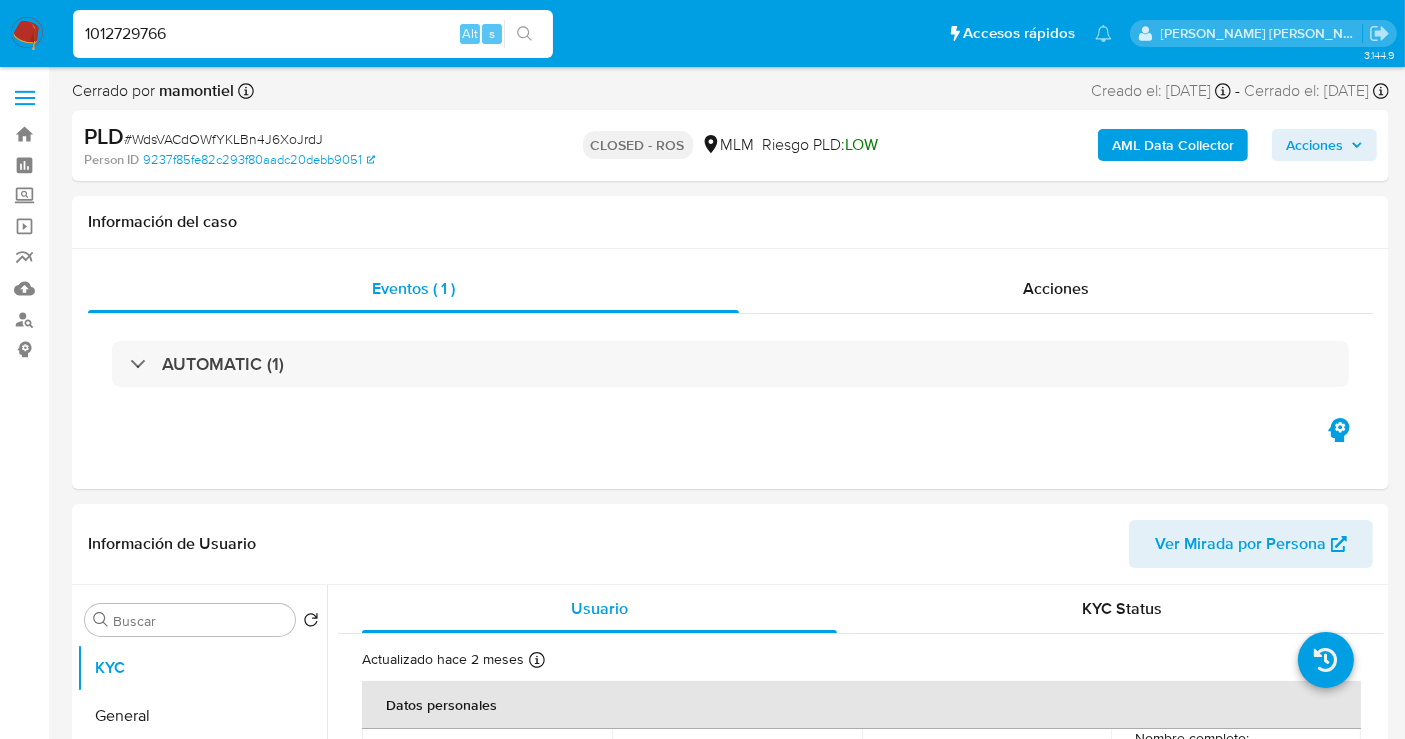 type on "1012729766" 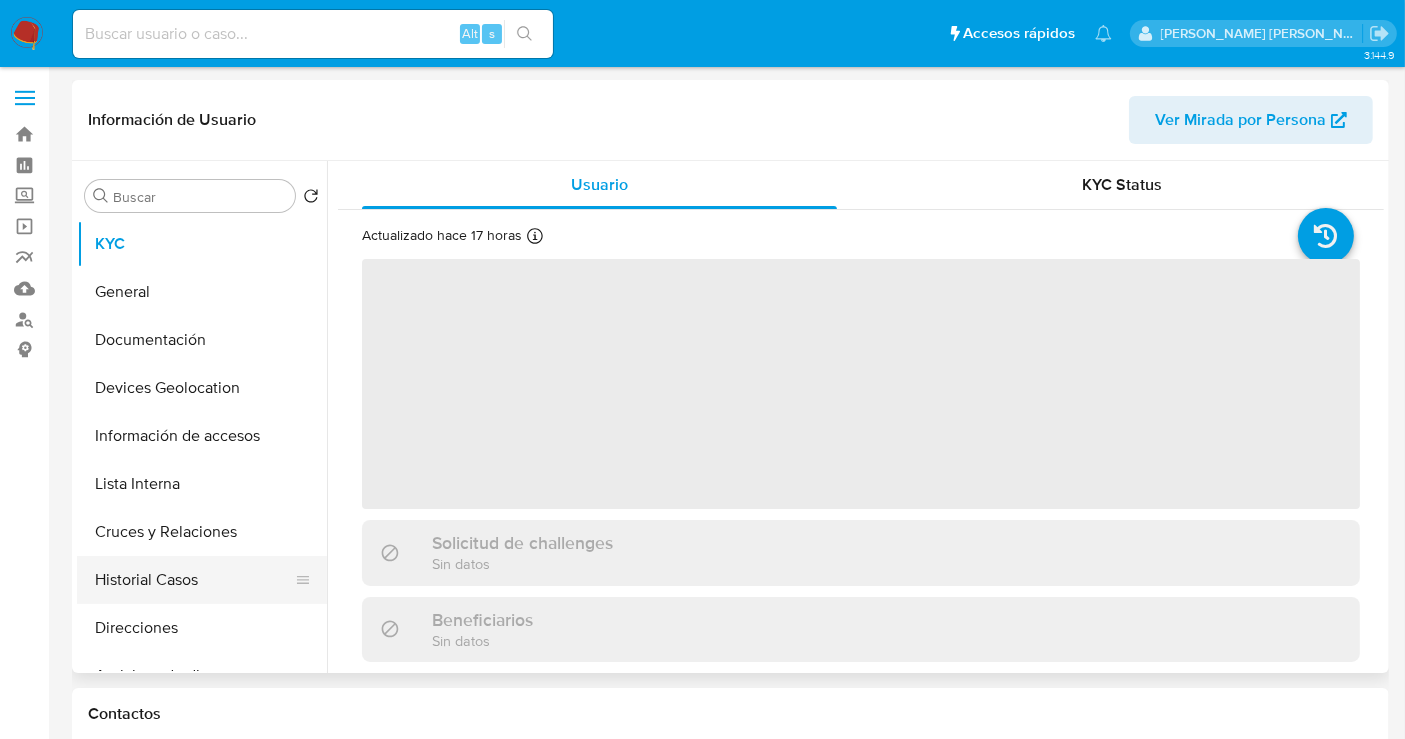 select on "10" 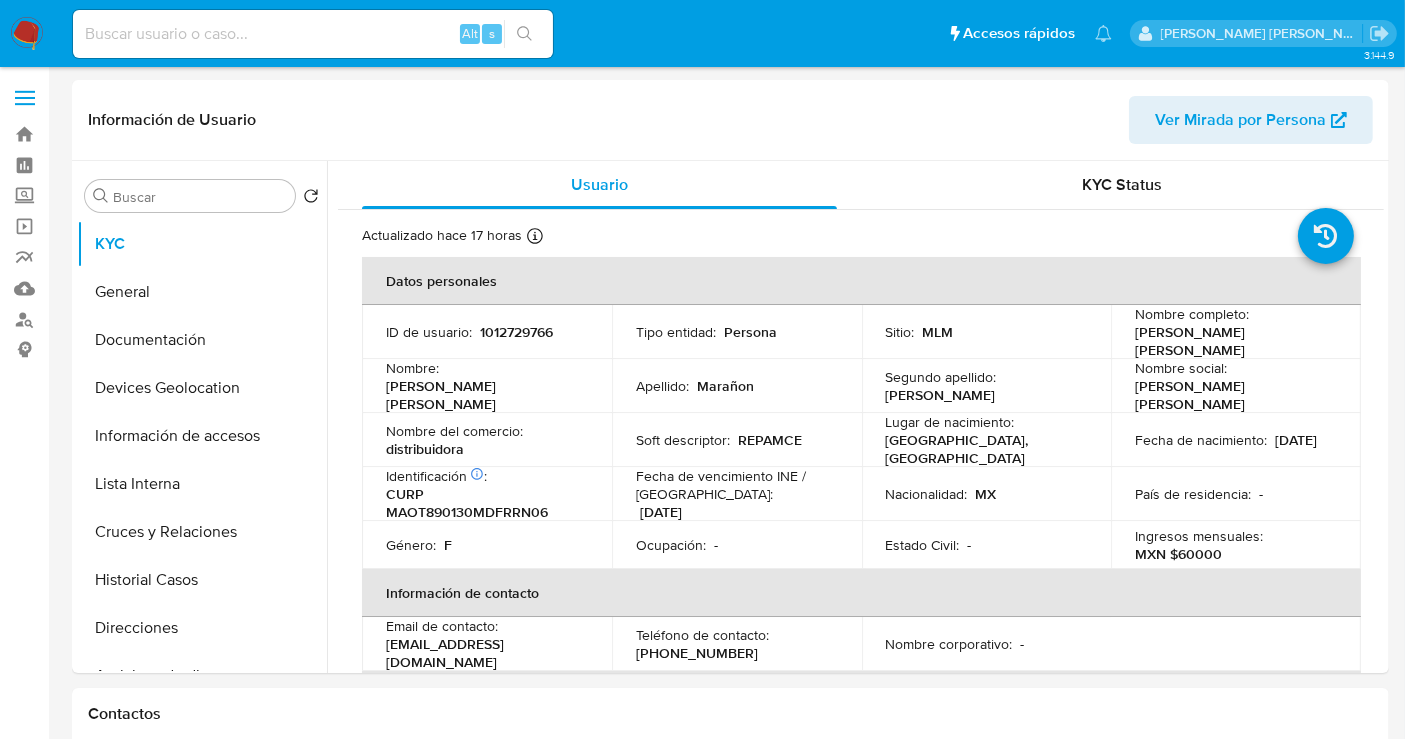 click at bounding box center [27, 34] 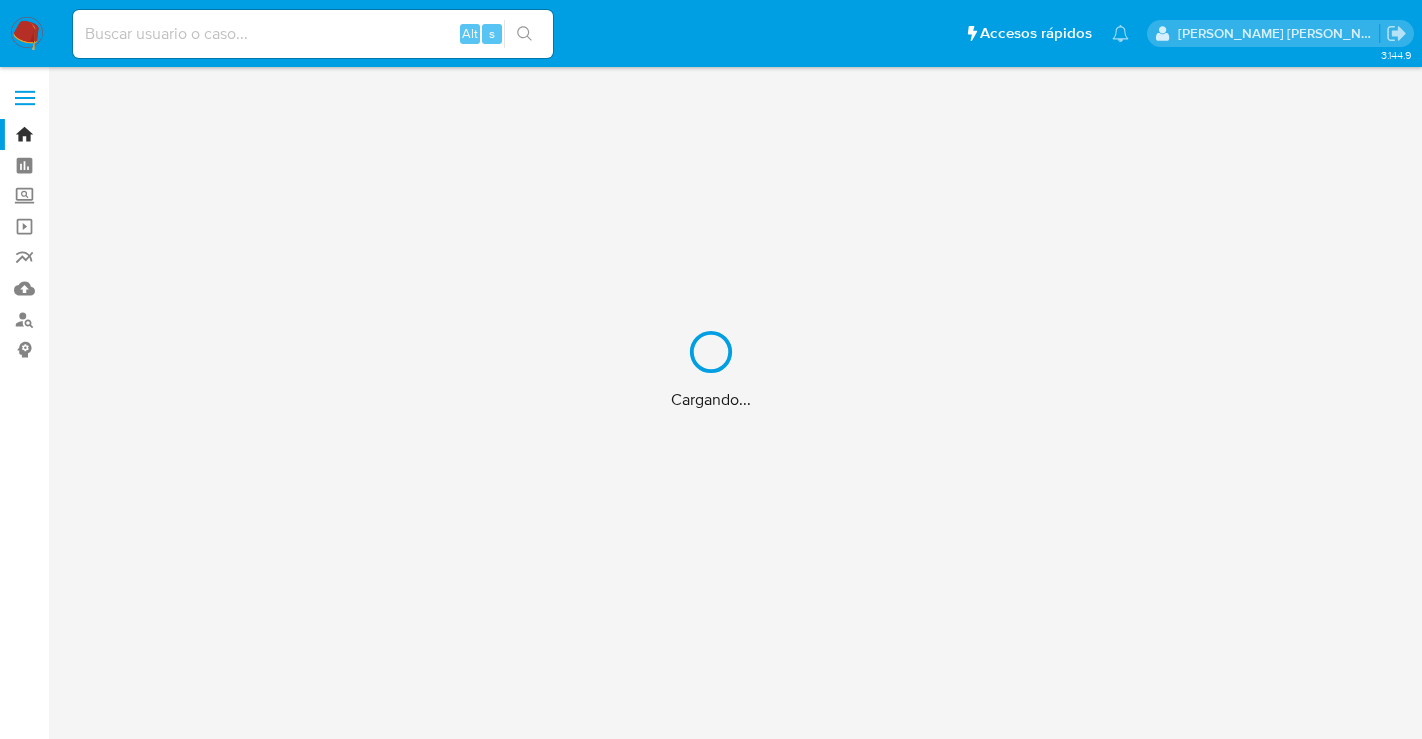 scroll, scrollTop: 0, scrollLeft: 0, axis: both 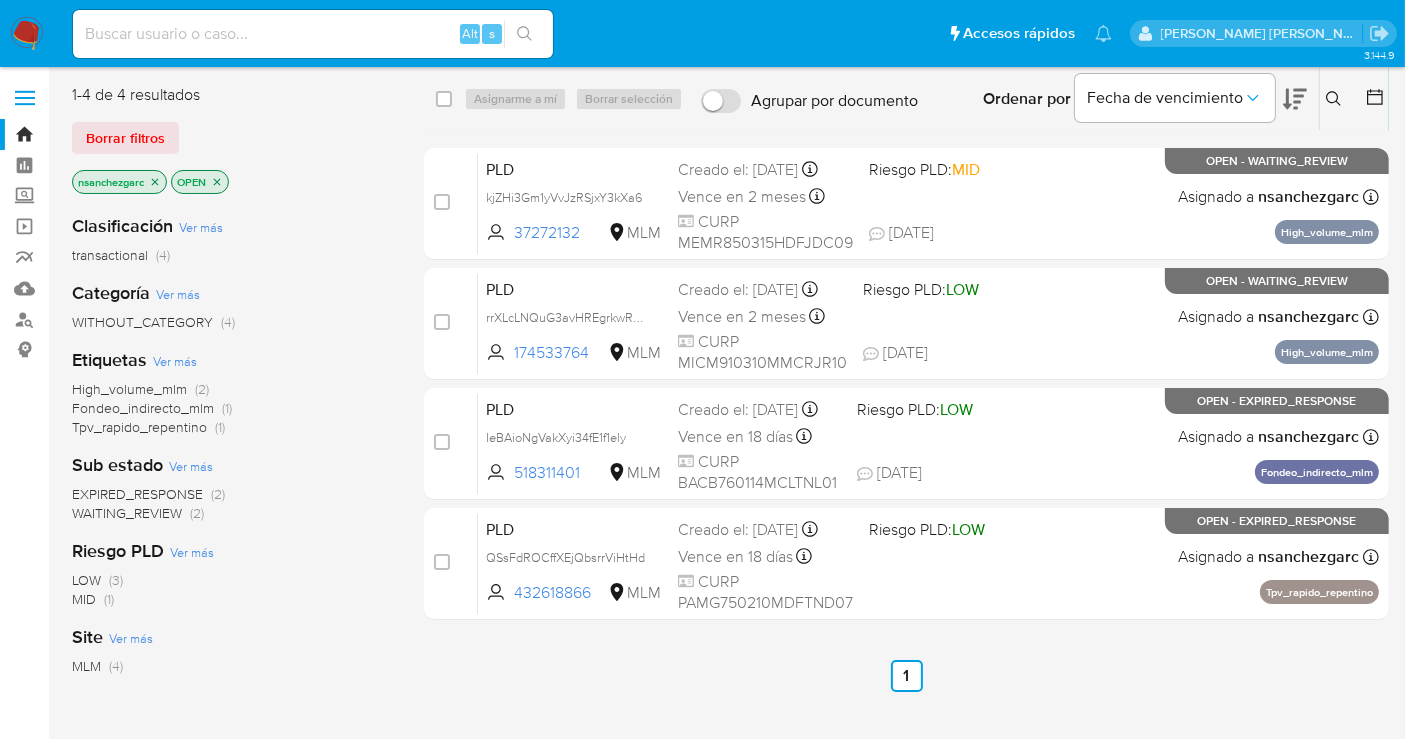 click 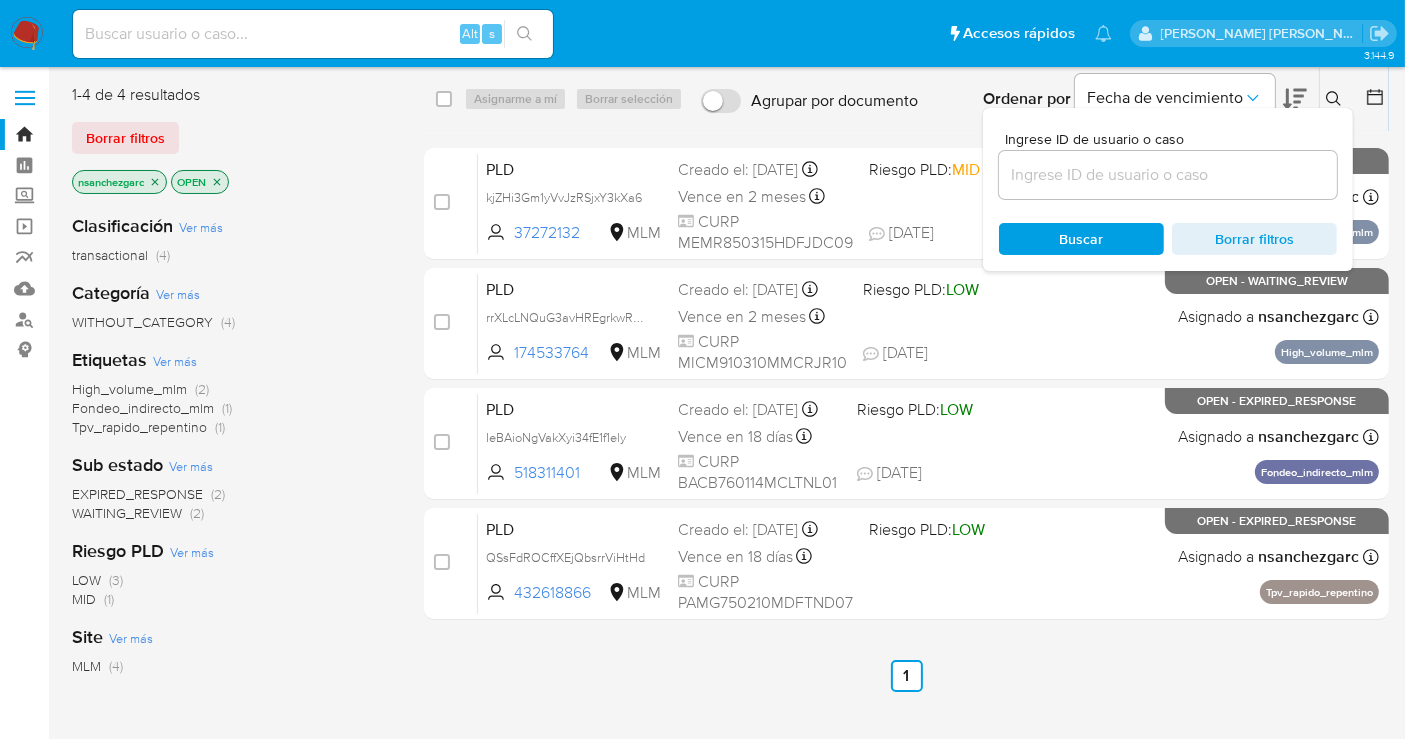 click at bounding box center [1168, 175] 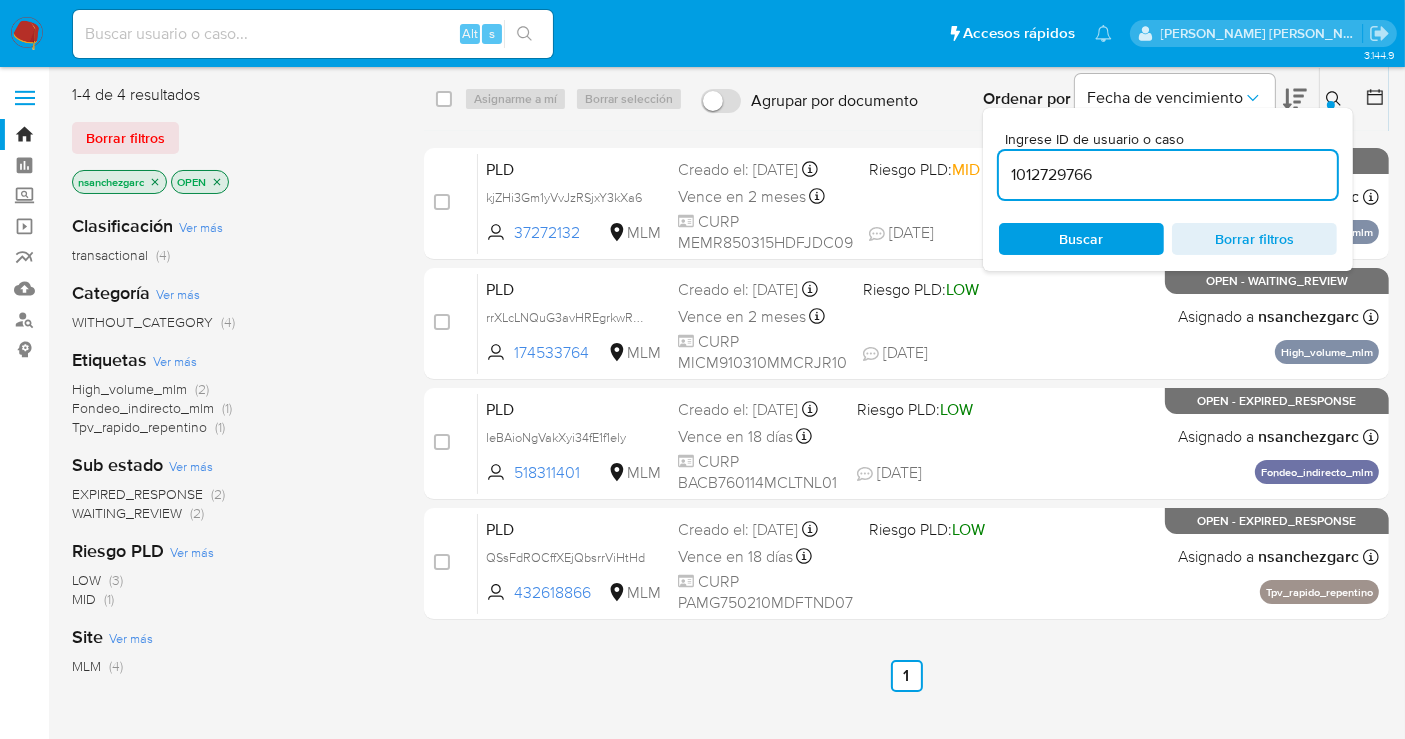 type on "1012729766" 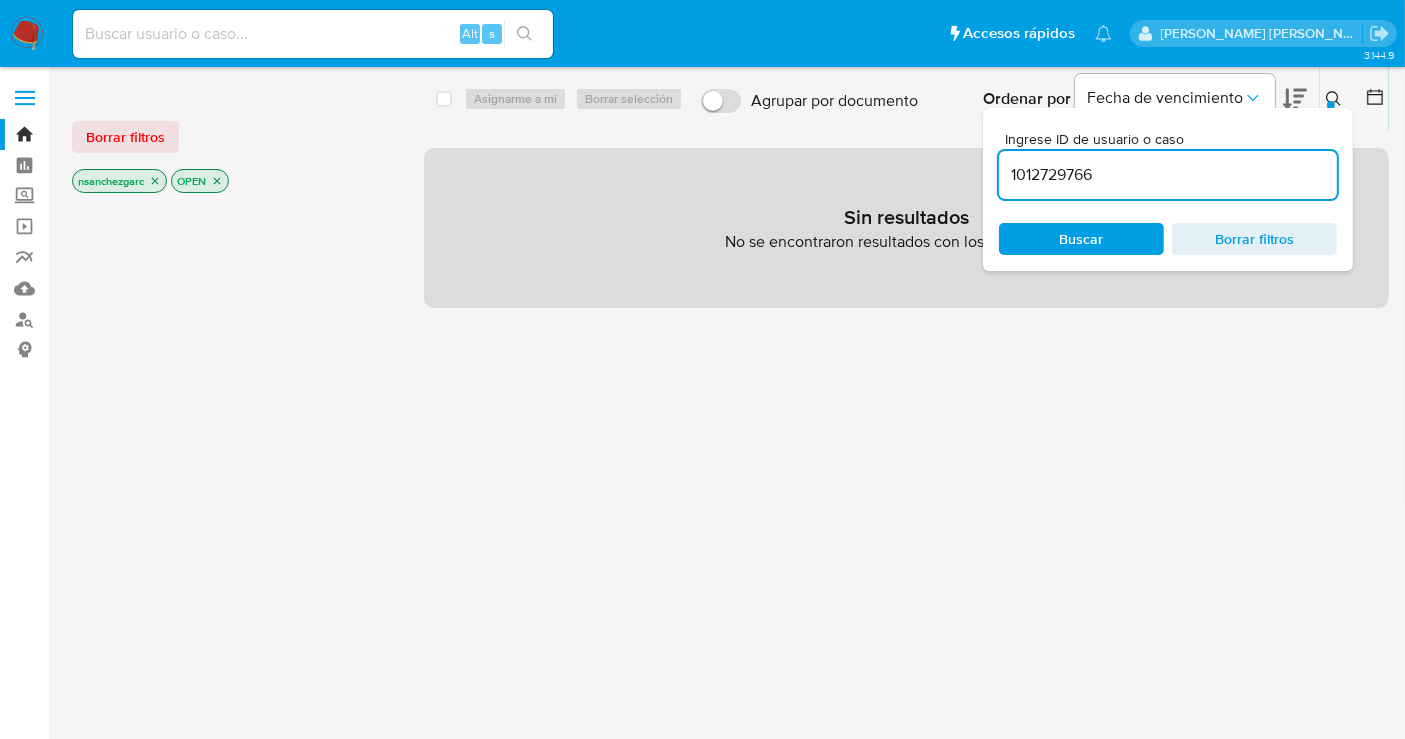 click 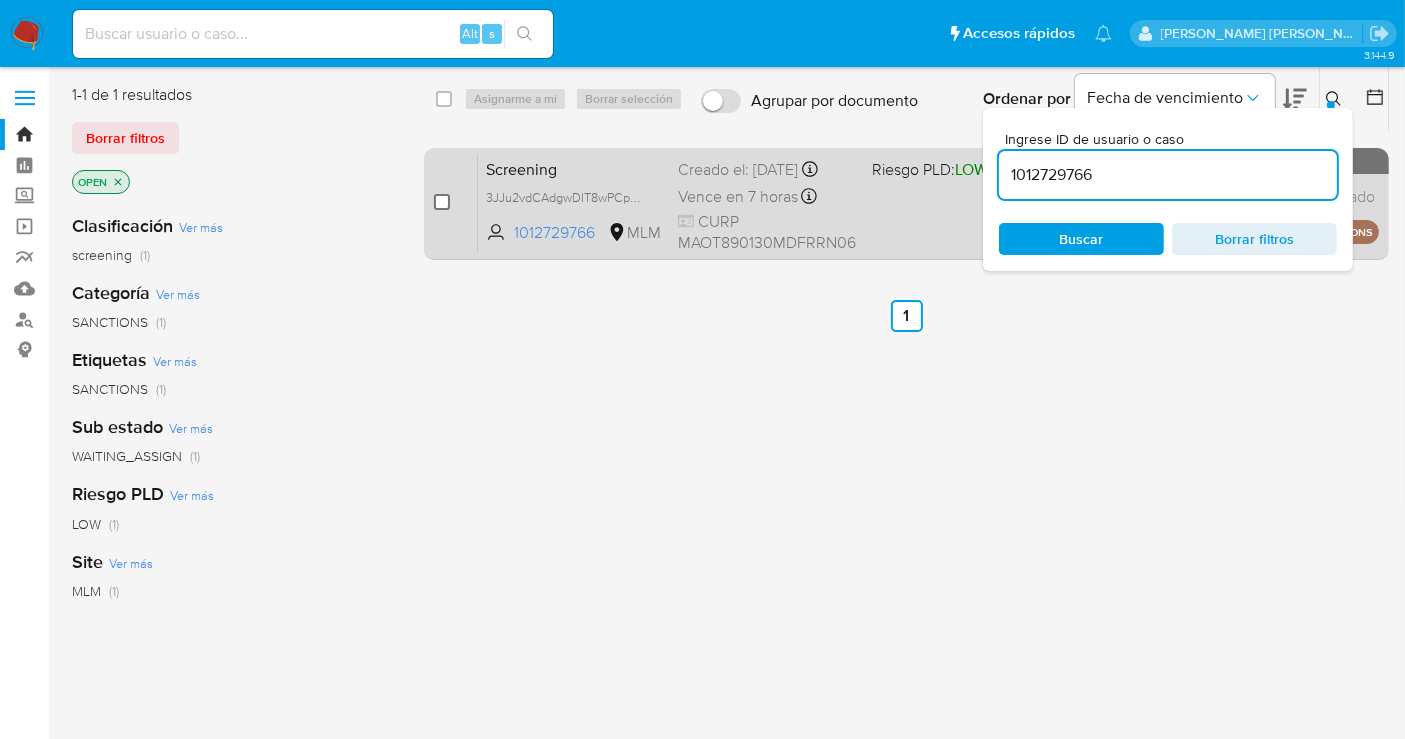 click at bounding box center [442, 202] 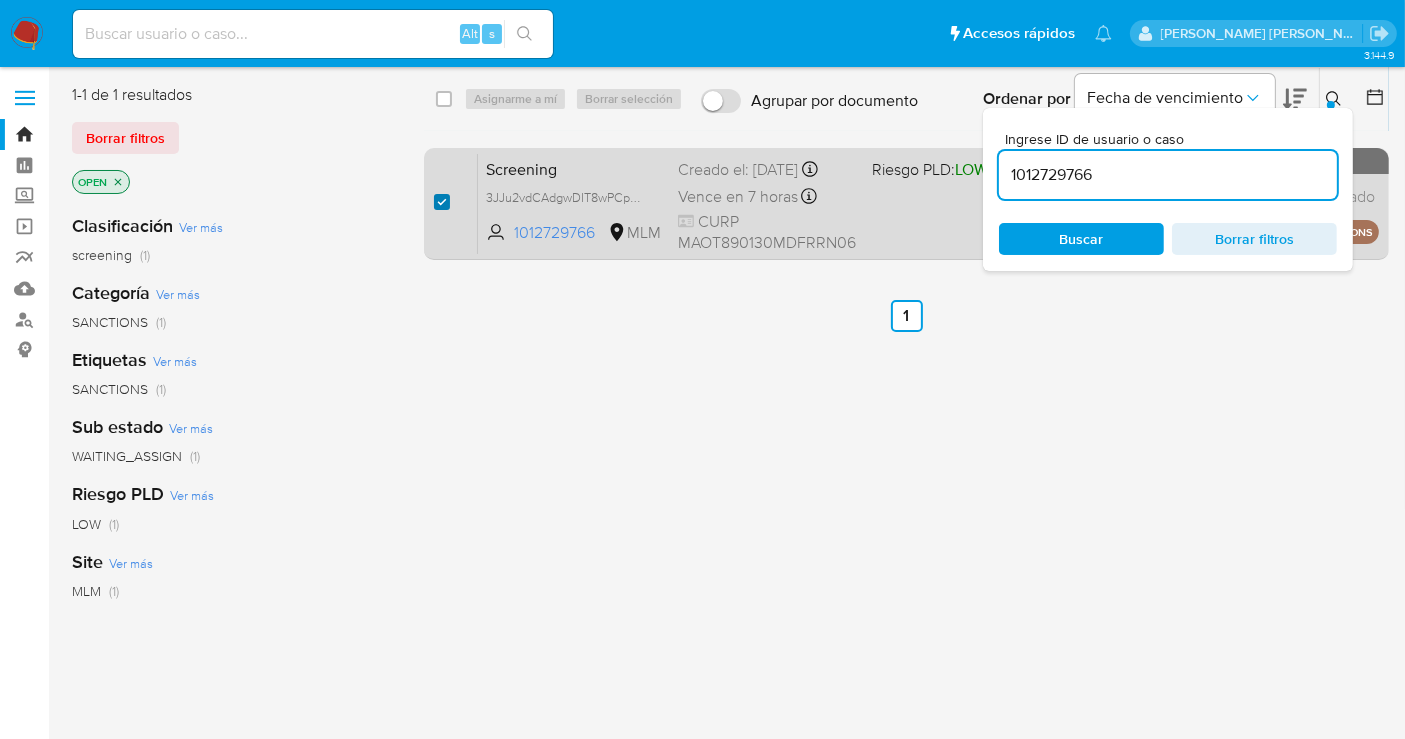 checkbox on "true" 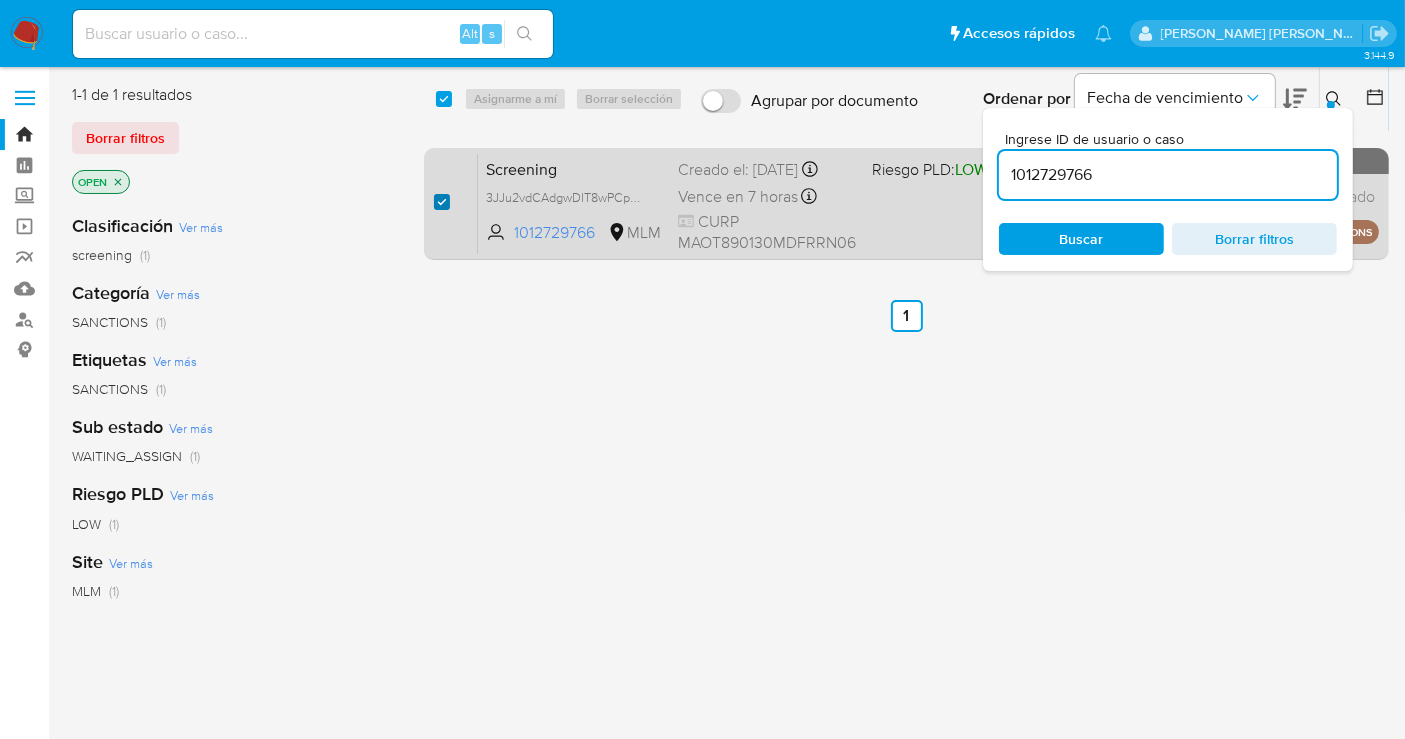 checkbox on "true" 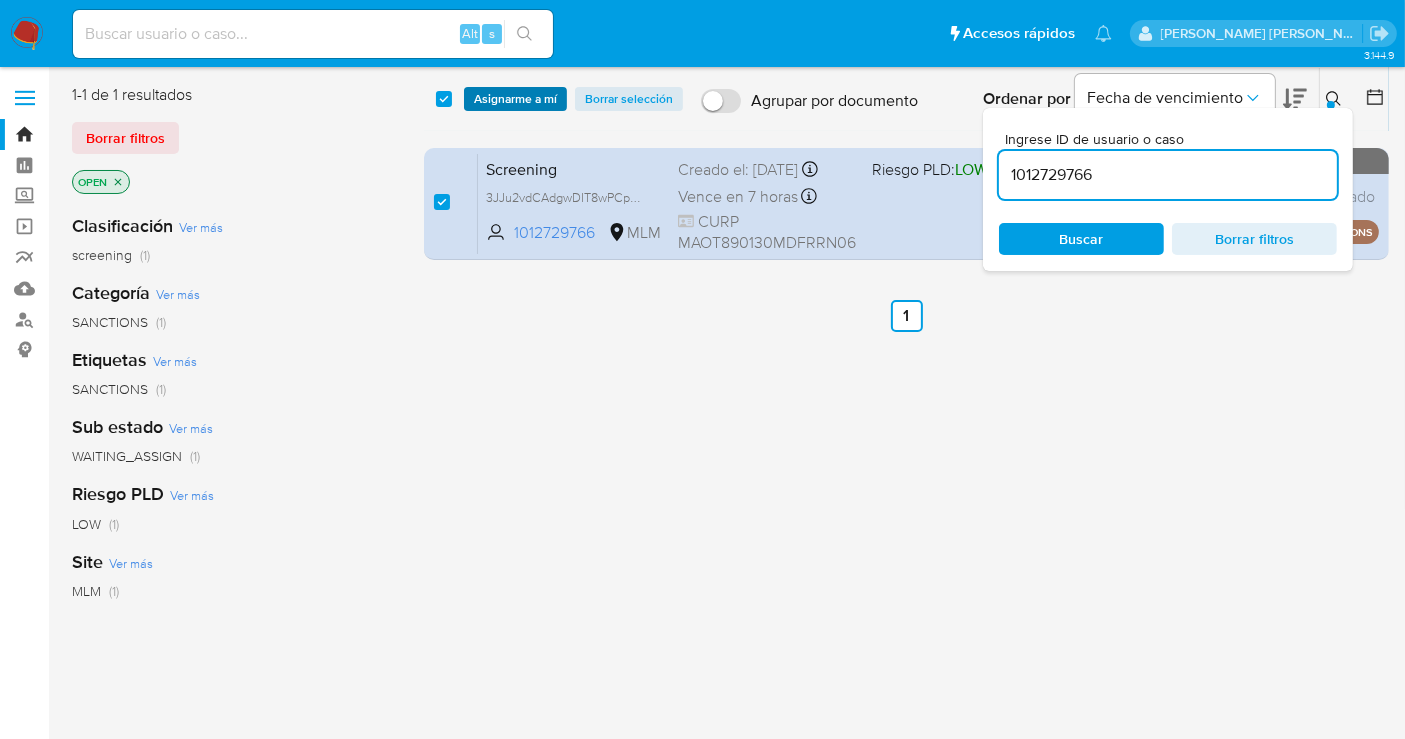 click on "Asignarme a mí" at bounding box center [515, 99] 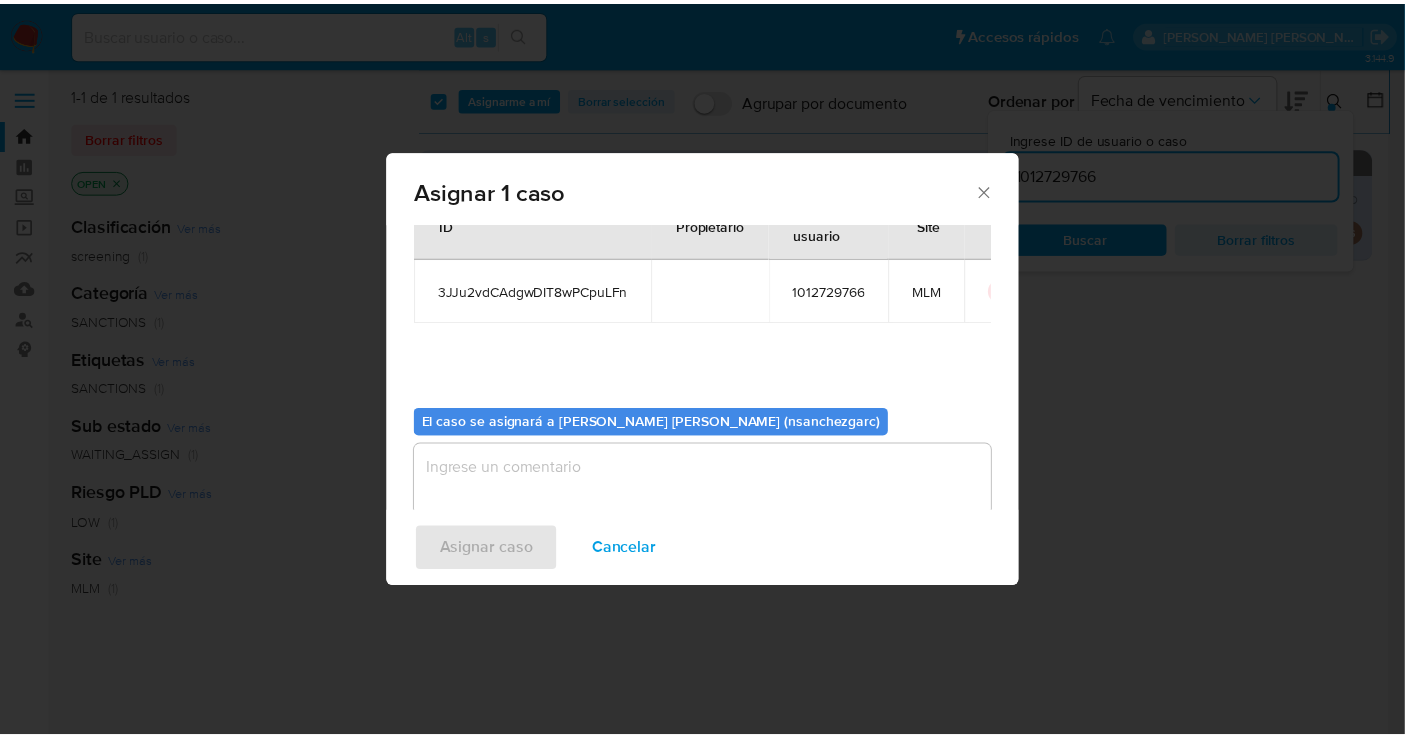 scroll, scrollTop: 102, scrollLeft: 0, axis: vertical 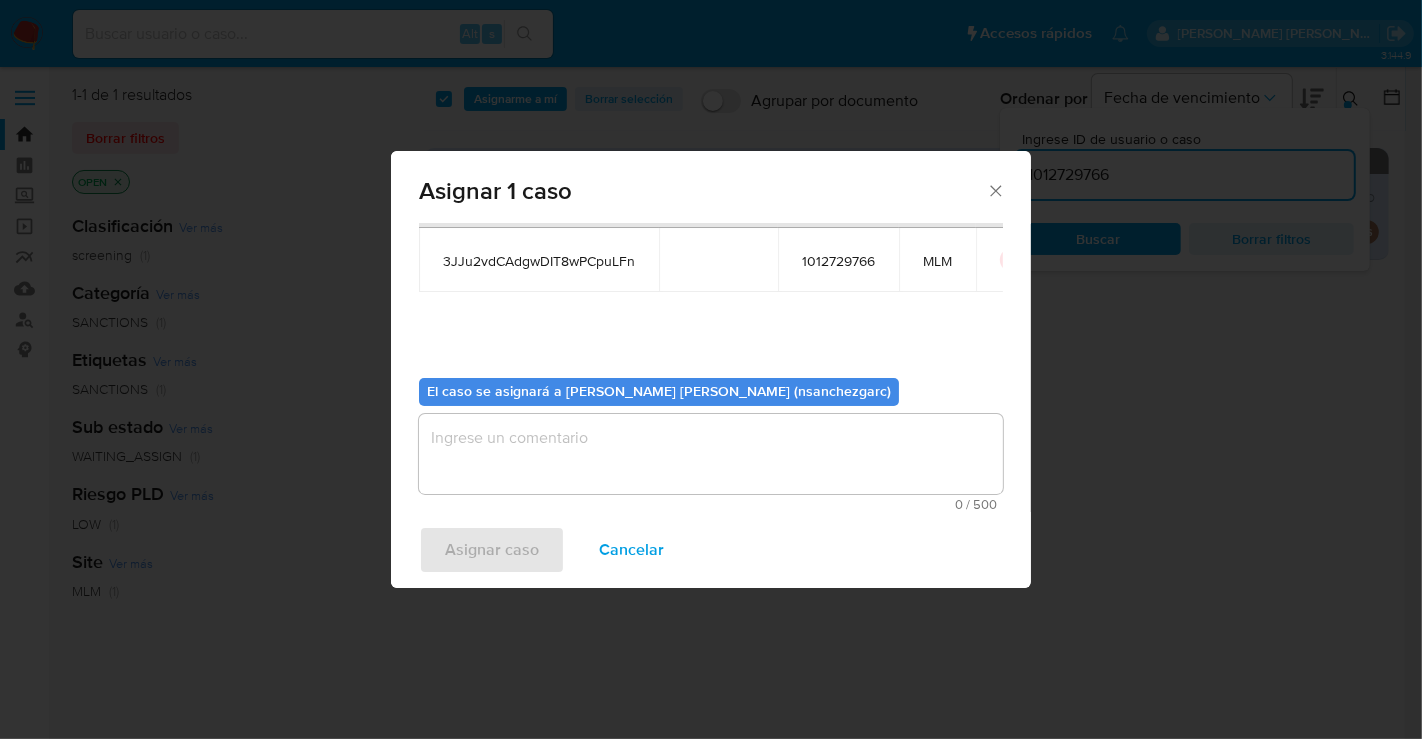 click at bounding box center [711, 454] 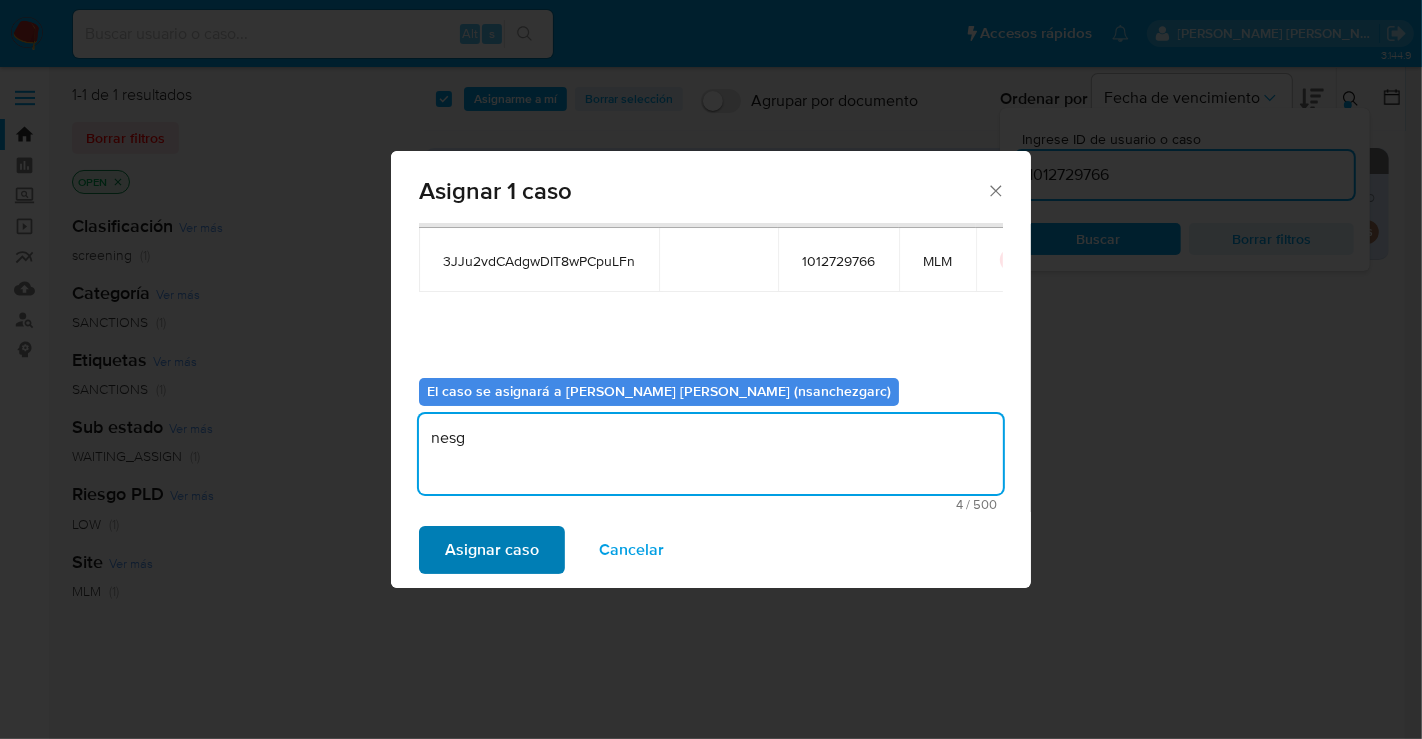 type on "nesg" 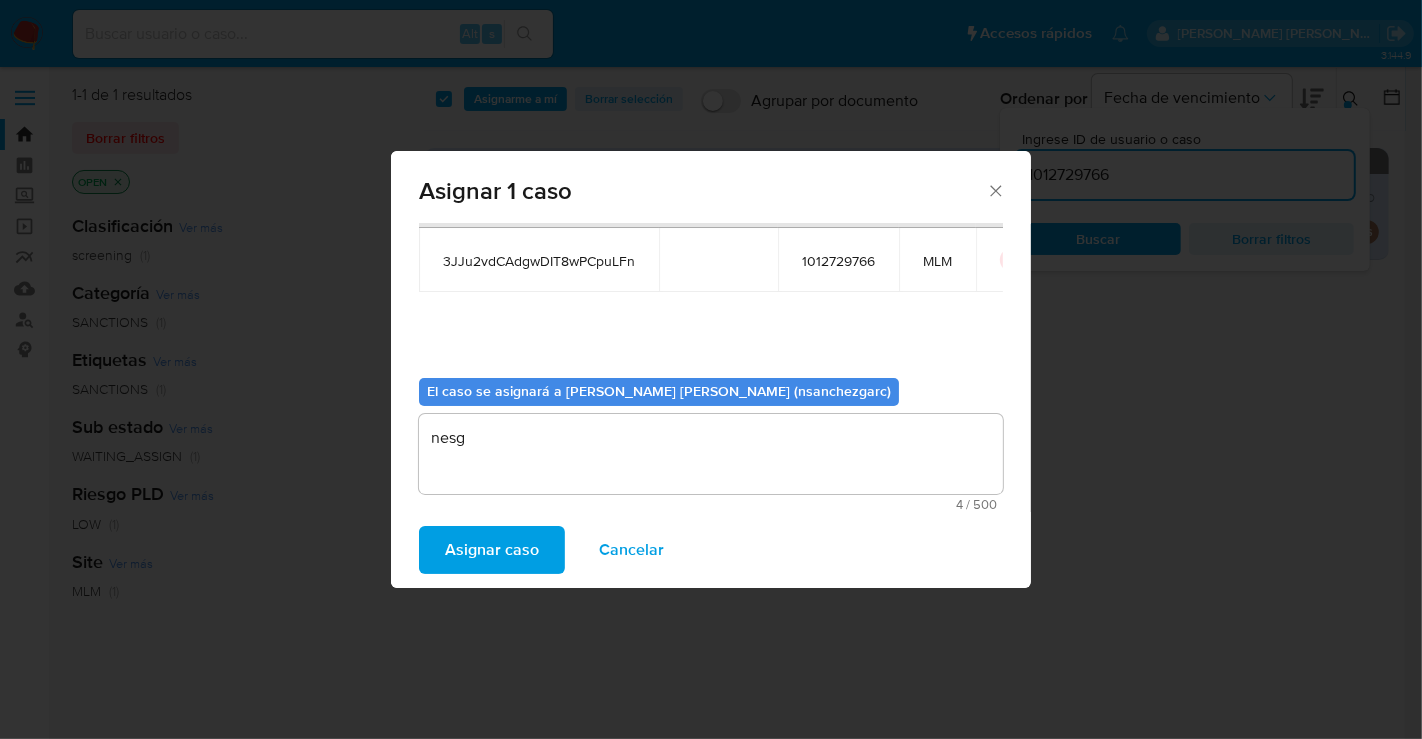 click on "Asignar caso" at bounding box center [492, 550] 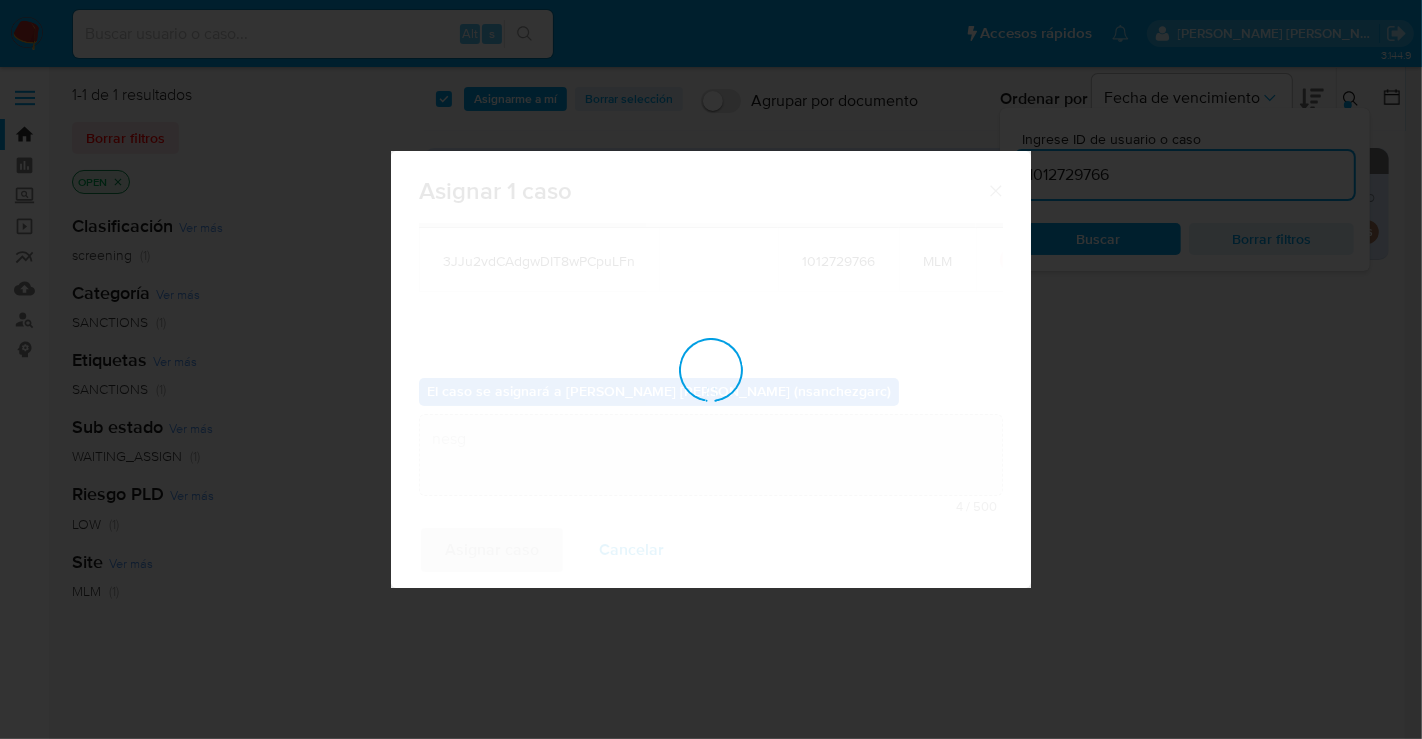 type 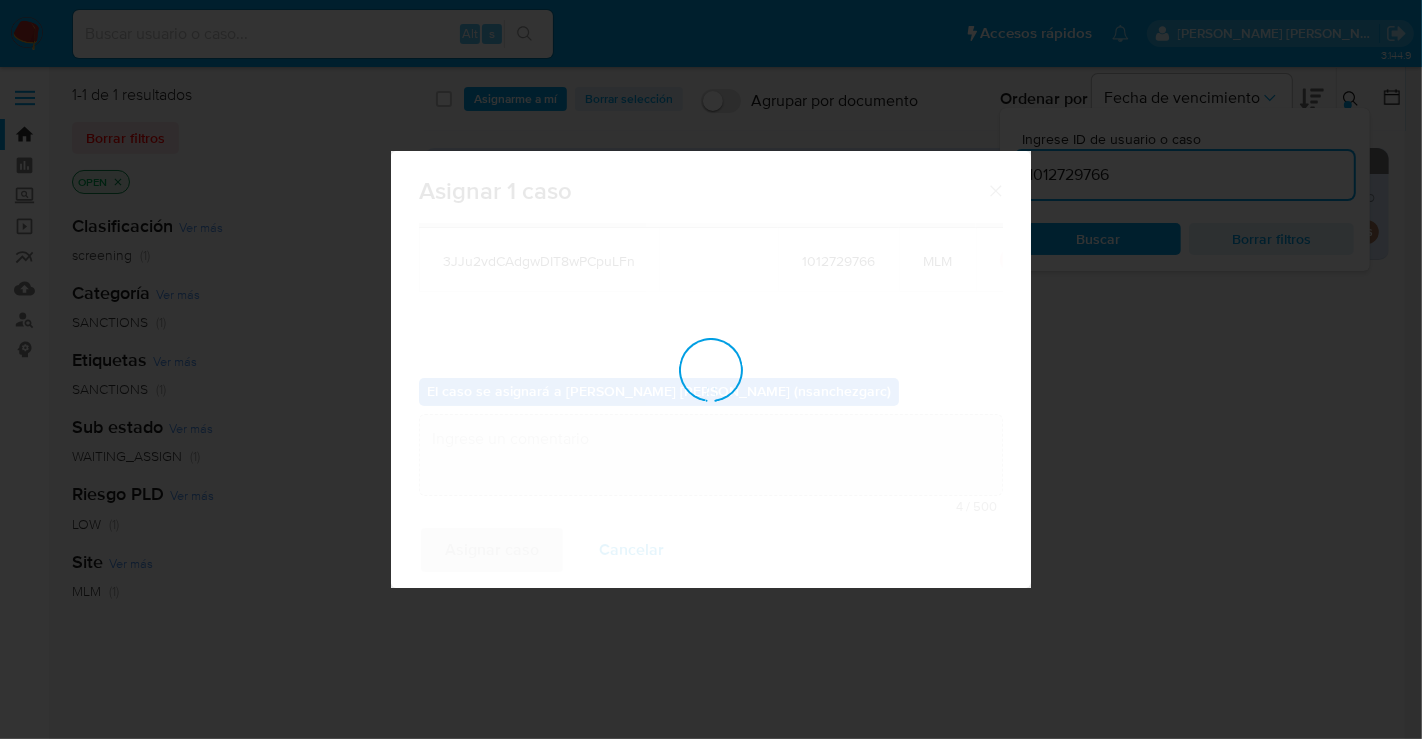 checkbox on "false" 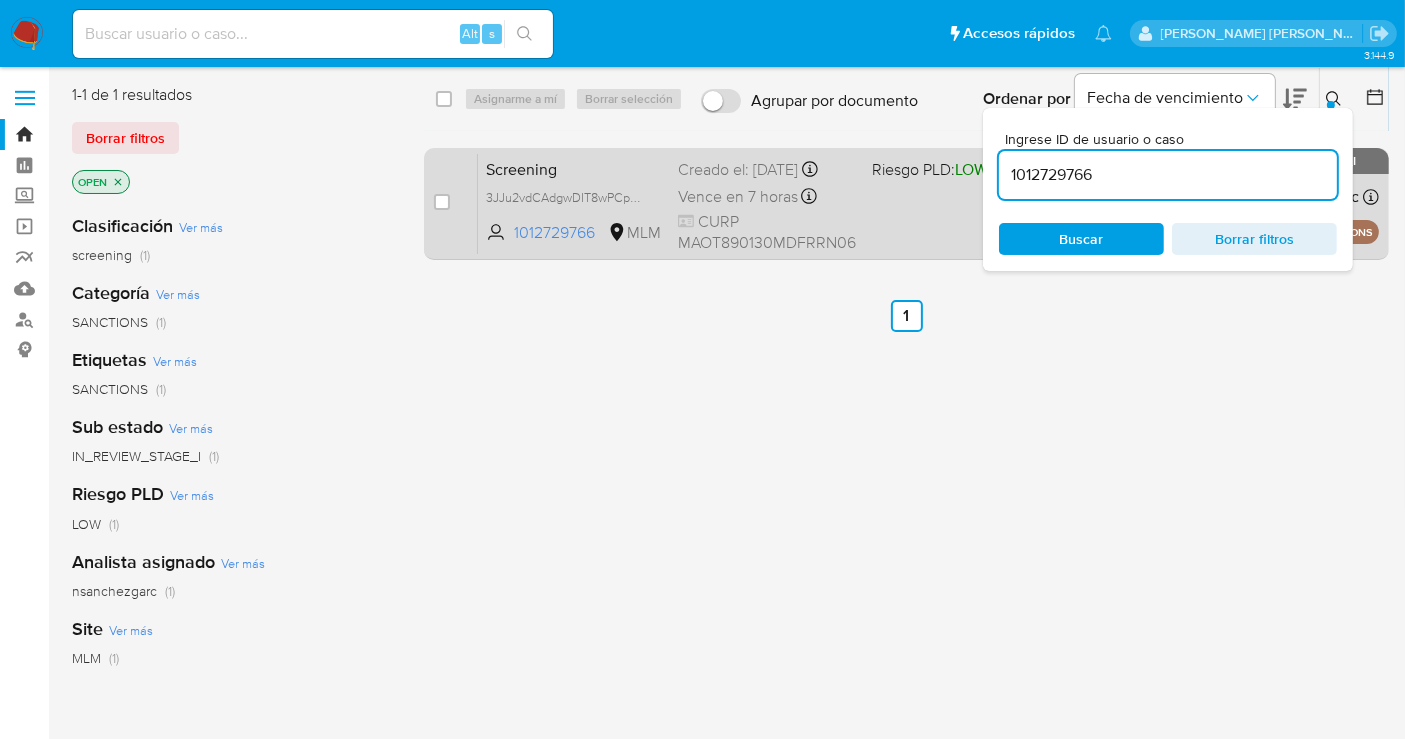 click on "Vence en 7 horas   Vence el 24/07/2025 17:38:00" at bounding box center (767, 196) 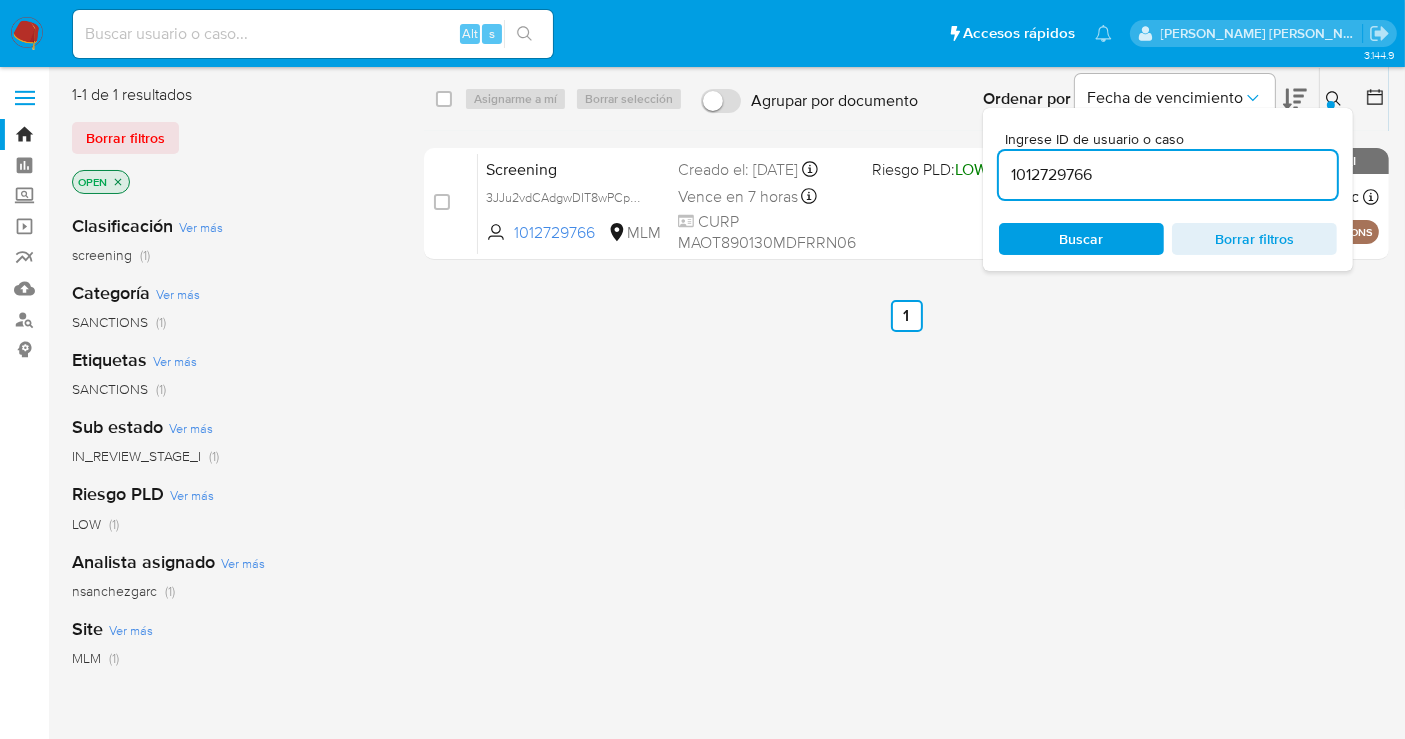 click at bounding box center [313, 34] 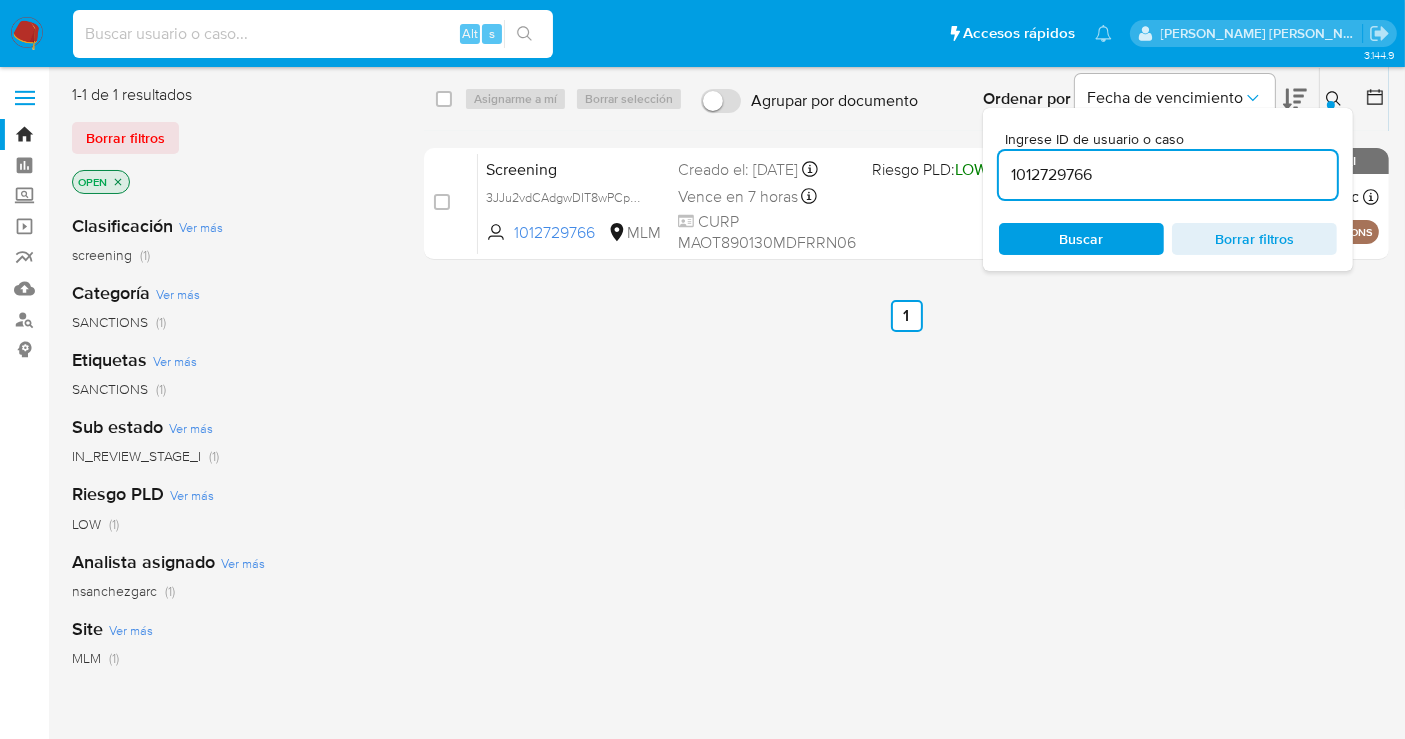 paste on "2486871025" 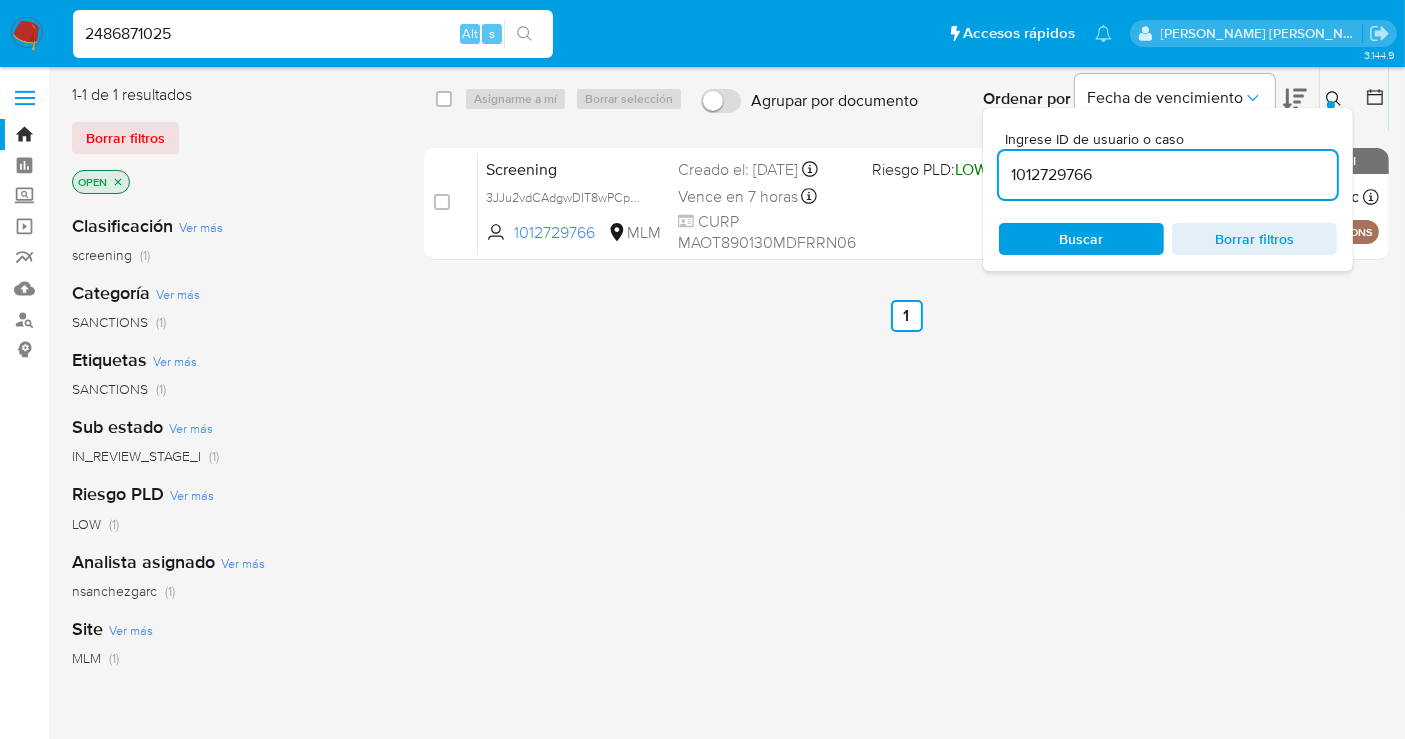 type on "2486871025" 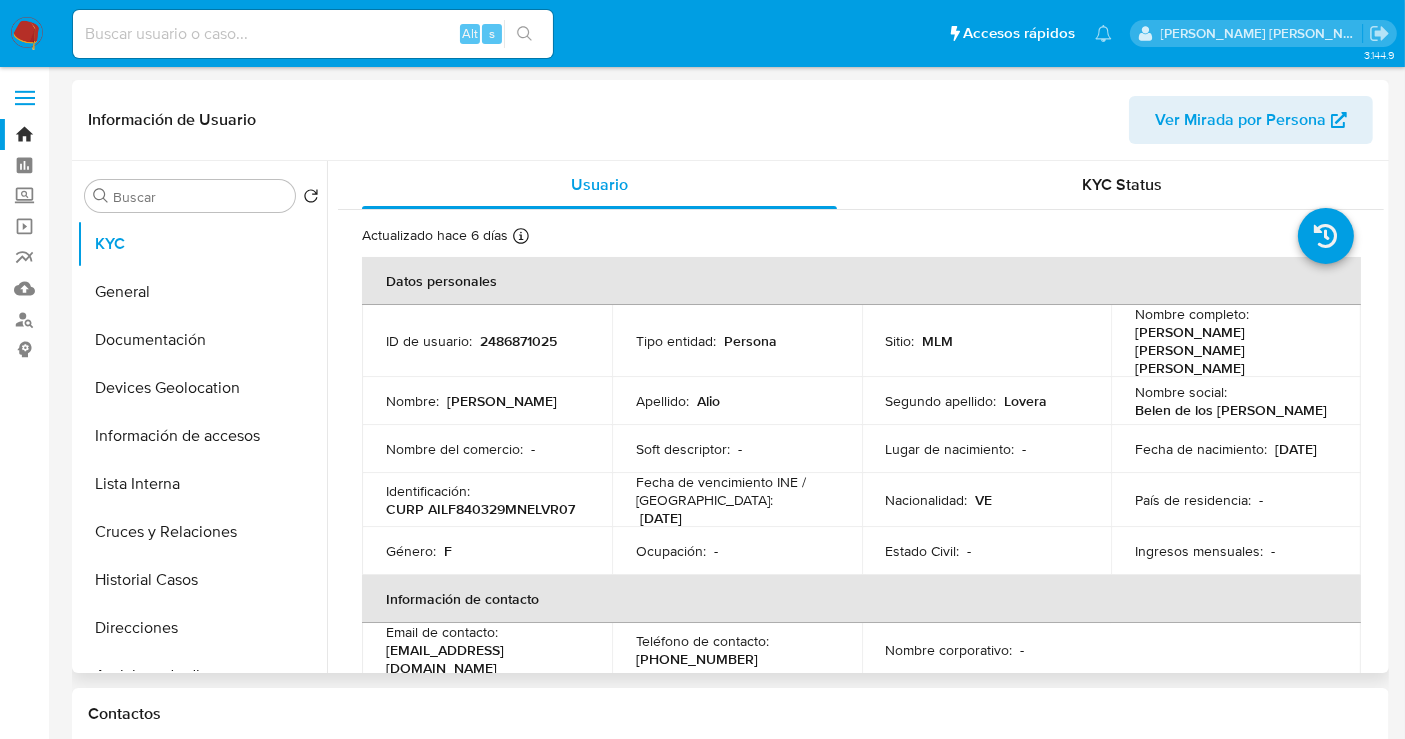 select on "10" 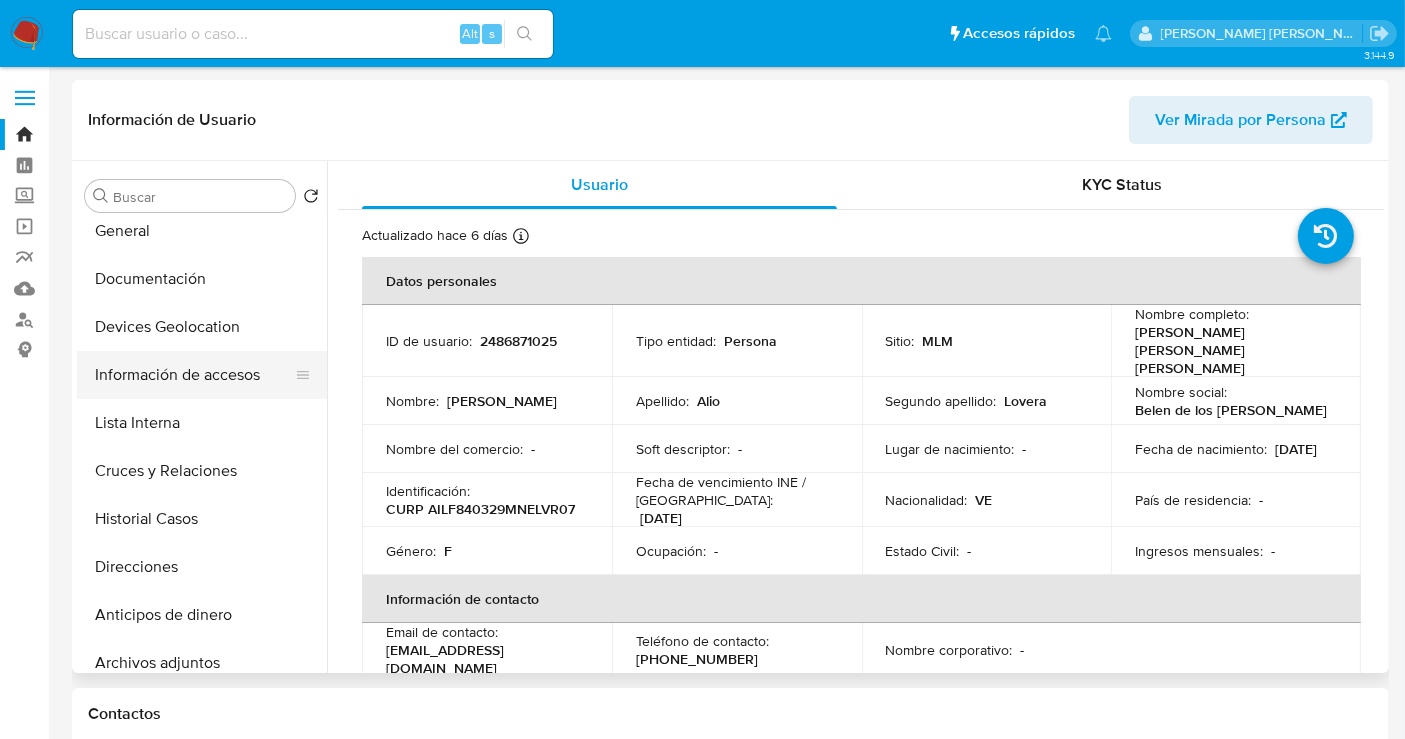 scroll, scrollTop: 111, scrollLeft: 0, axis: vertical 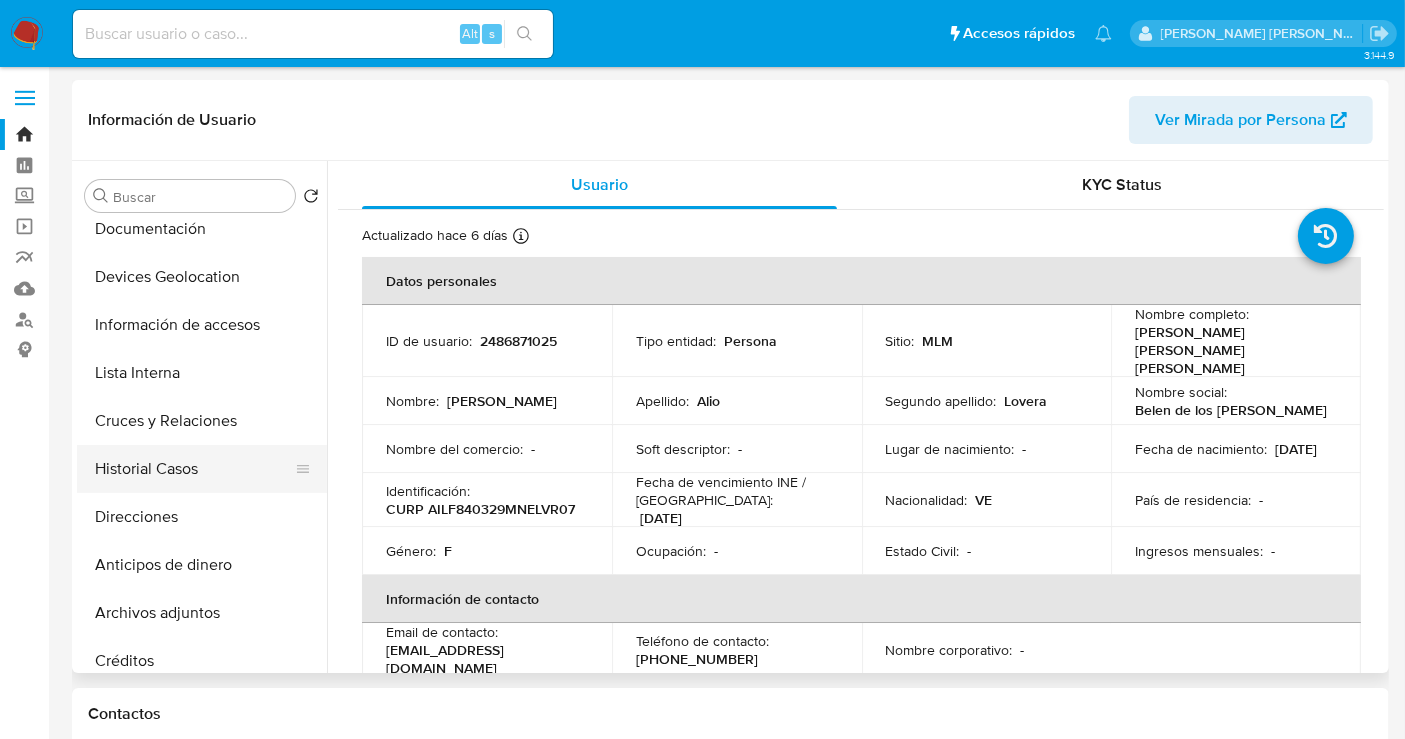 click on "Historial Casos" at bounding box center (194, 469) 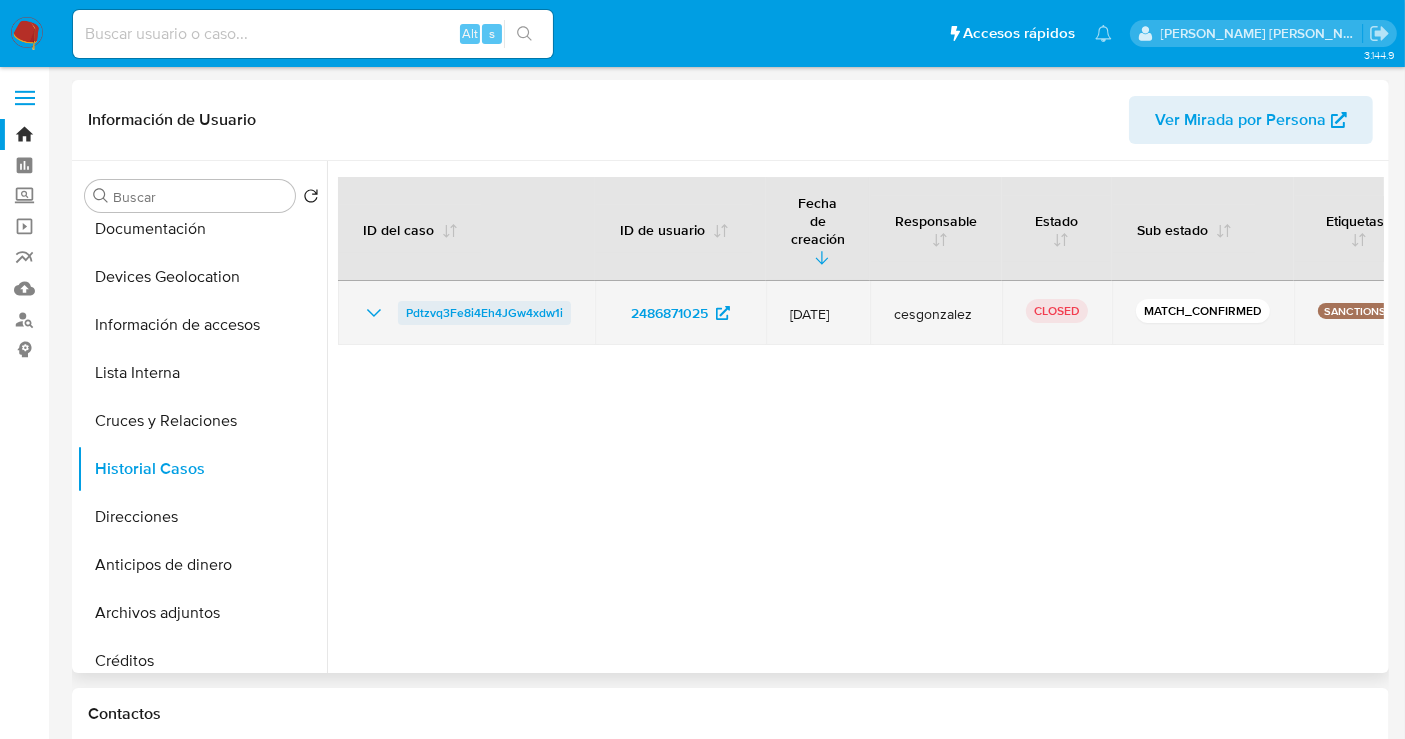 click on "Pdtzvq3Fe8i4Eh4JGw4xdw1i" at bounding box center [484, 313] 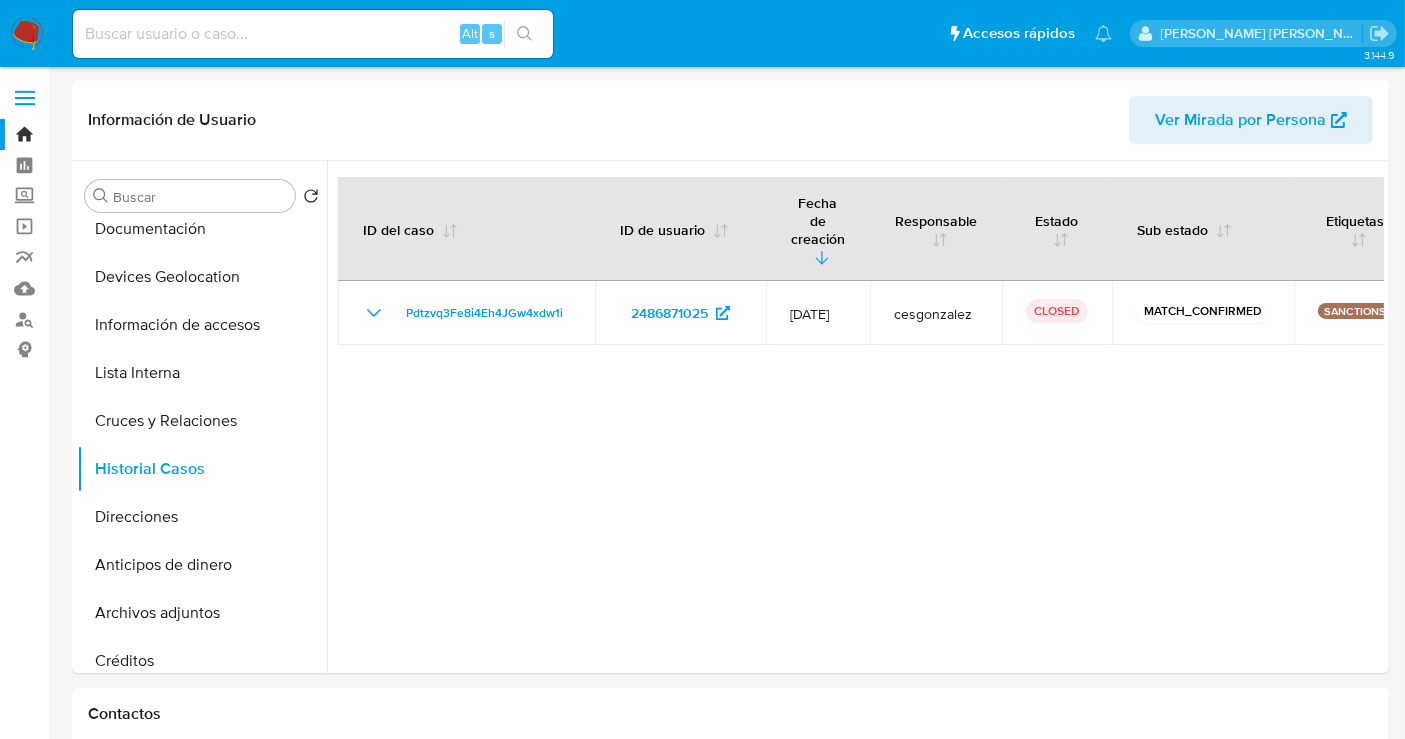 click at bounding box center (27, 34) 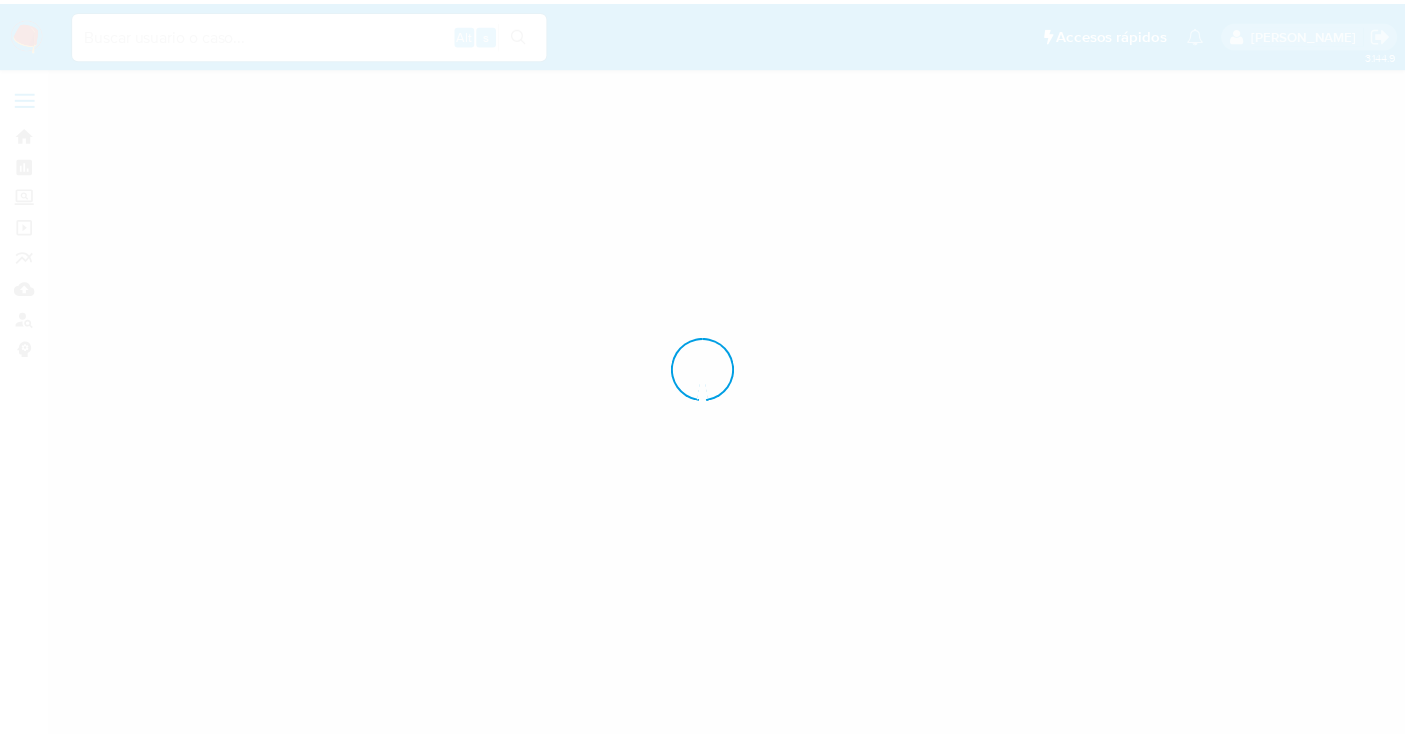 scroll, scrollTop: 0, scrollLeft: 0, axis: both 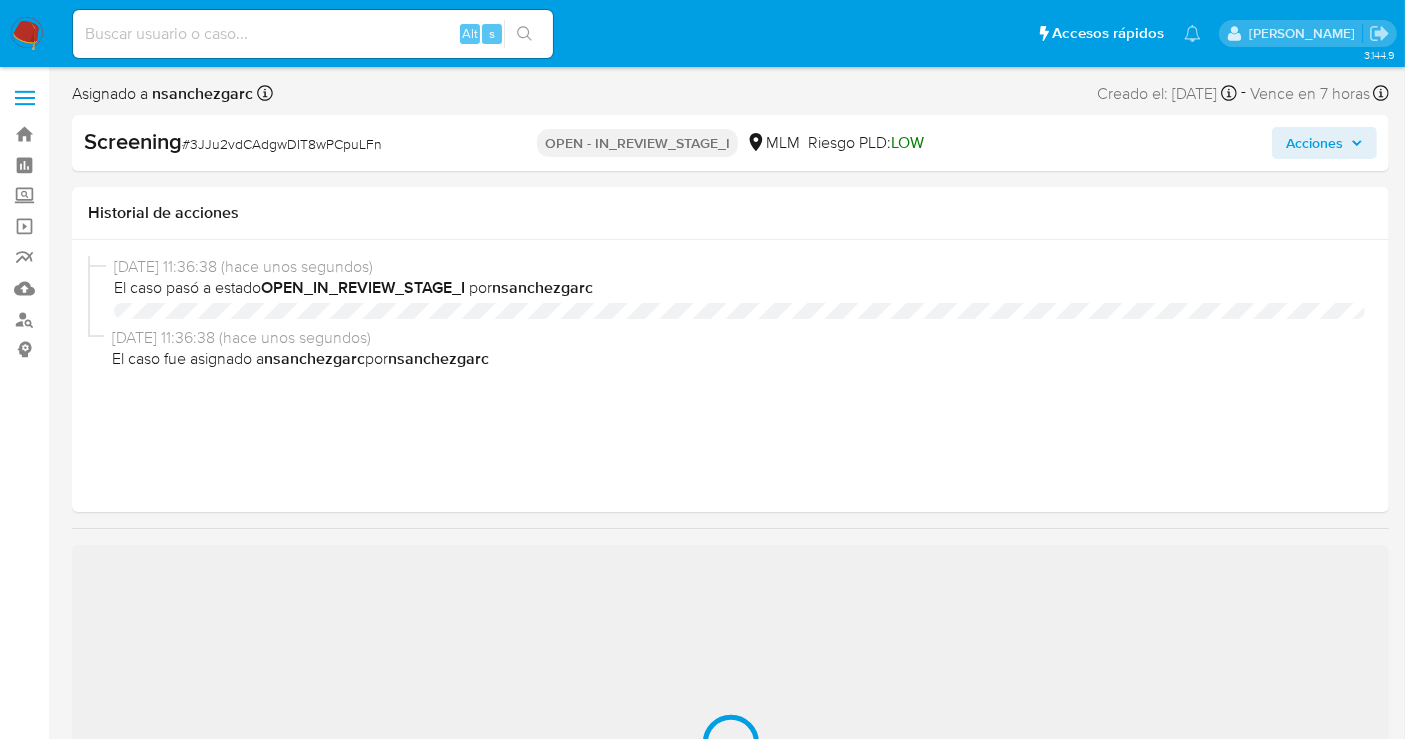 select on "10" 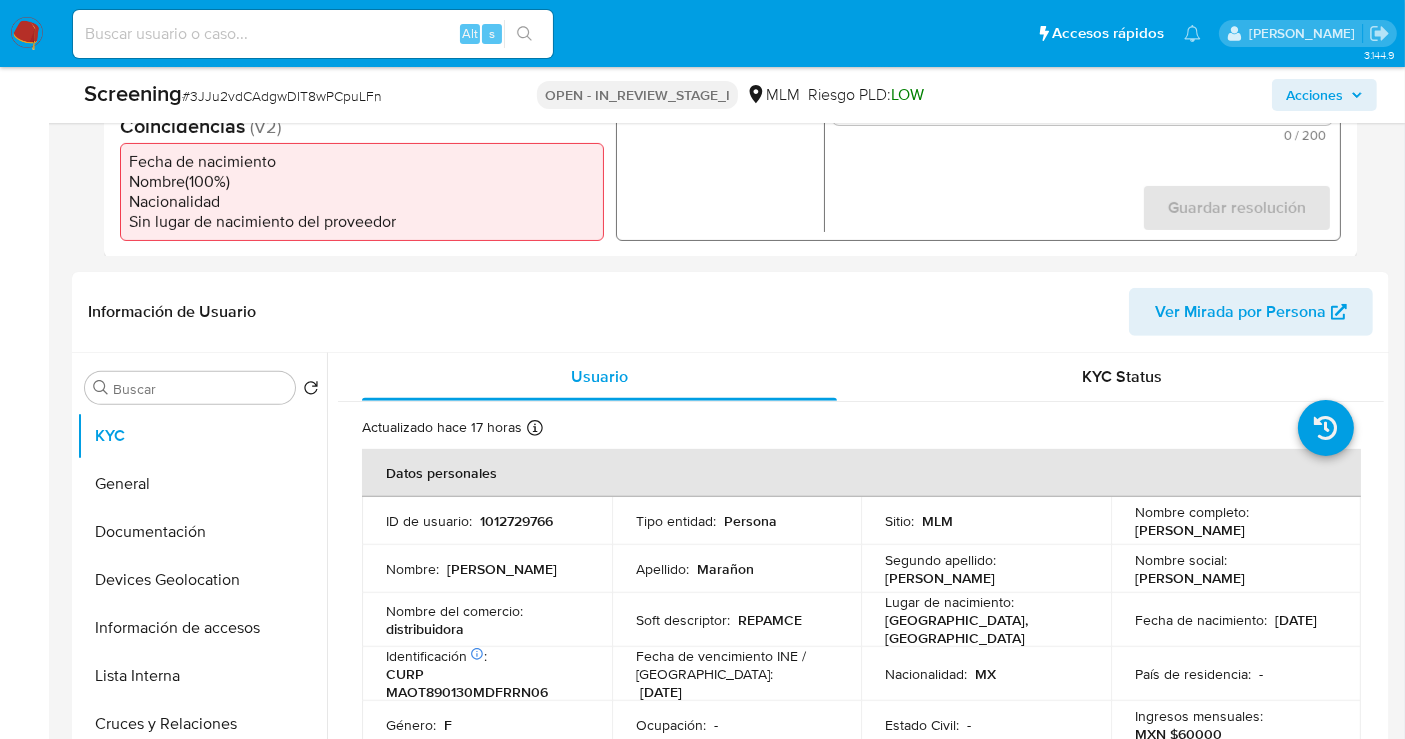 scroll, scrollTop: 666, scrollLeft: 0, axis: vertical 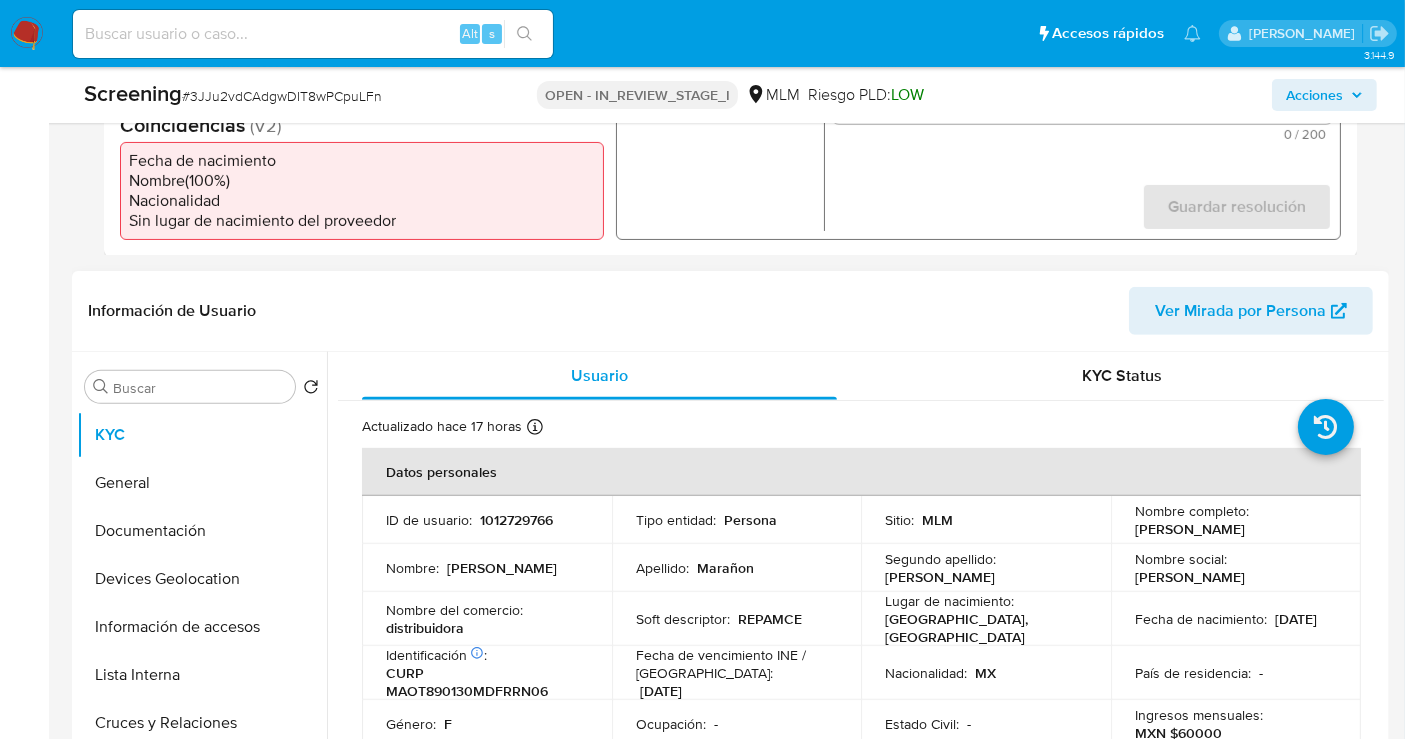 click on "1012729766" at bounding box center (516, 520) 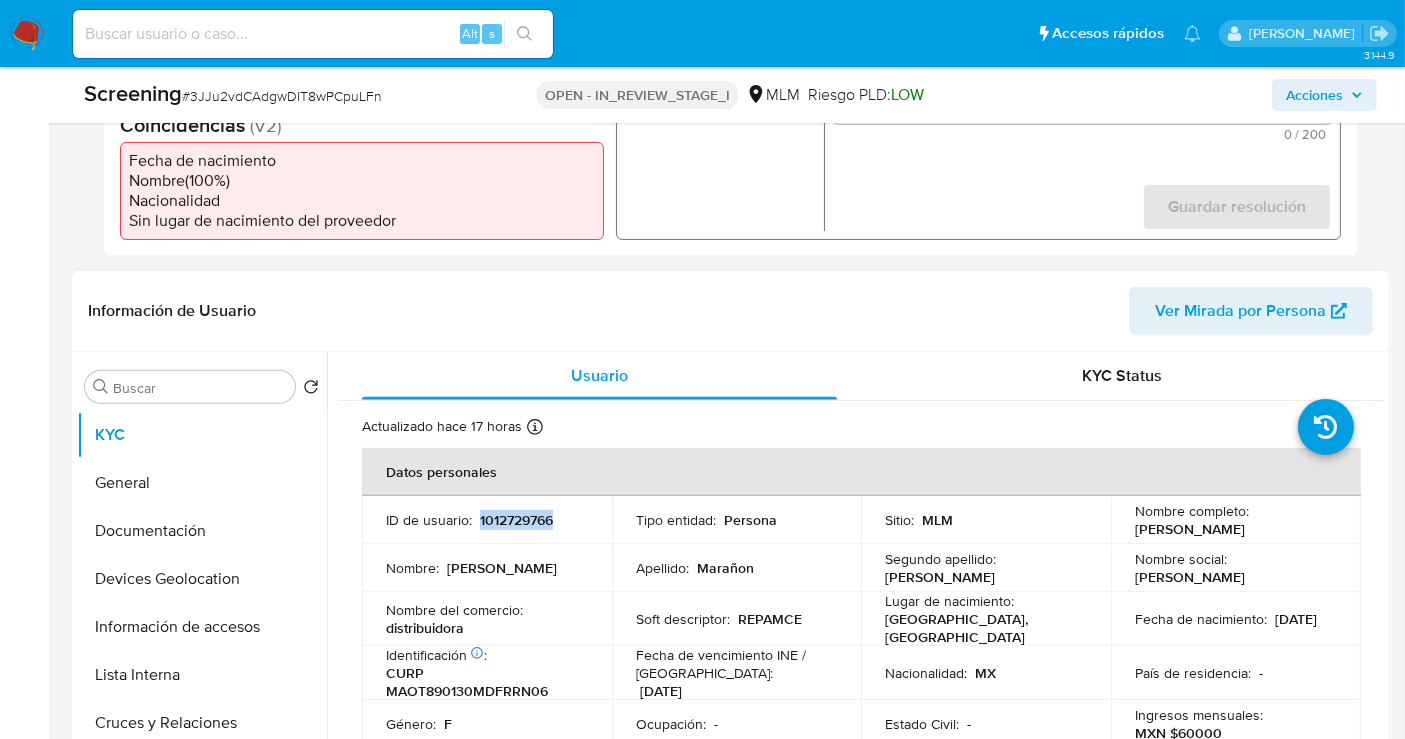 click on "1012729766" at bounding box center (516, 520) 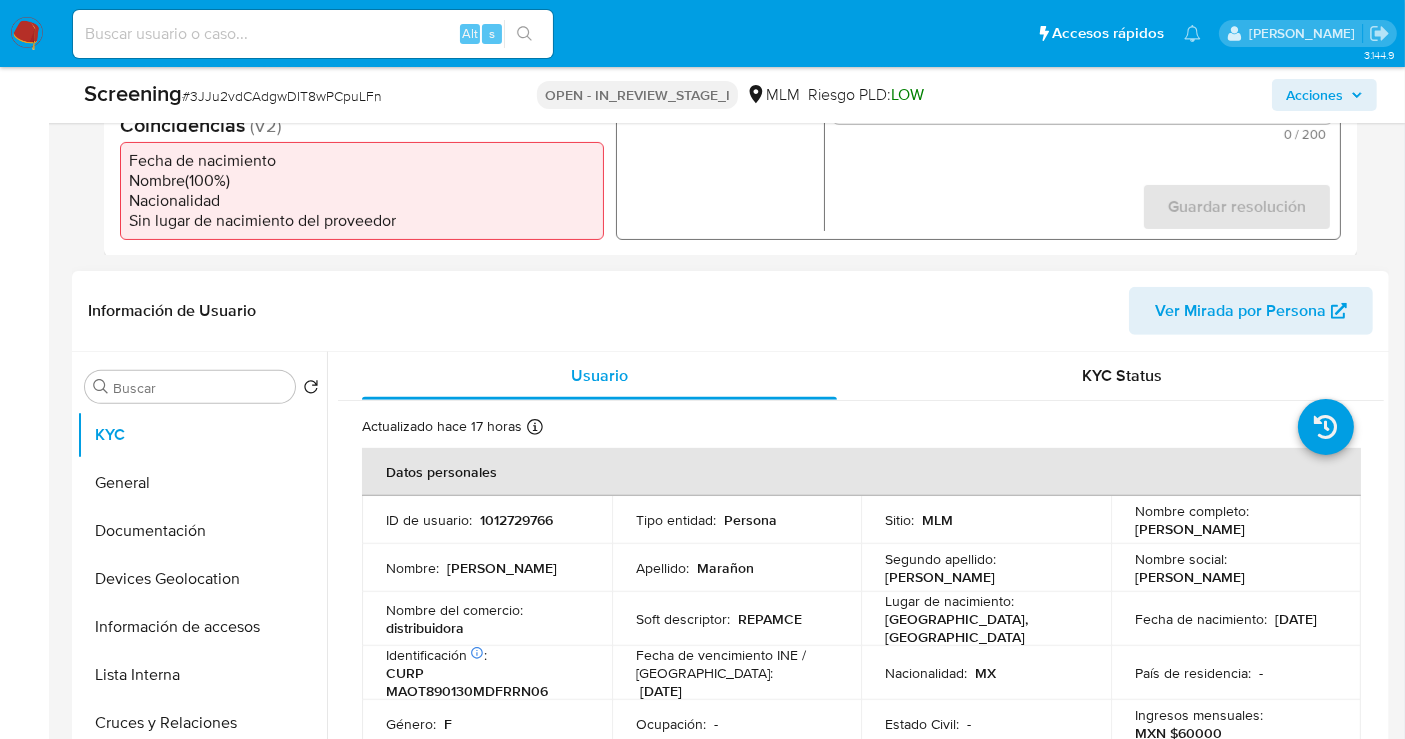 click on "[PERSON_NAME]" at bounding box center [1190, 529] 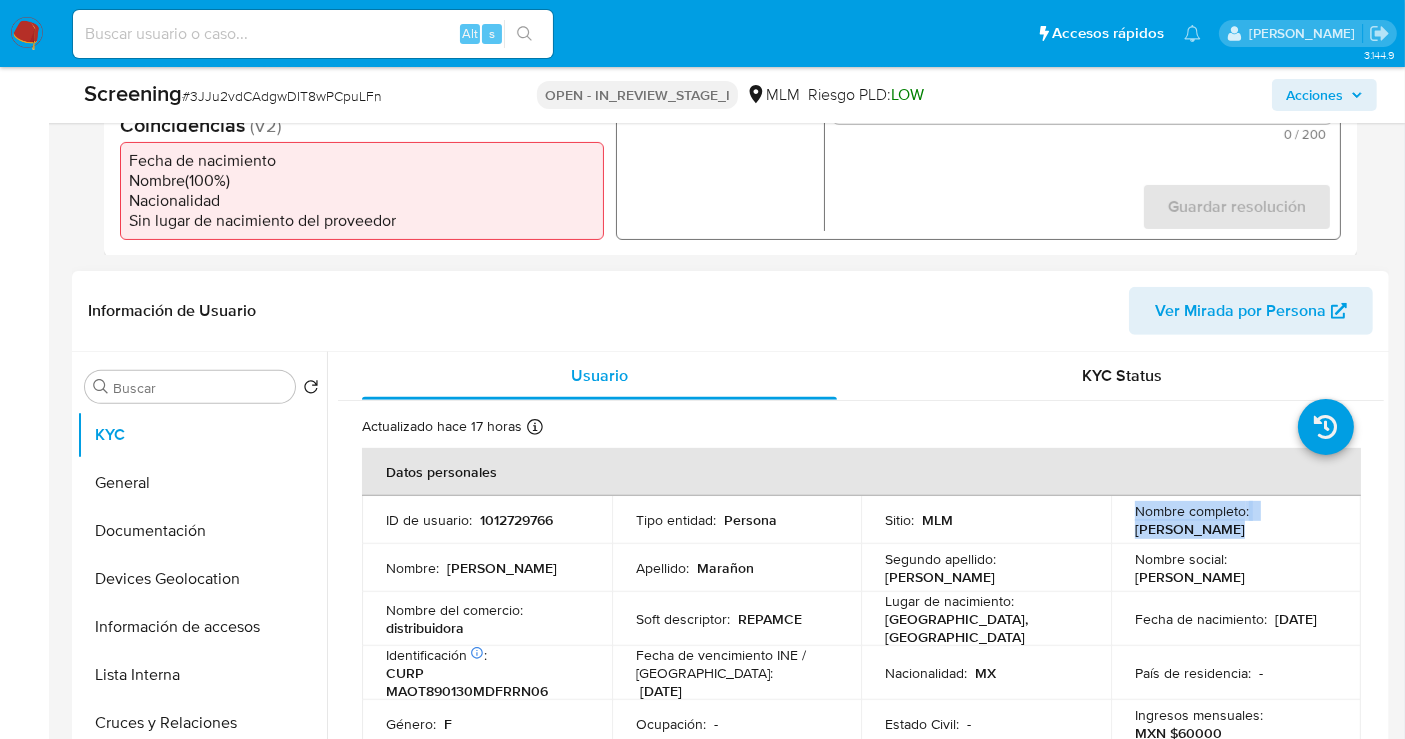 click on "[PERSON_NAME]" at bounding box center (1190, 529) 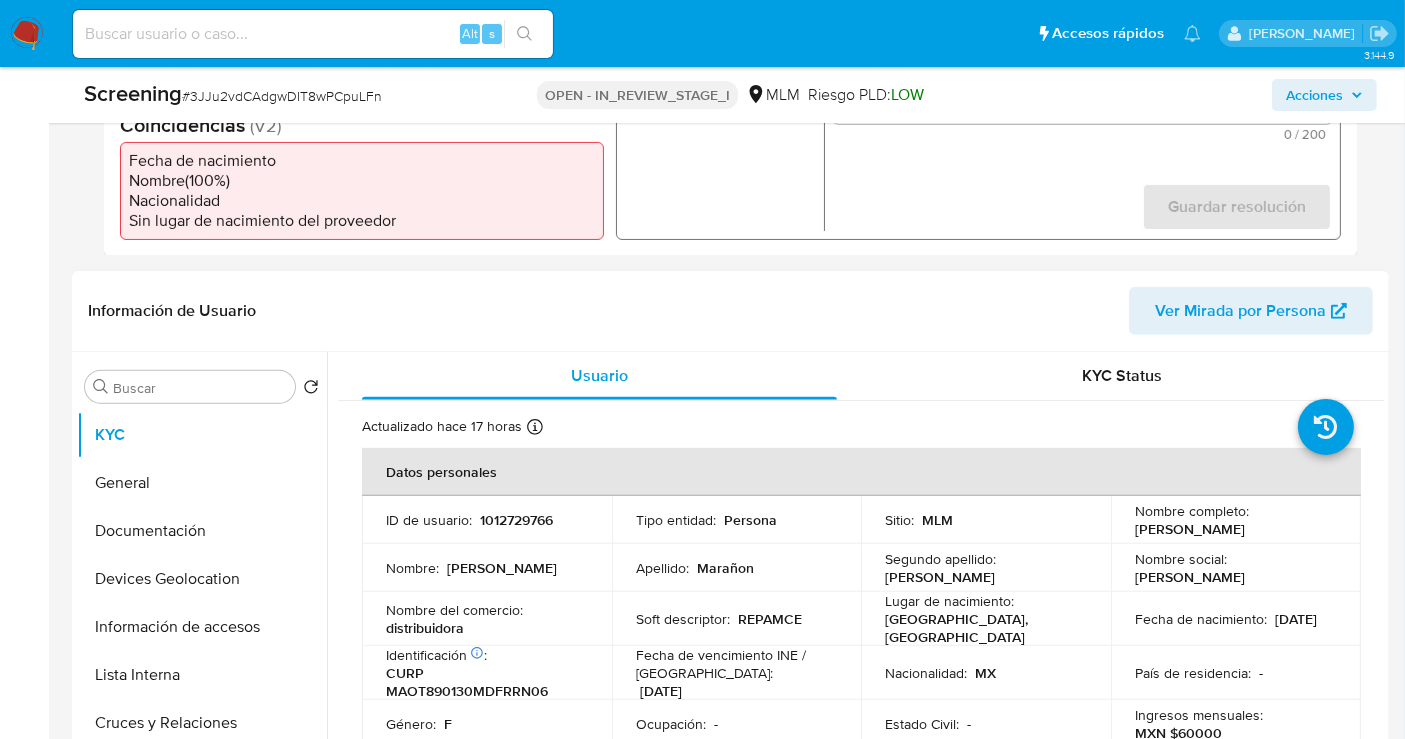 drag, startPoint x: 1317, startPoint y: 524, endPoint x: 1123, endPoint y: 525, distance: 194.00258 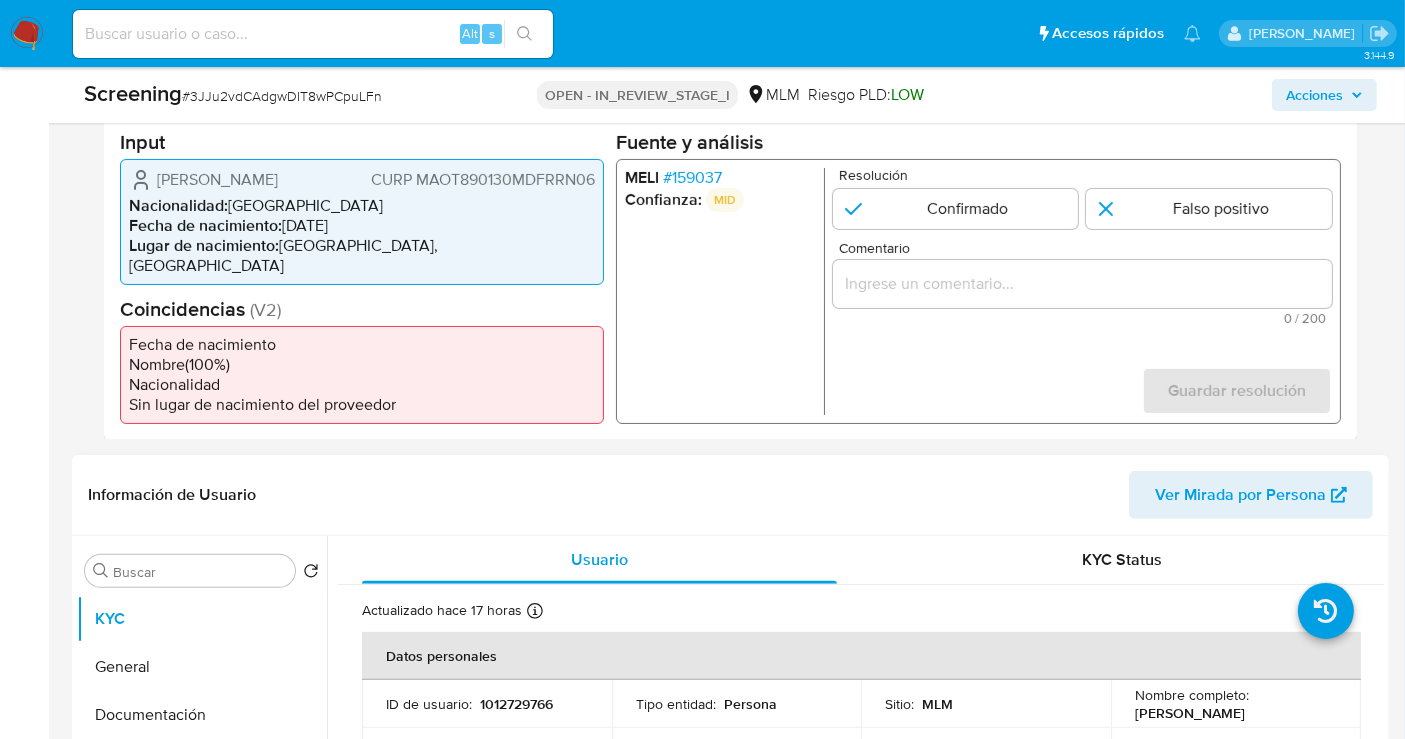 scroll, scrollTop: 222, scrollLeft: 0, axis: vertical 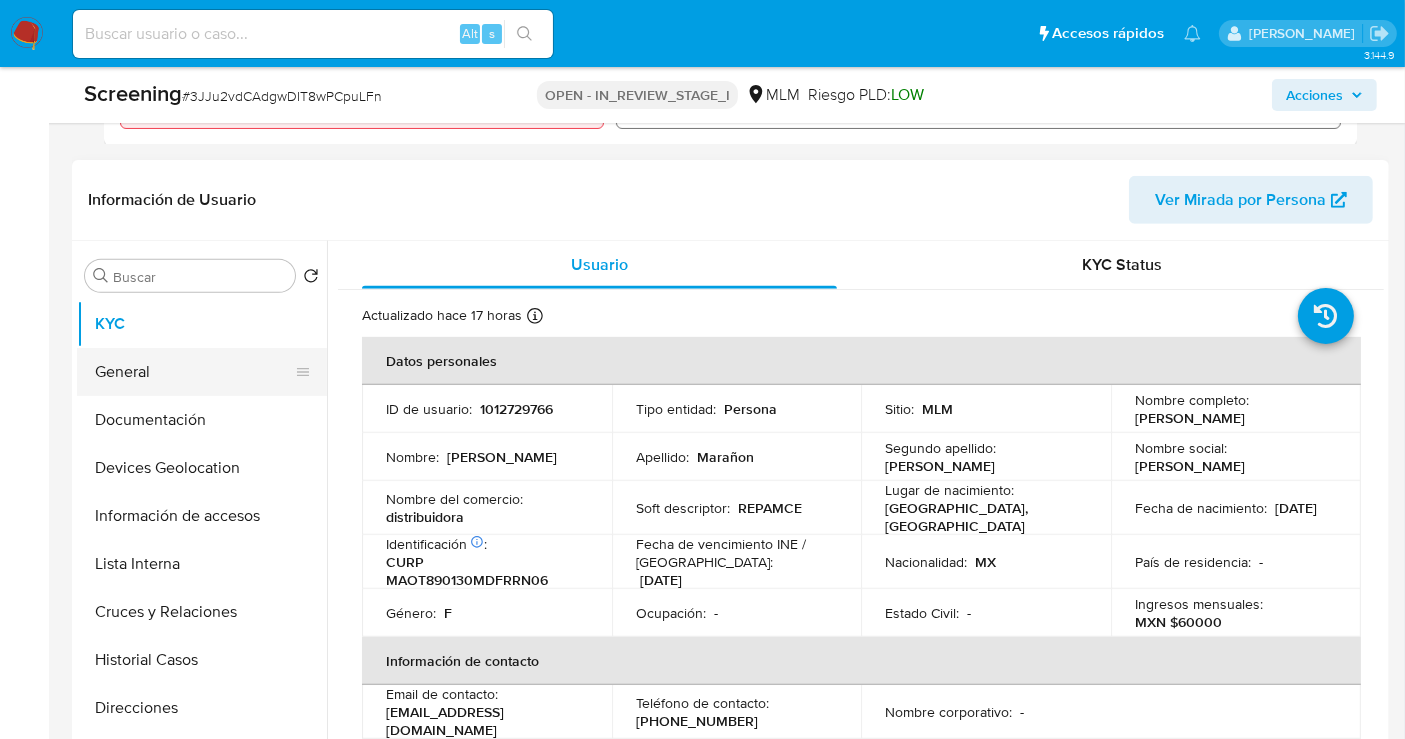 click on "General" at bounding box center [194, 372] 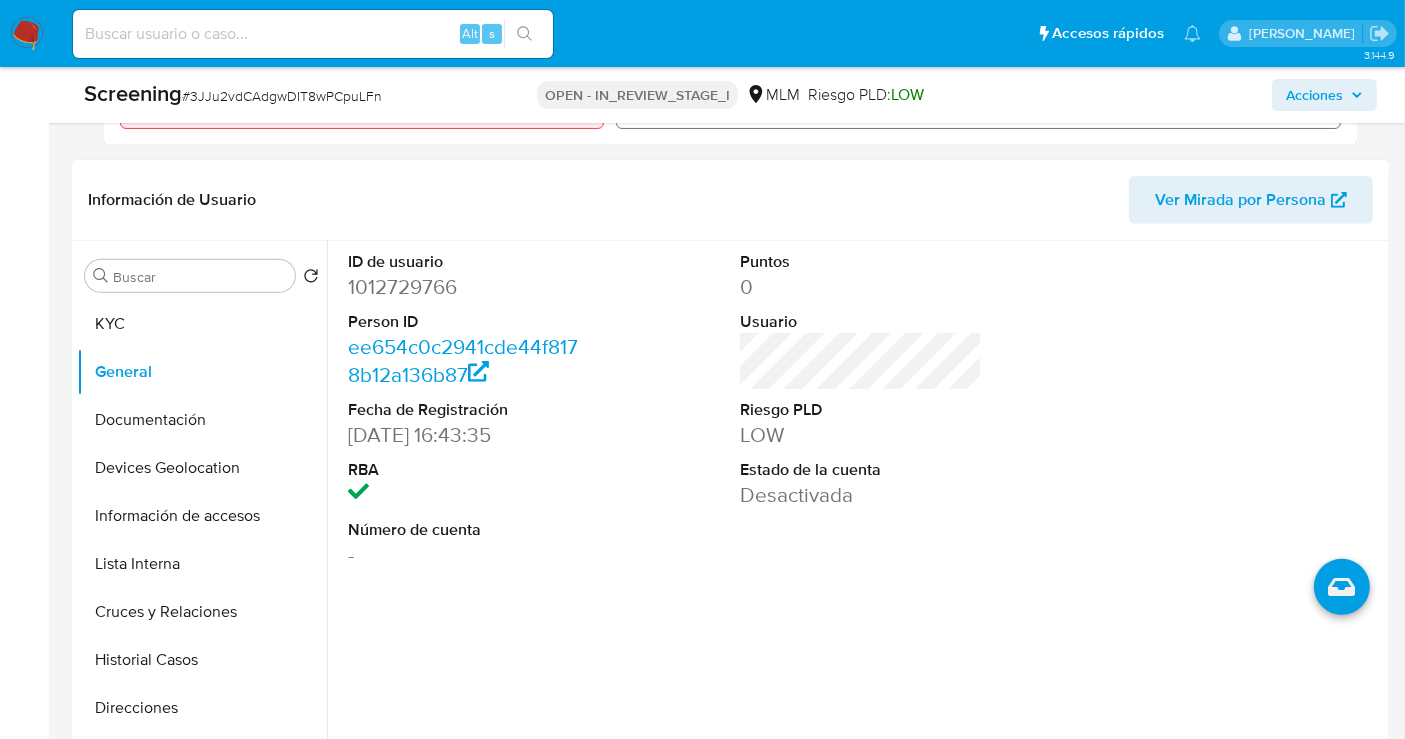 type 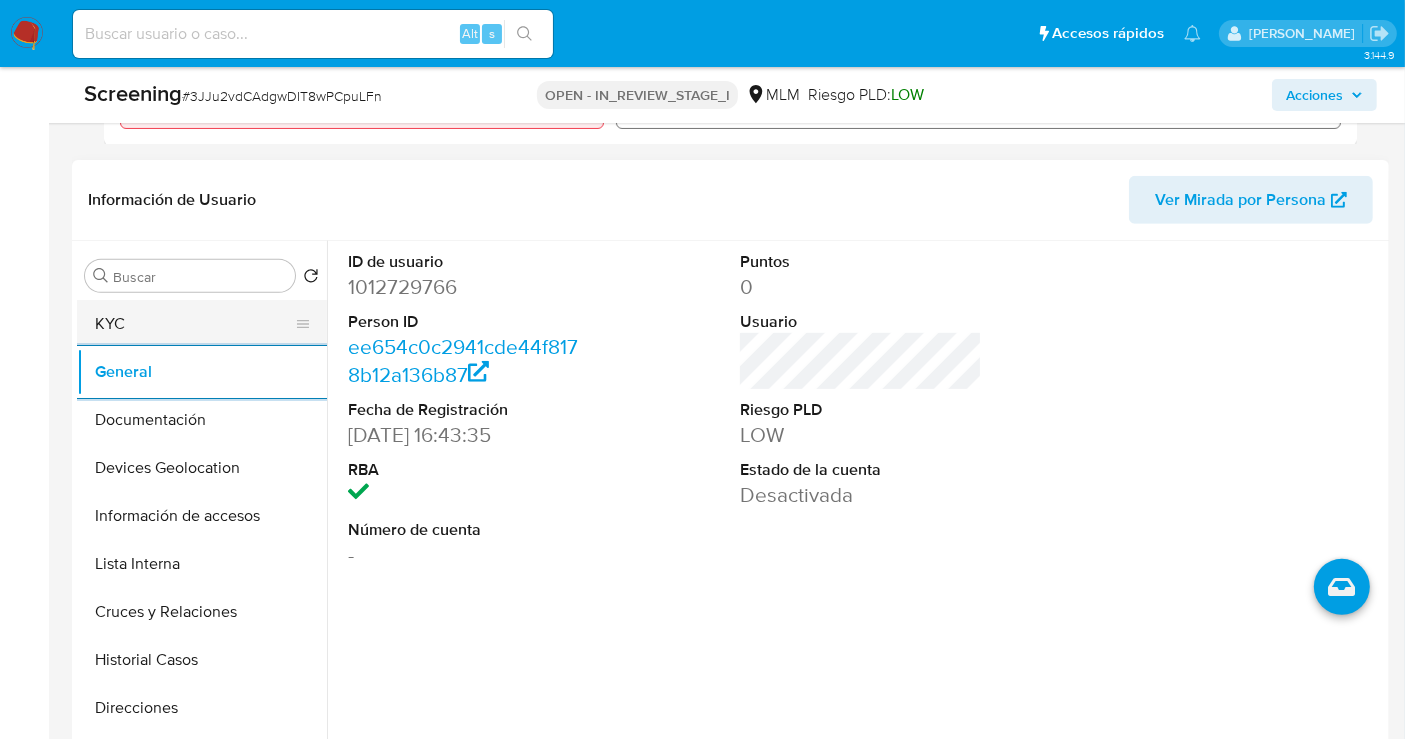 click on "KYC" at bounding box center (194, 324) 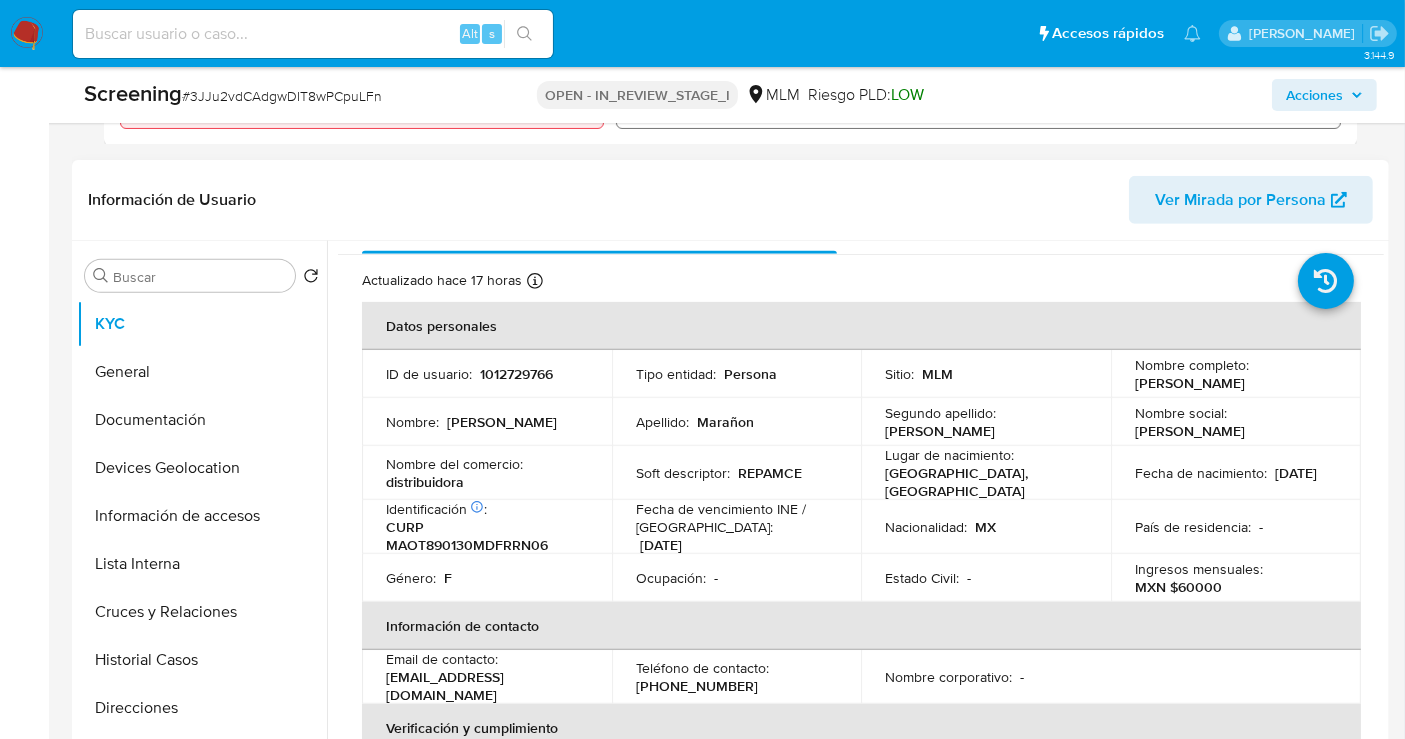 scroll, scrollTop: 0, scrollLeft: 0, axis: both 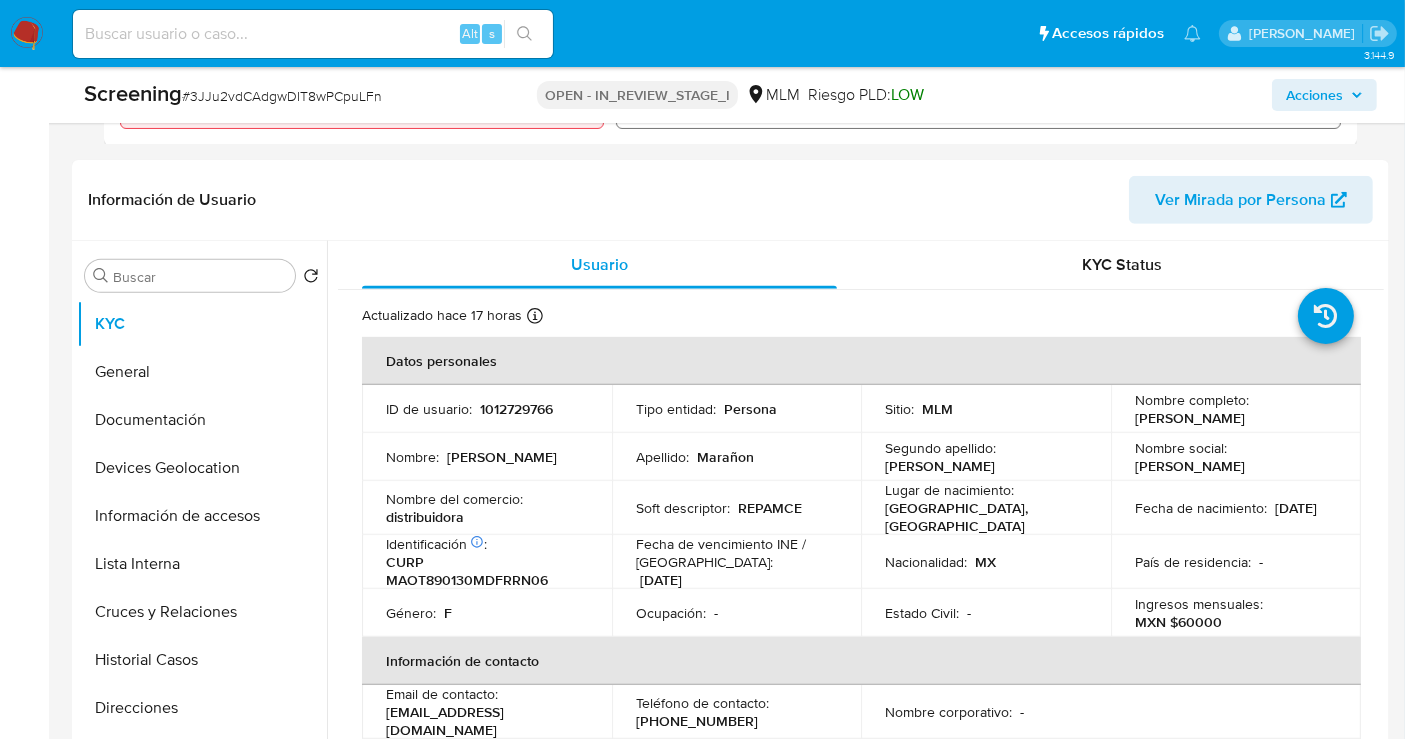 type 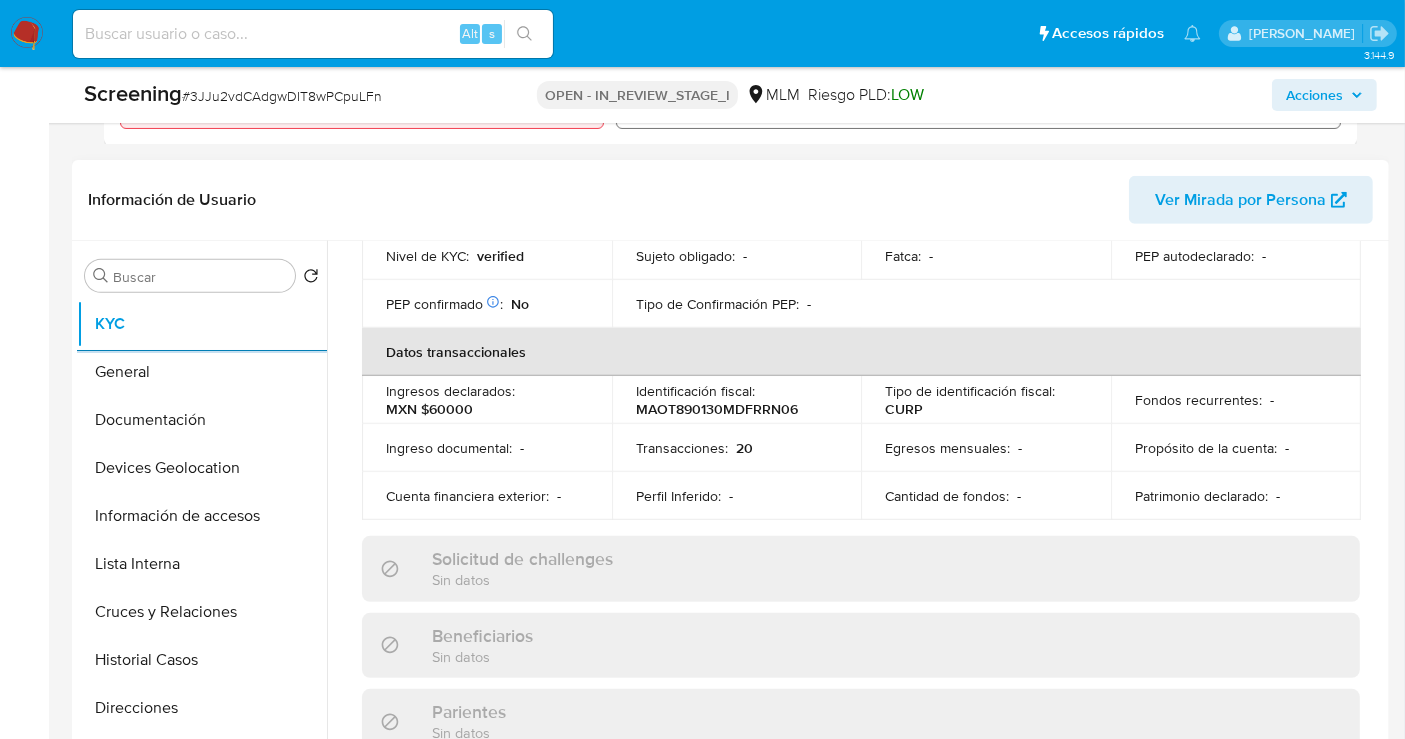 scroll, scrollTop: 444, scrollLeft: 0, axis: vertical 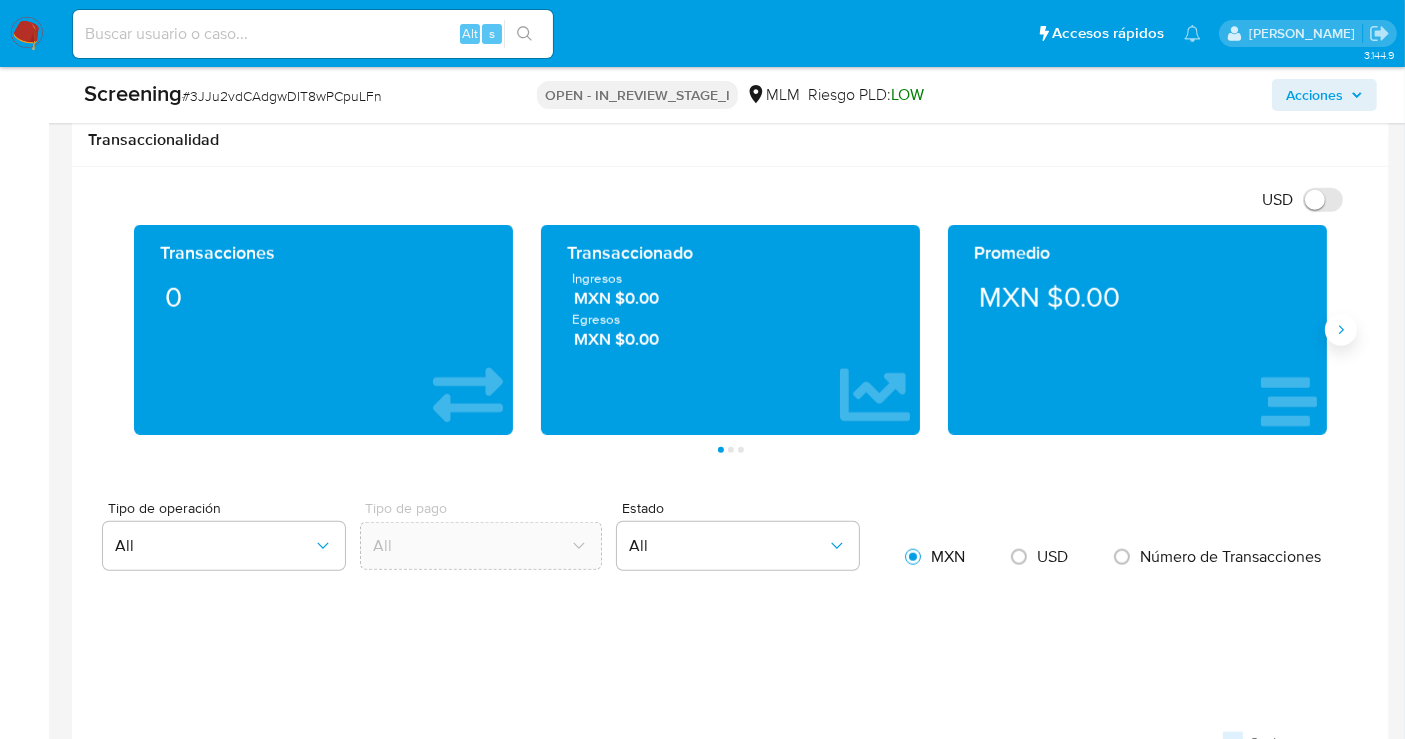 click 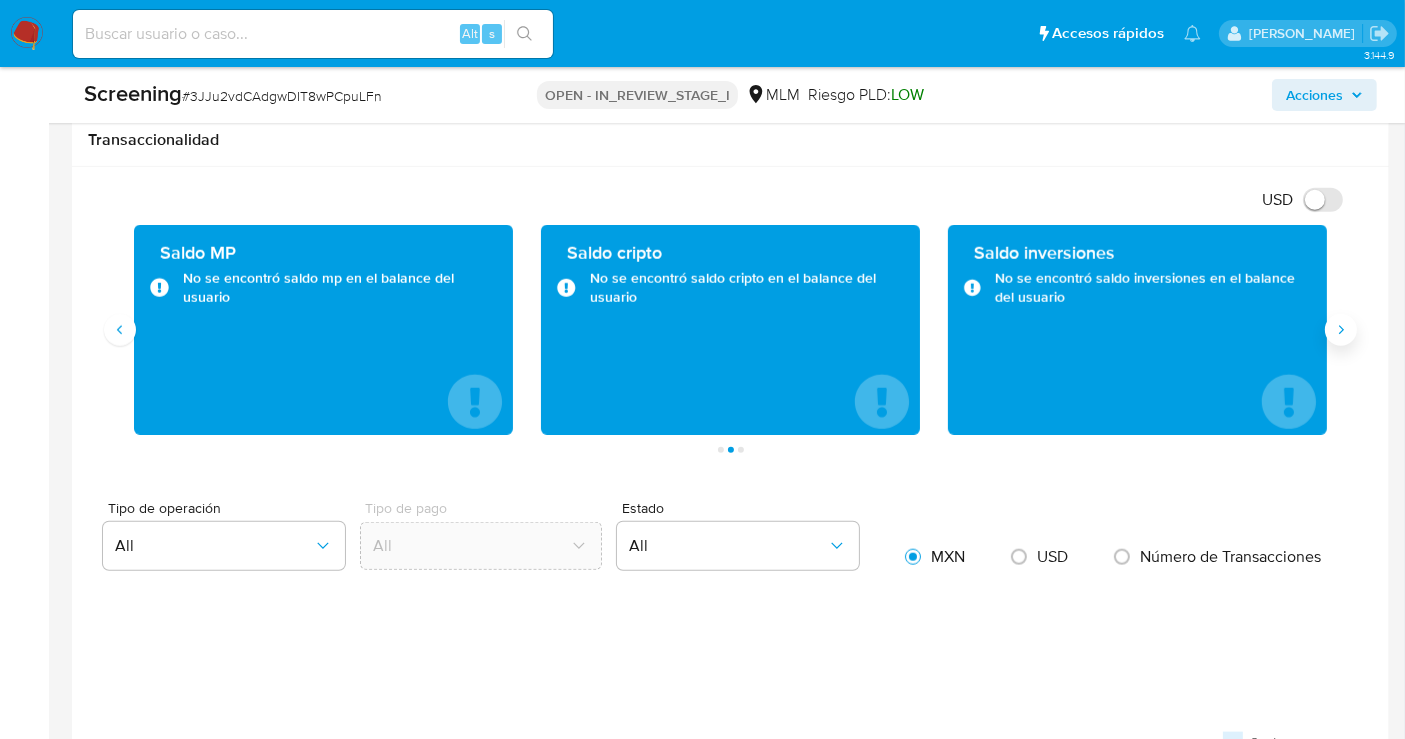 type 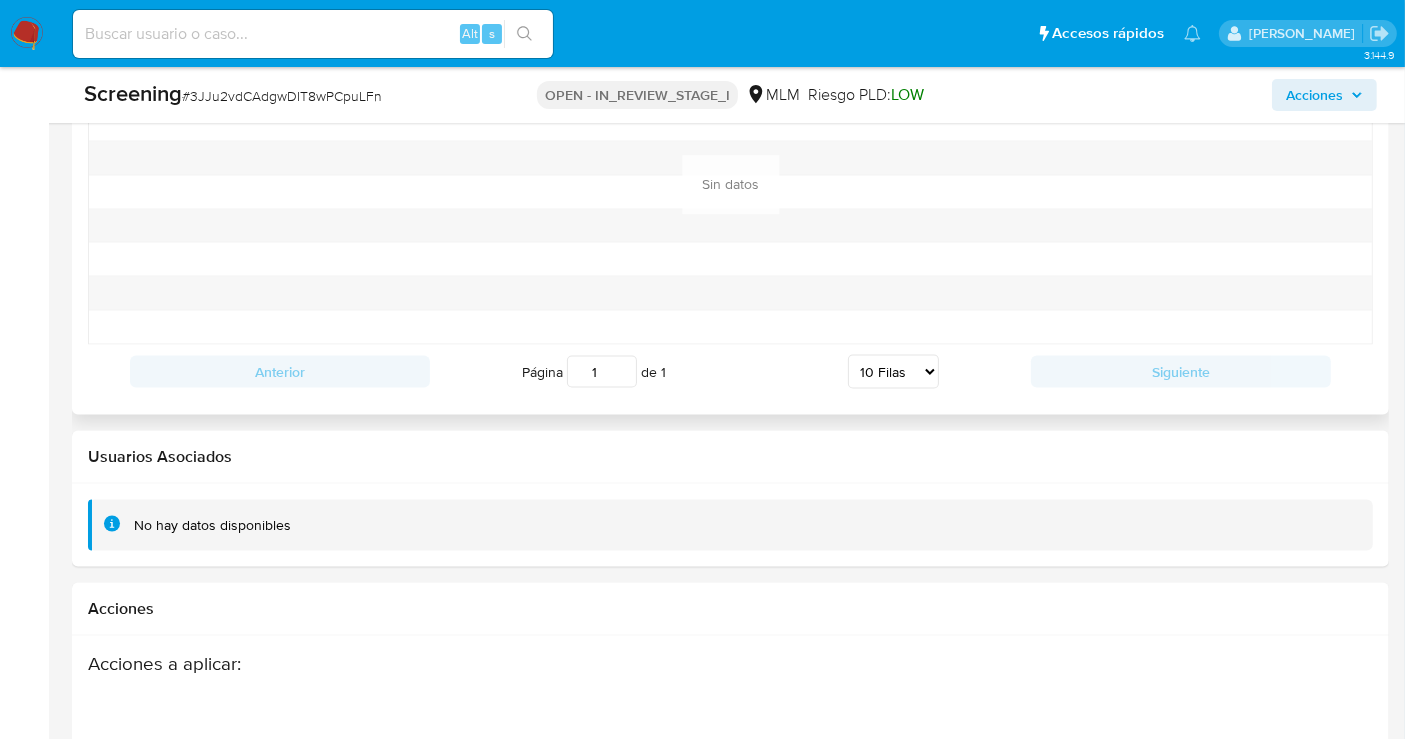 scroll, scrollTop: 2736, scrollLeft: 0, axis: vertical 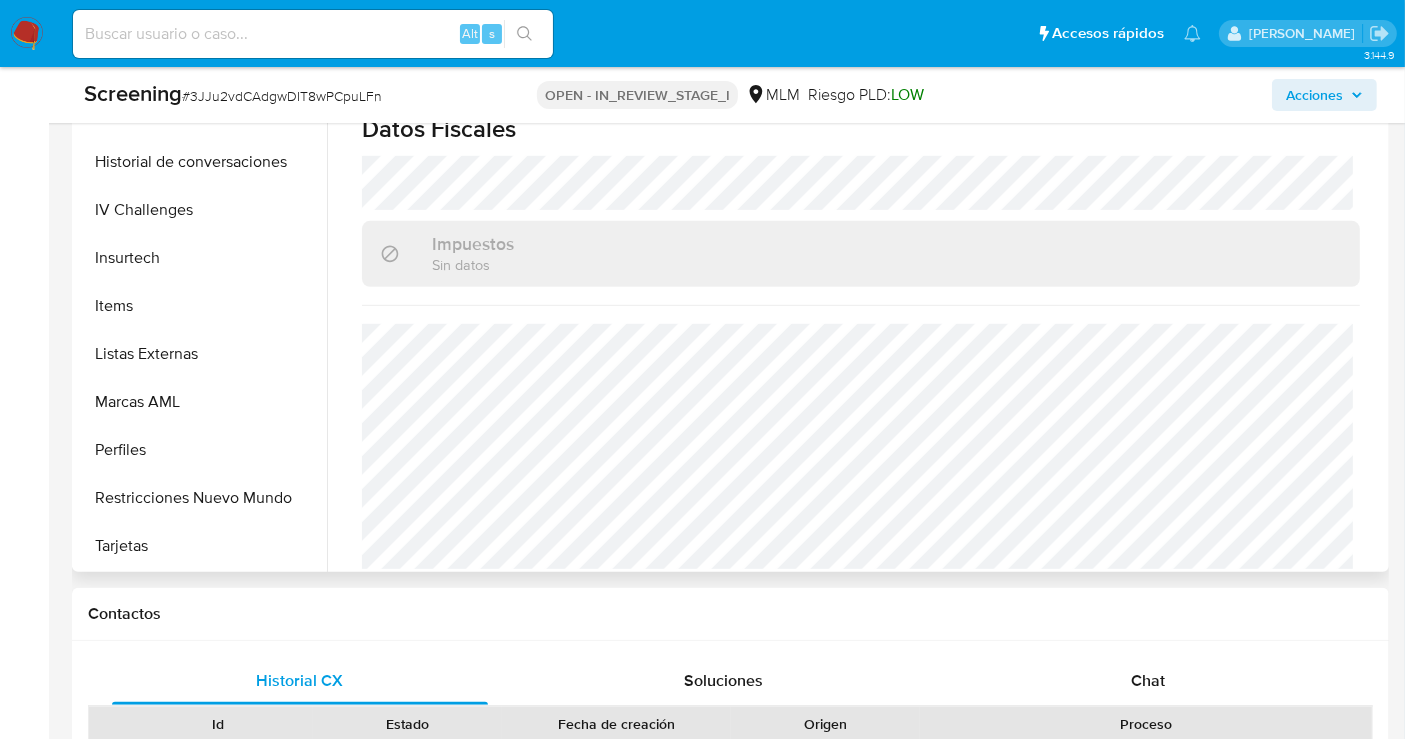 click on "Restricciones Nuevo Mundo" at bounding box center [202, 498] 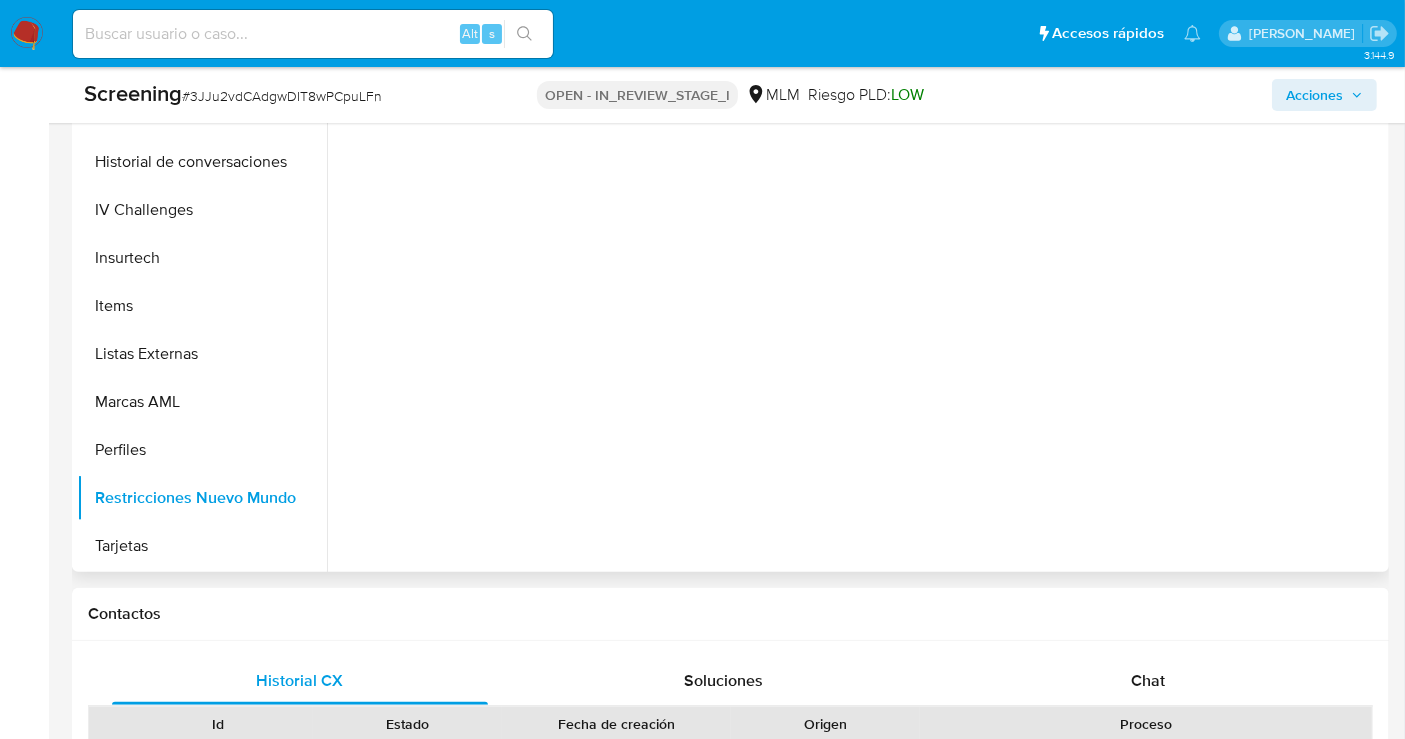 scroll, scrollTop: 0, scrollLeft: 0, axis: both 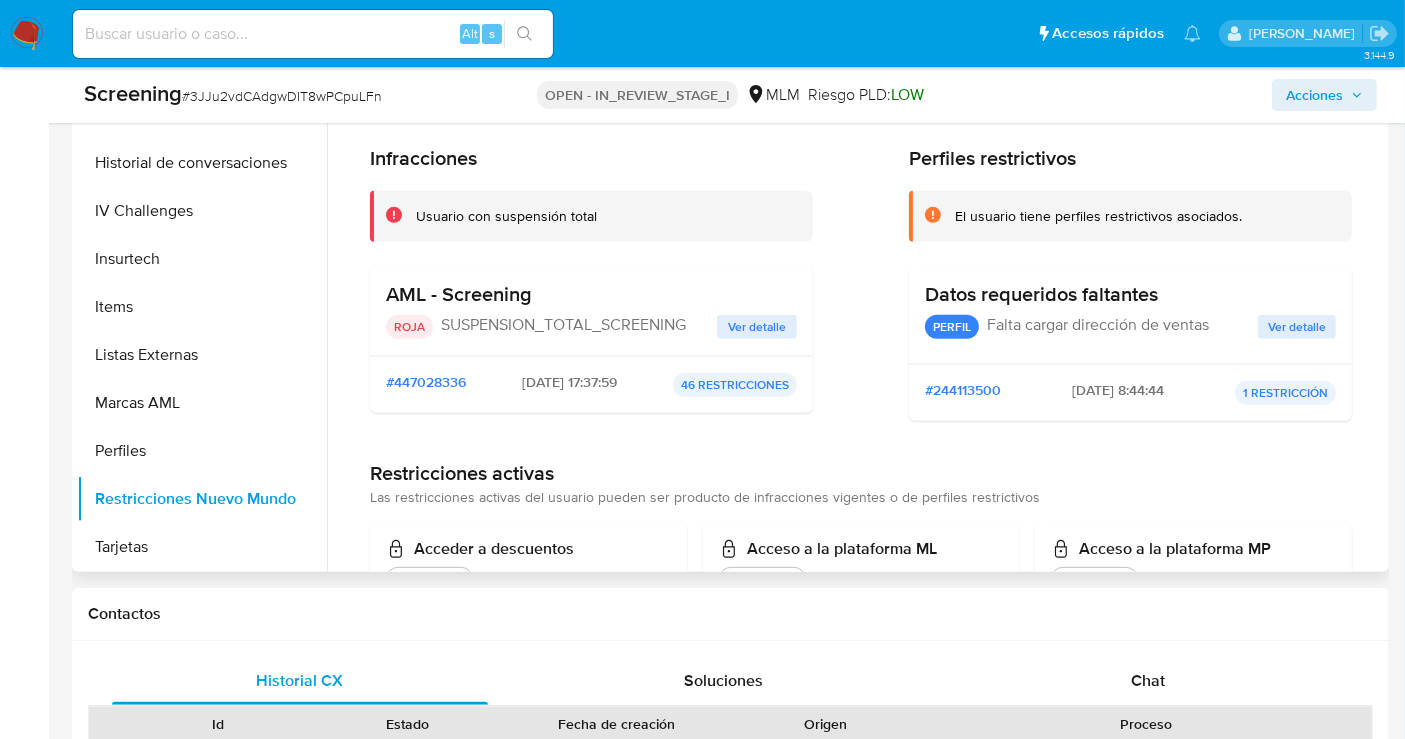 type 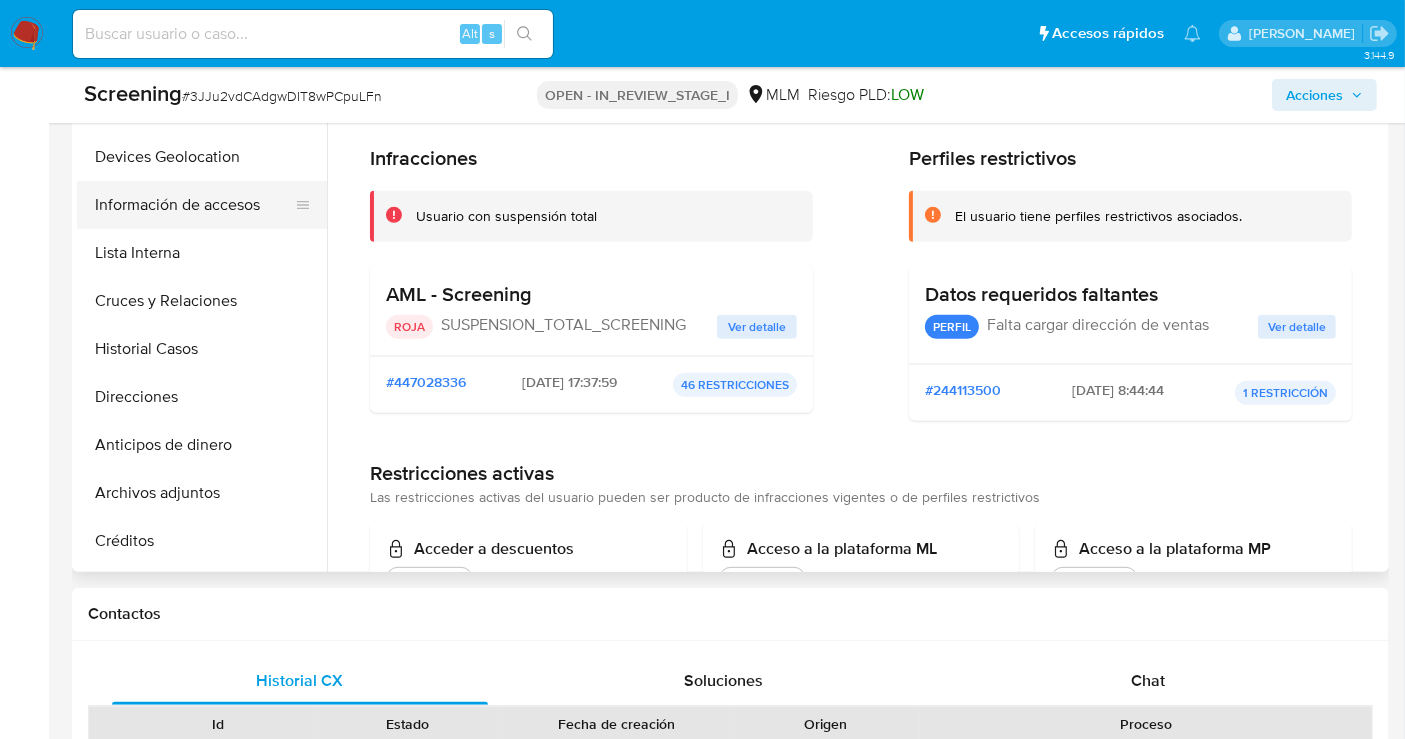 scroll, scrollTop: 0, scrollLeft: 0, axis: both 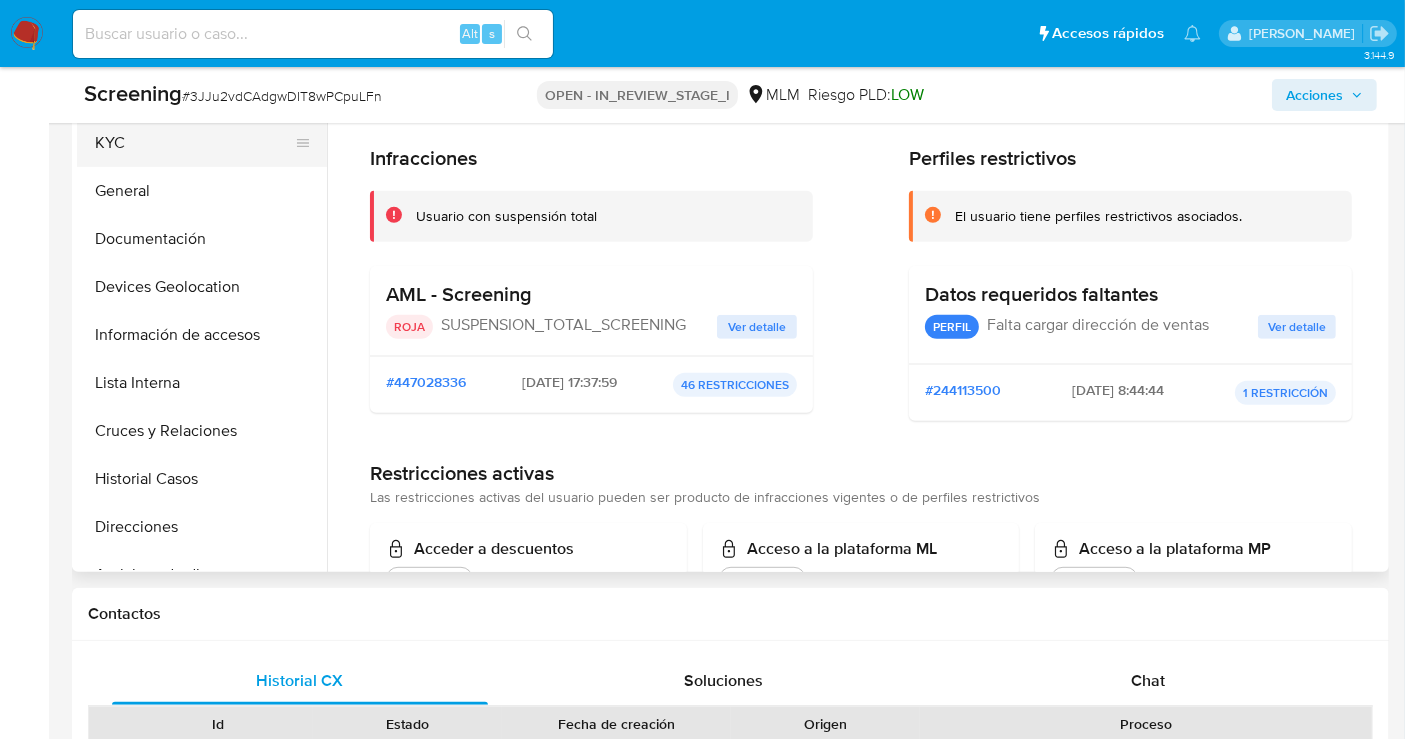 click on "KYC" at bounding box center (194, 143) 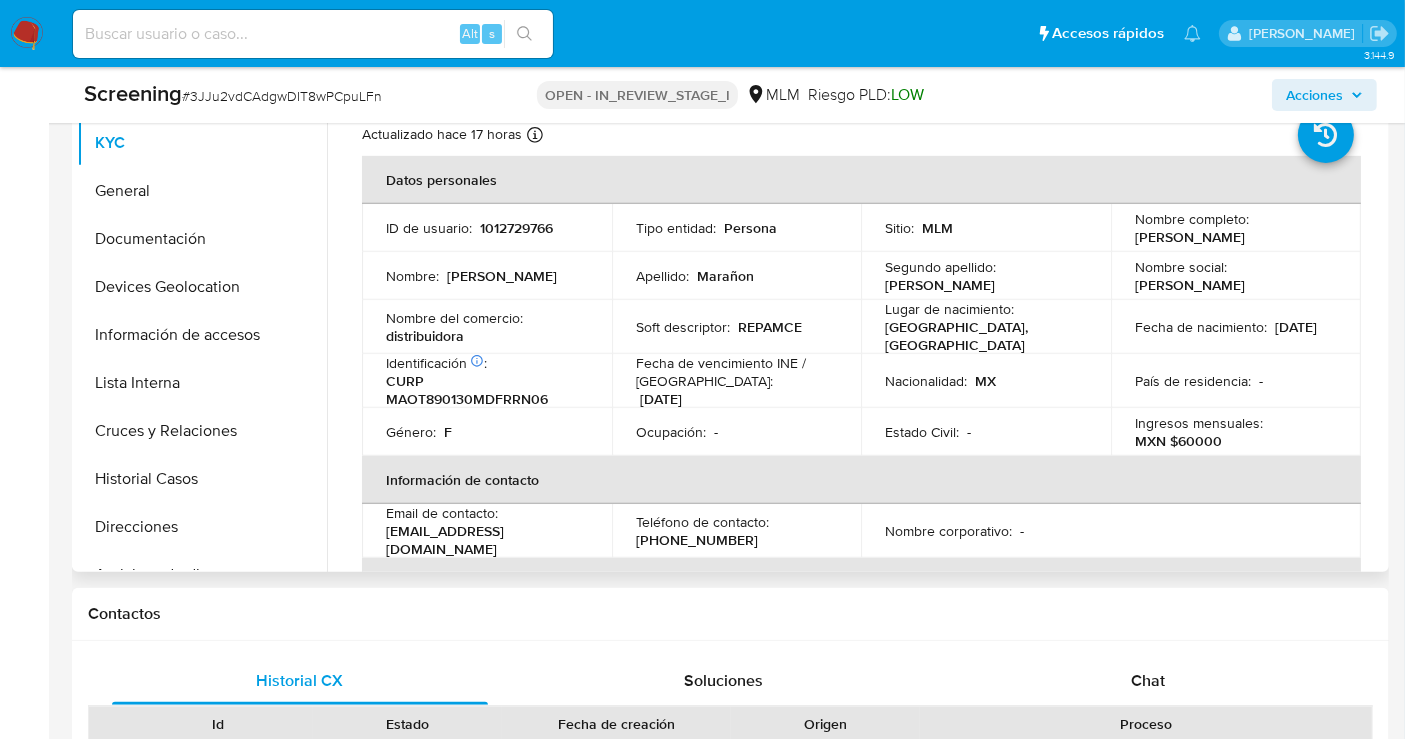 click on "CURP MAOT890130MDFRRN06" at bounding box center [483, 390] 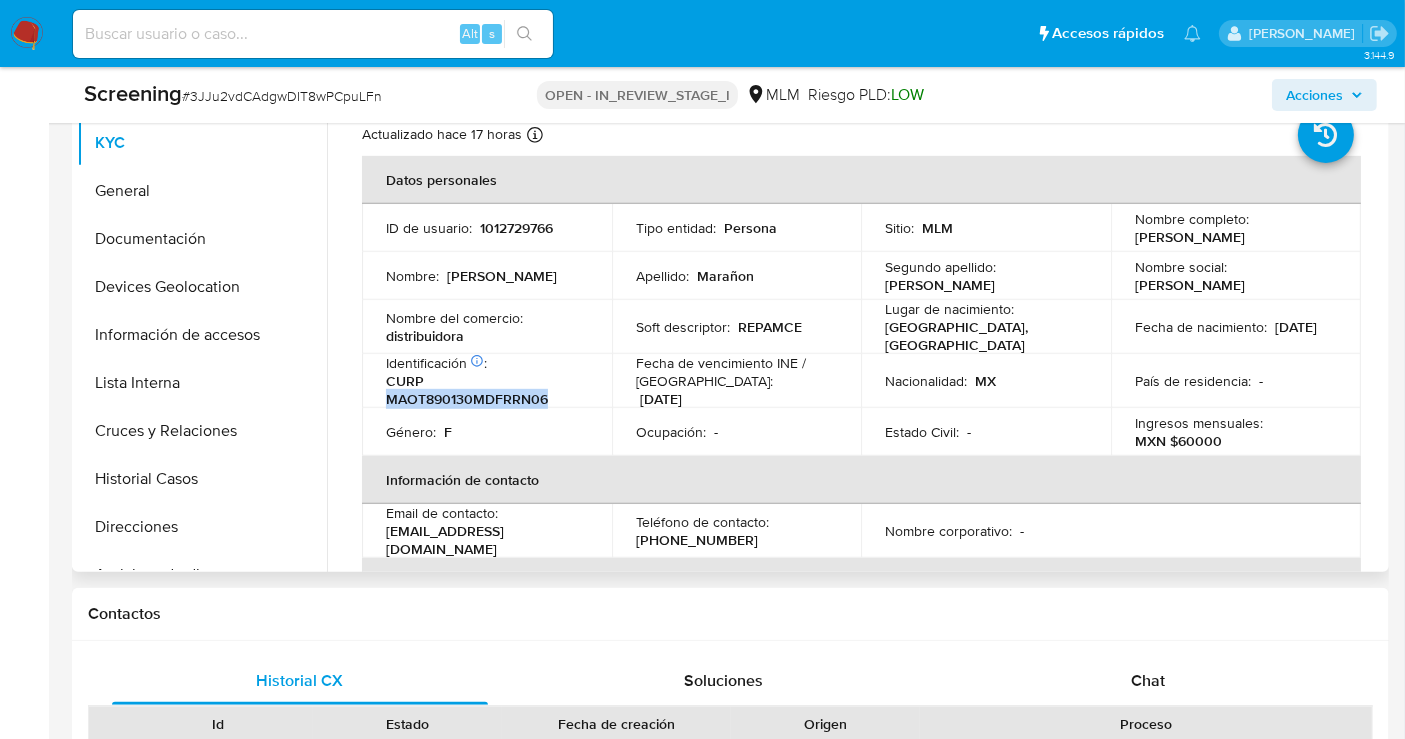 click on "CURP MAOT890130MDFRRN06" at bounding box center [483, 390] 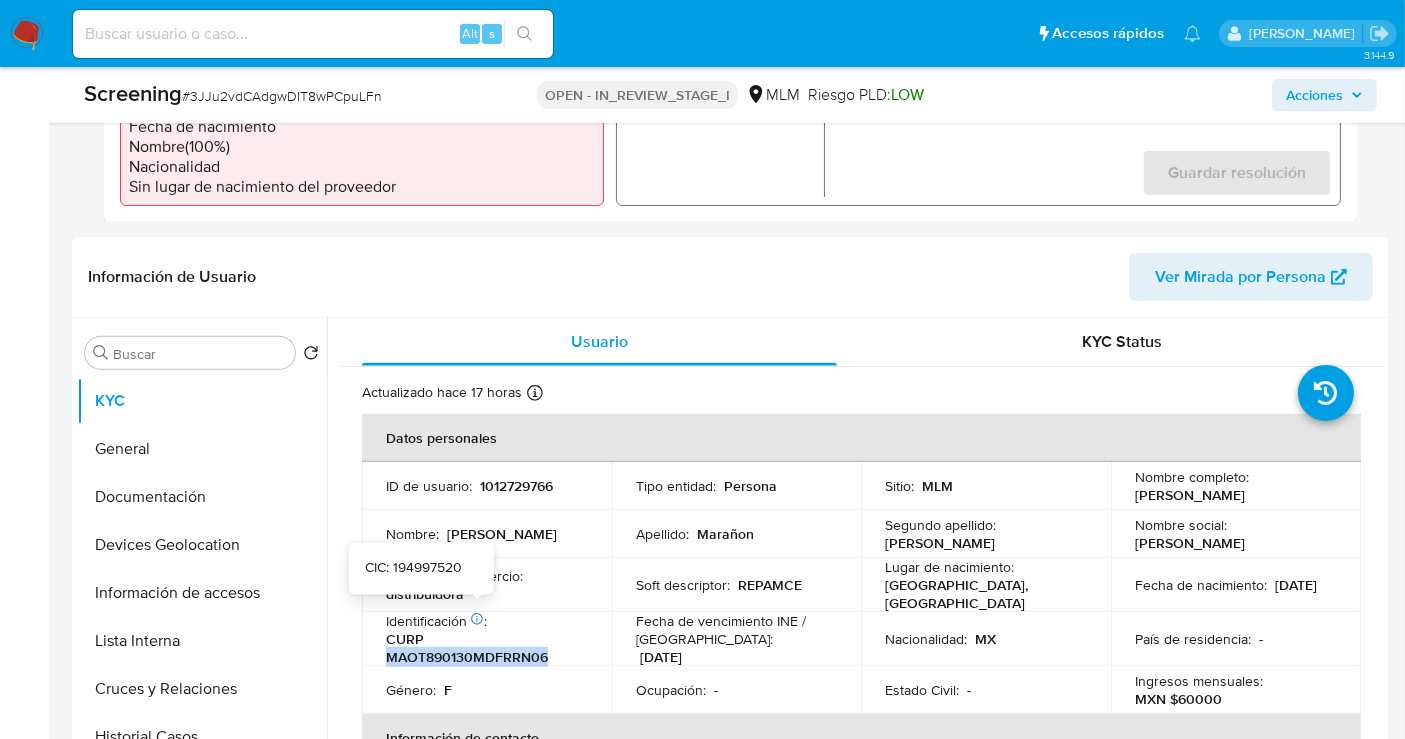 scroll, scrollTop: 514, scrollLeft: 0, axis: vertical 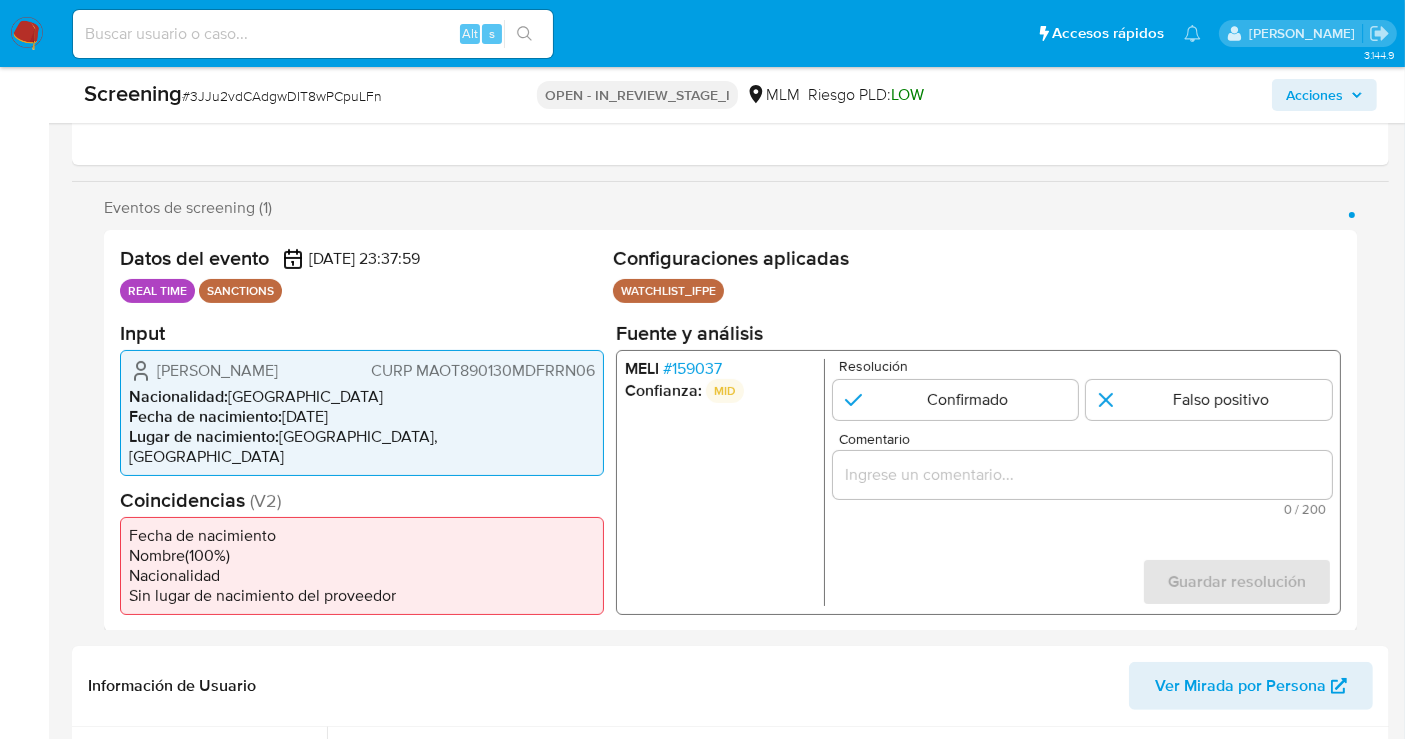 click at bounding box center (1082, 474) 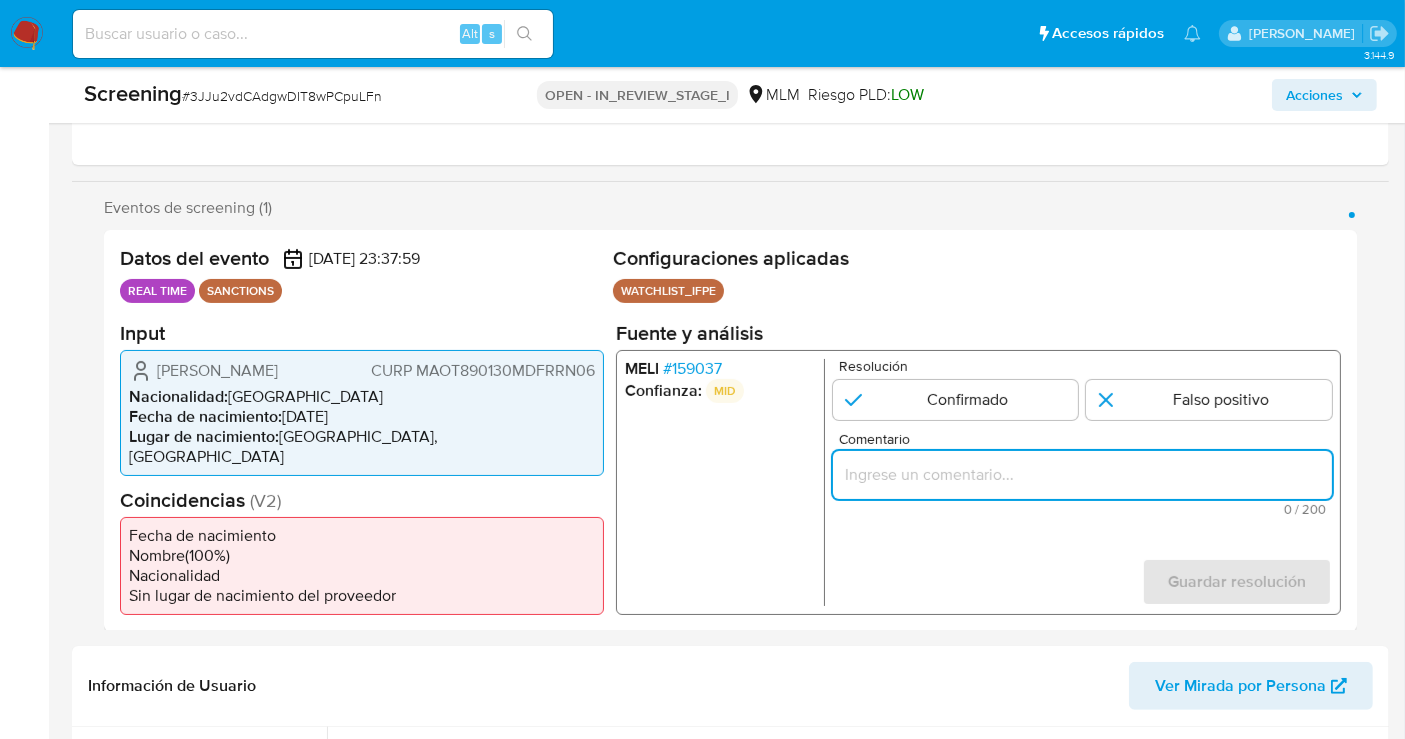paste on "SE CONFIRMA COINCIDENCIA EN LISTA DE SANCIONES DENOMINADA IFPE LPB POR NOMBRE COMPLETO Y FECHA DE NACIMIENTO CLIENTE [PERSON_NAME], CURP MAOT890130MDFRRN06." 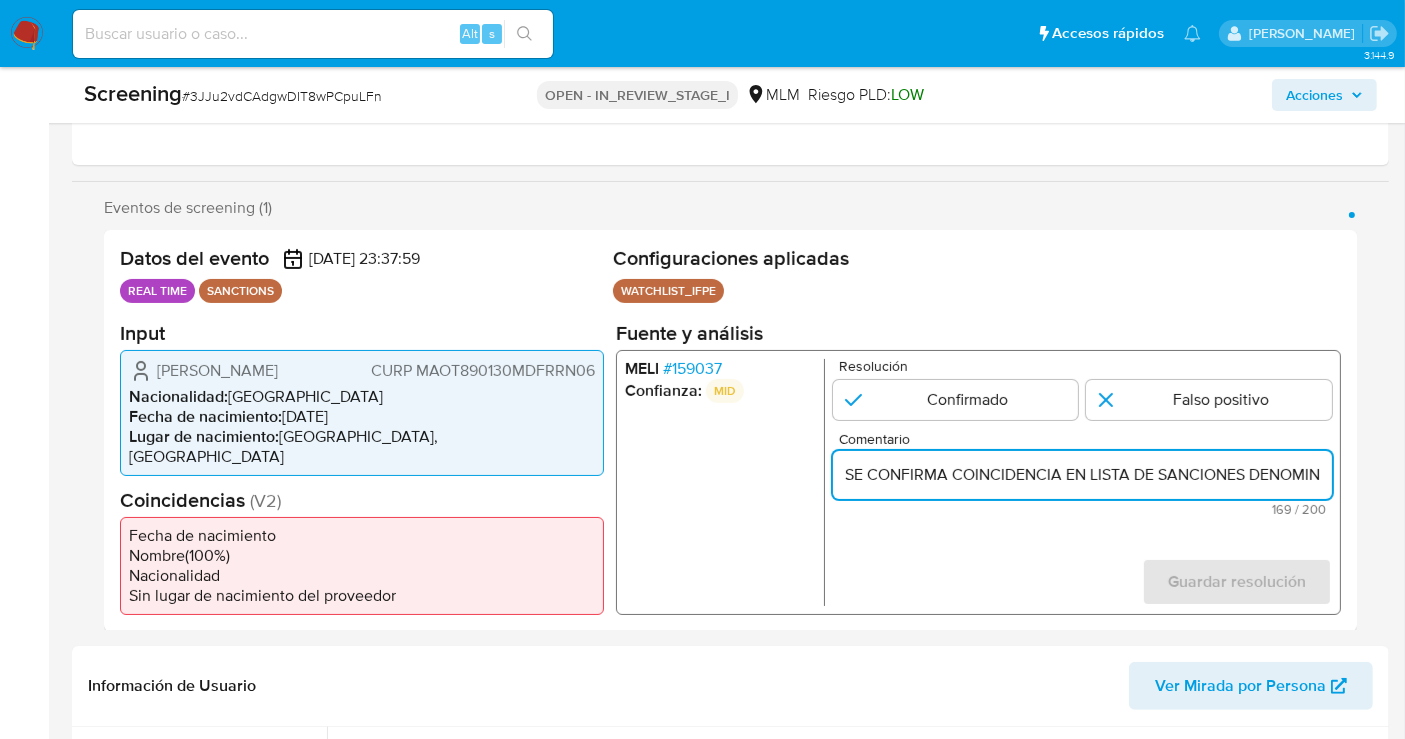 scroll, scrollTop: 0, scrollLeft: 1028, axis: horizontal 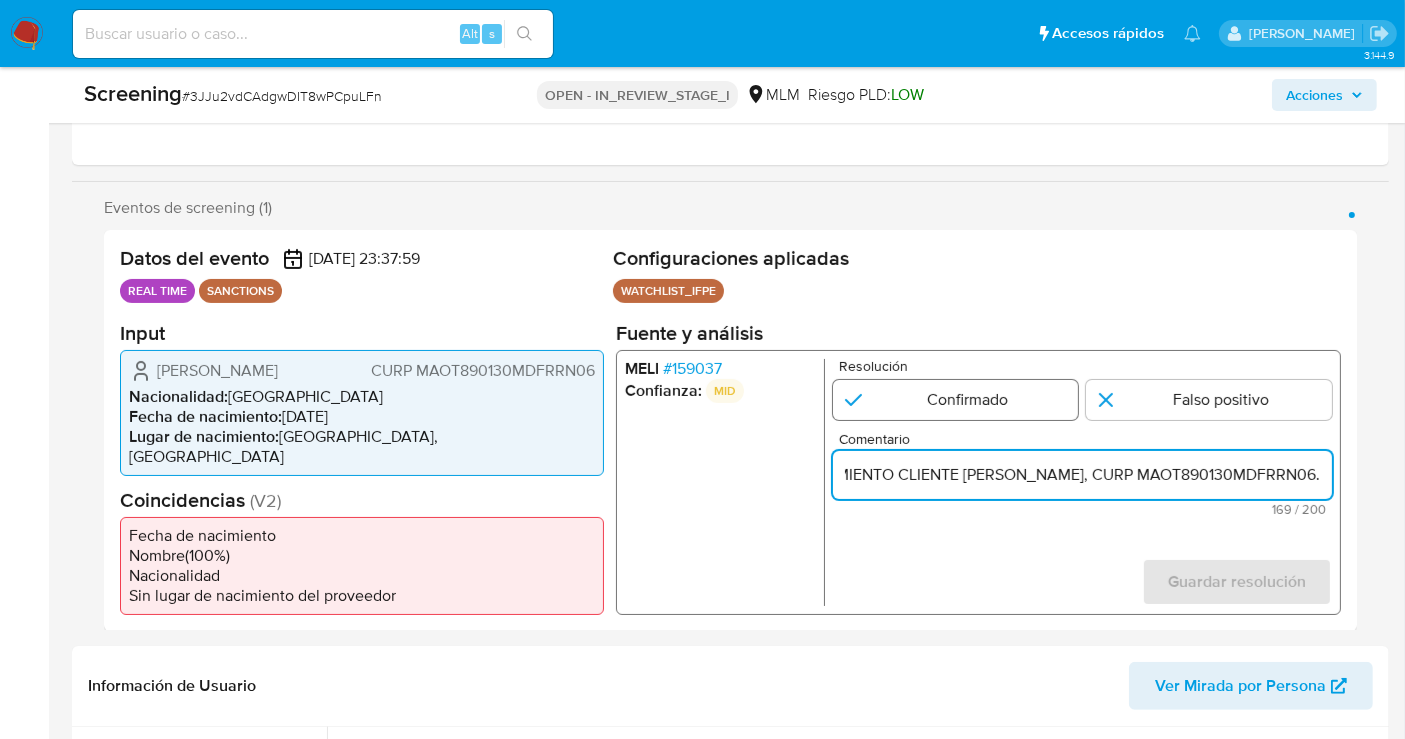 type on "SE CONFIRMA COINCIDENCIA EN LISTA DE SANCIONES DENOMINADA IFPE LPB POR NOMBRE COMPLETO Y FECHA DE NACIMIENTO CLIENTE [PERSON_NAME], CURP MAOT890130MDFRRN06." 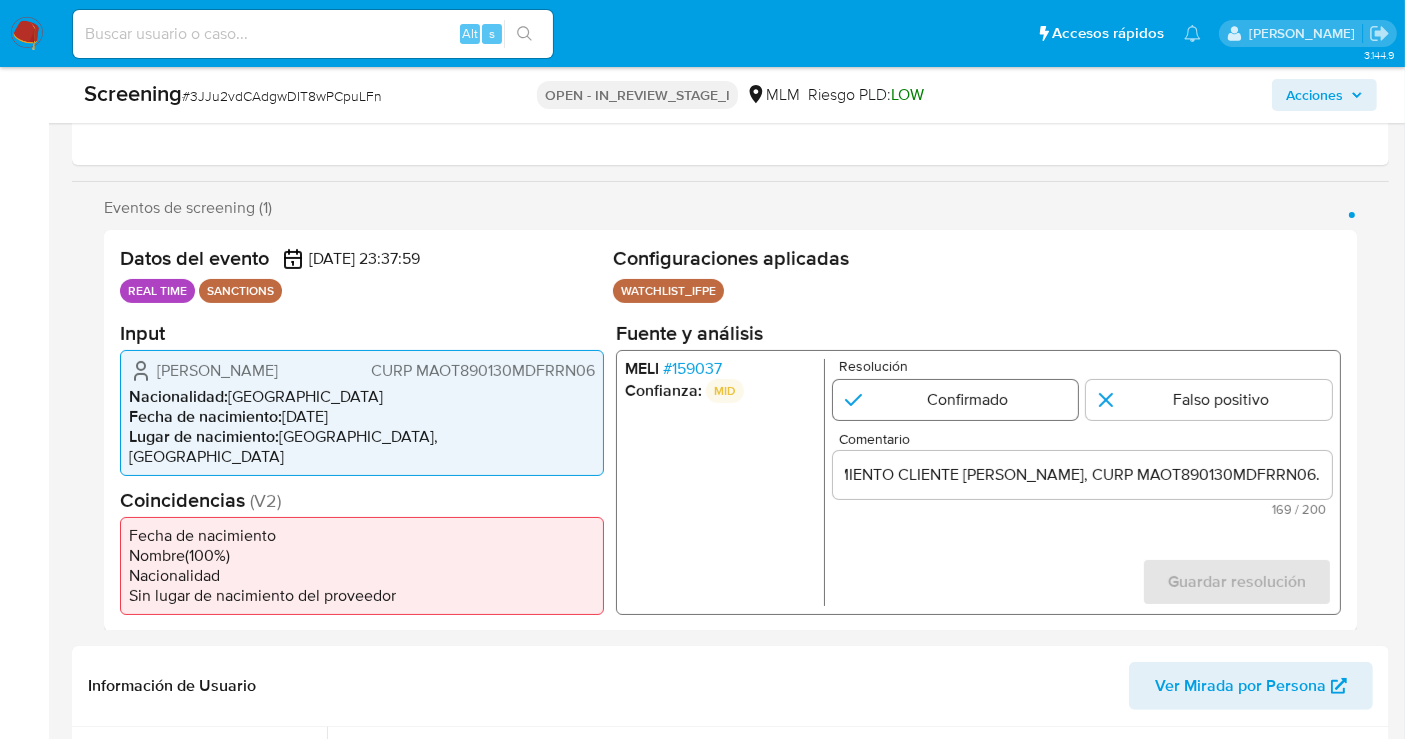 scroll, scrollTop: 0, scrollLeft: 0, axis: both 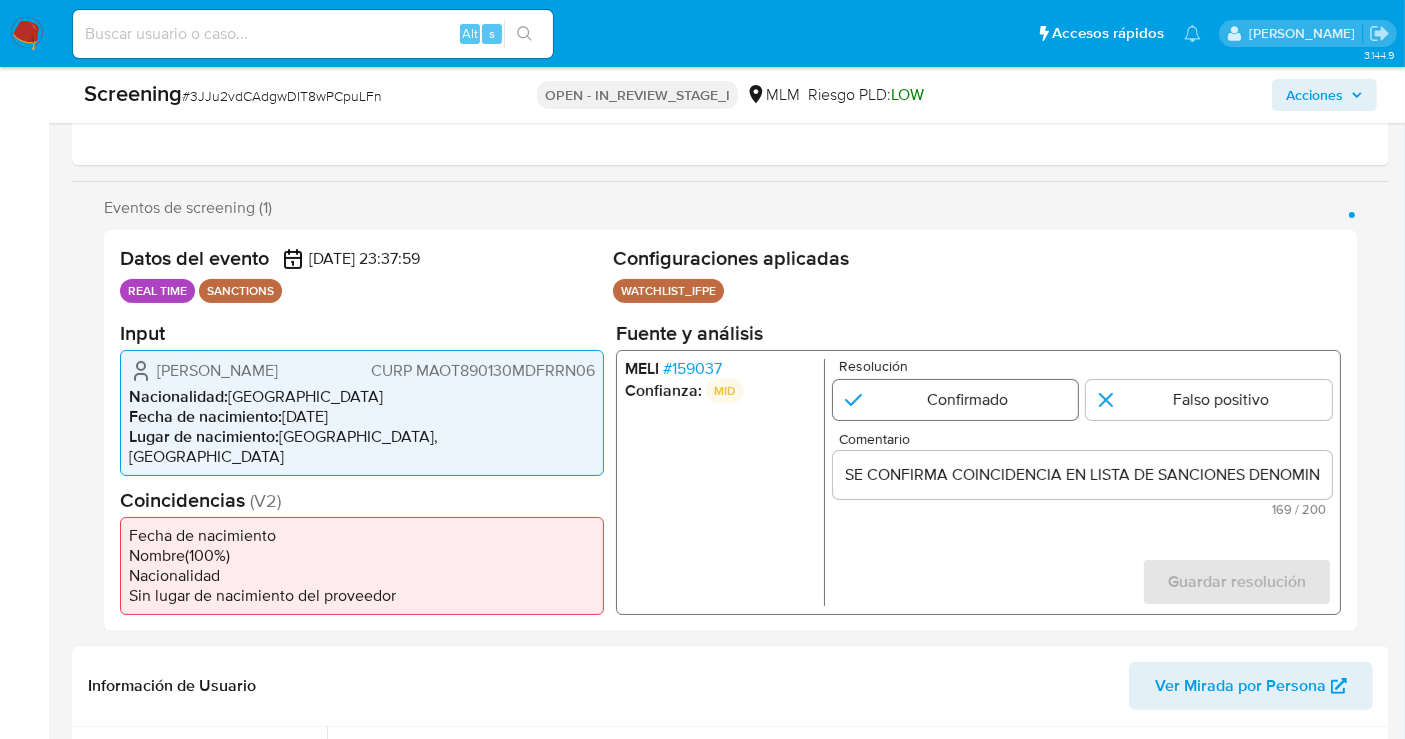 click at bounding box center [956, 399] 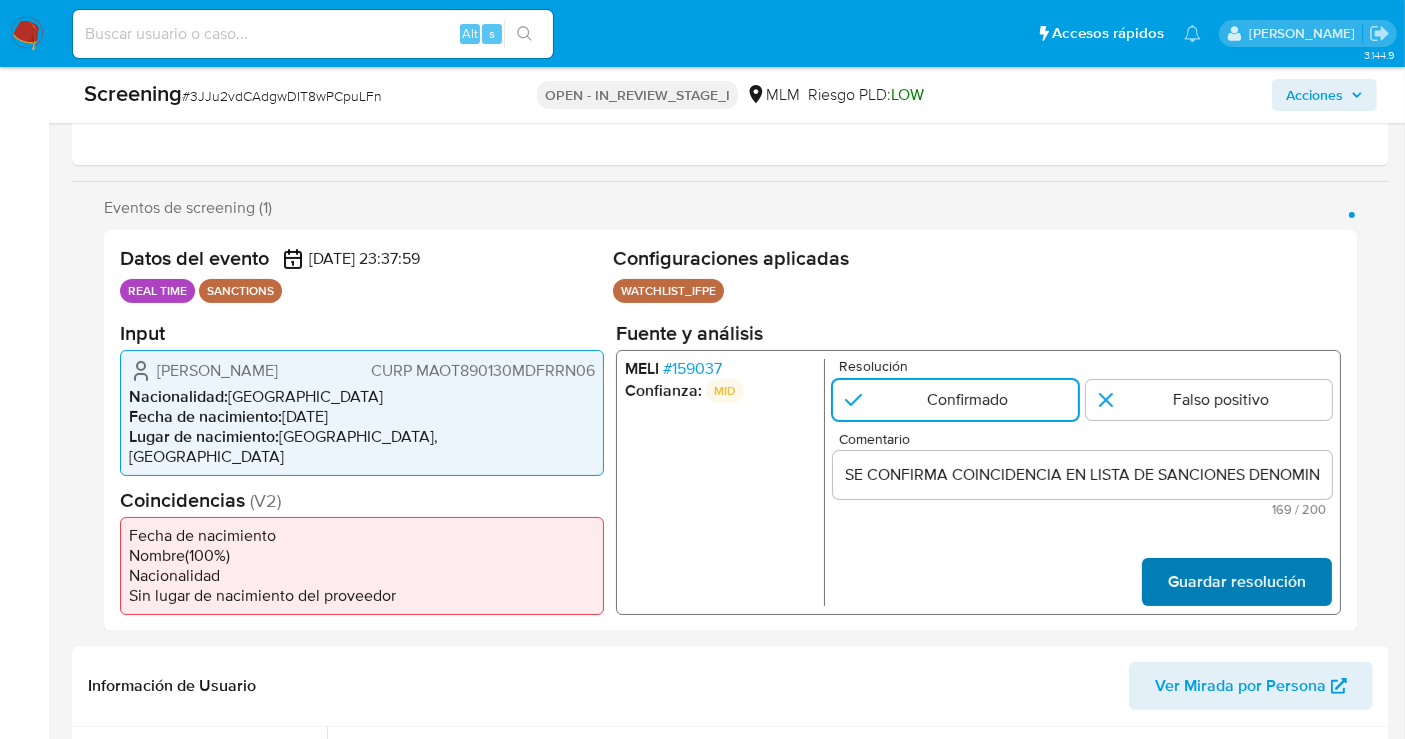 click on "Guardar resolución" at bounding box center [1237, 581] 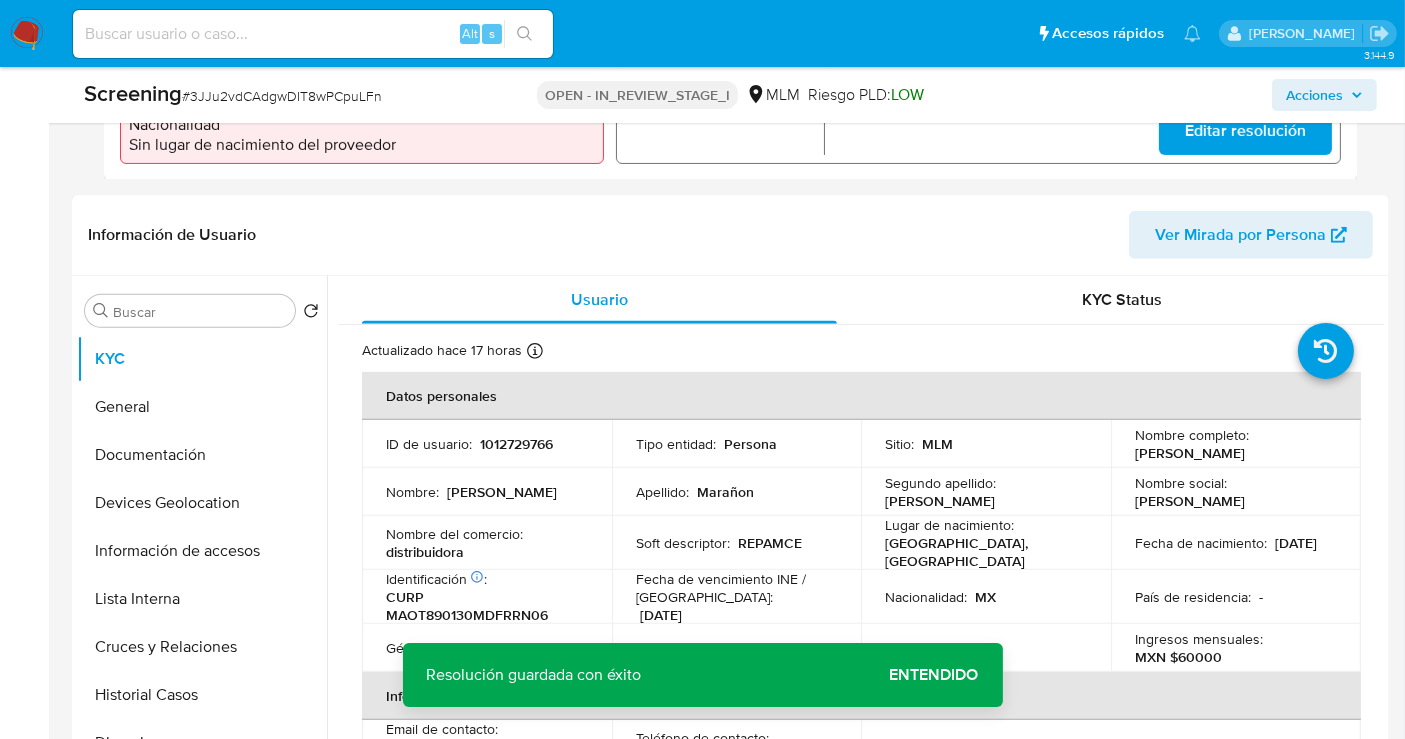 scroll, scrollTop: 1180, scrollLeft: 0, axis: vertical 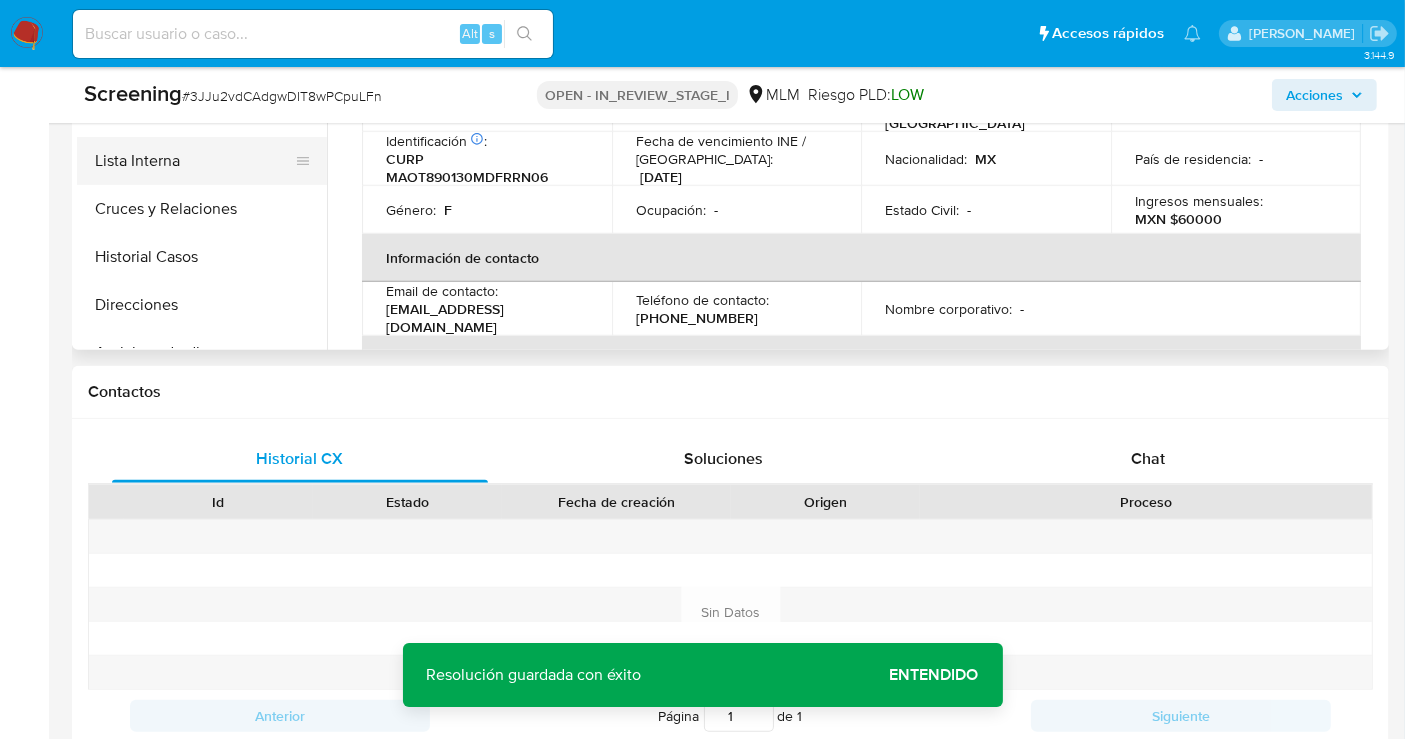 click on "Lista Interna" at bounding box center (194, 161) 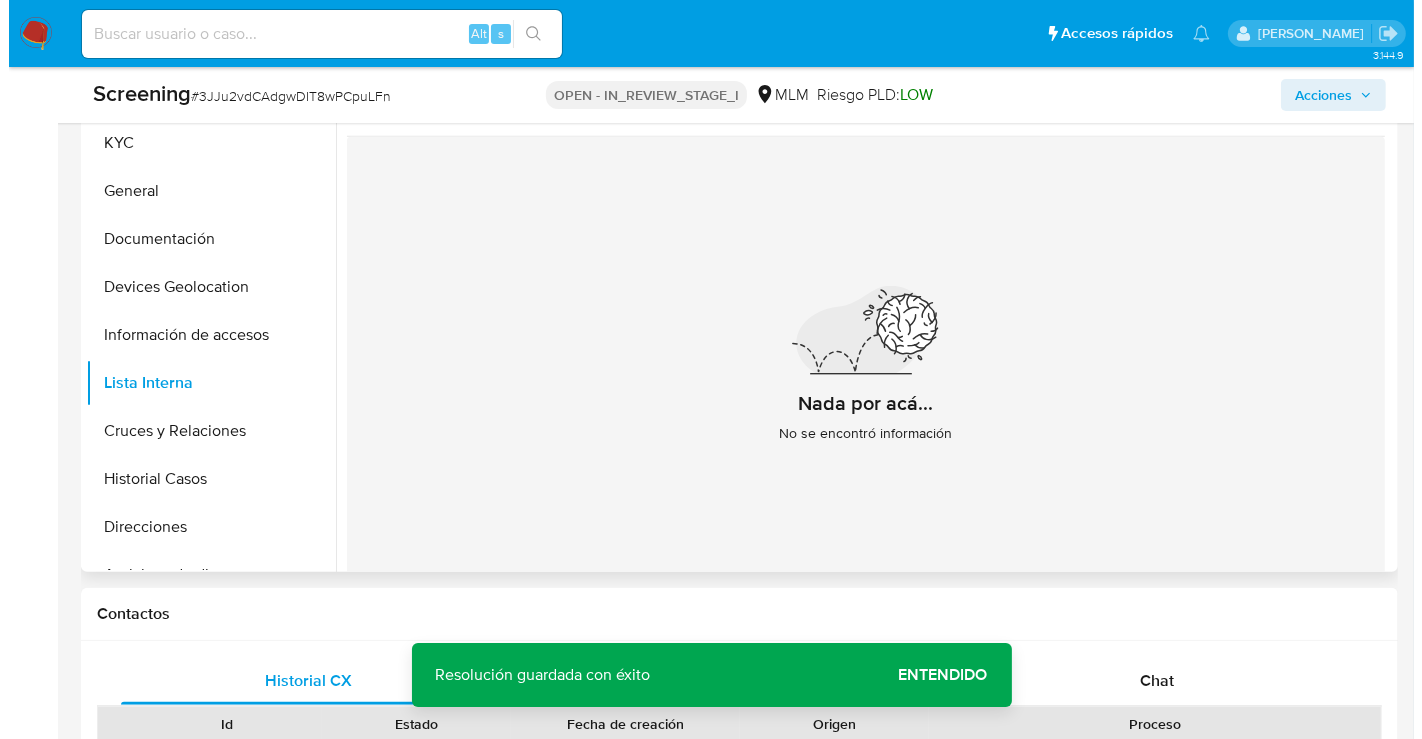 scroll, scrollTop: 847, scrollLeft: 0, axis: vertical 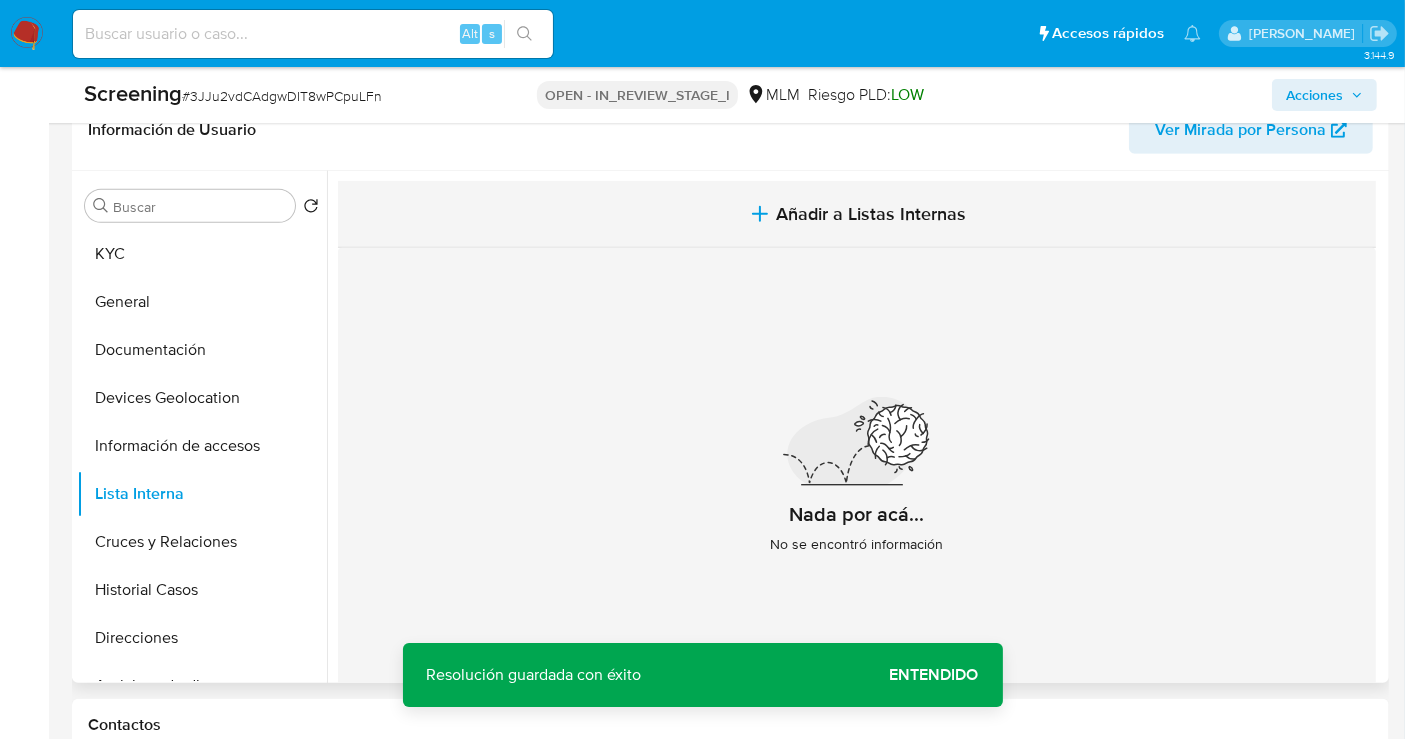 click on "Añadir a Listas Internas" at bounding box center (871, 214) 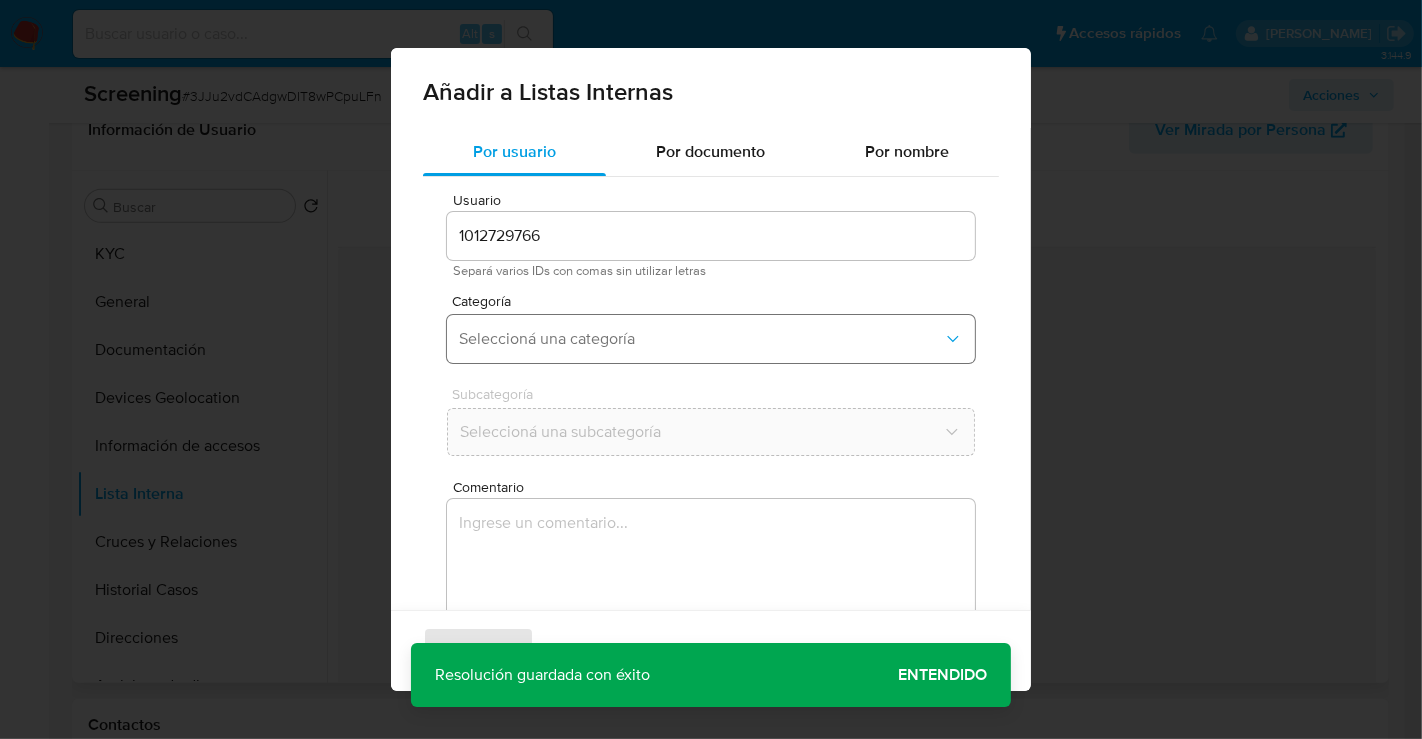 click on "Seleccioná una categoría" at bounding box center (701, 339) 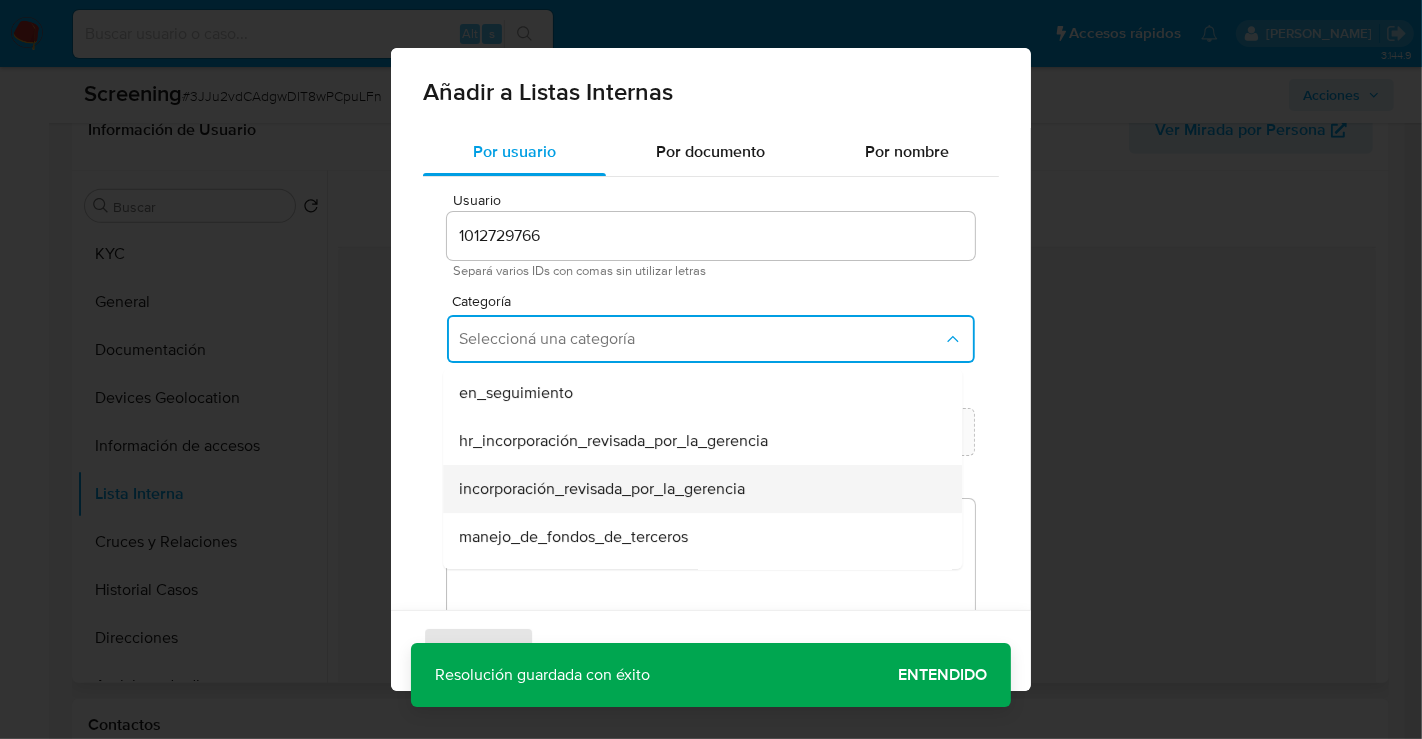 scroll, scrollTop: 111, scrollLeft: 0, axis: vertical 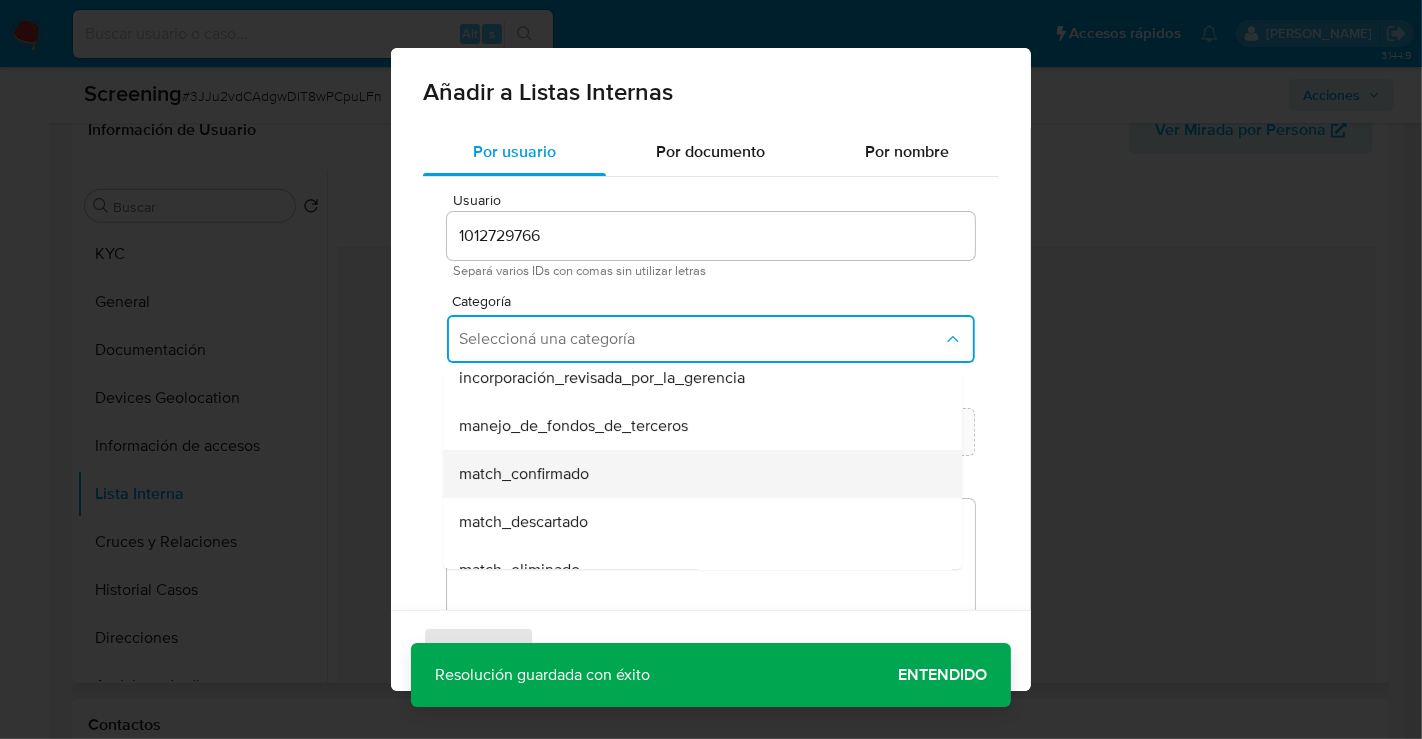 click on "match_confirmado" at bounding box center (524, 474) 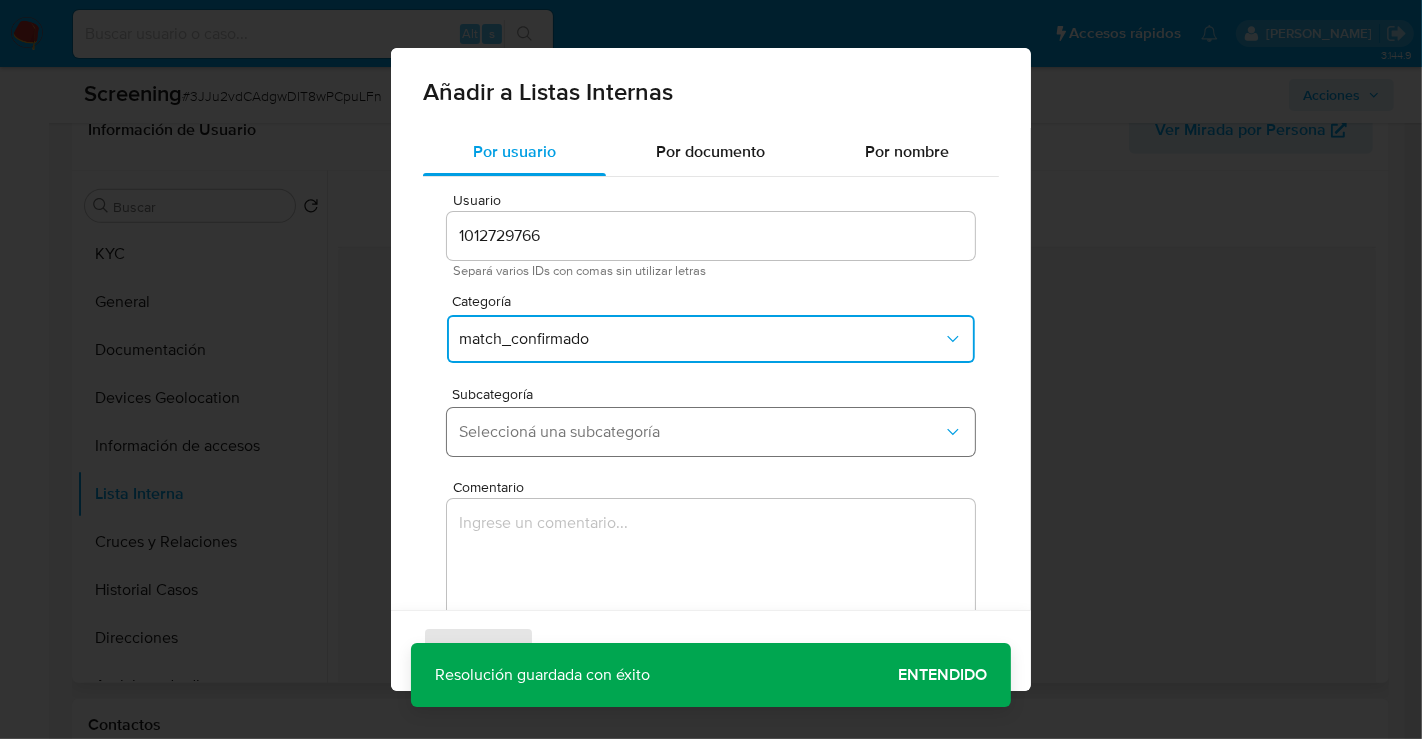click on "Seleccioná una subcategoría" at bounding box center [701, 432] 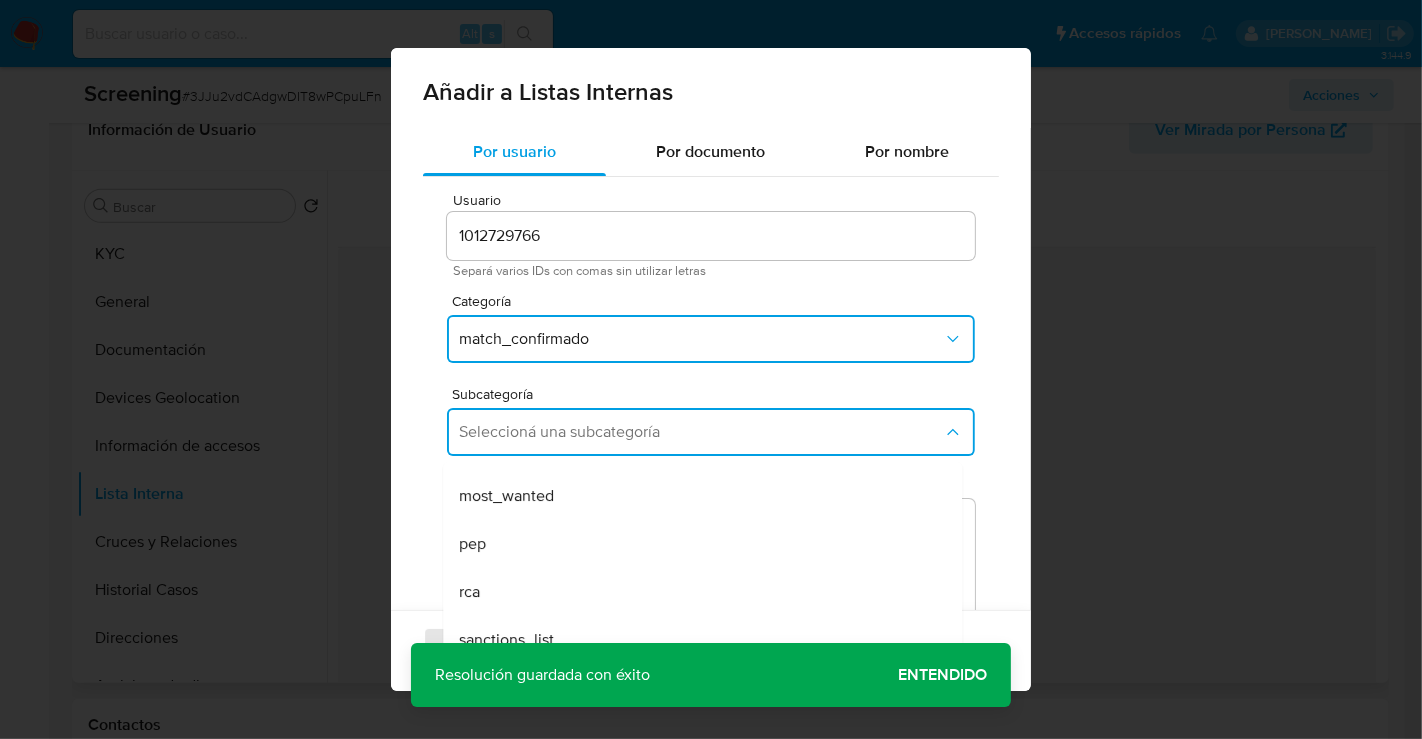 scroll, scrollTop: 135, scrollLeft: 0, axis: vertical 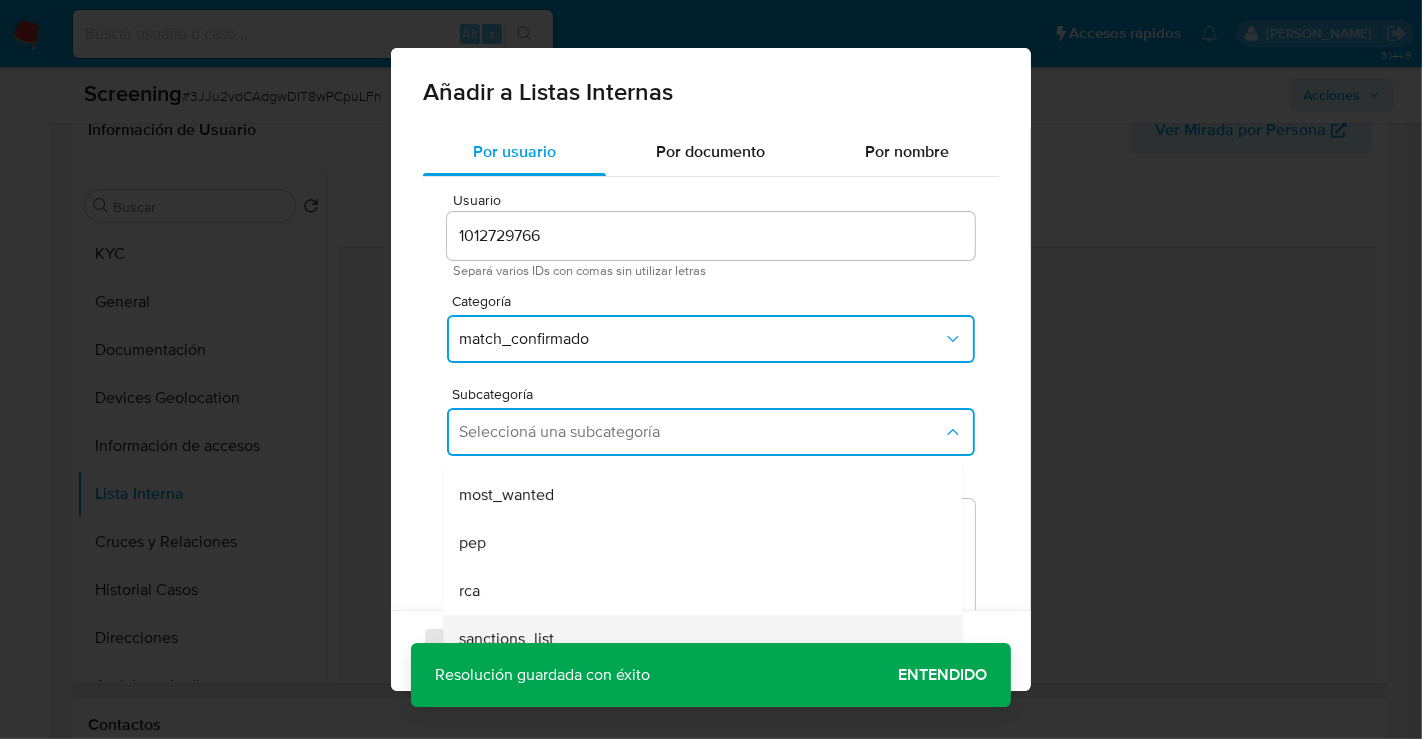 click on "sanctions_list" at bounding box center [506, 639] 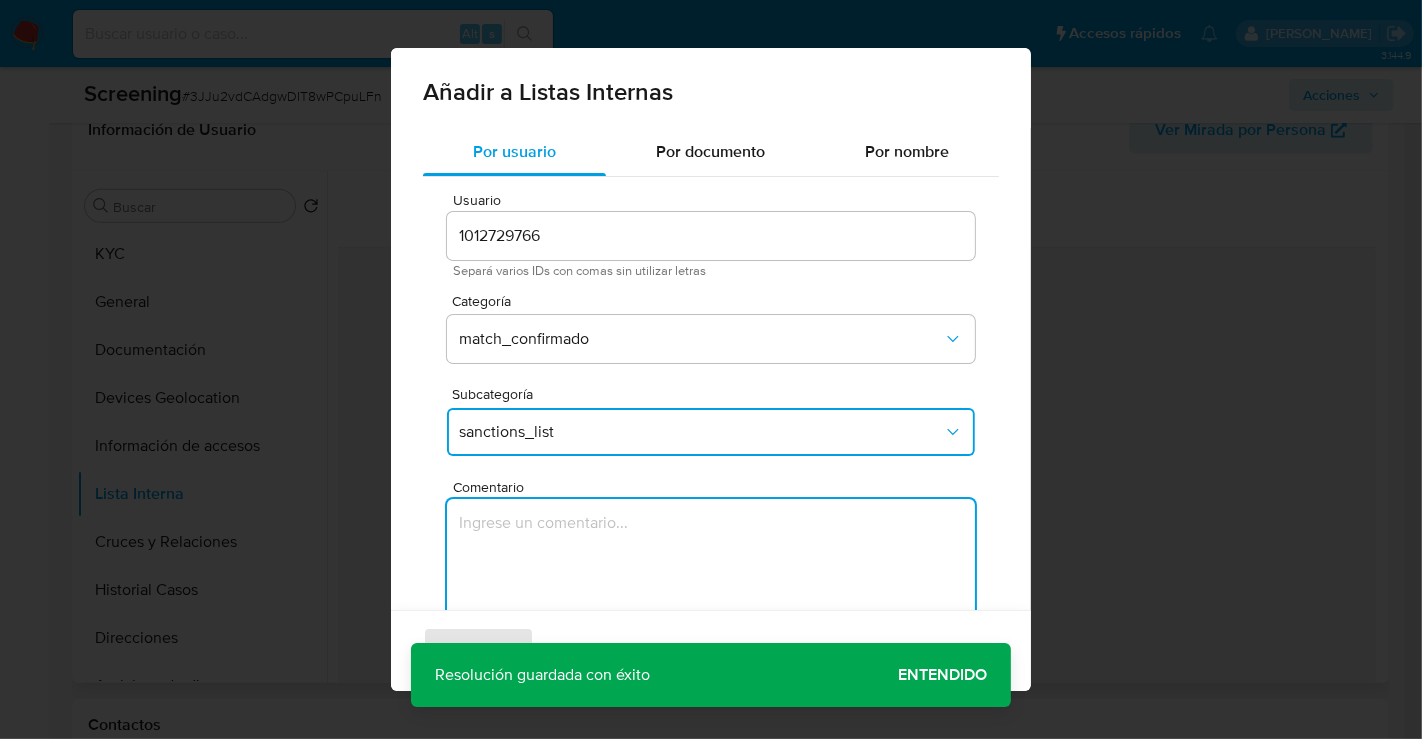 click at bounding box center (711, 595) 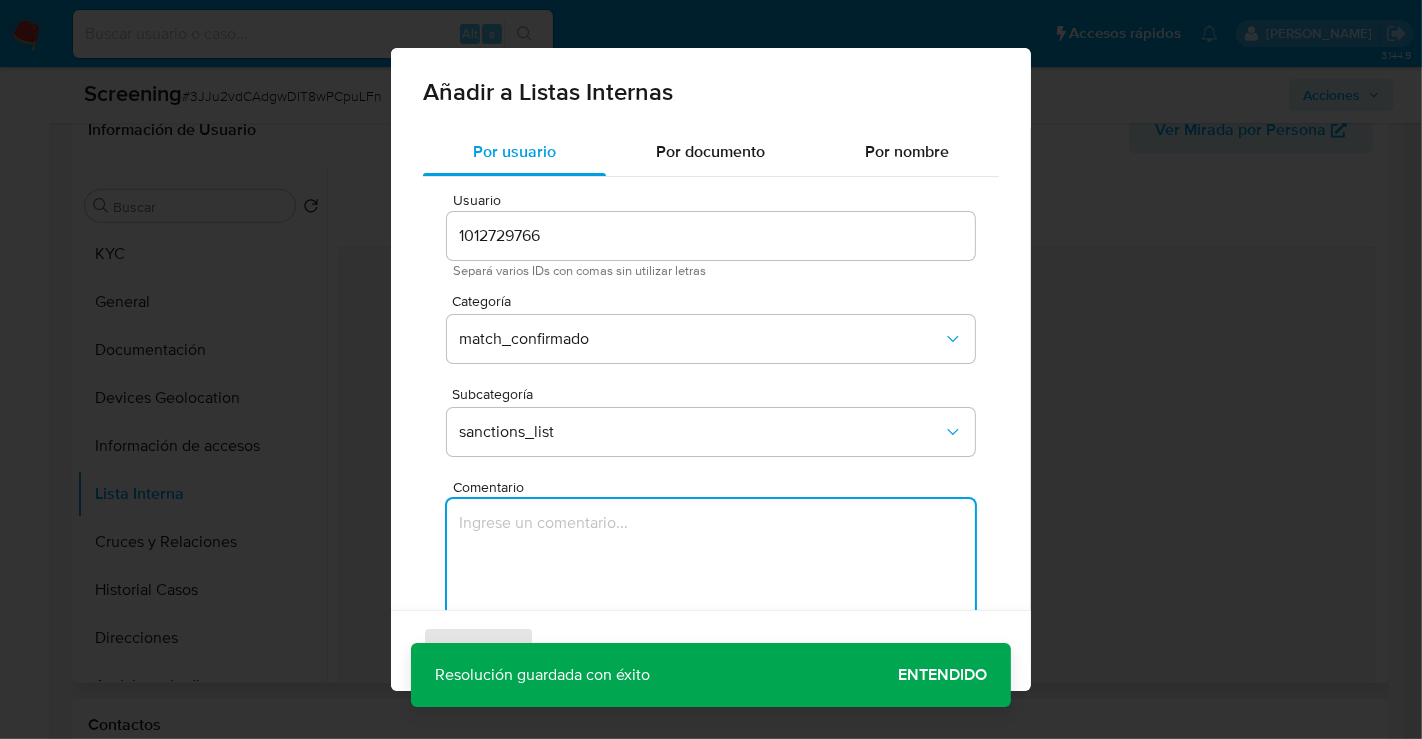 paste on "SE CONFIRMA COINCIDENCIA EN LISTA DE SANCIONES DENOMINADA IFPE LPB POR NOMBRE COMPLETO Y FECHA DE NACIMIENTO CLIENTE TANIA PAMELA MARAÑON ORTIZ, CURP MAOT890130MDFRRN06." 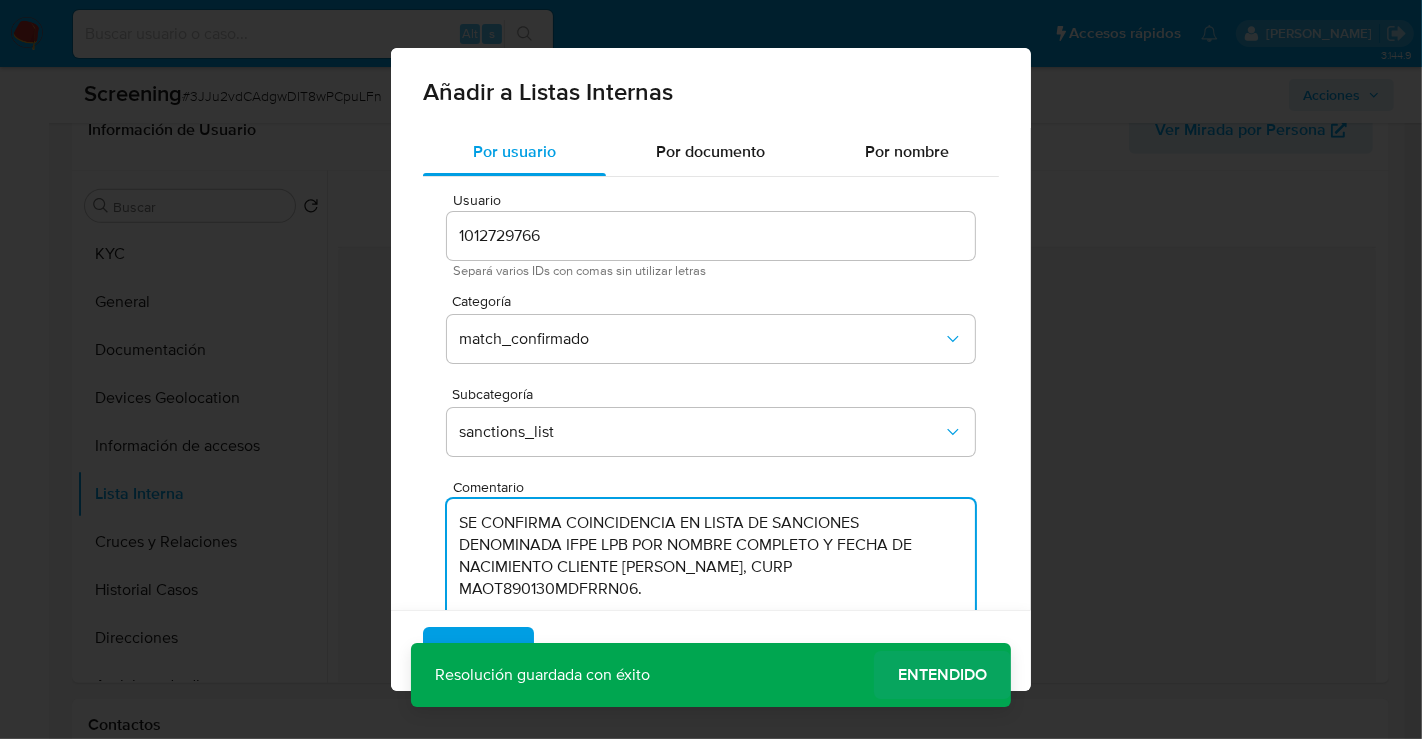 type on "SE CONFIRMA COINCIDENCIA EN LISTA DE SANCIONES DENOMINADA IFPE LPB POR NOMBRE COMPLETO Y FECHA DE NACIMIENTO CLIENTE TANIA PAMELA MARAÑON ORTIZ, CURP MAOT890130MDFRRN06." 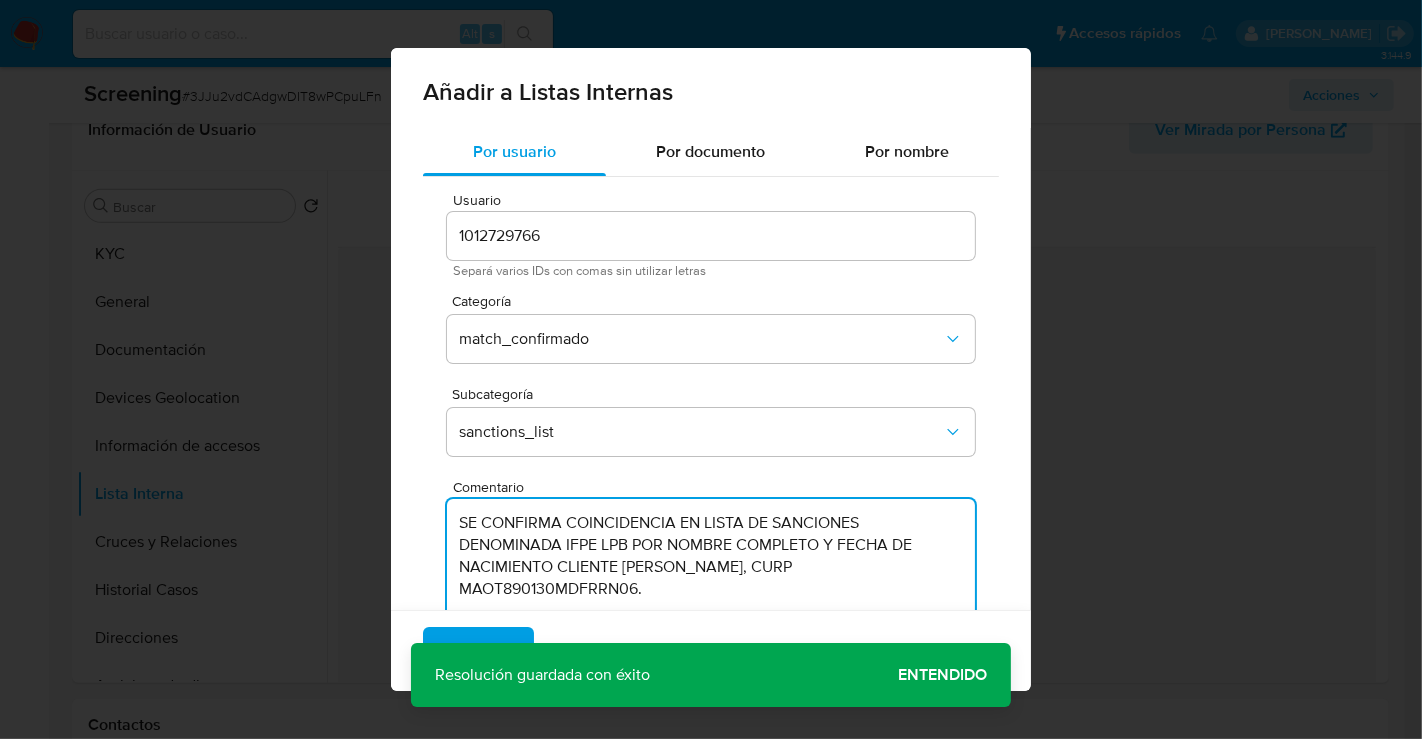 click on "Entendido" at bounding box center (942, 675) 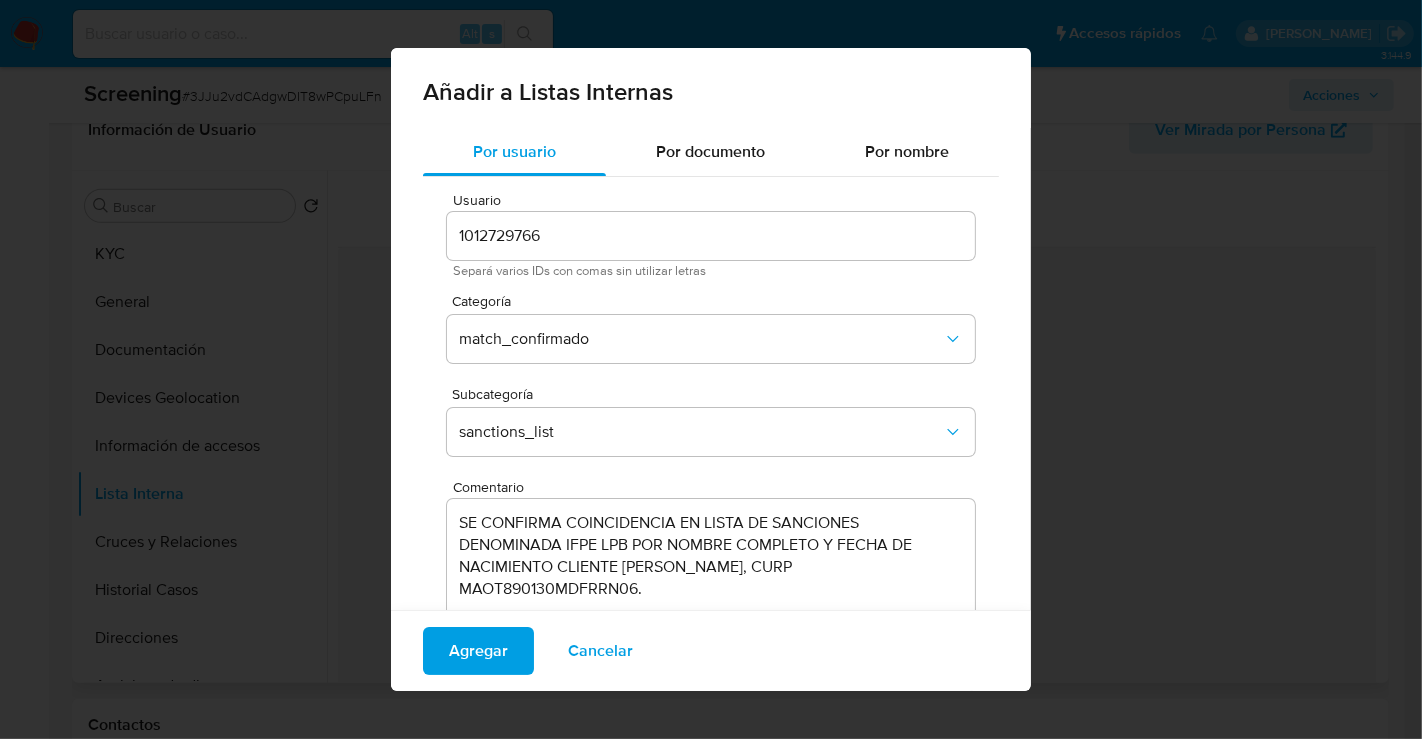 click on "Agregar" at bounding box center [478, 651] 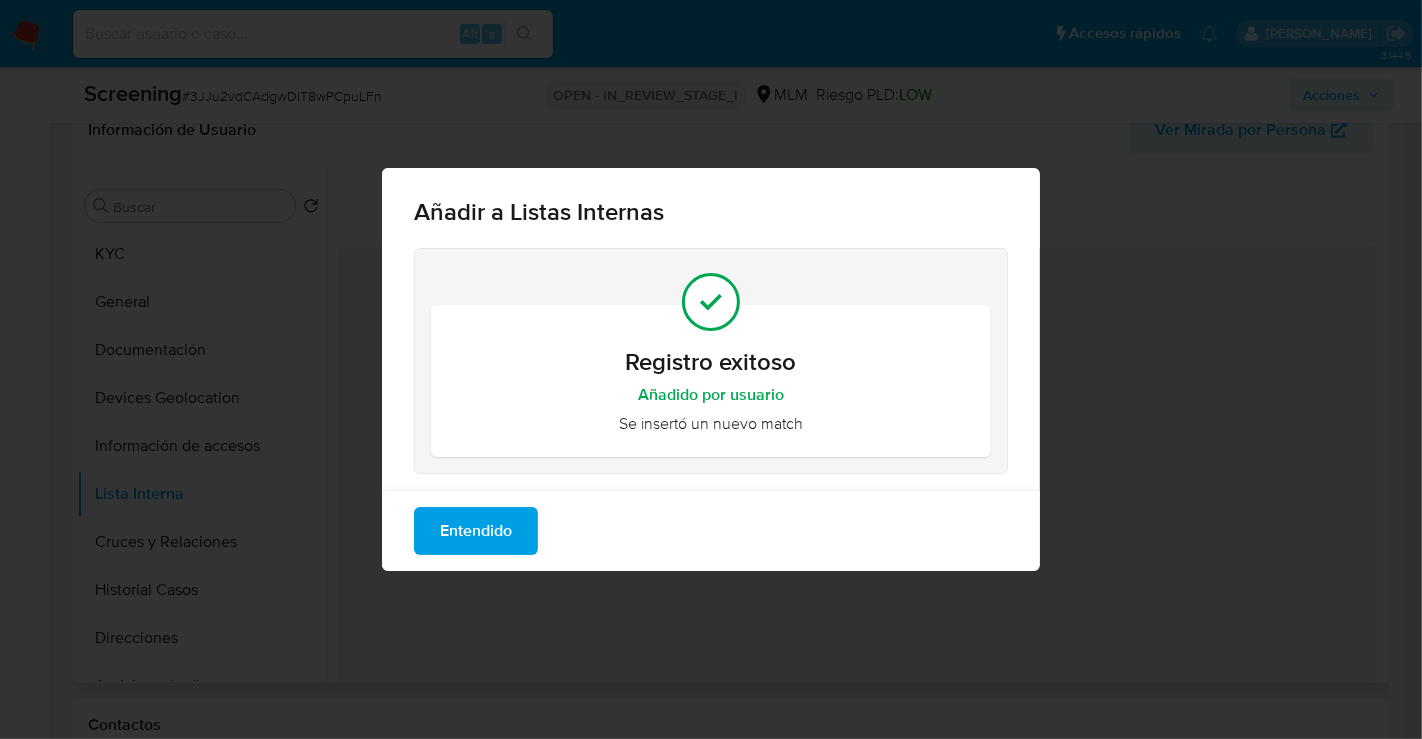 click on "Entendido" at bounding box center (476, 531) 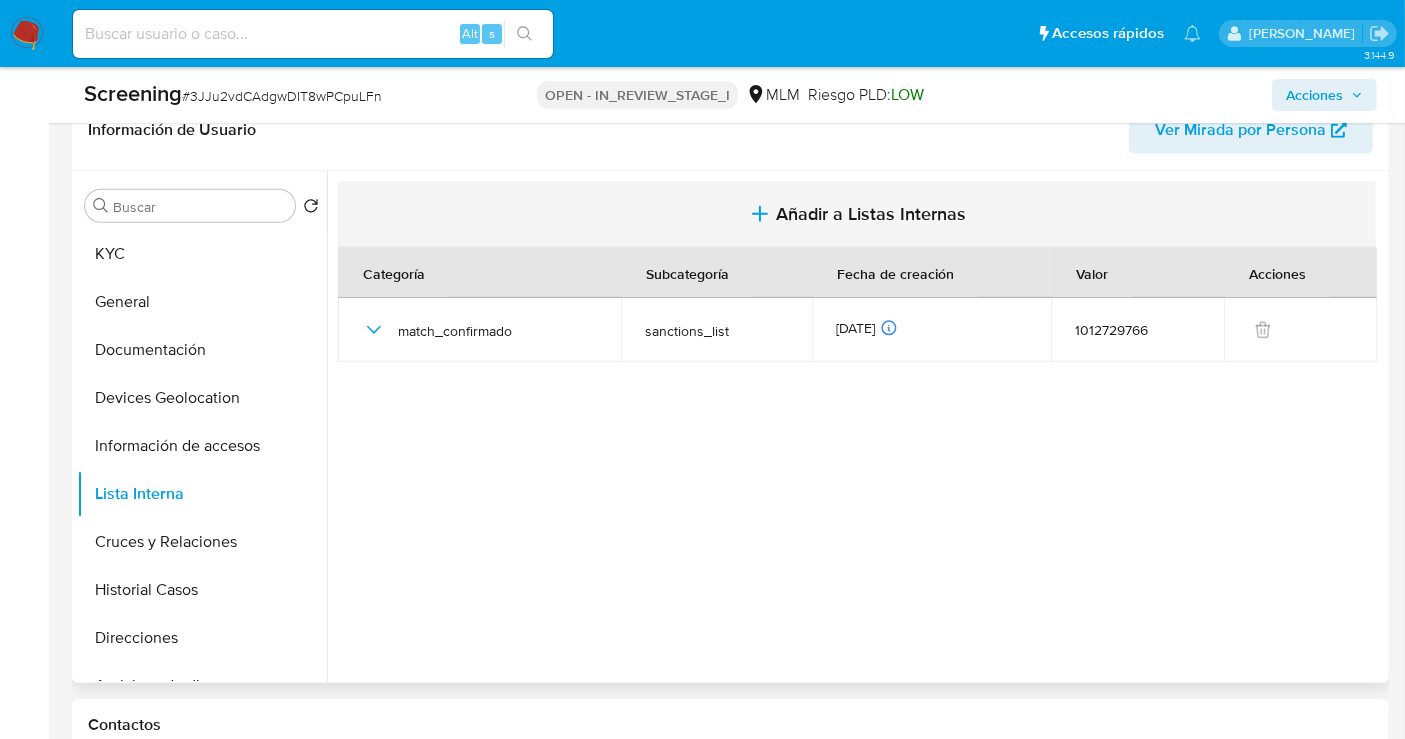 click on "Añadir a Listas Internas" at bounding box center (871, 214) 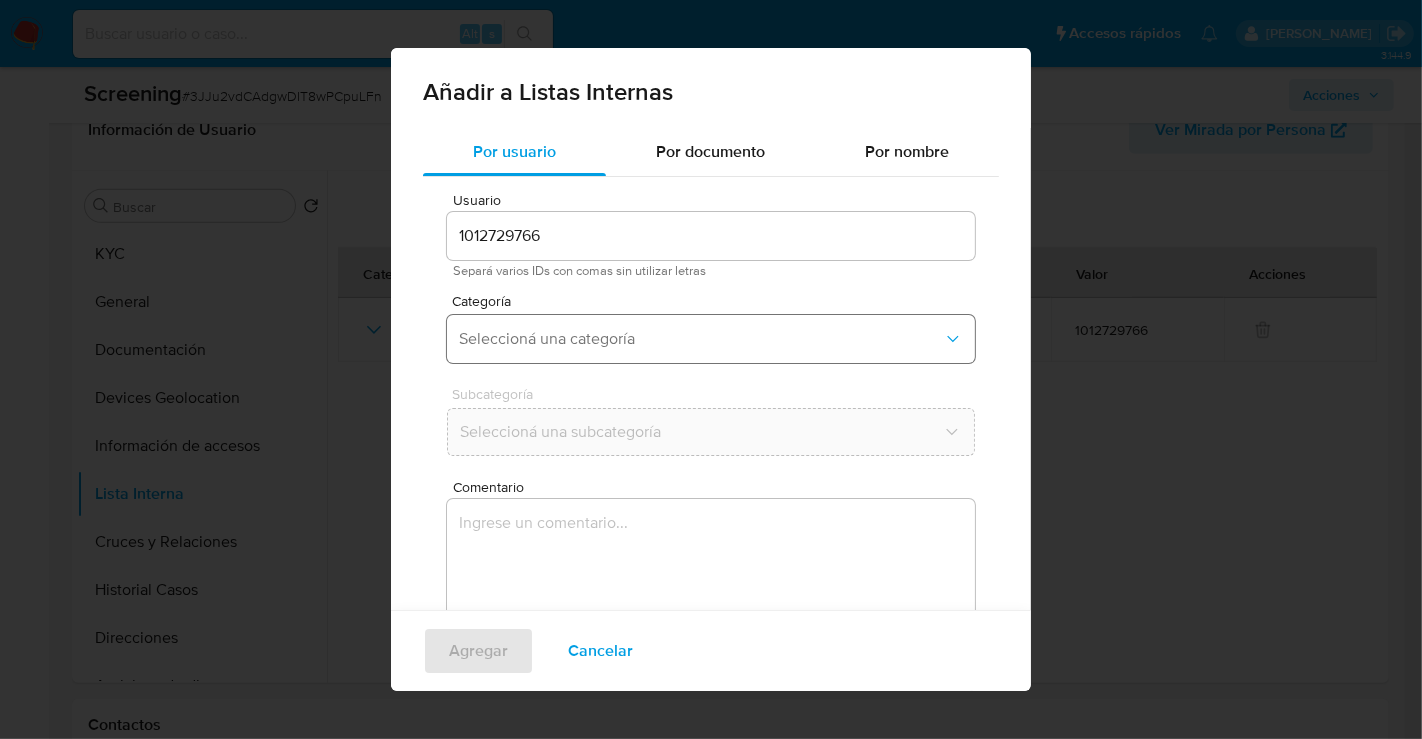 drag, startPoint x: 516, startPoint y: 331, endPoint x: 516, endPoint y: 342, distance: 11 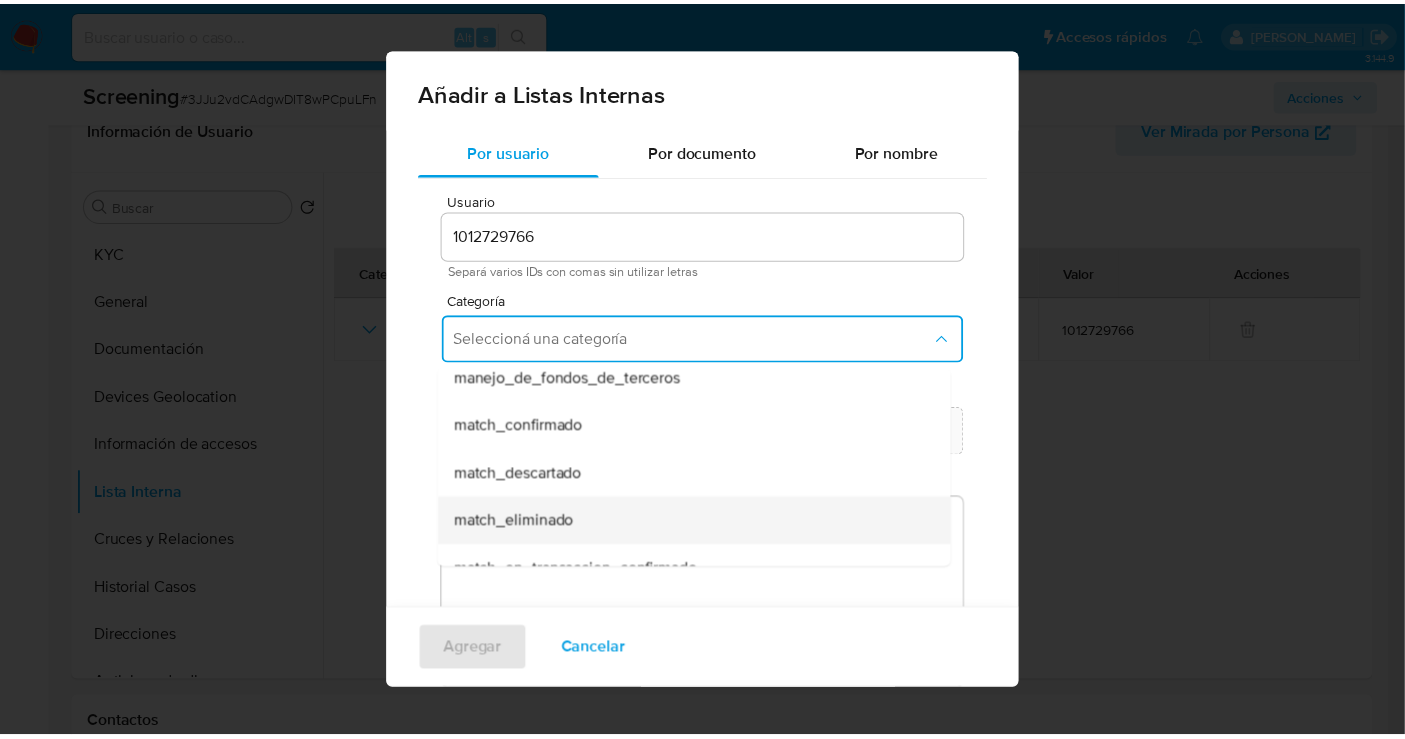 scroll, scrollTop: 123, scrollLeft: 0, axis: vertical 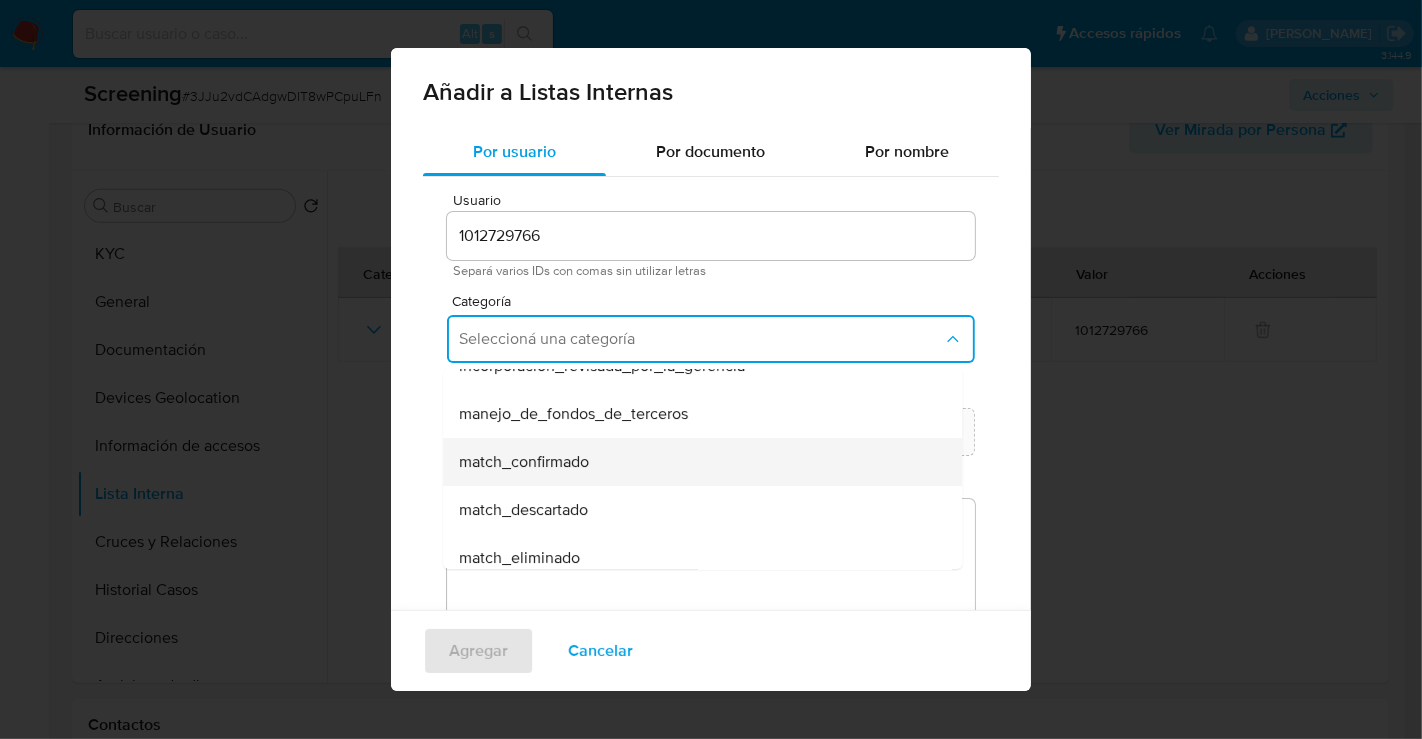 click on "match_confirmado" at bounding box center [524, 462] 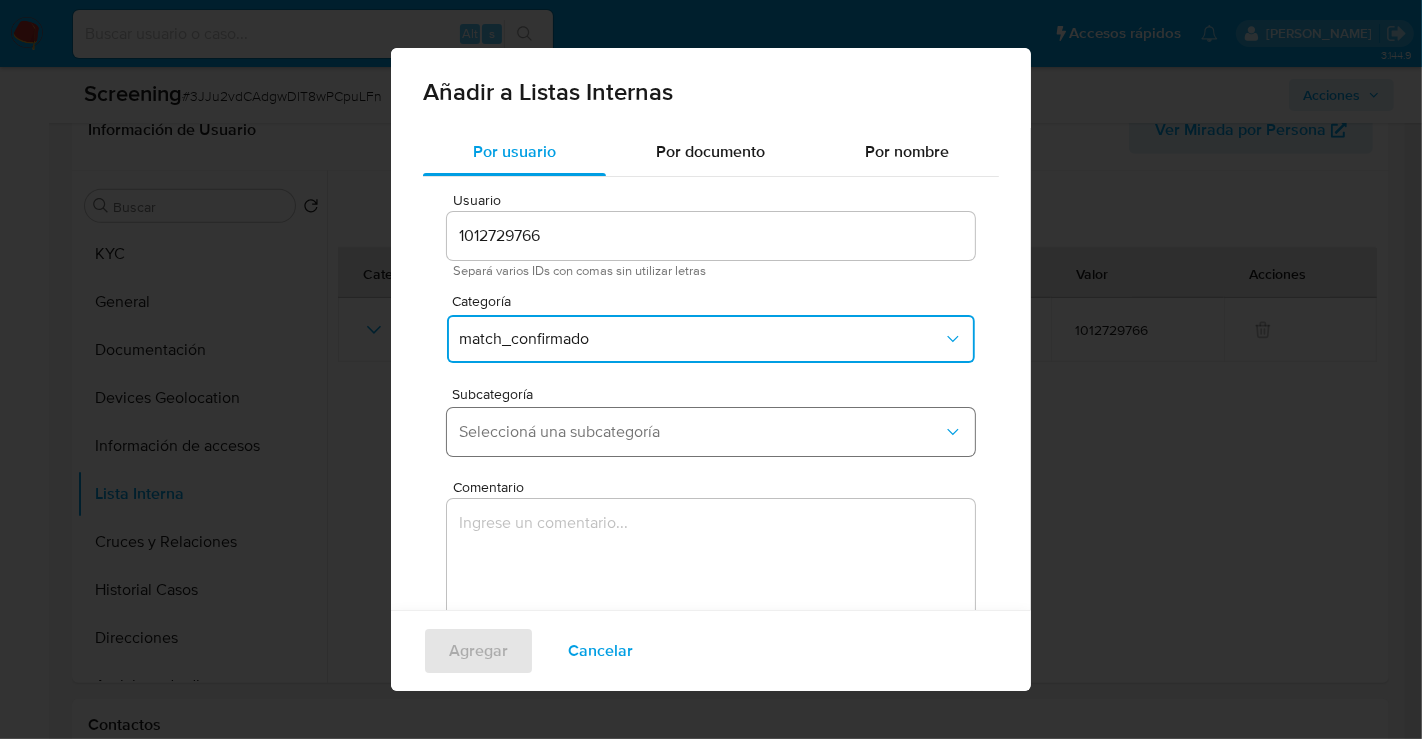 click on "Seleccioná una subcategoría" at bounding box center (701, 432) 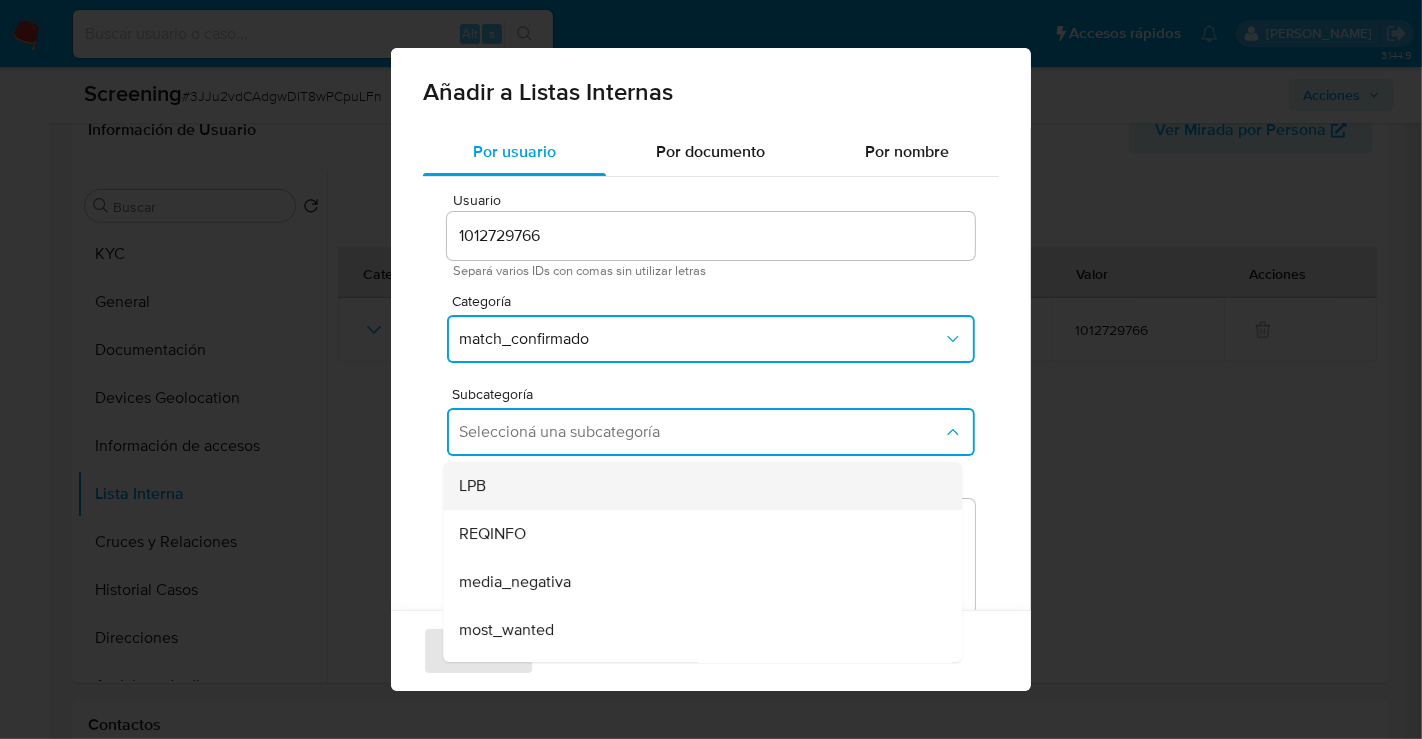click on "LPB" at bounding box center (696, 486) 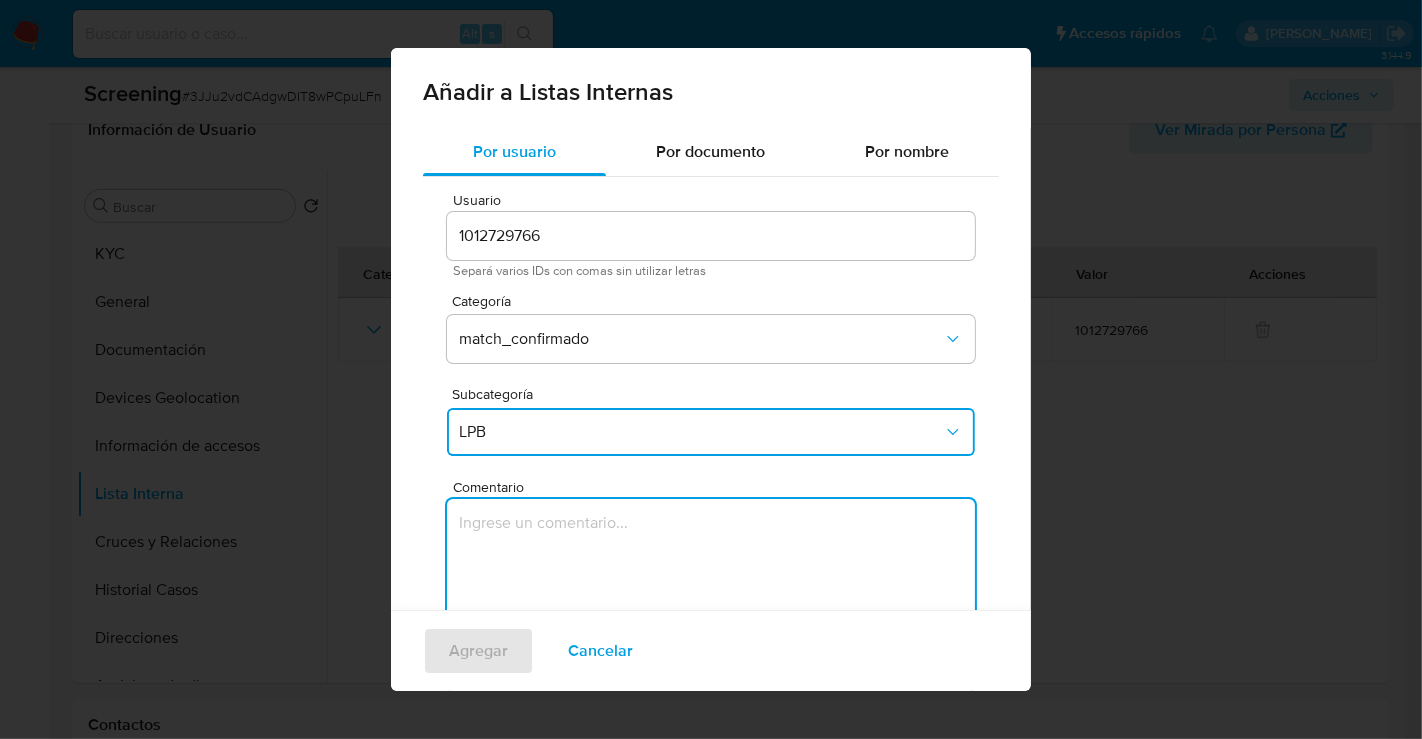 click at bounding box center [711, 595] 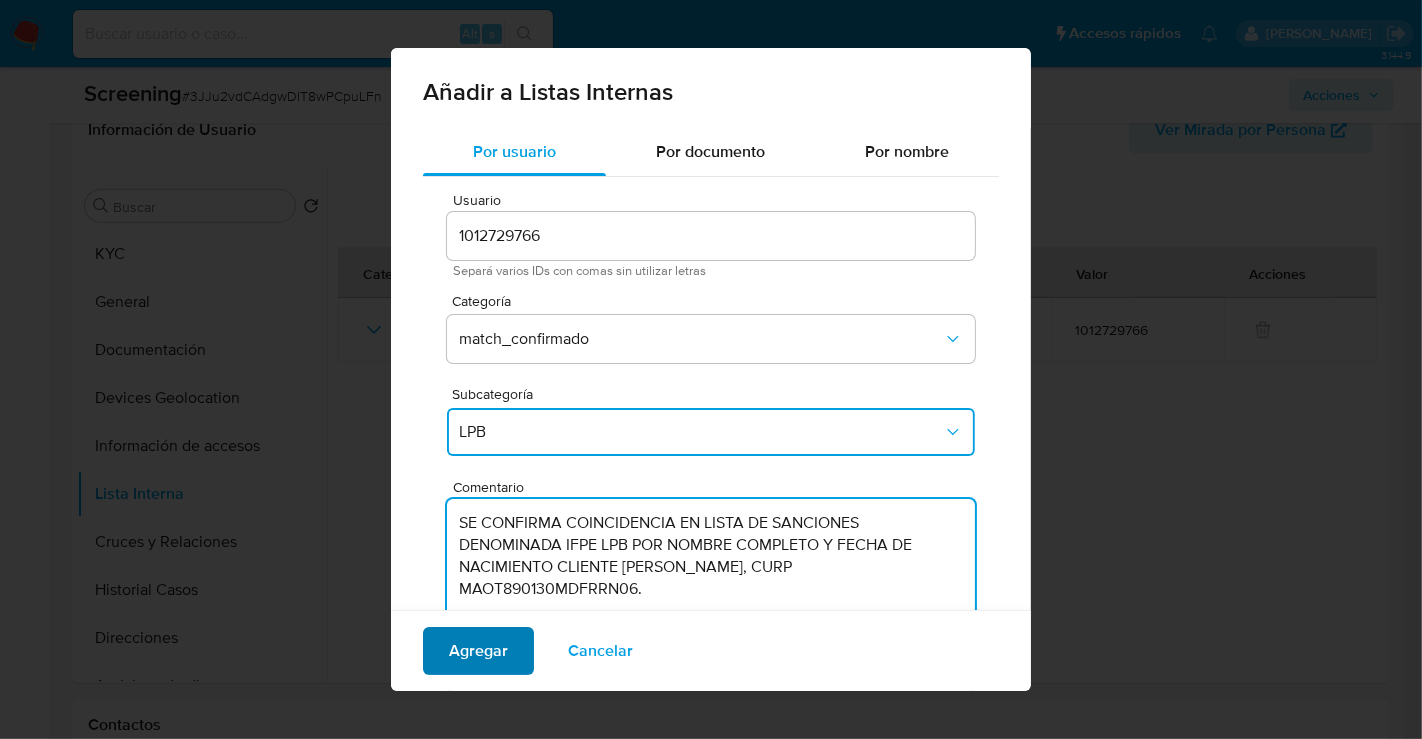 type on "SE CONFIRMA COINCIDENCIA EN LISTA DE SANCIONES DENOMINADA IFPE LPB POR NOMBRE COMPLETO Y FECHA DE NACIMIENTO CLIENTE TANIA PAMELA MARAÑON ORTIZ, CURP MAOT890130MDFRRN06." 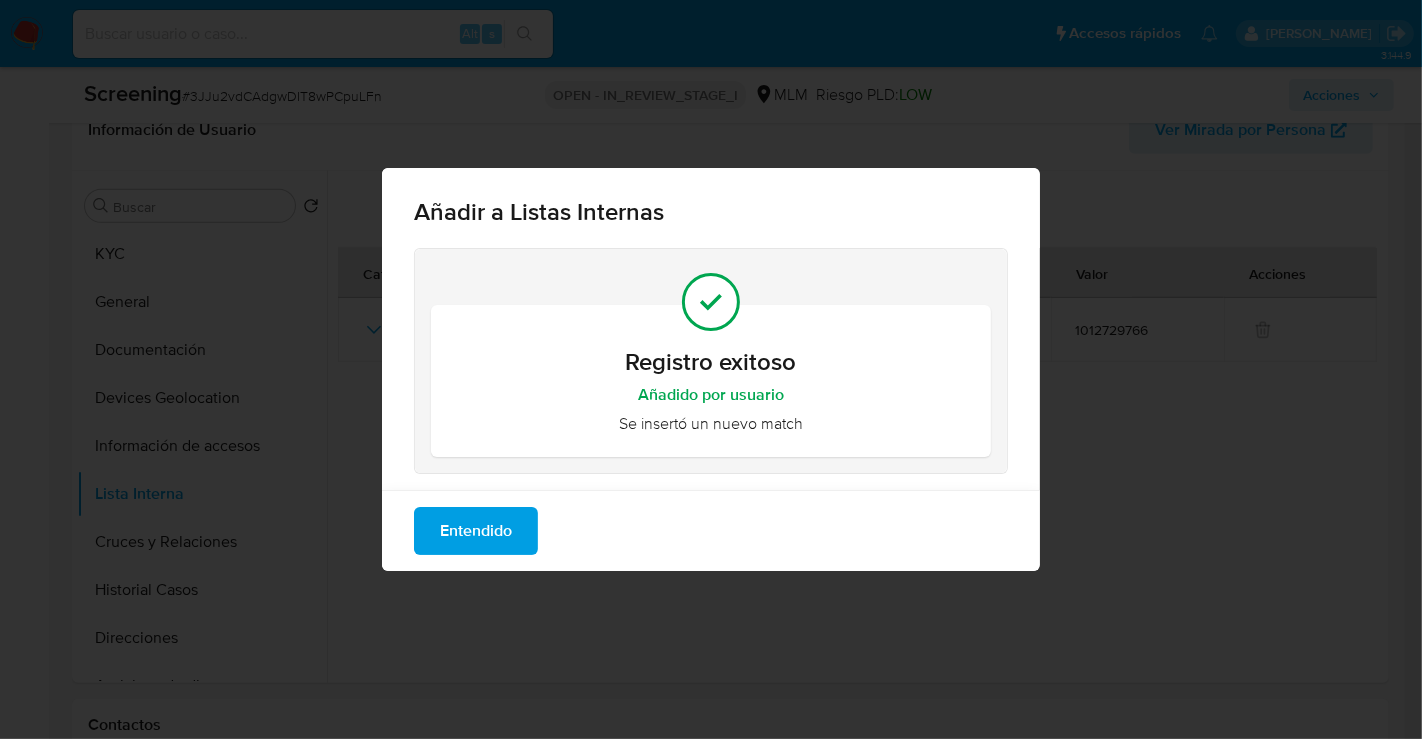 click on "Entendido" at bounding box center (476, 531) 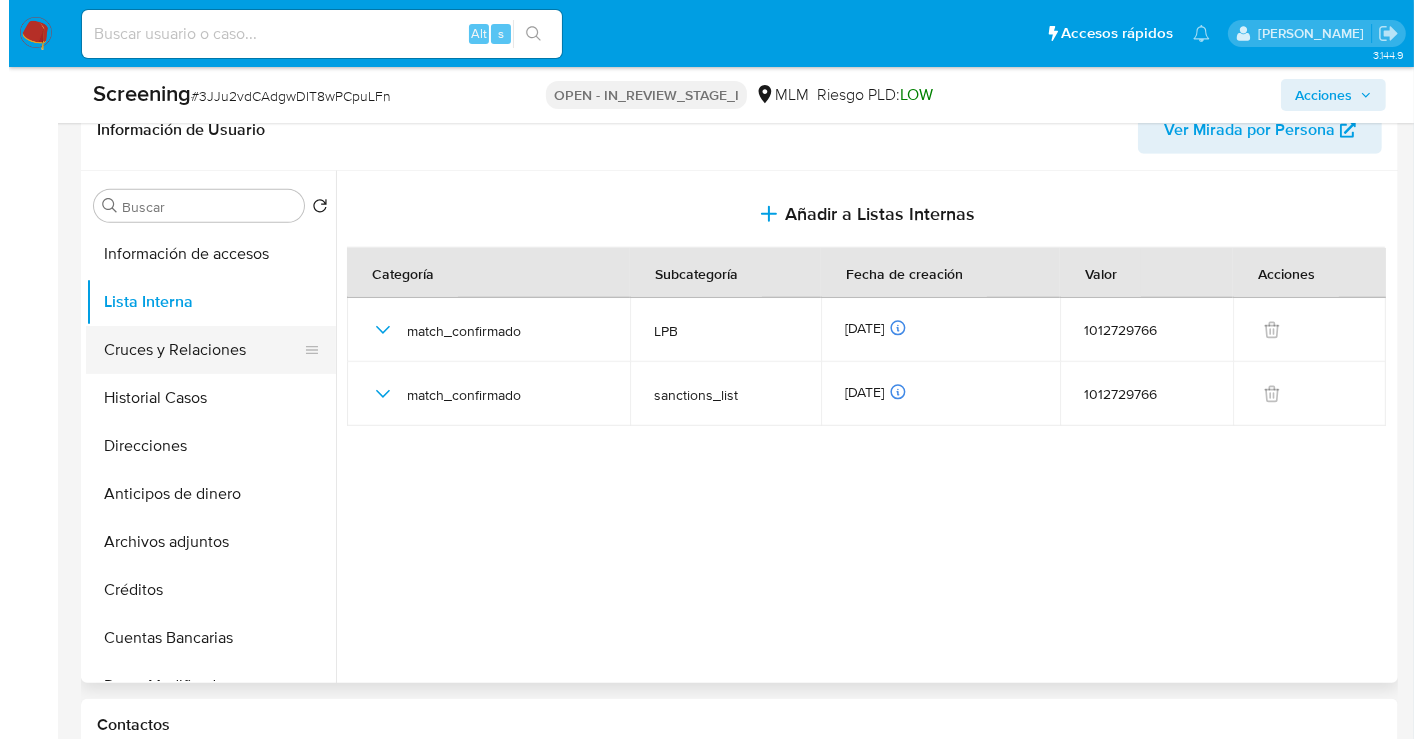 scroll, scrollTop: 222, scrollLeft: 0, axis: vertical 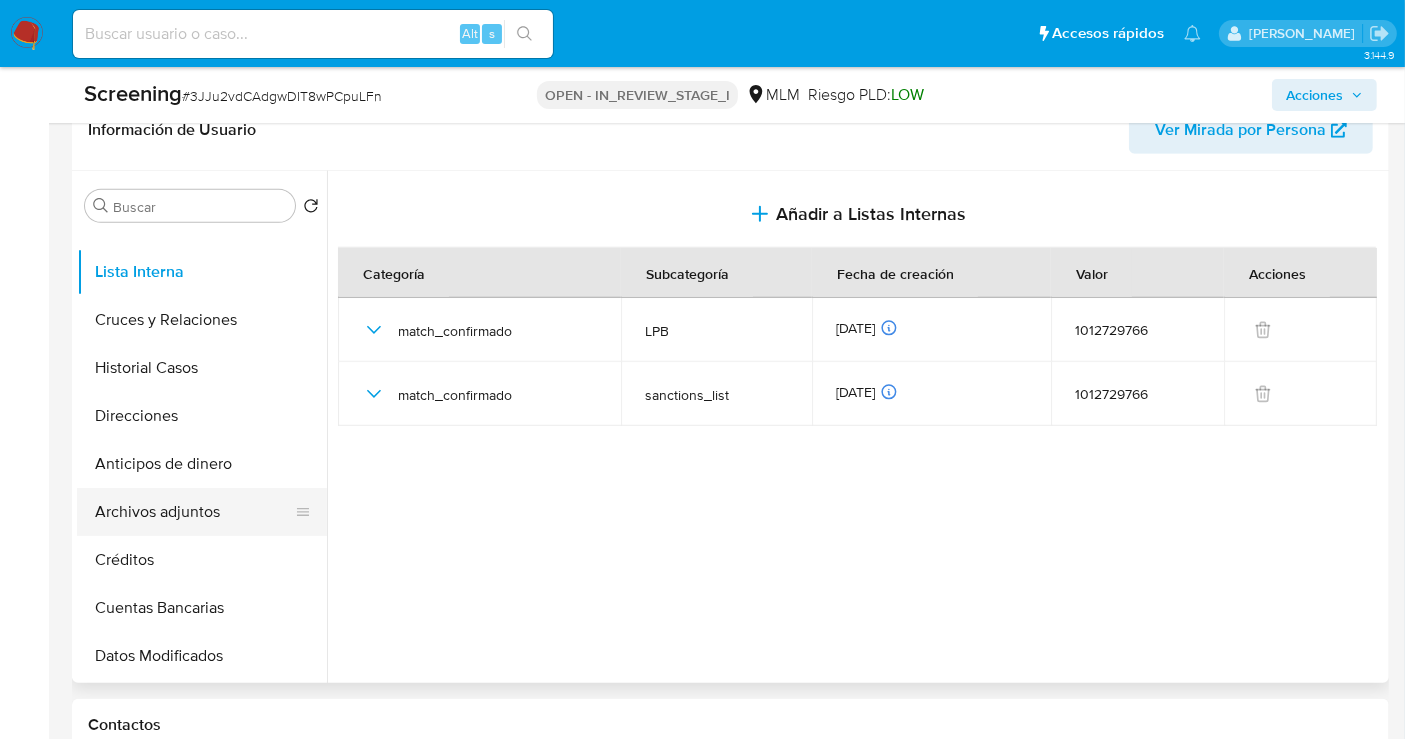 click on "Archivos adjuntos" at bounding box center (194, 512) 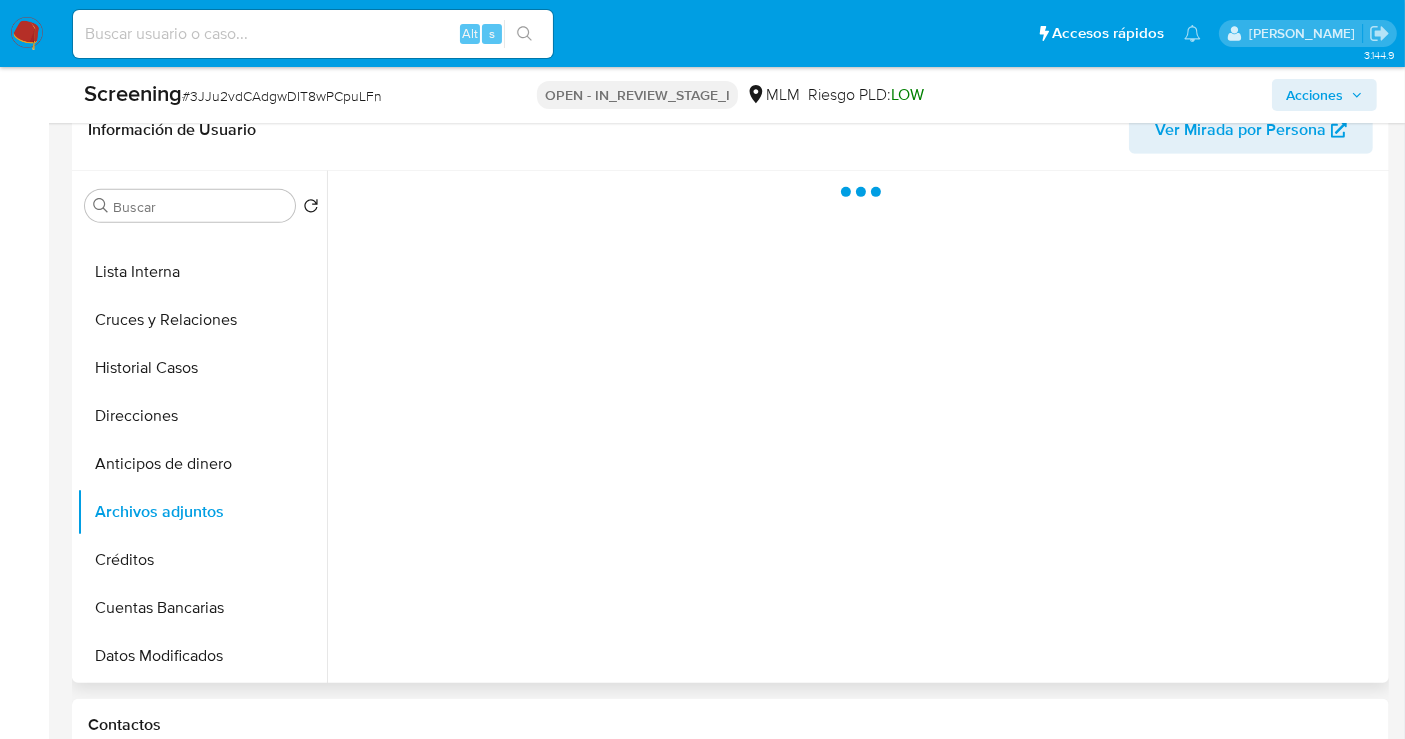 type 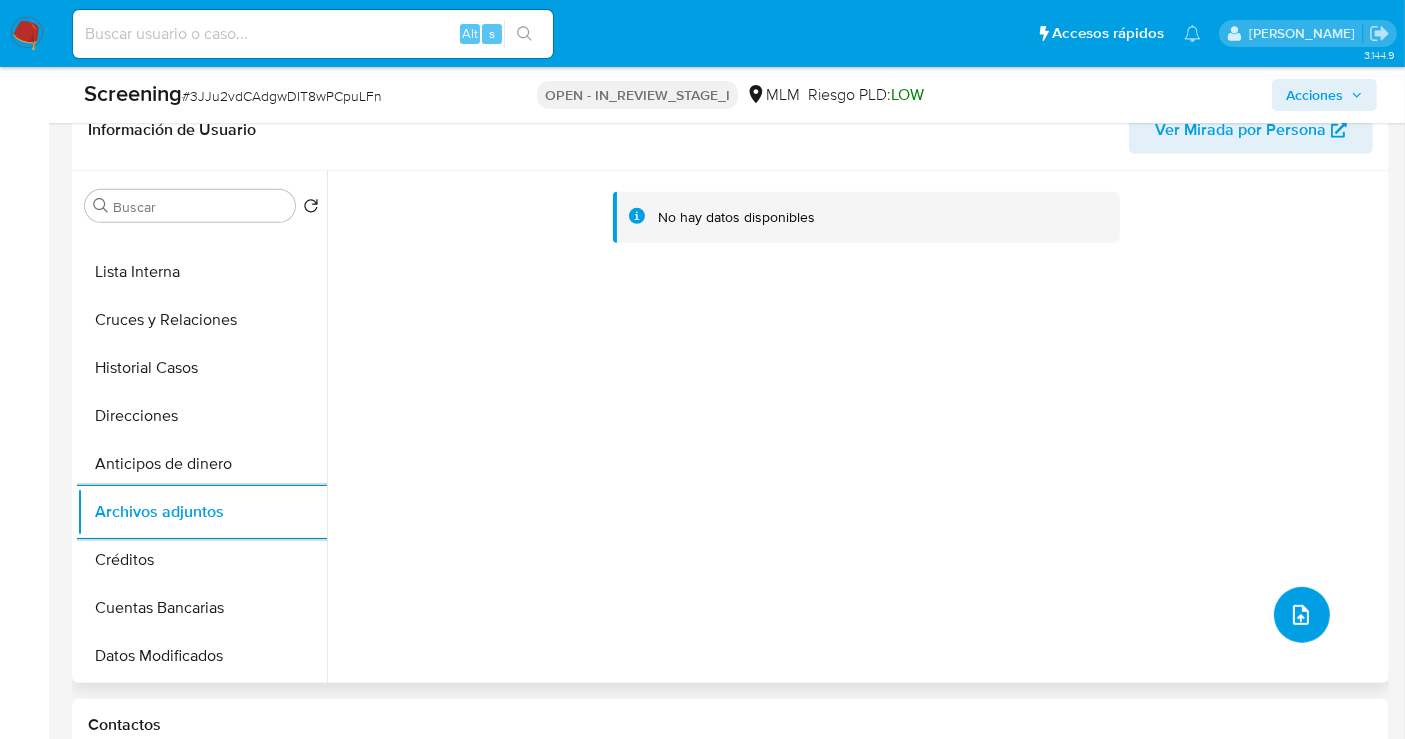 click 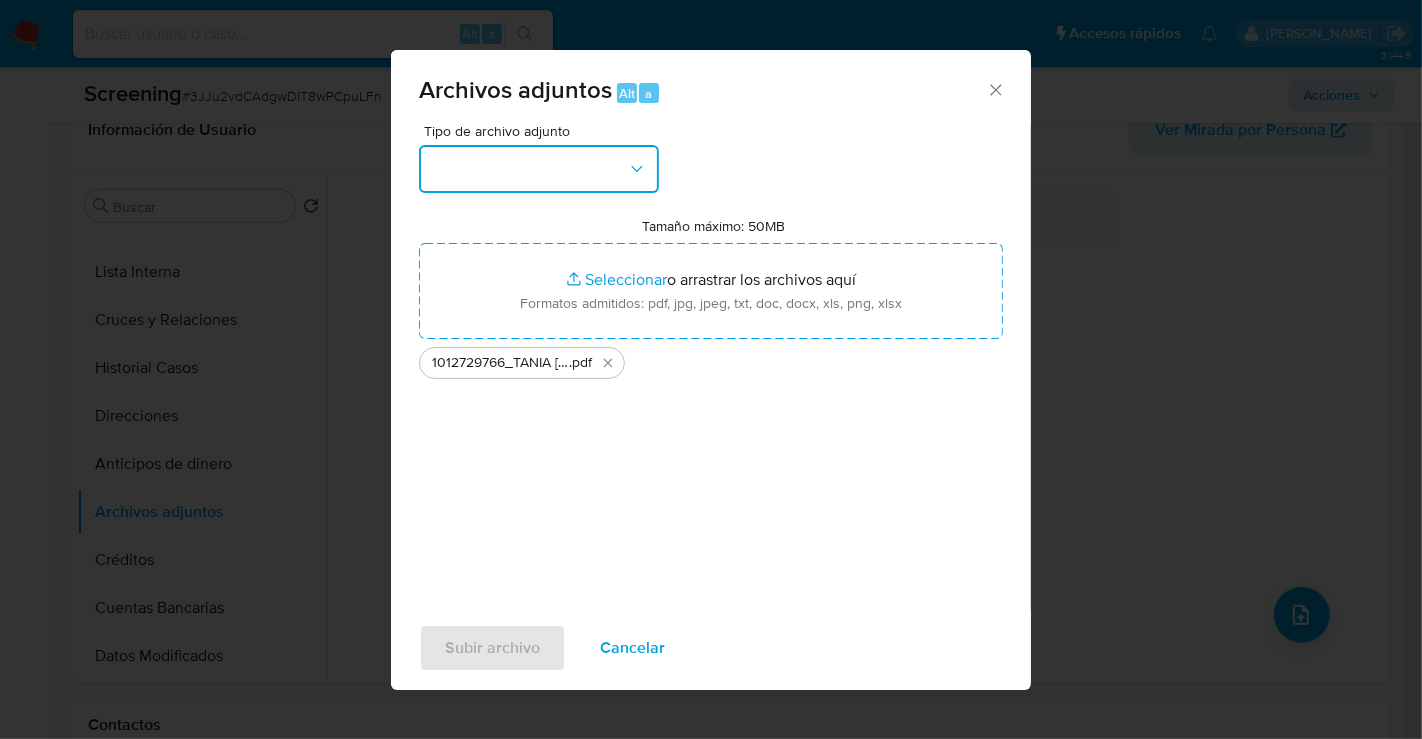 click at bounding box center [539, 169] 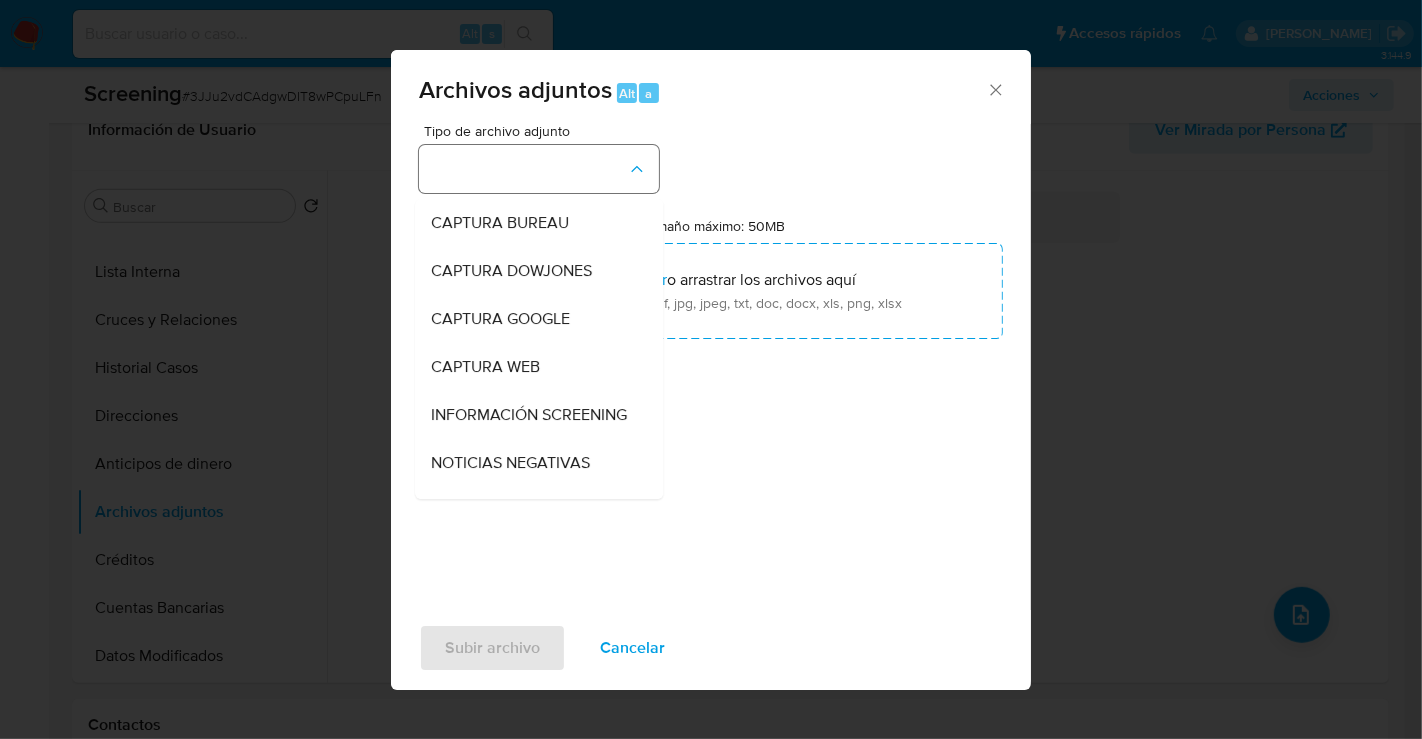 type 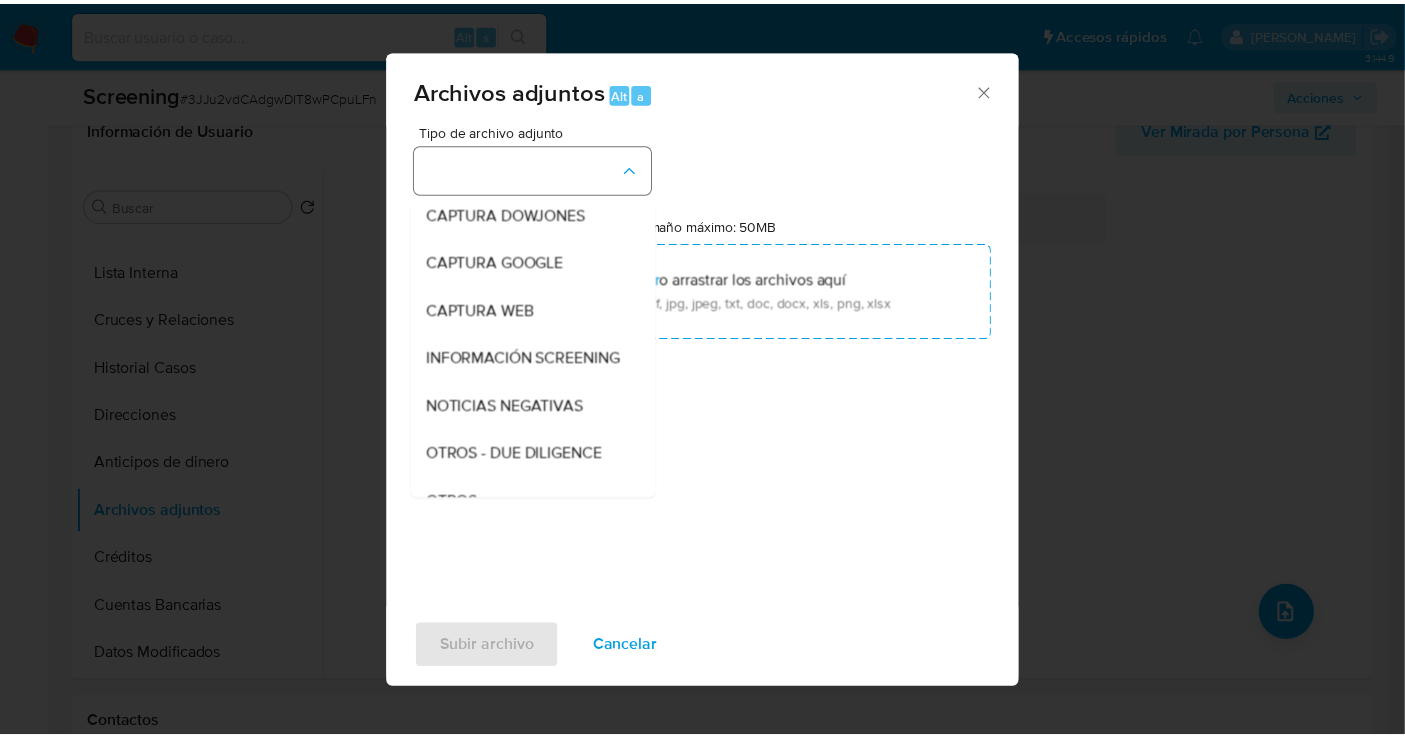 scroll, scrollTop: 103, scrollLeft: 0, axis: vertical 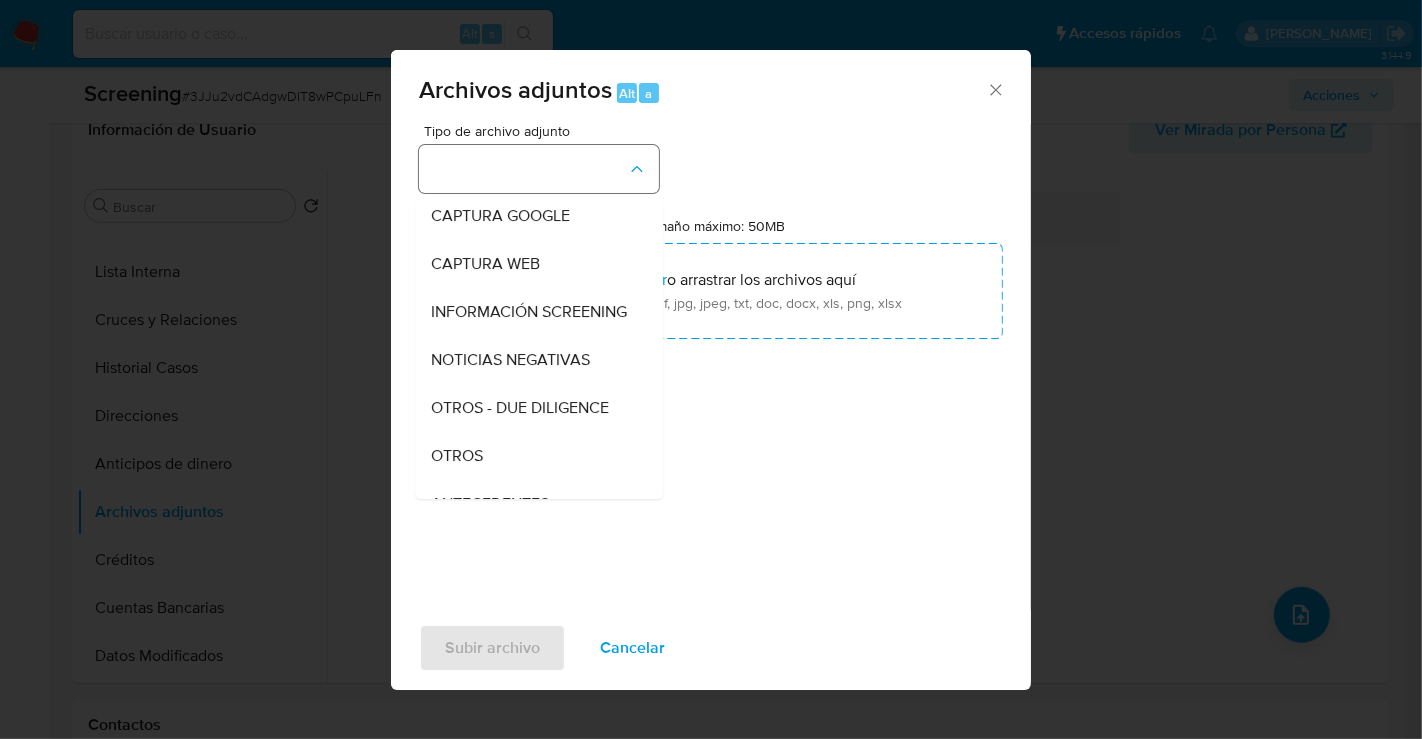 type 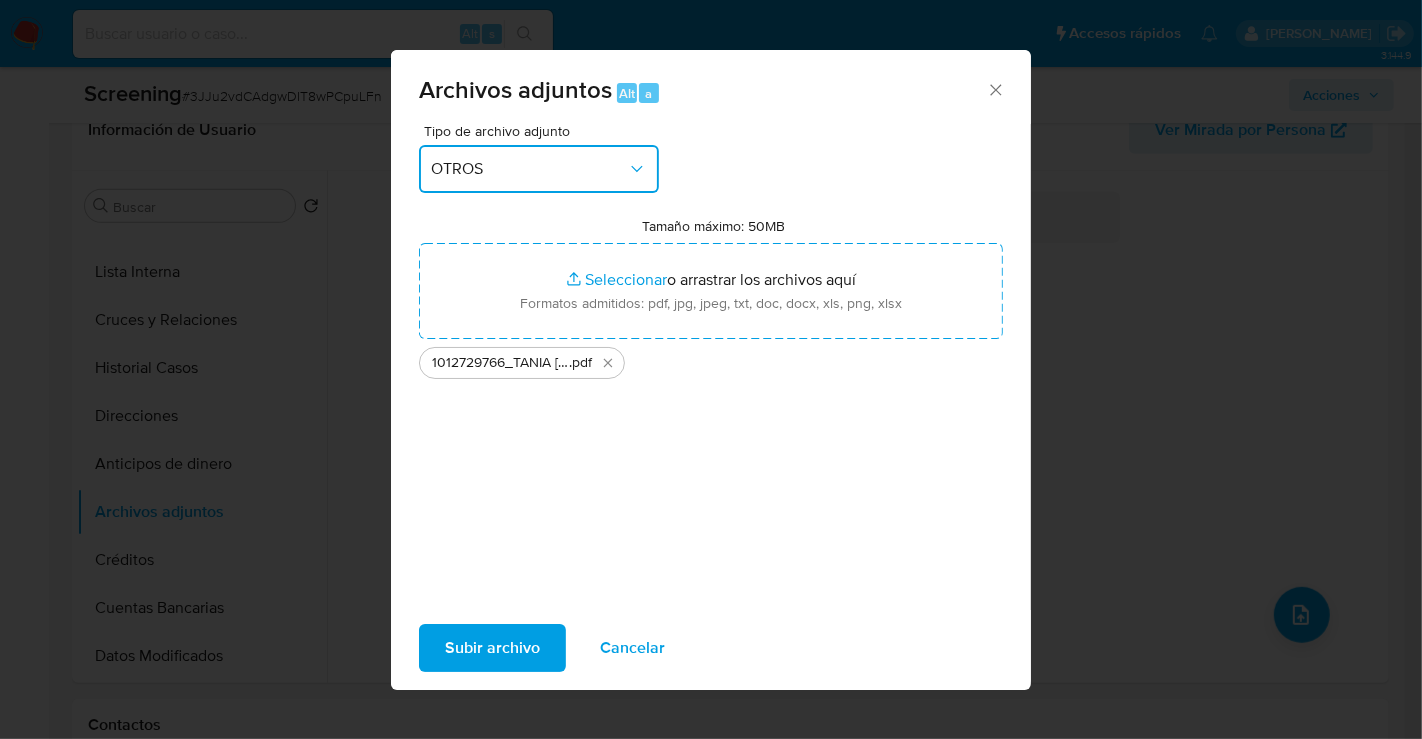 type 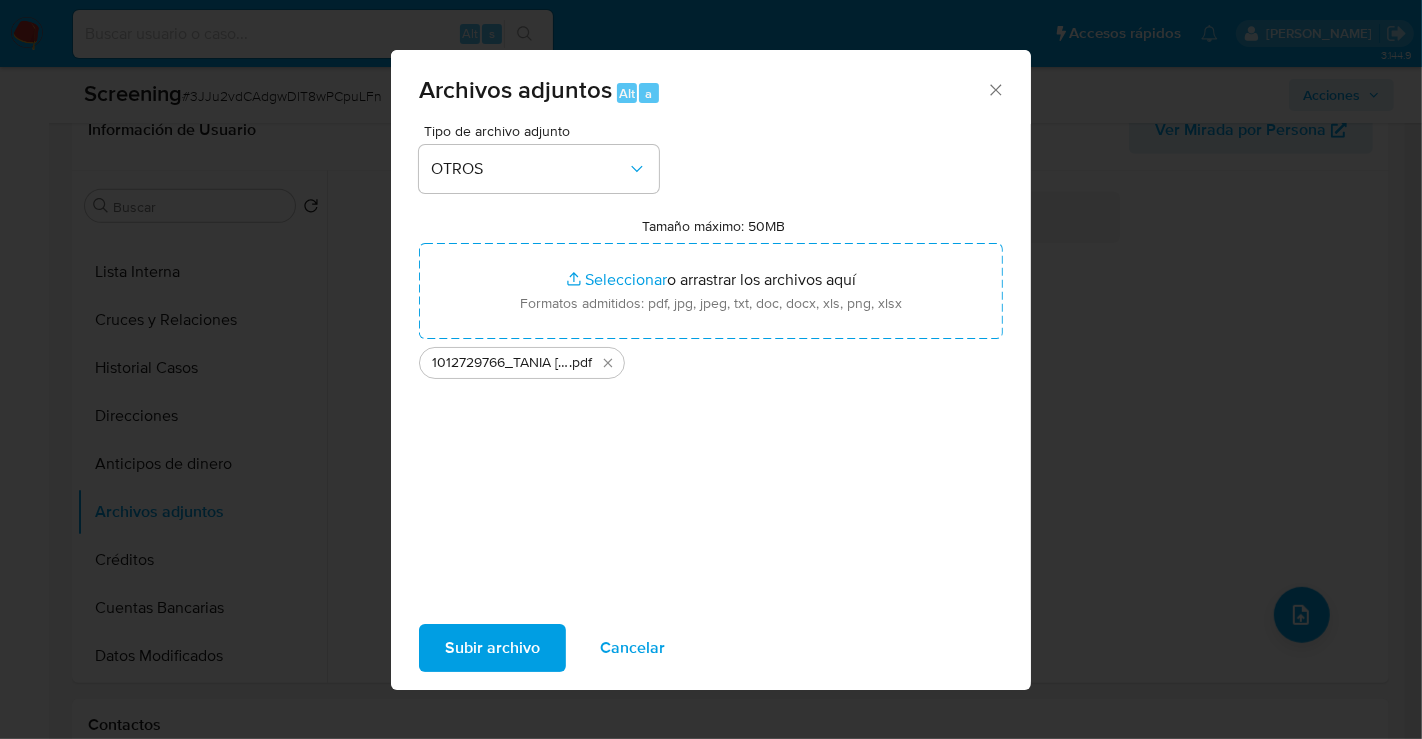 click on "Subir archivo" at bounding box center (492, 648) 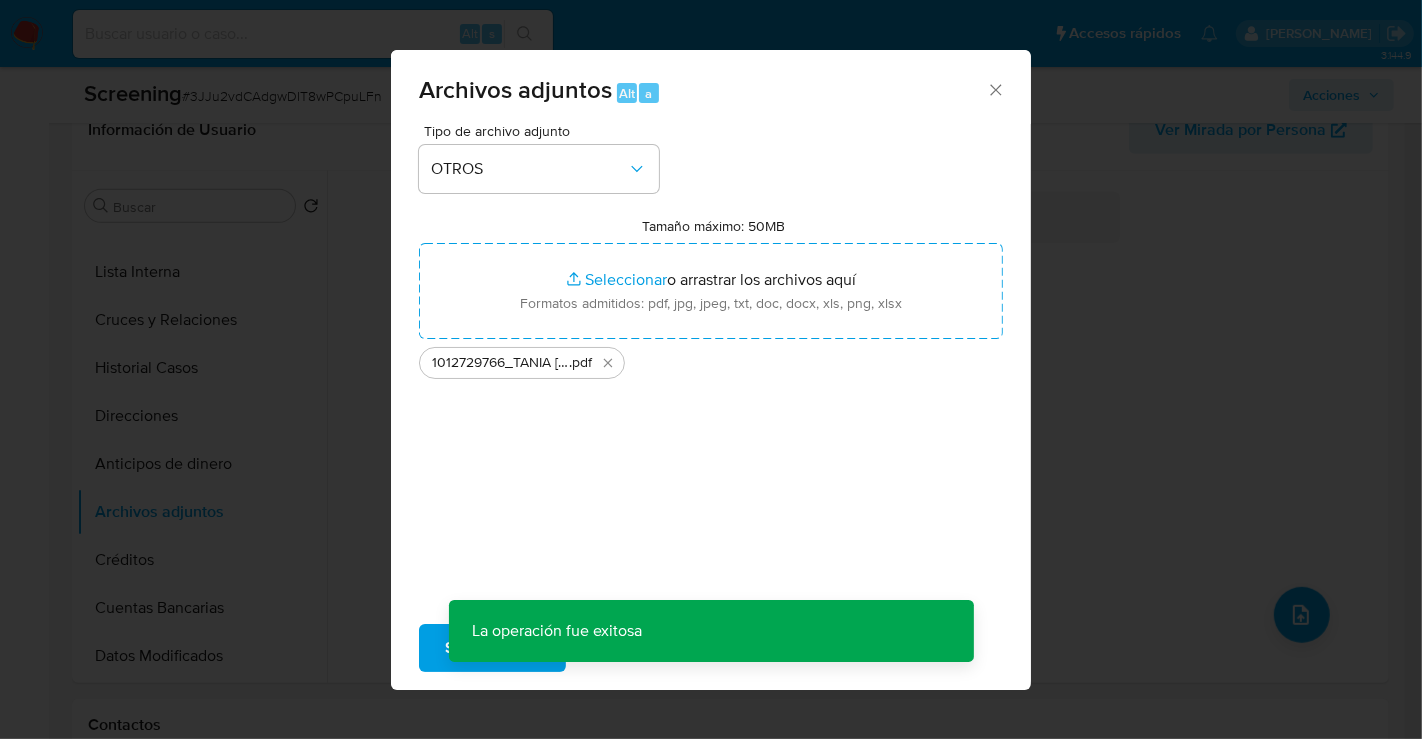 type 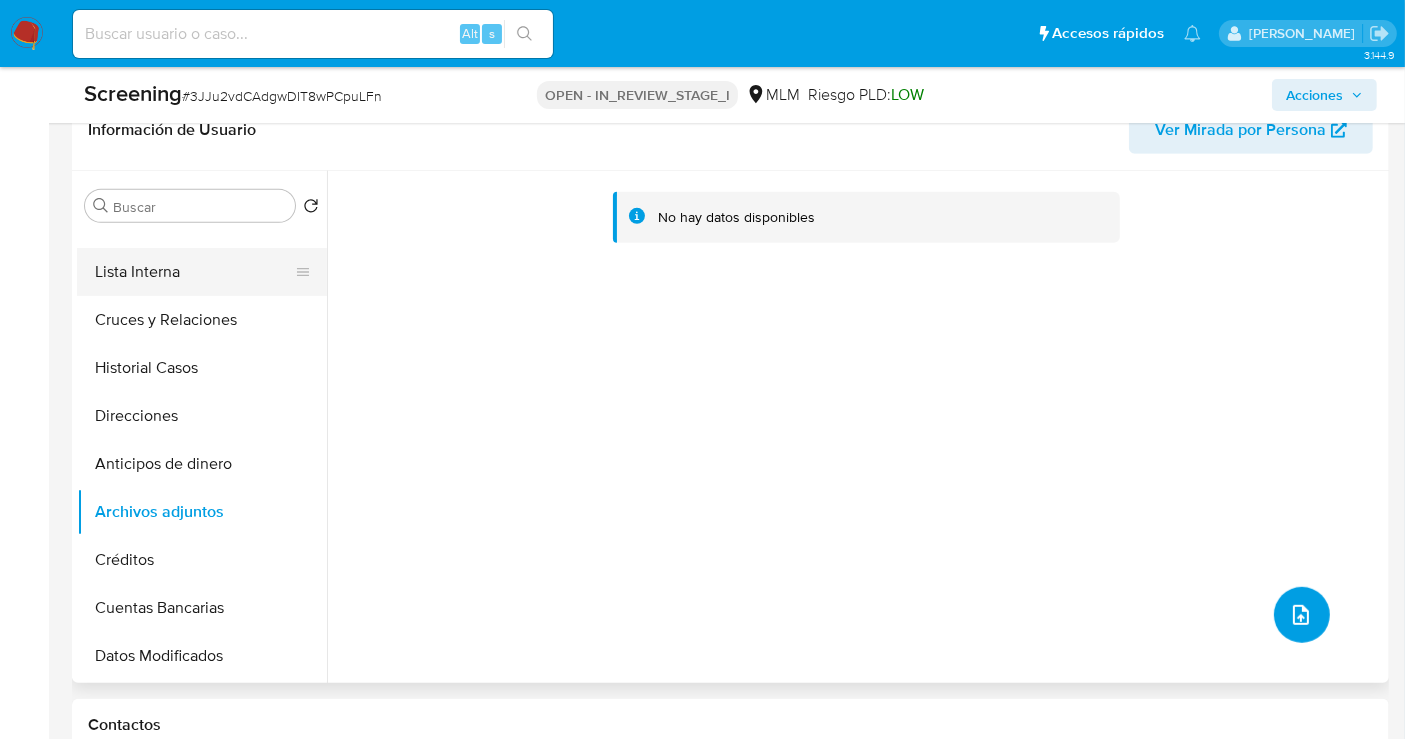 scroll, scrollTop: 0, scrollLeft: 0, axis: both 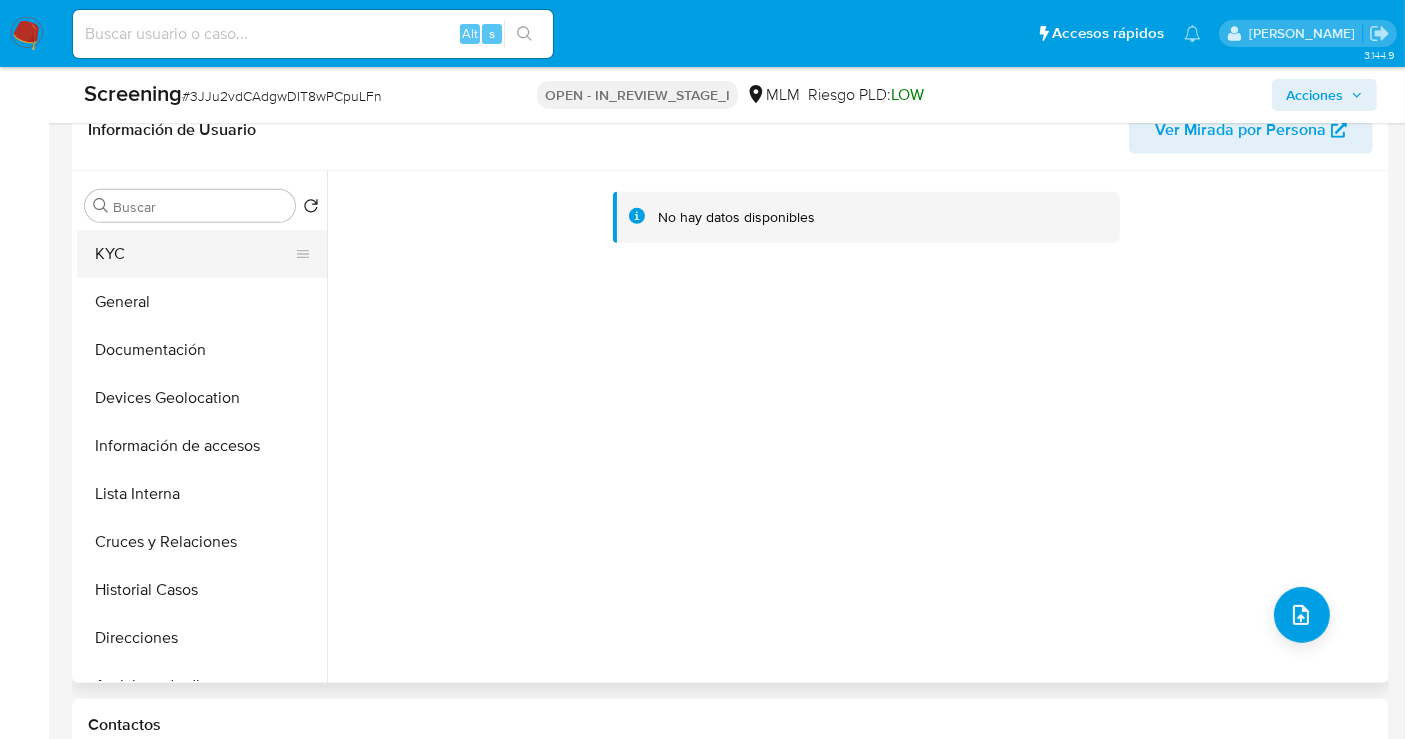 click on "KYC" at bounding box center [194, 254] 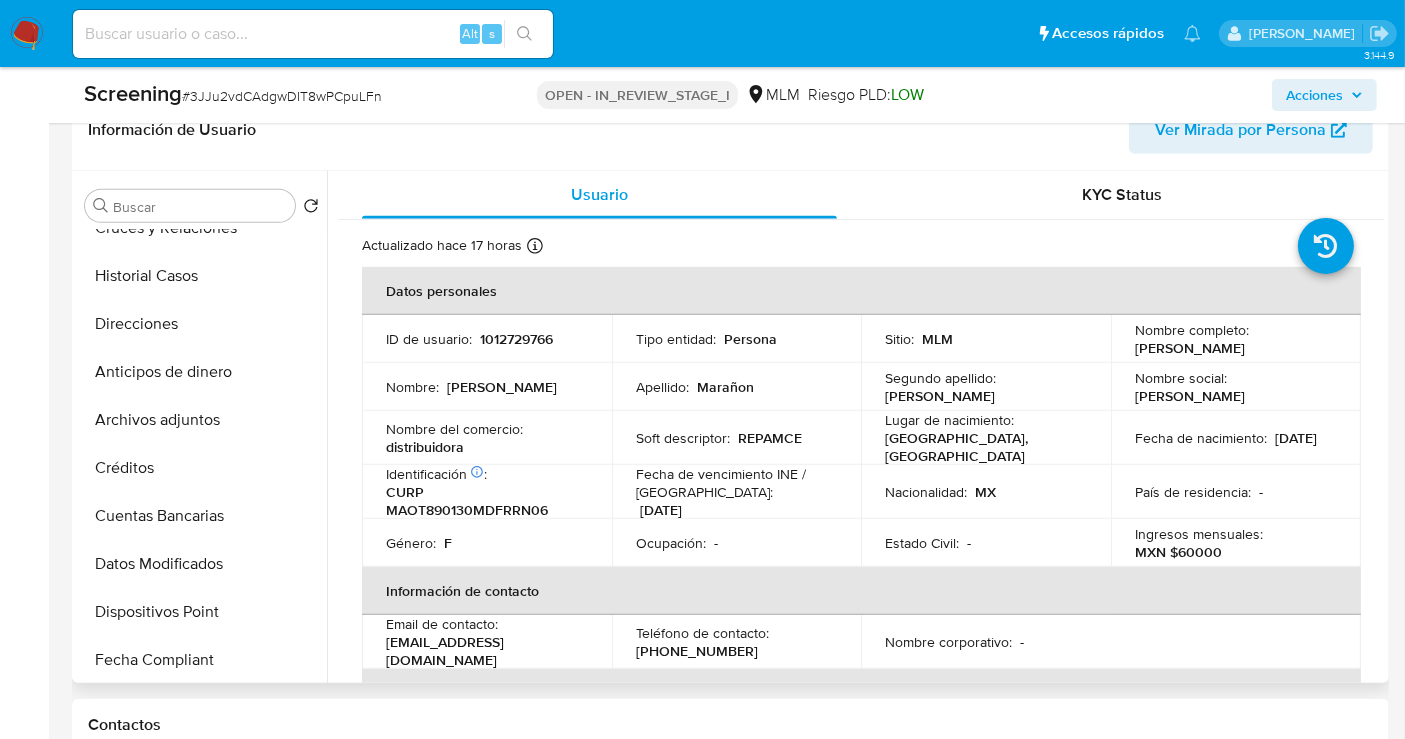scroll, scrollTop: 333, scrollLeft: 0, axis: vertical 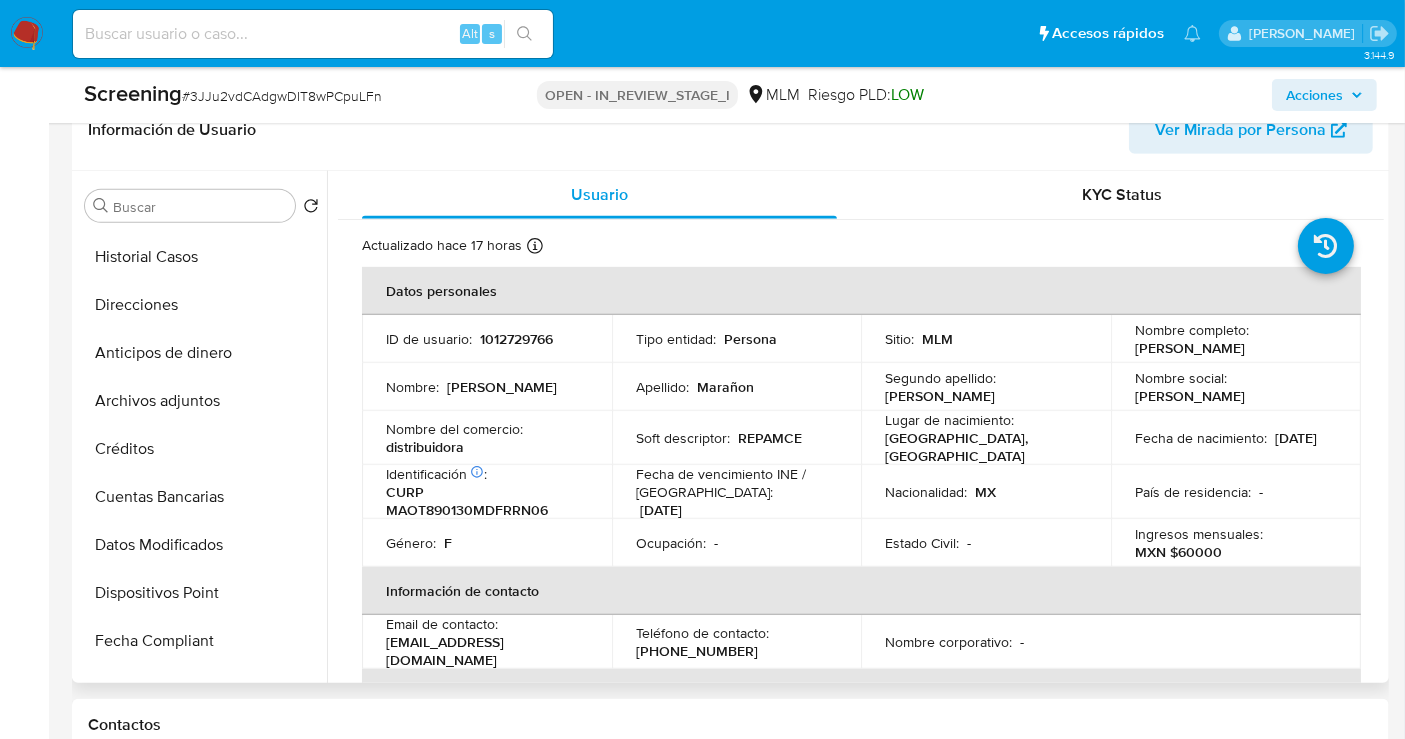 click on "Archivos adjuntos" at bounding box center [202, 401] 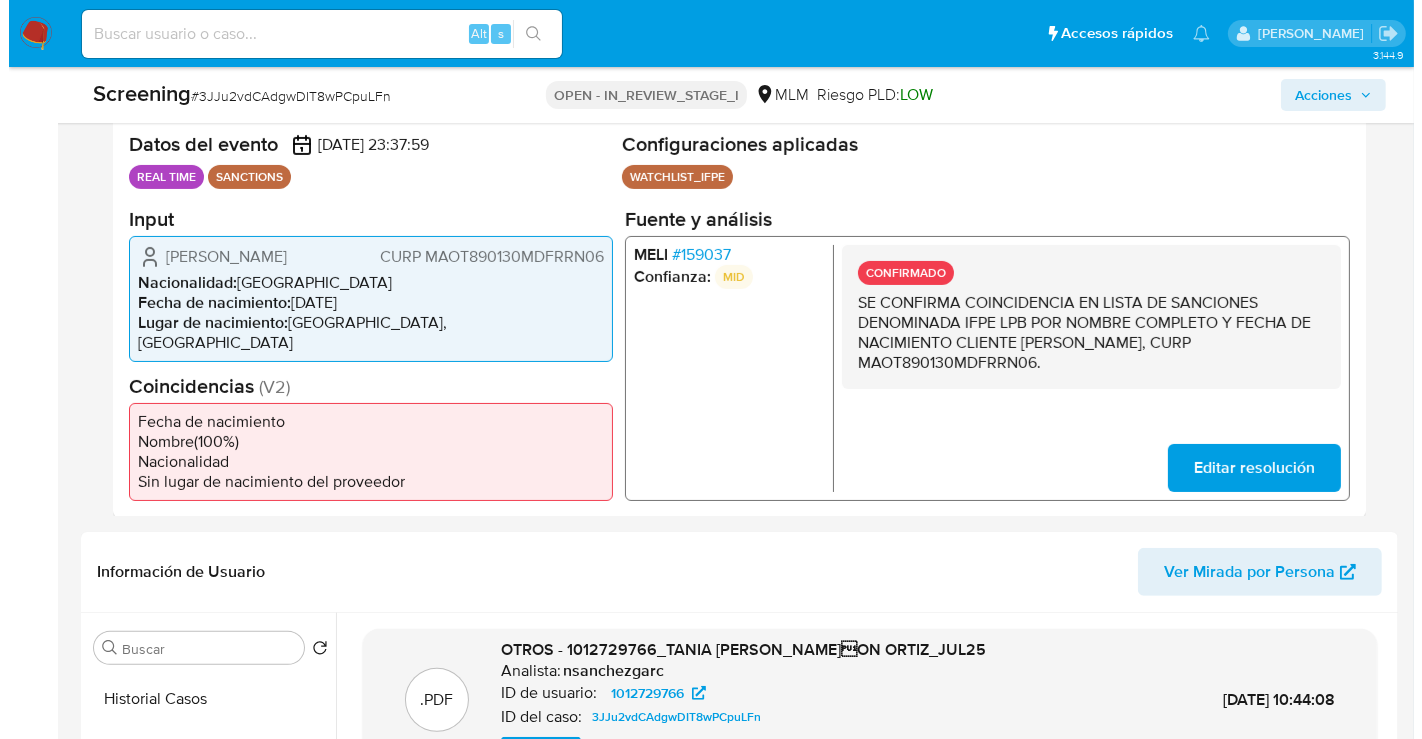 scroll, scrollTop: 291, scrollLeft: 0, axis: vertical 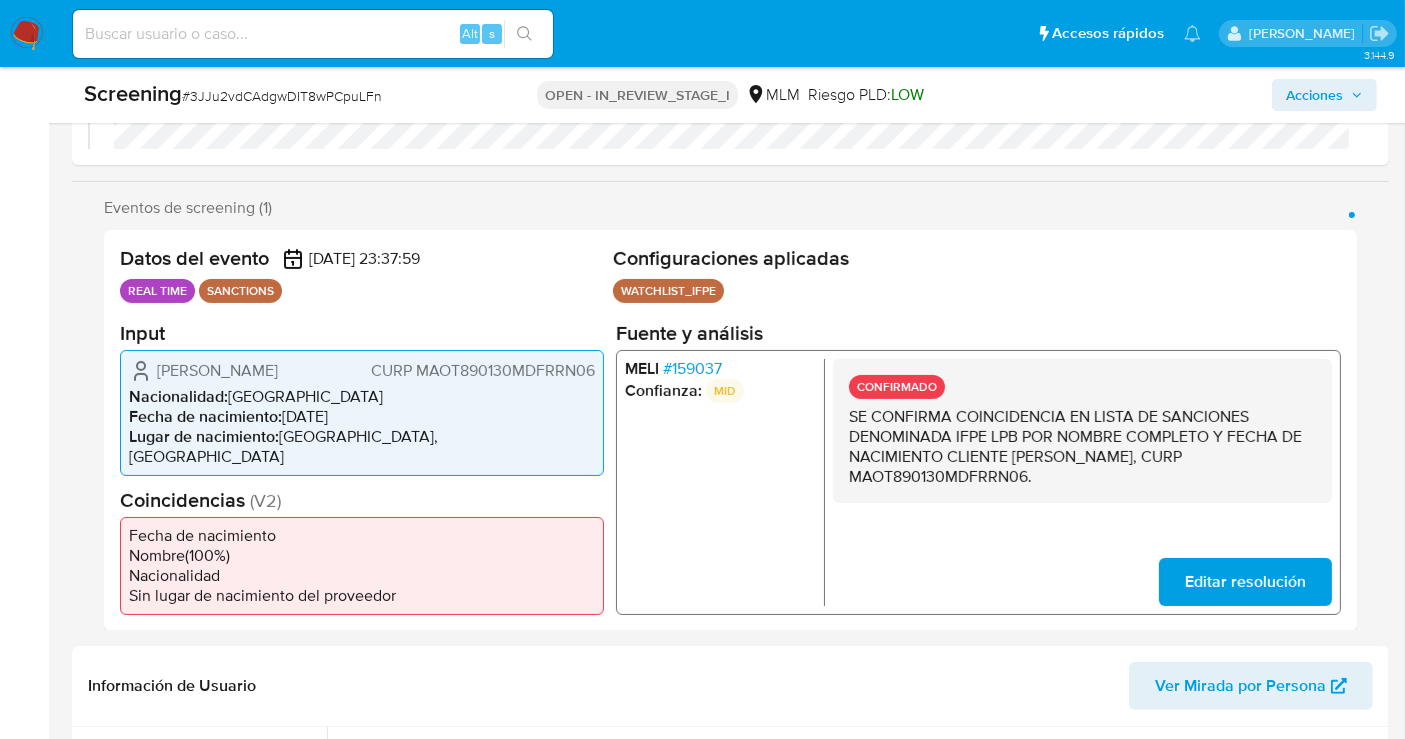 click on "Acciones" at bounding box center (1314, 95) 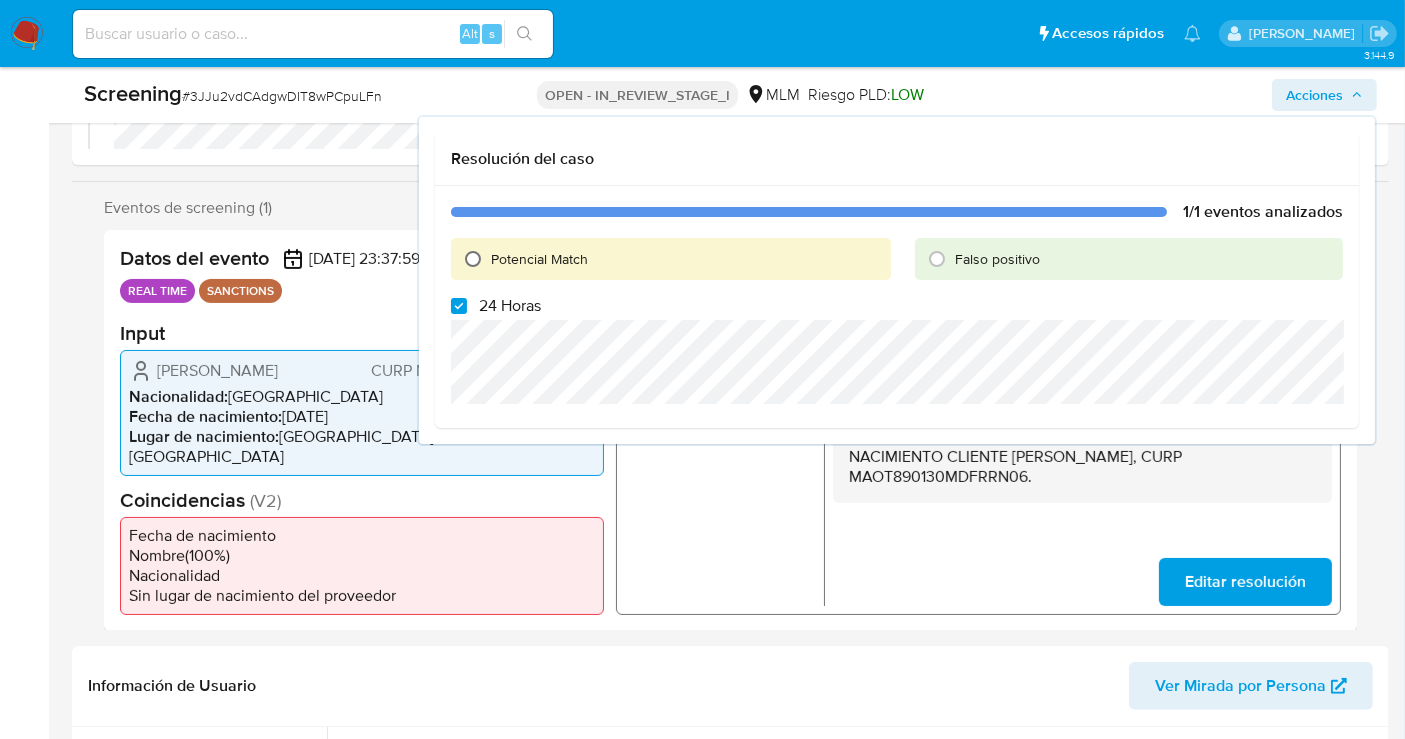 click on "Potencial Match" at bounding box center [473, 259] 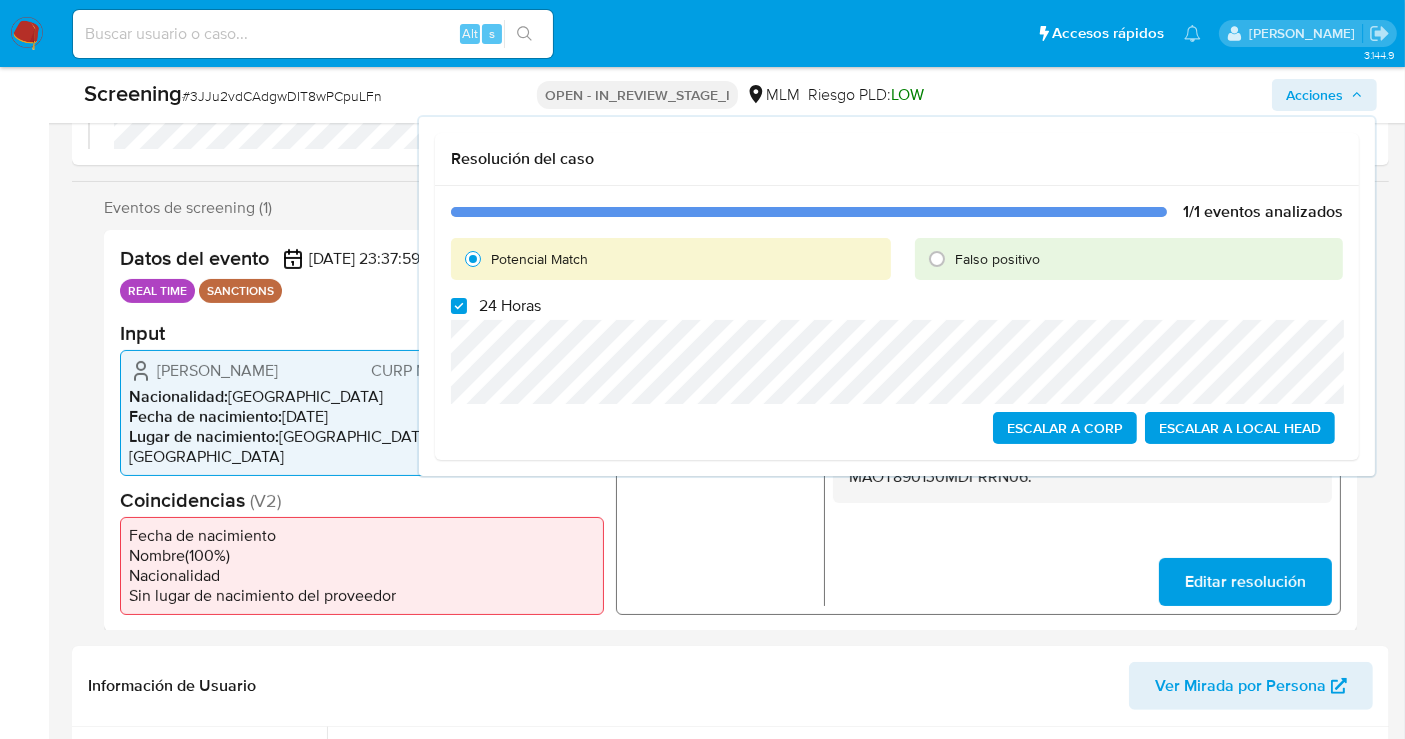 drag, startPoint x: 463, startPoint y: 304, endPoint x: 468, endPoint y: 315, distance: 12.083046 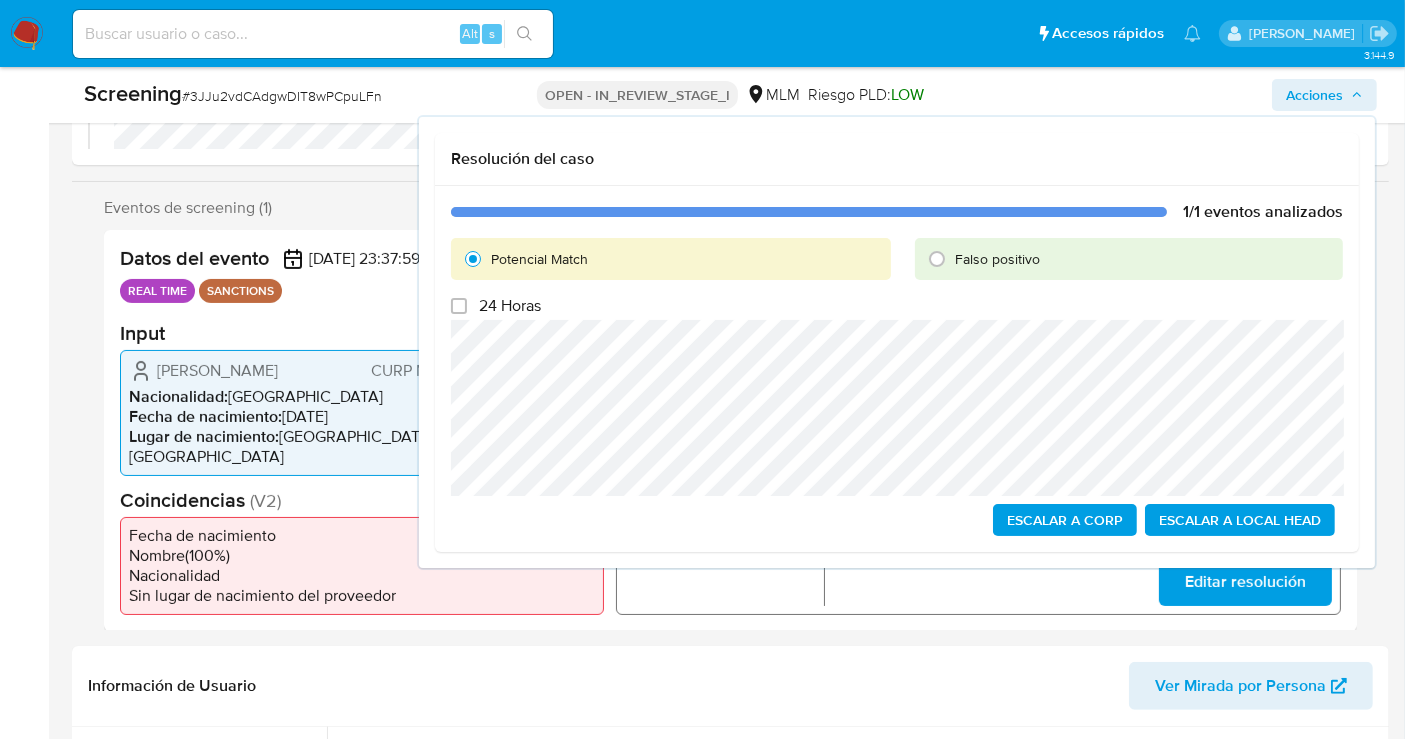 click on "Acciones" at bounding box center [1314, 95] 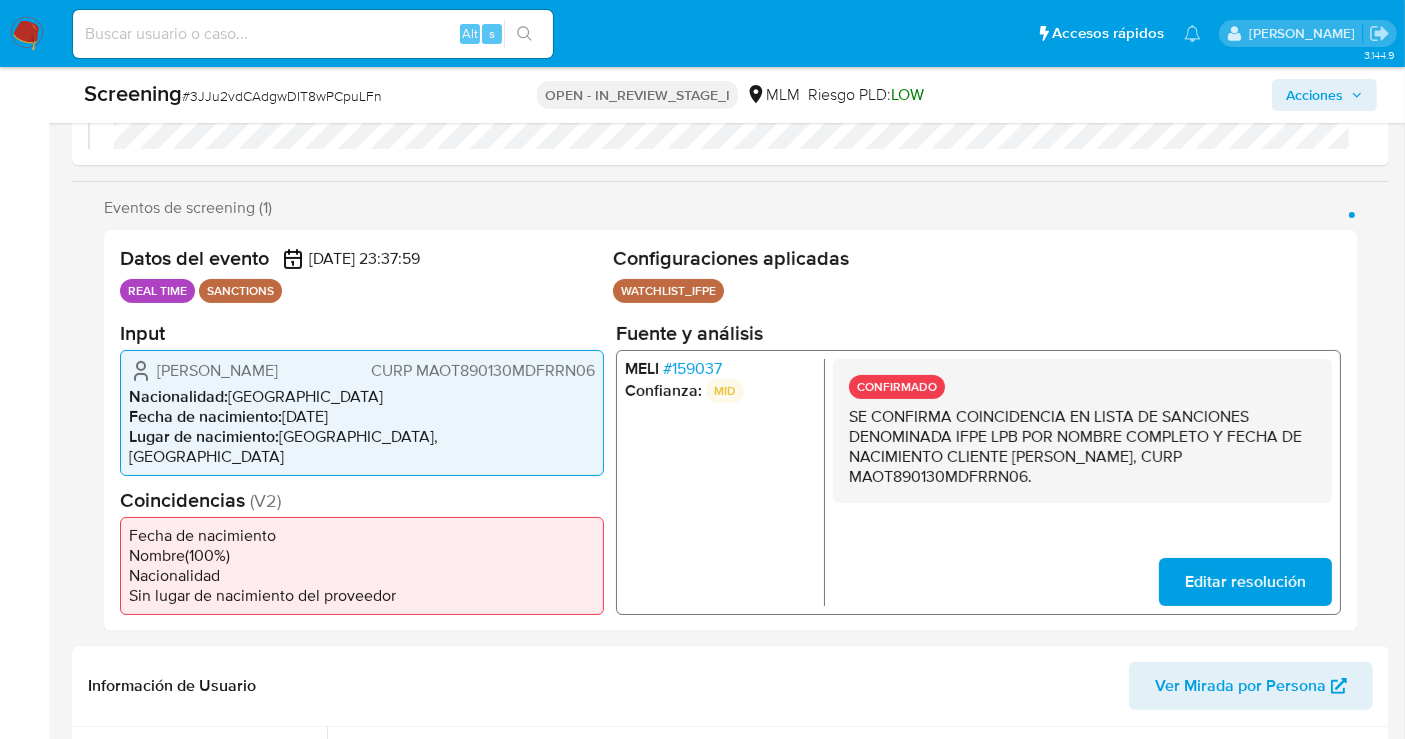 click on "Acciones" at bounding box center (1314, 95) 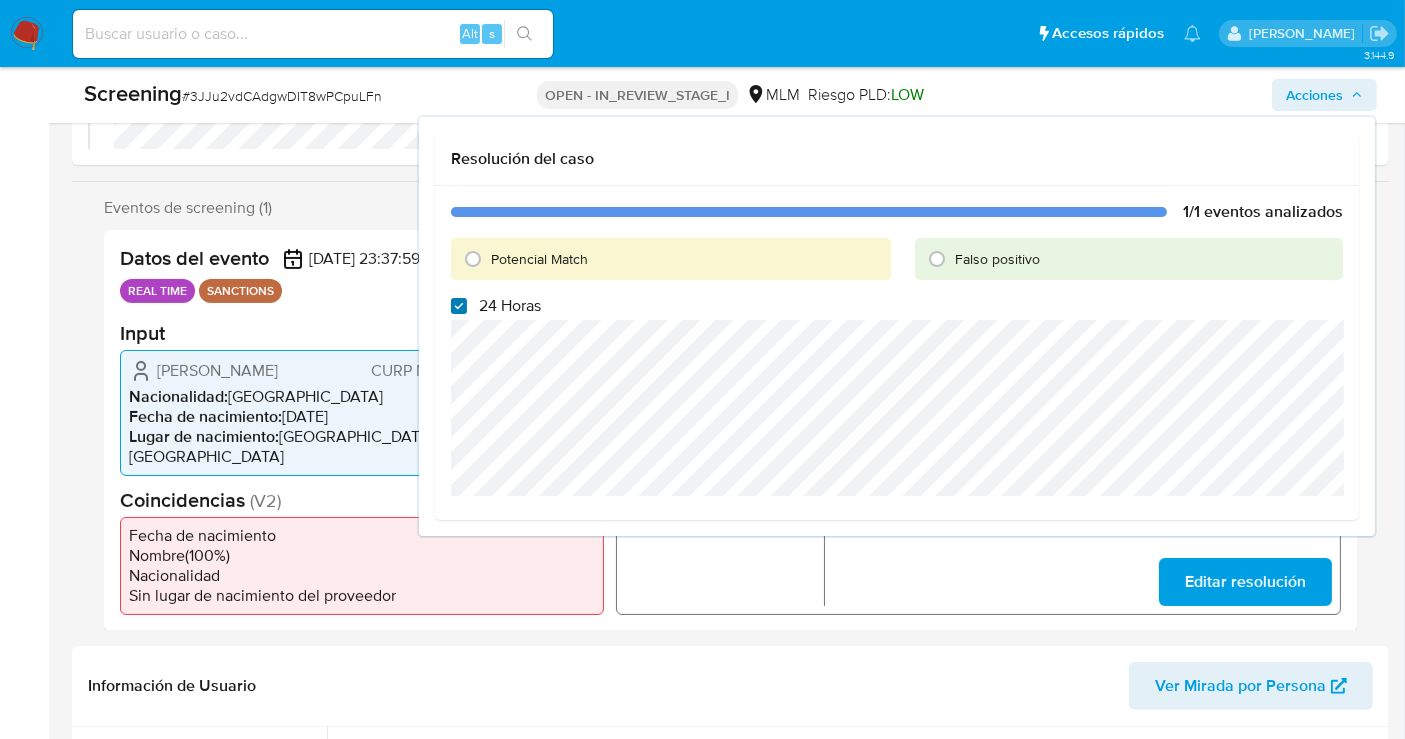 click on "24 Horas" at bounding box center [459, 306] 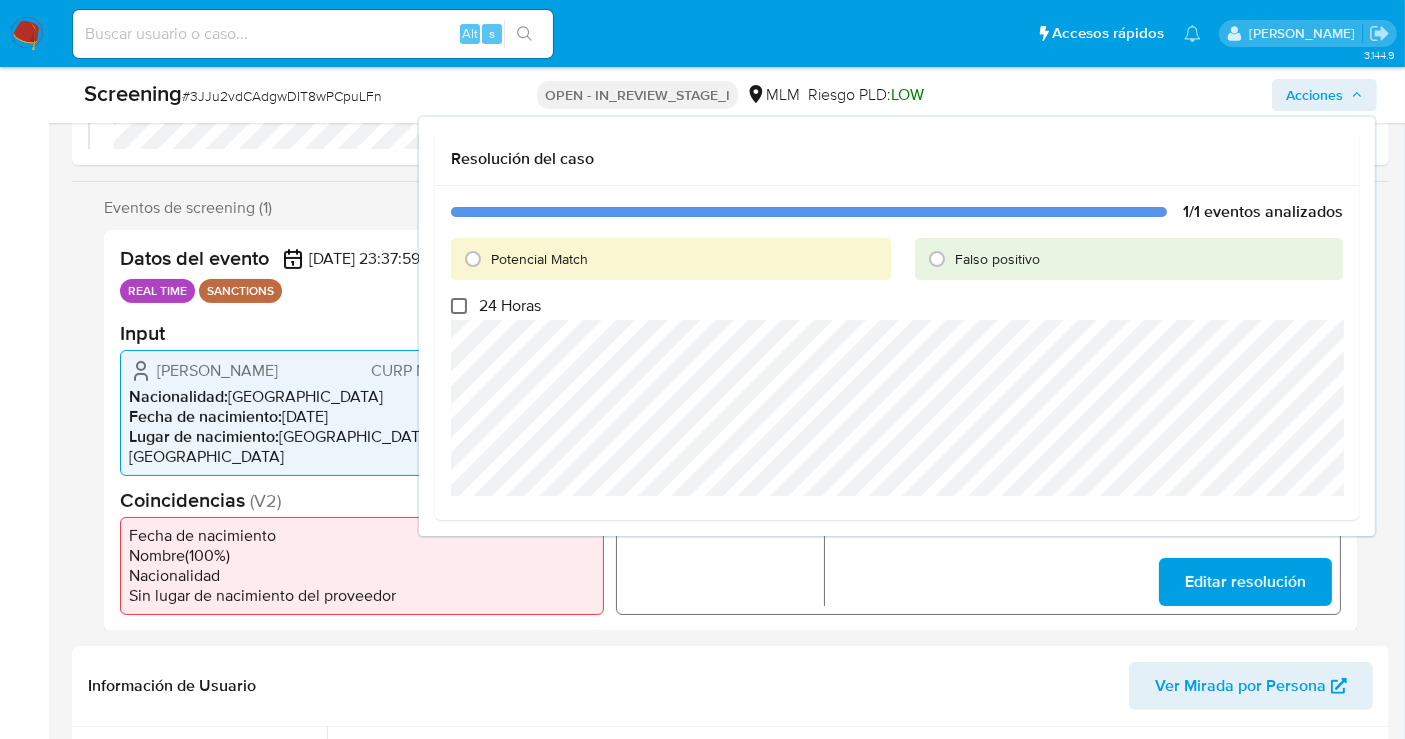 checkbox on "false" 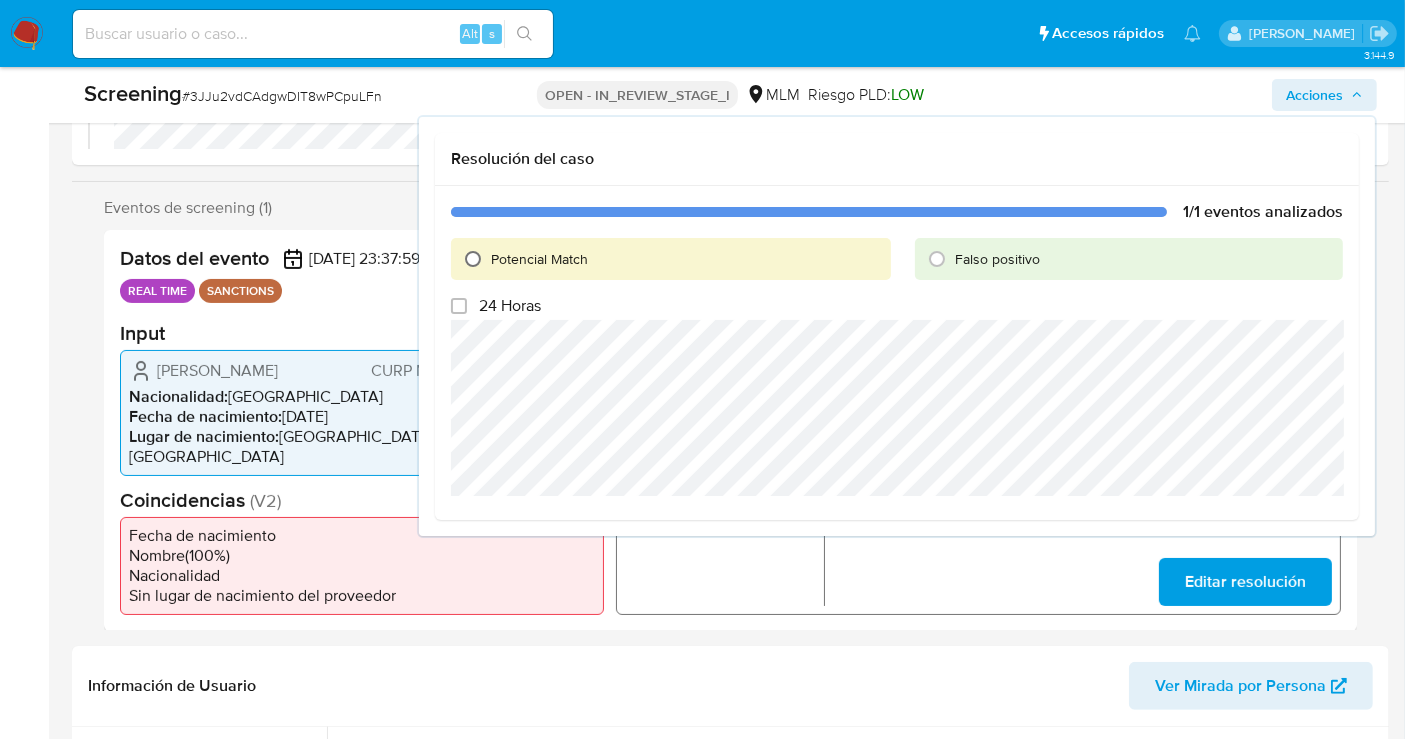 click on "Potencial Match" at bounding box center [473, 259] 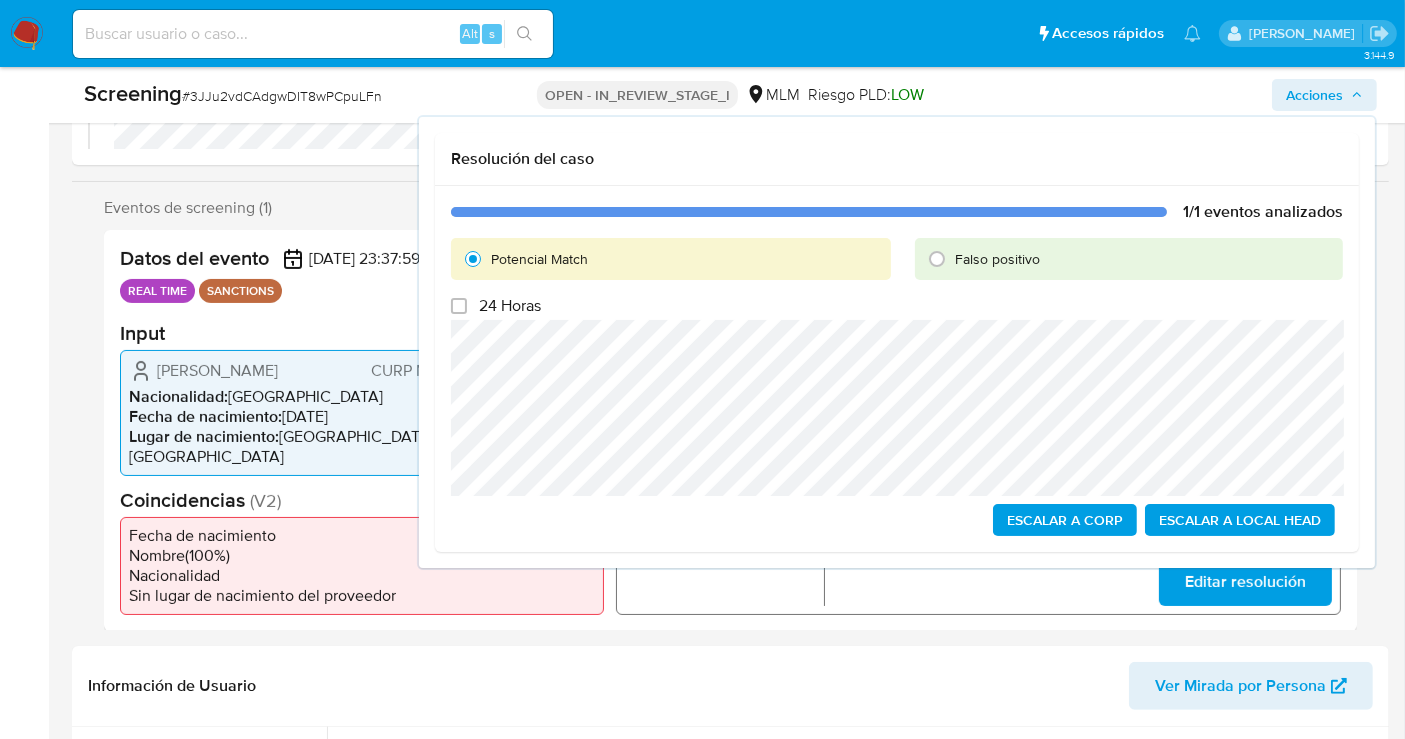 click on "Escalar a Local Head" at bounding box center [1240, 520] 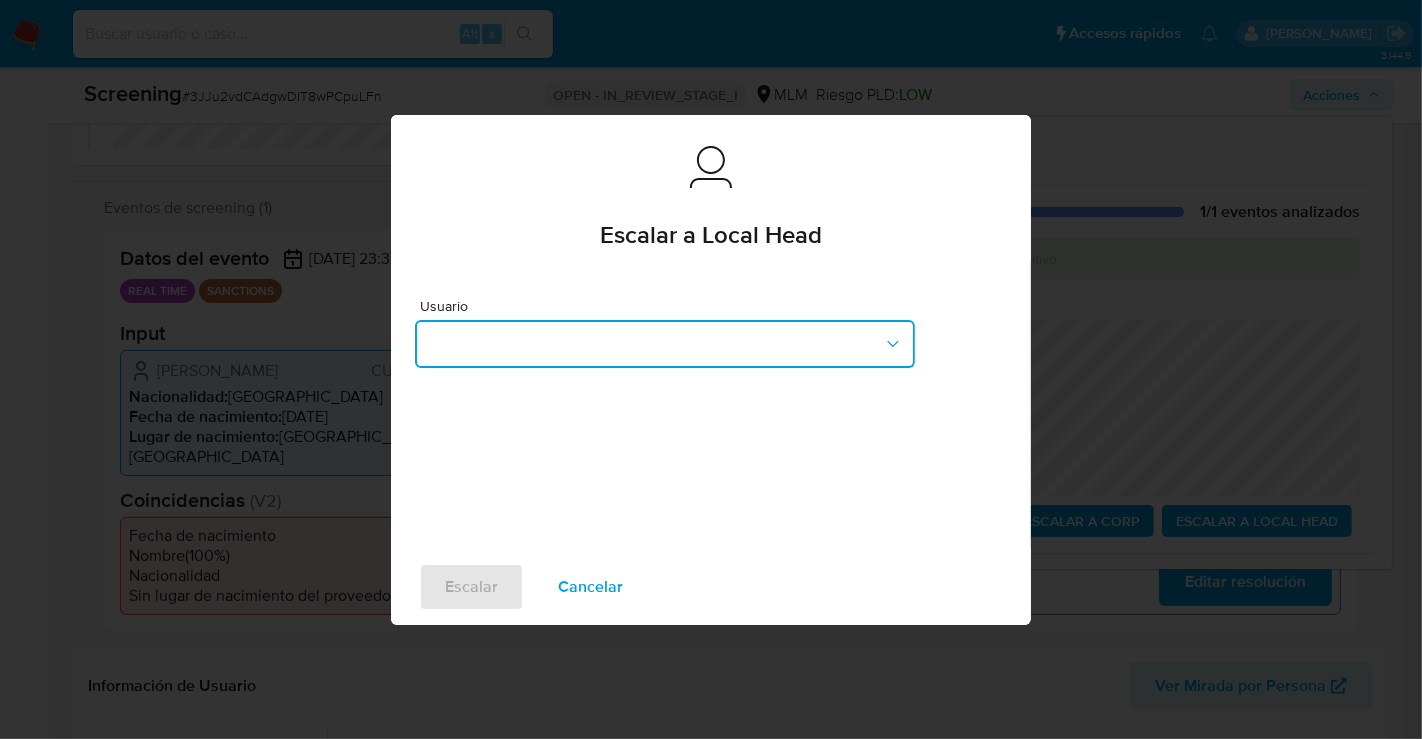 click at bounding box center (665, 344) 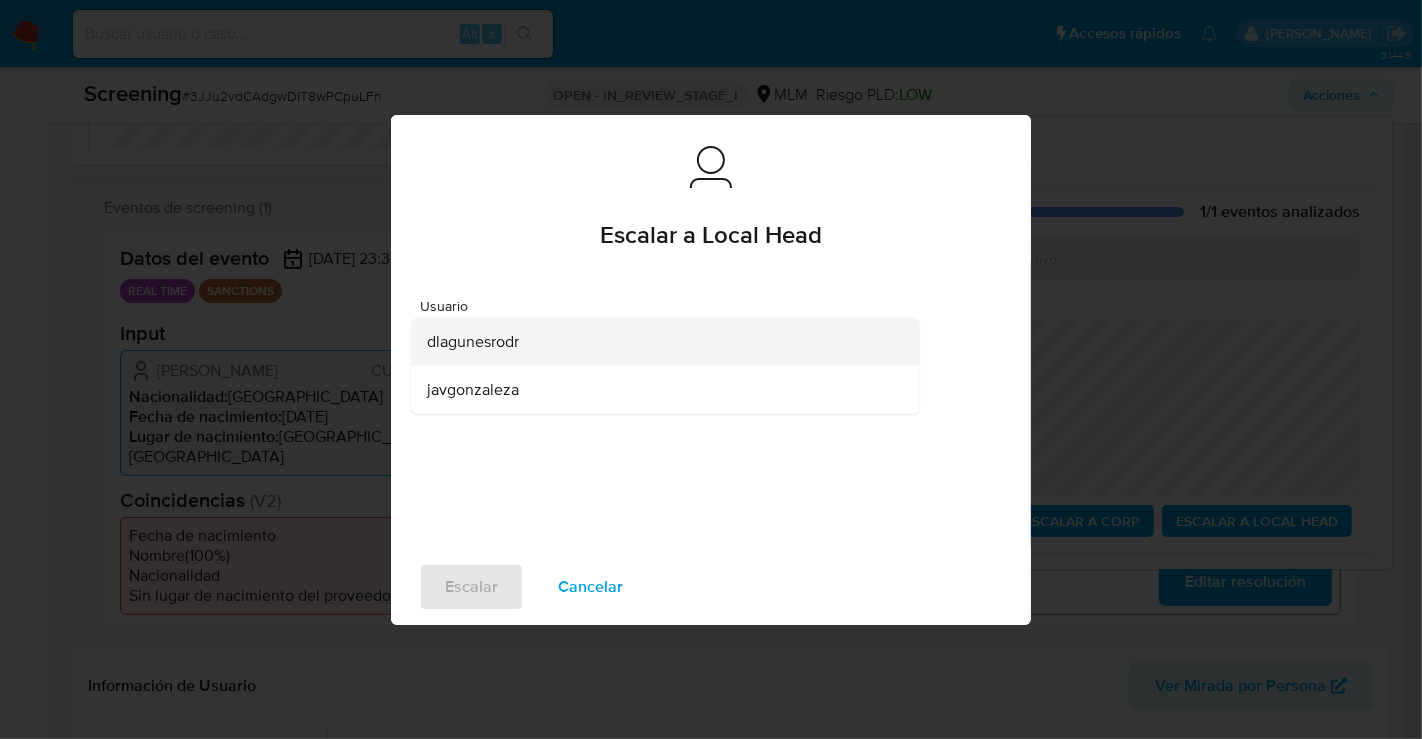 click on "dlagunesrodr" at bounding box center (473, 341) 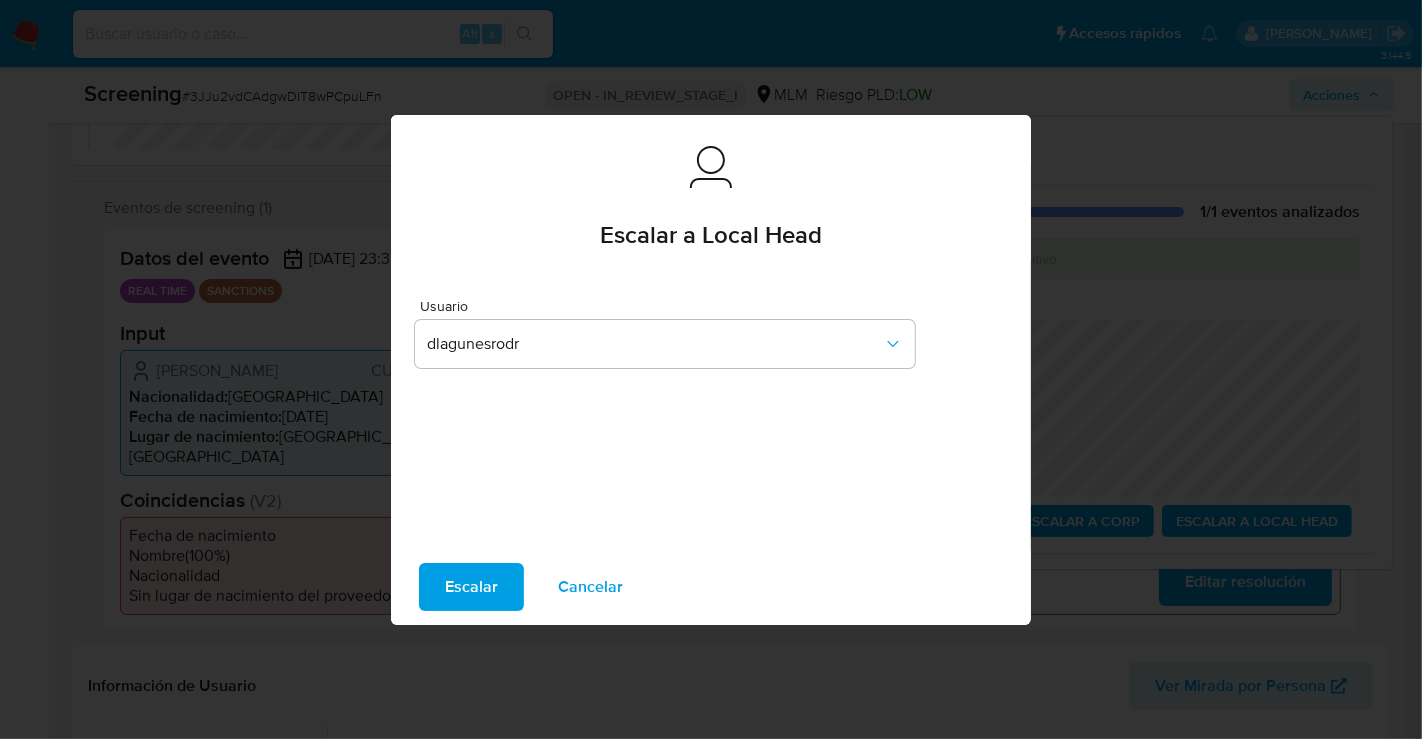 click on "Escalar" at bounding box center (471, 587) 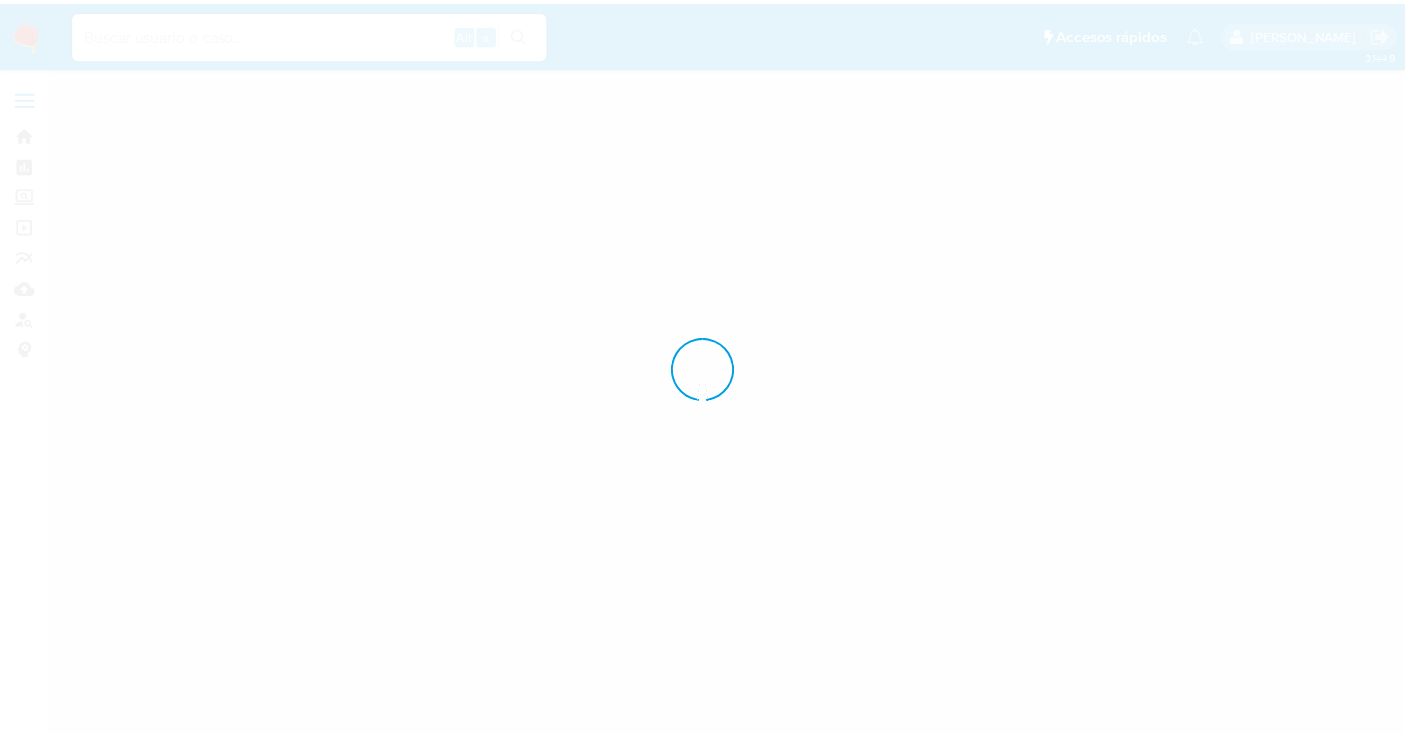 scroll, scrollTop: 0, scrollLeft: 0, axis: both 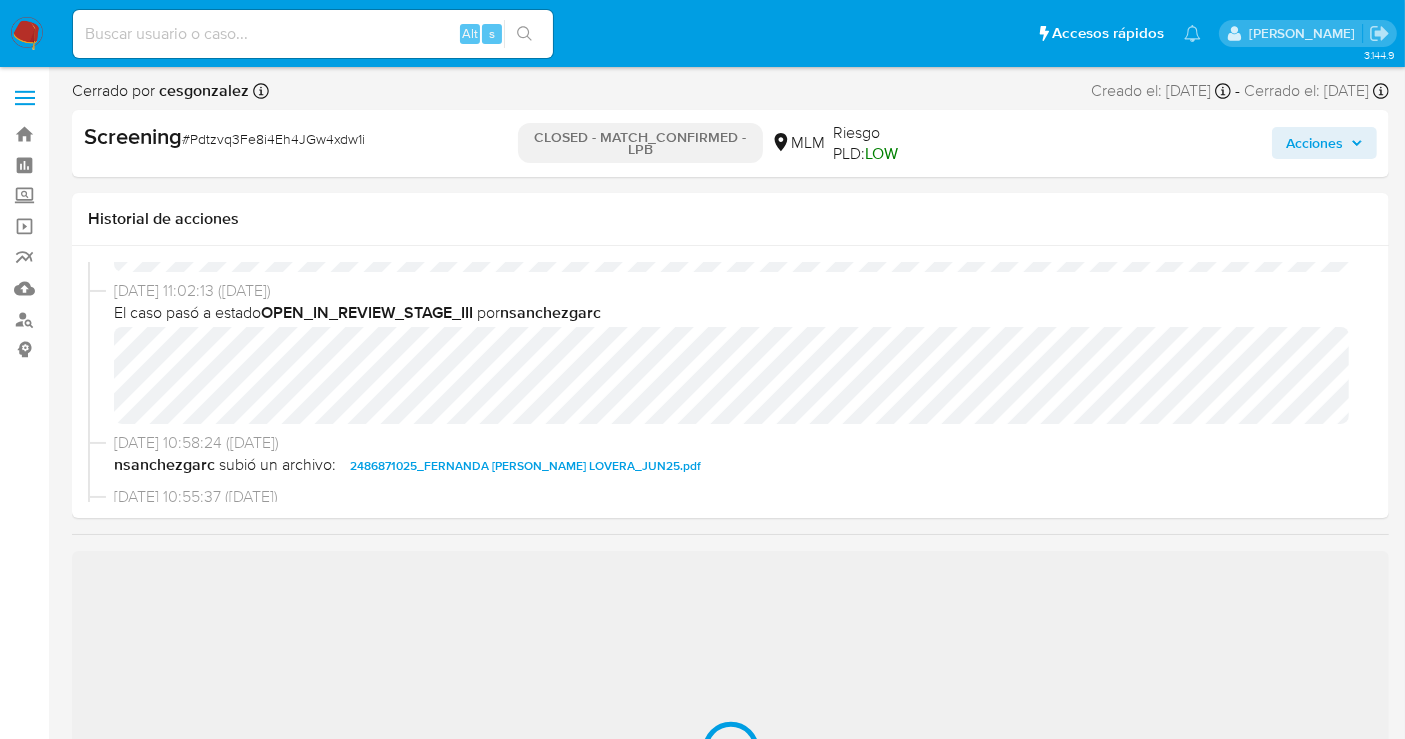 select on "10" 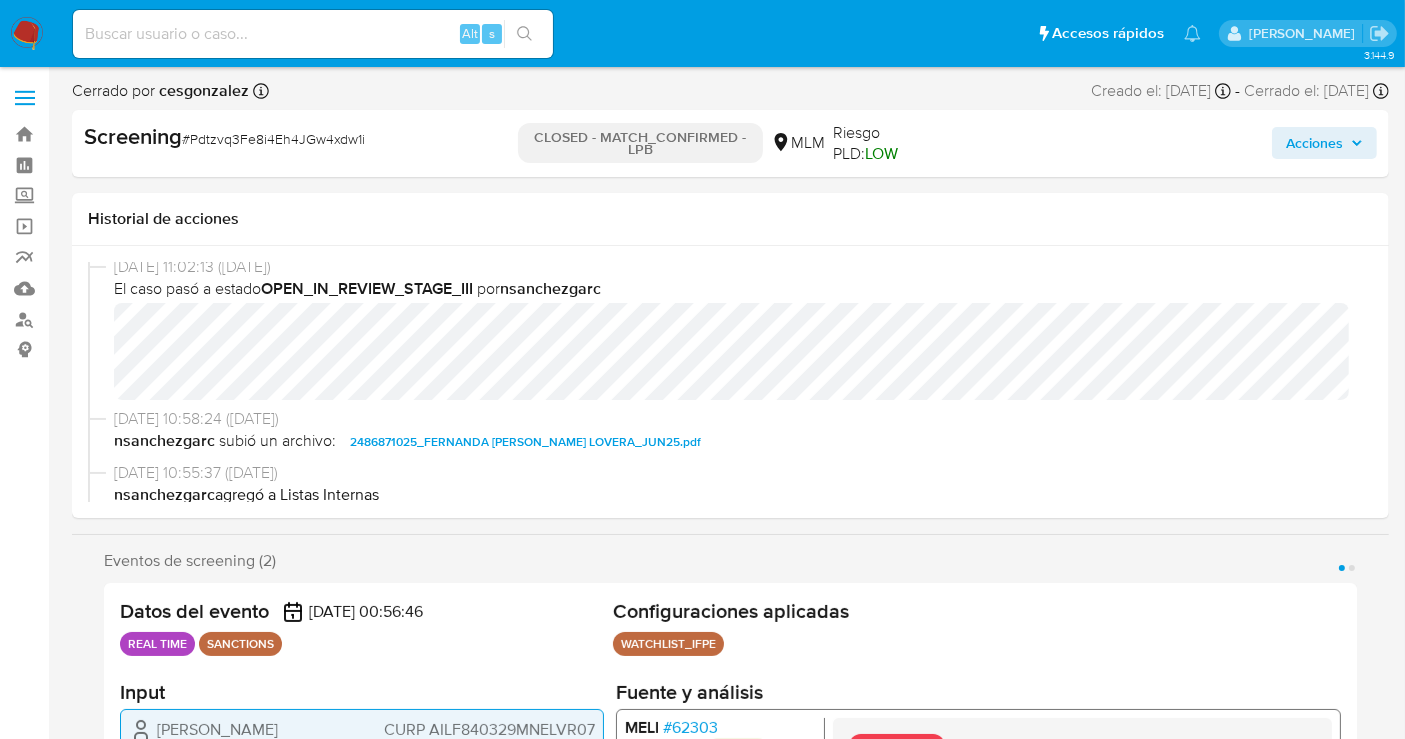 scroll, scrollTop: 190, scrollLeft: 0, axis: vertical 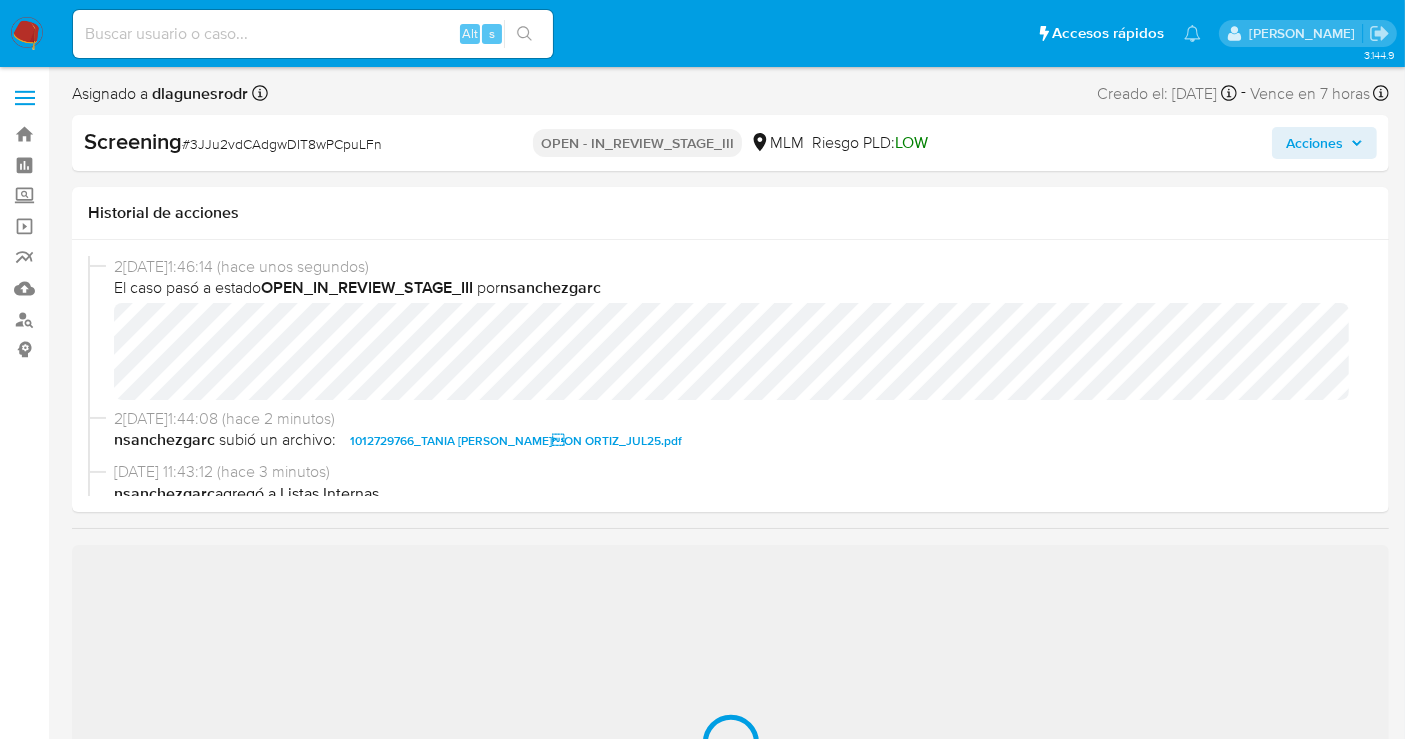 select on "10" 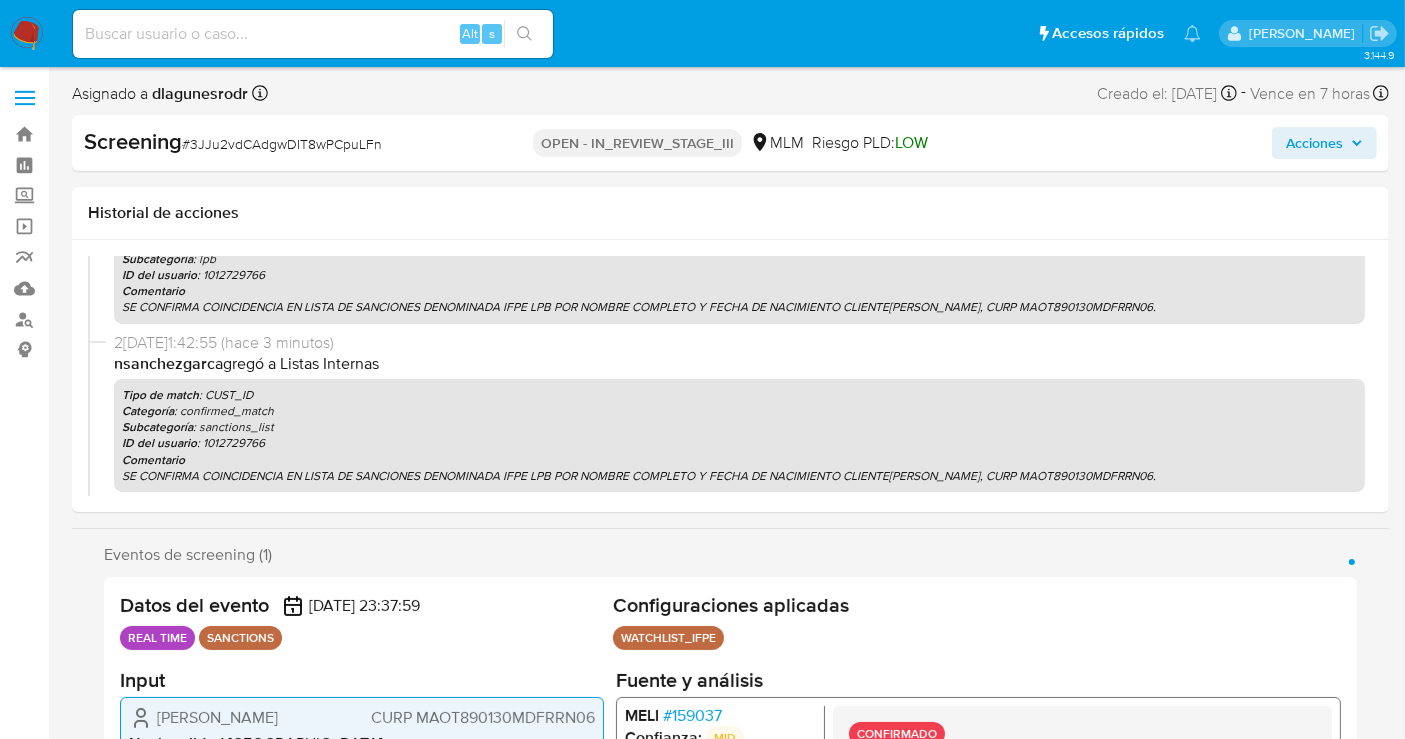 scroll, scrollTop: 333, scrollLeft: 0, axis: vertical 